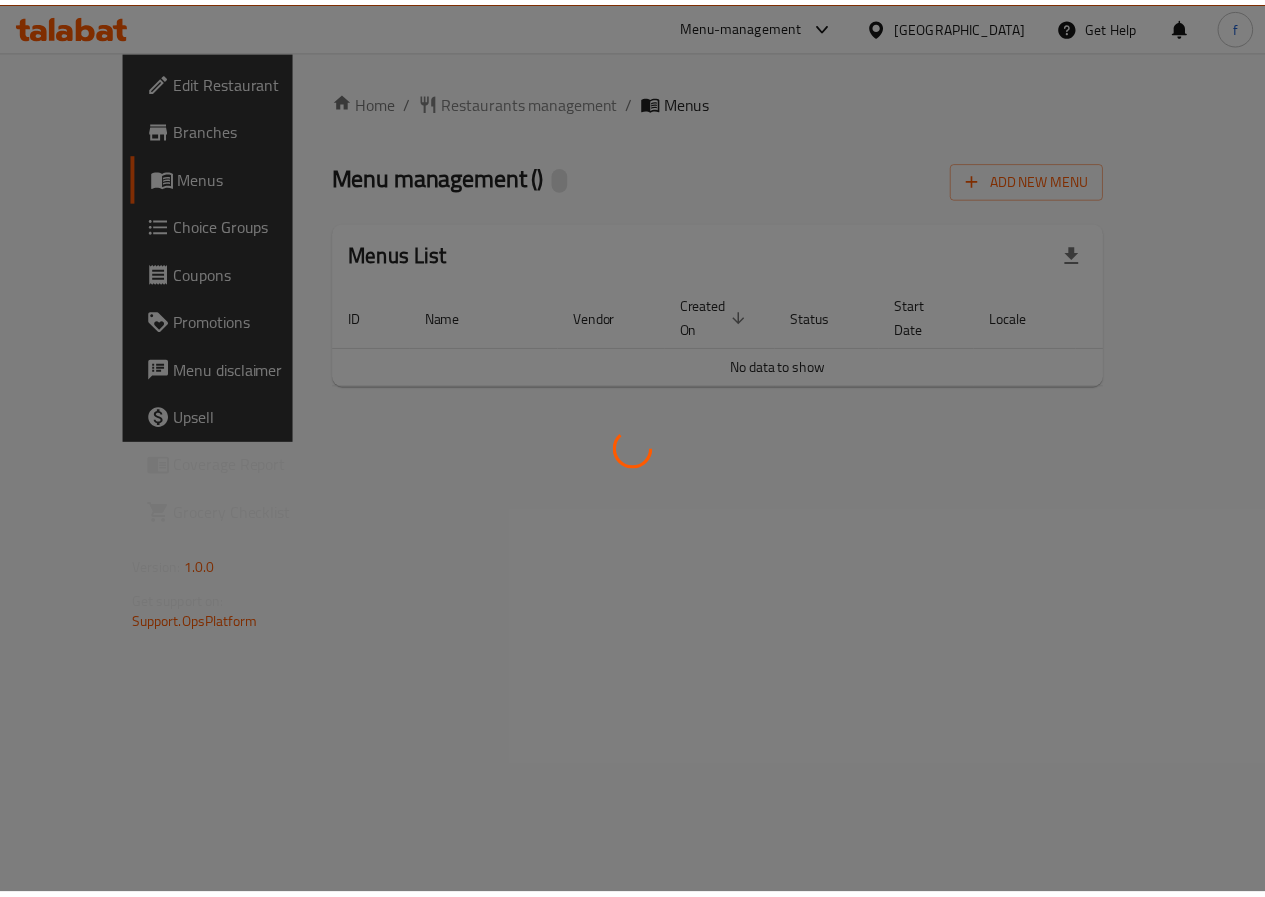 scroll, scrollTop: 0, scrollLeft: 0, axis: both 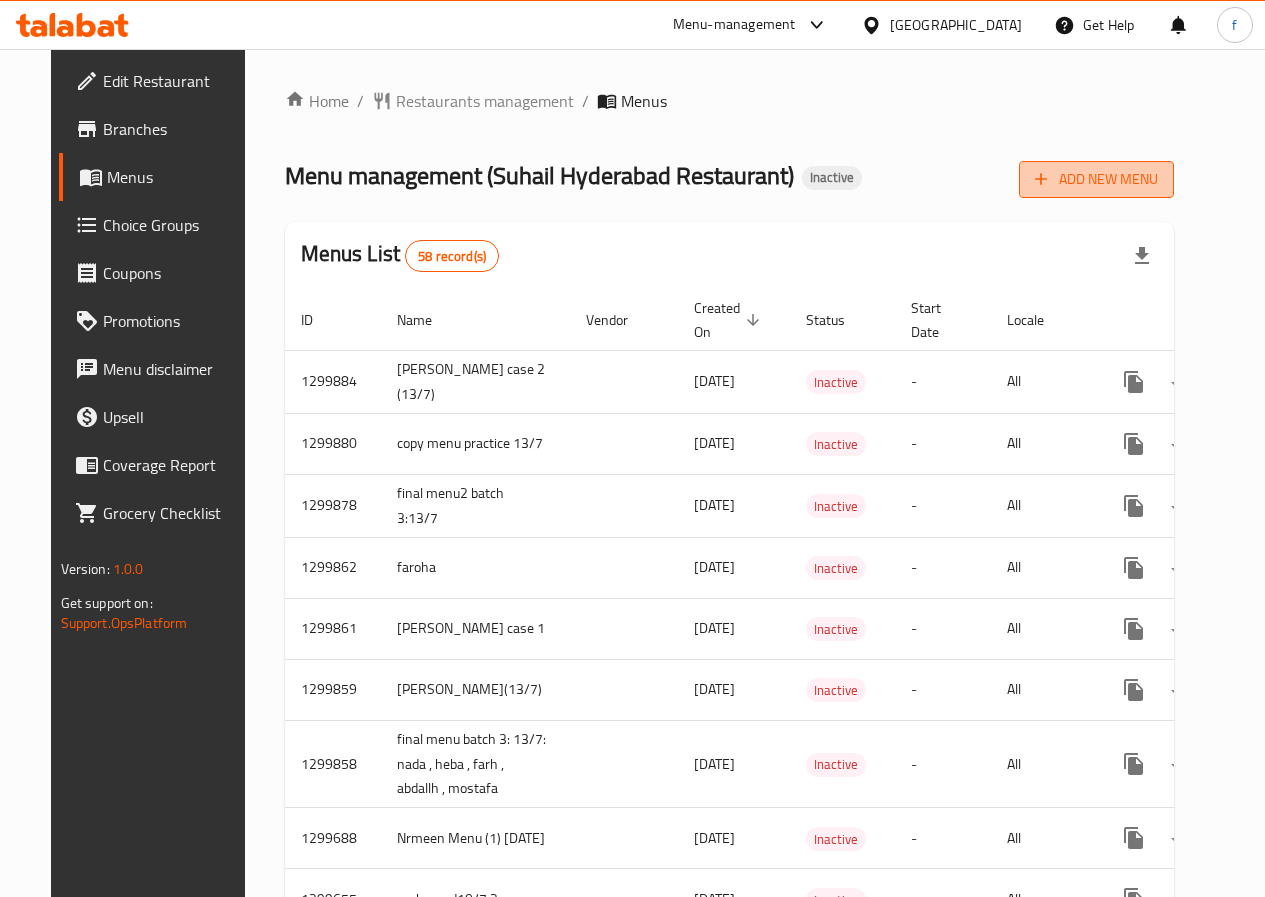 click on "Add New Menu" at bounding box center [1096, 179] 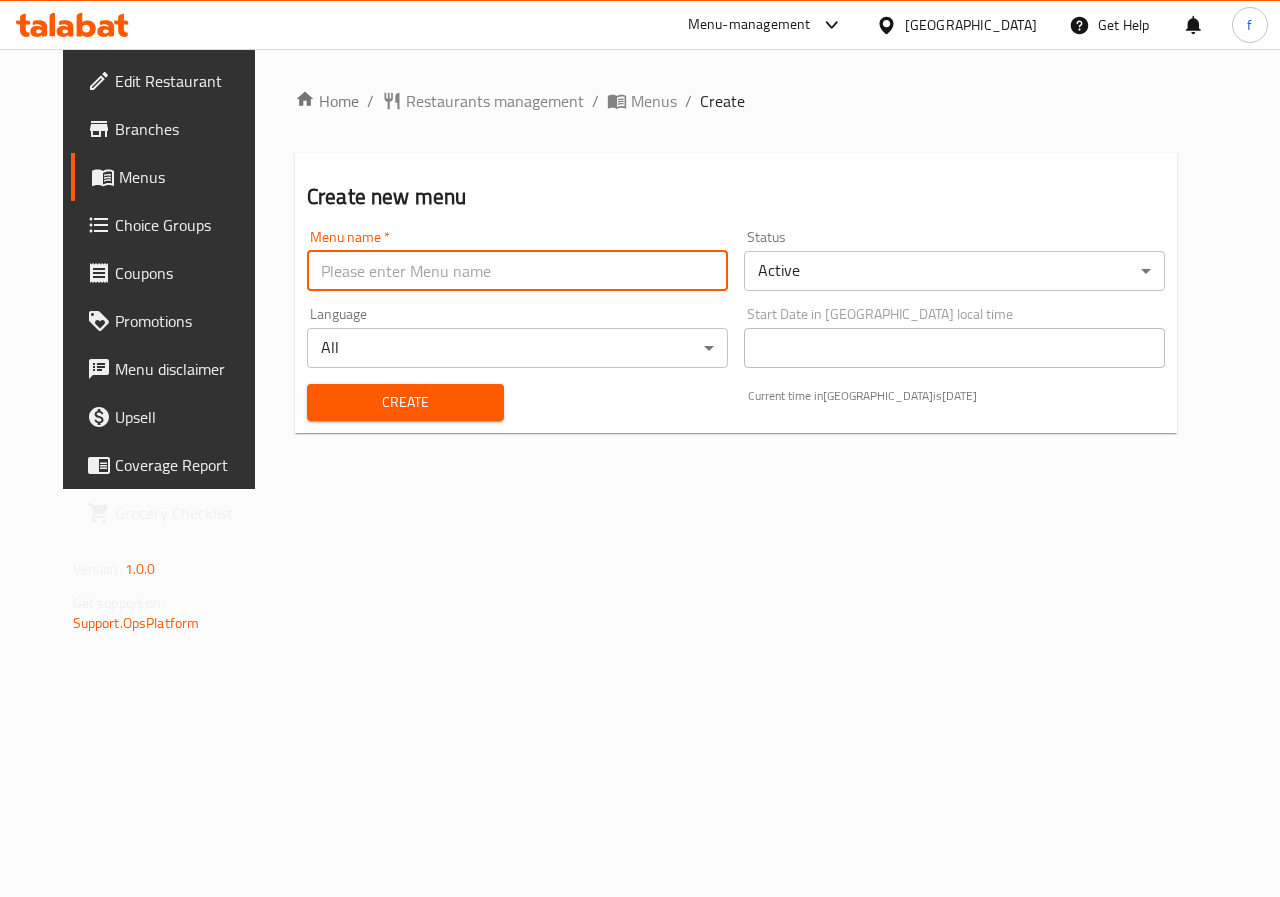 click at bounding box center [517, 271] 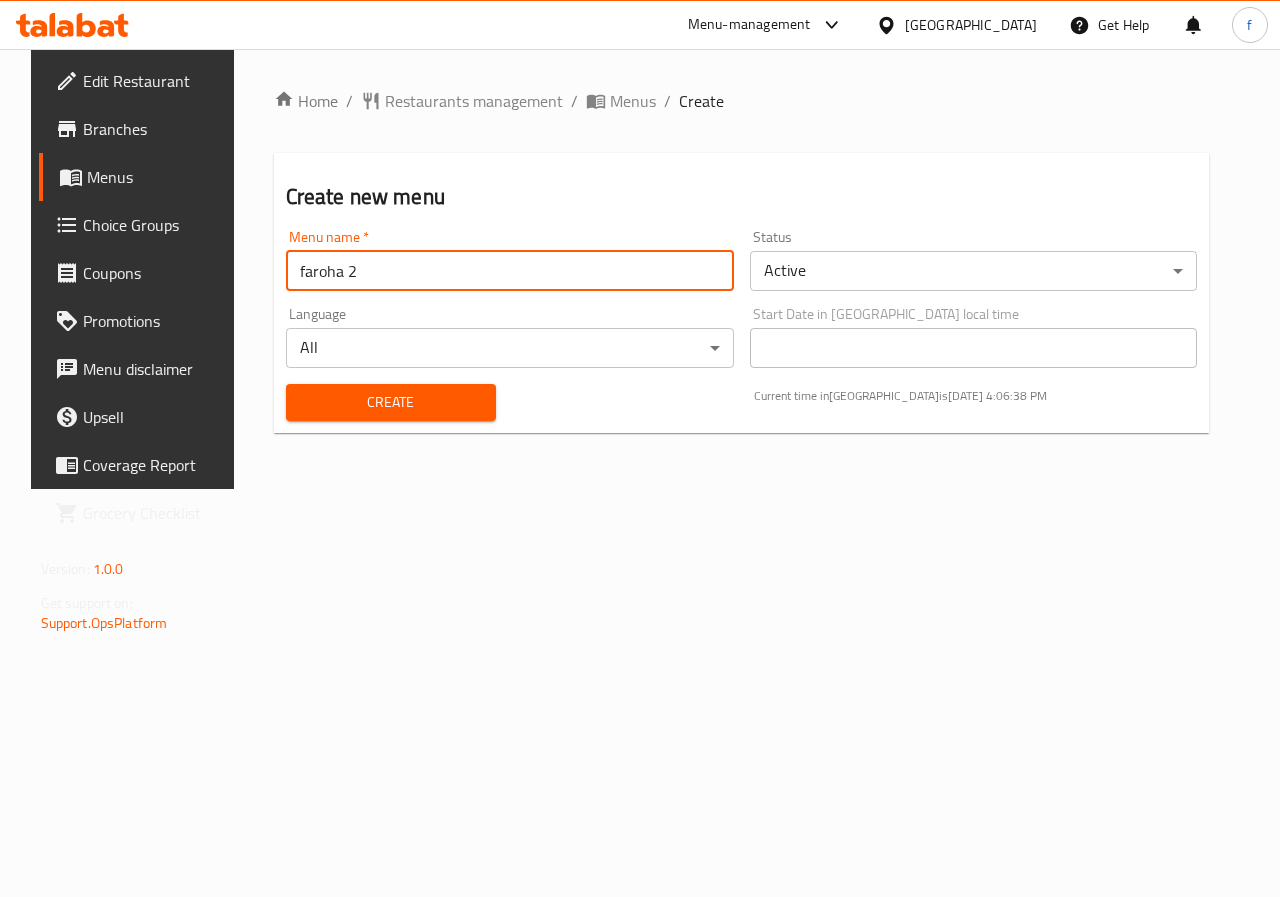 type on "faroha 2" 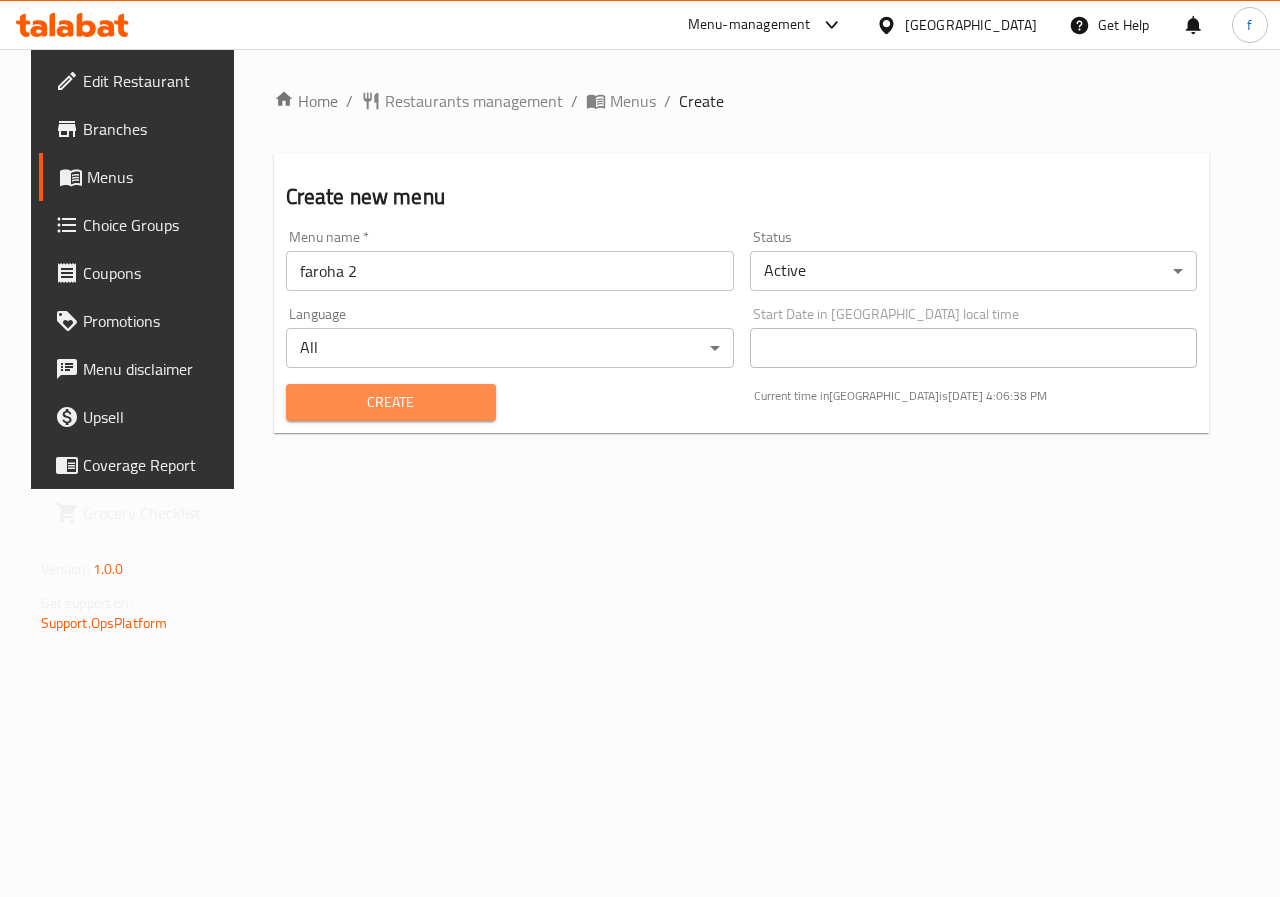 click on "Create" at bounding box center (391, 402) 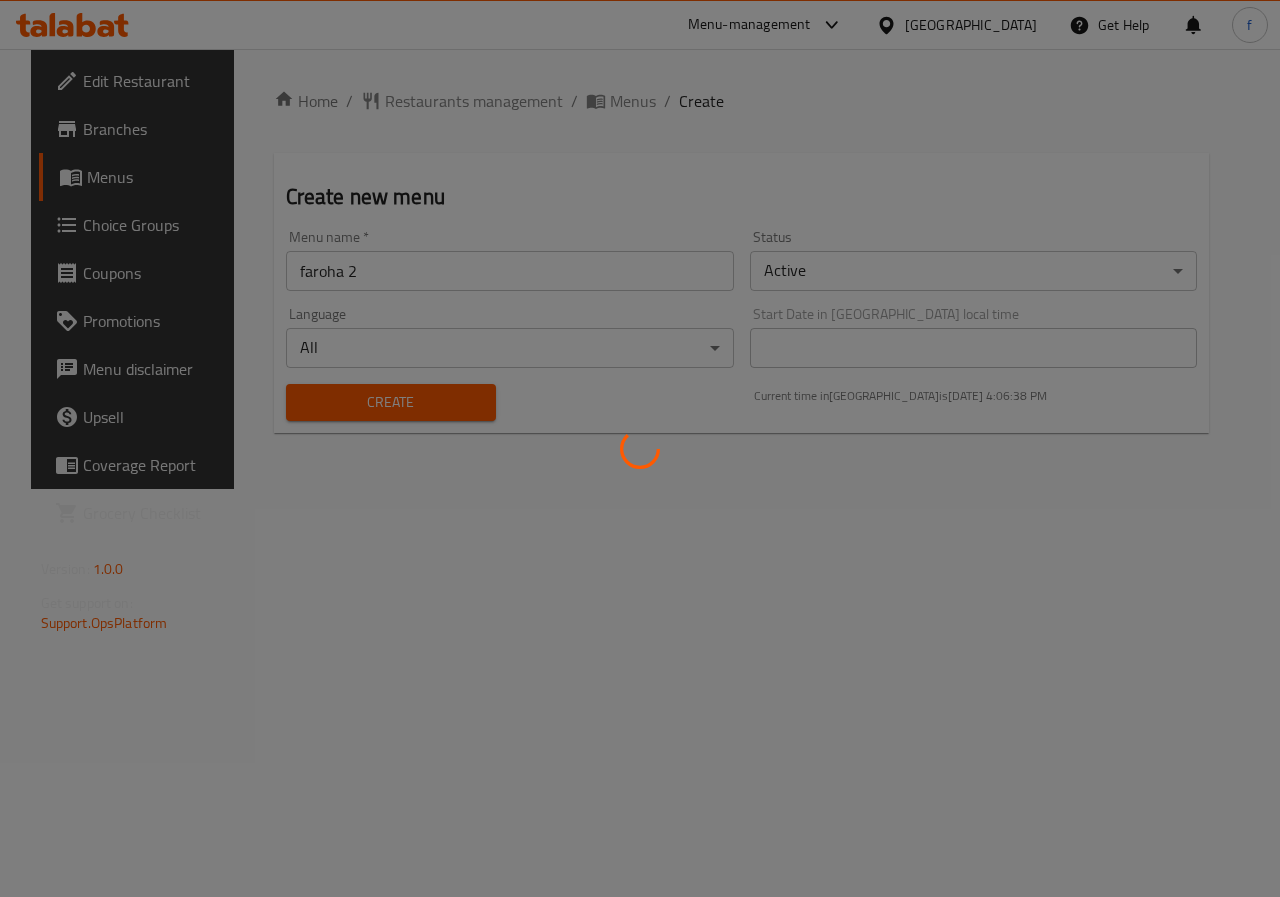 type 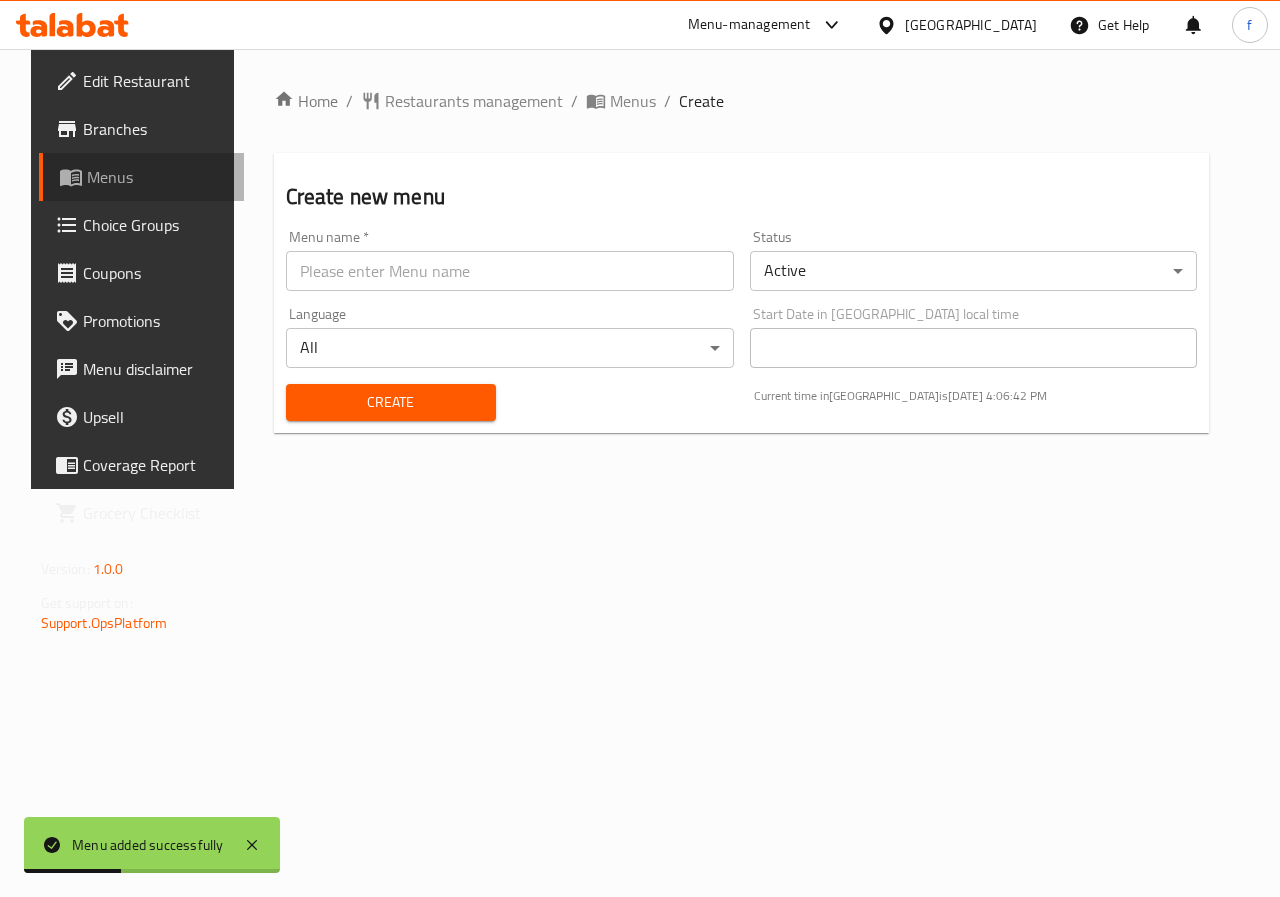 click on "Menus" at bounding box center (158, 177) 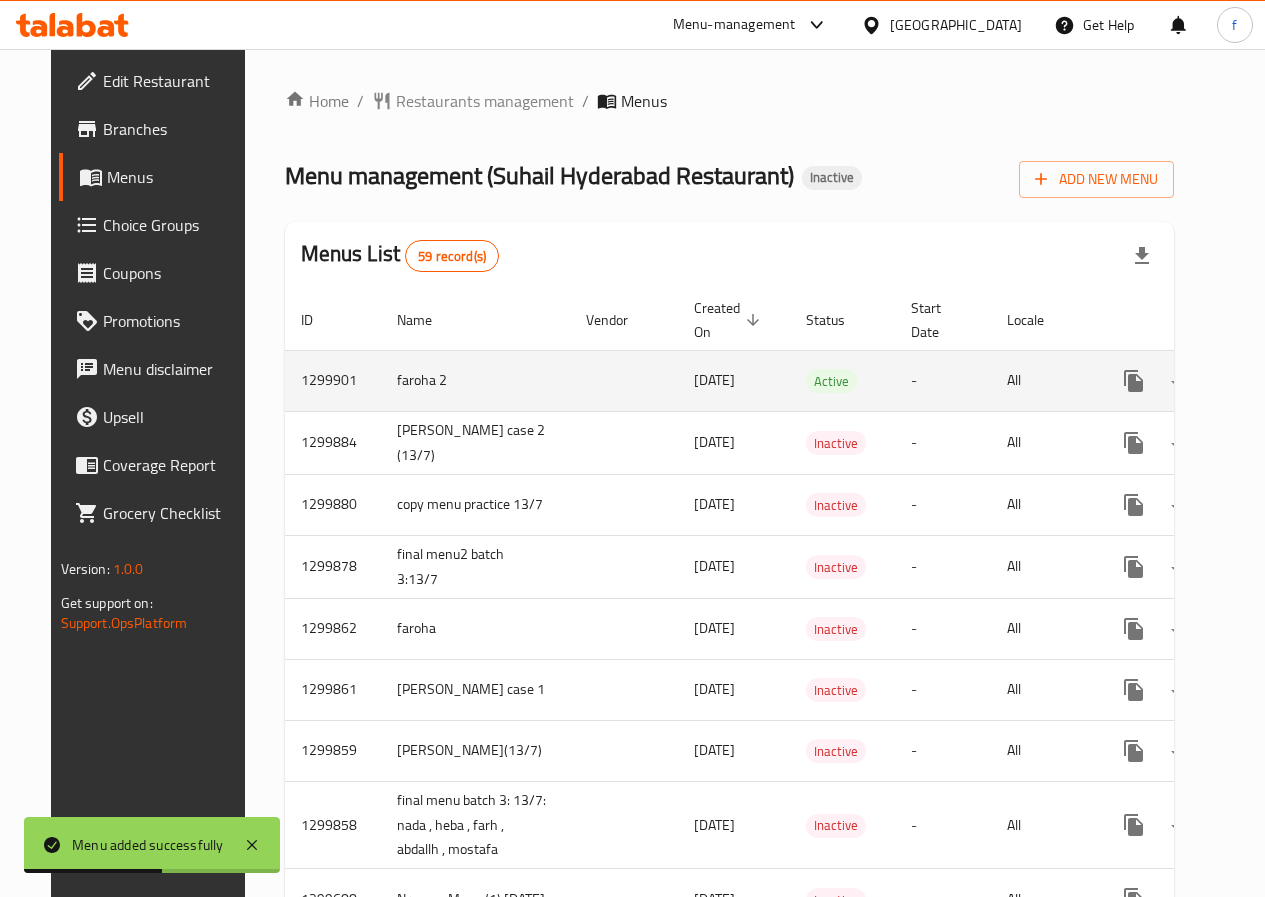 click at bounding box center (624, 380) 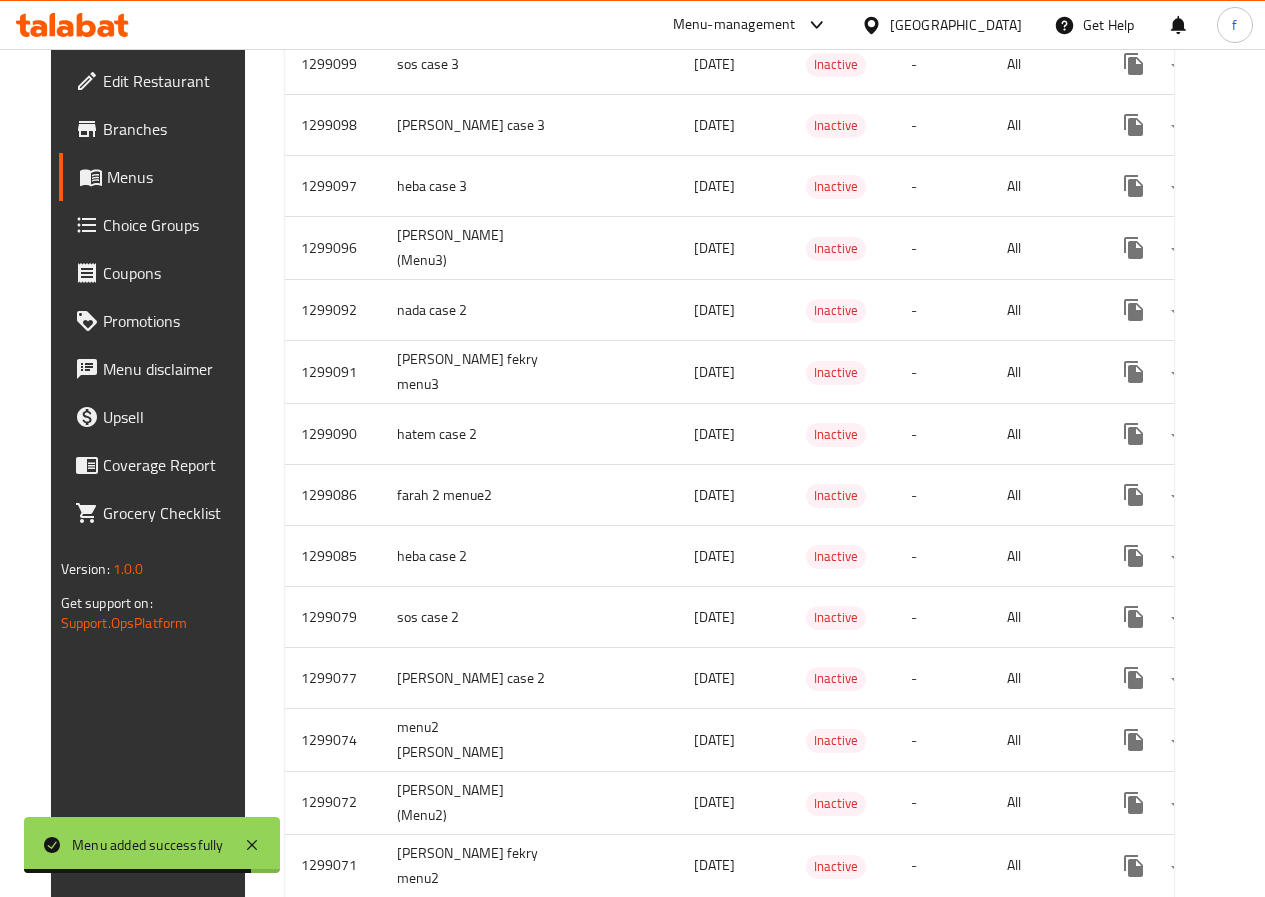 scroll, scrollTop: 3166, scrollLeft: 0, axis: vertical 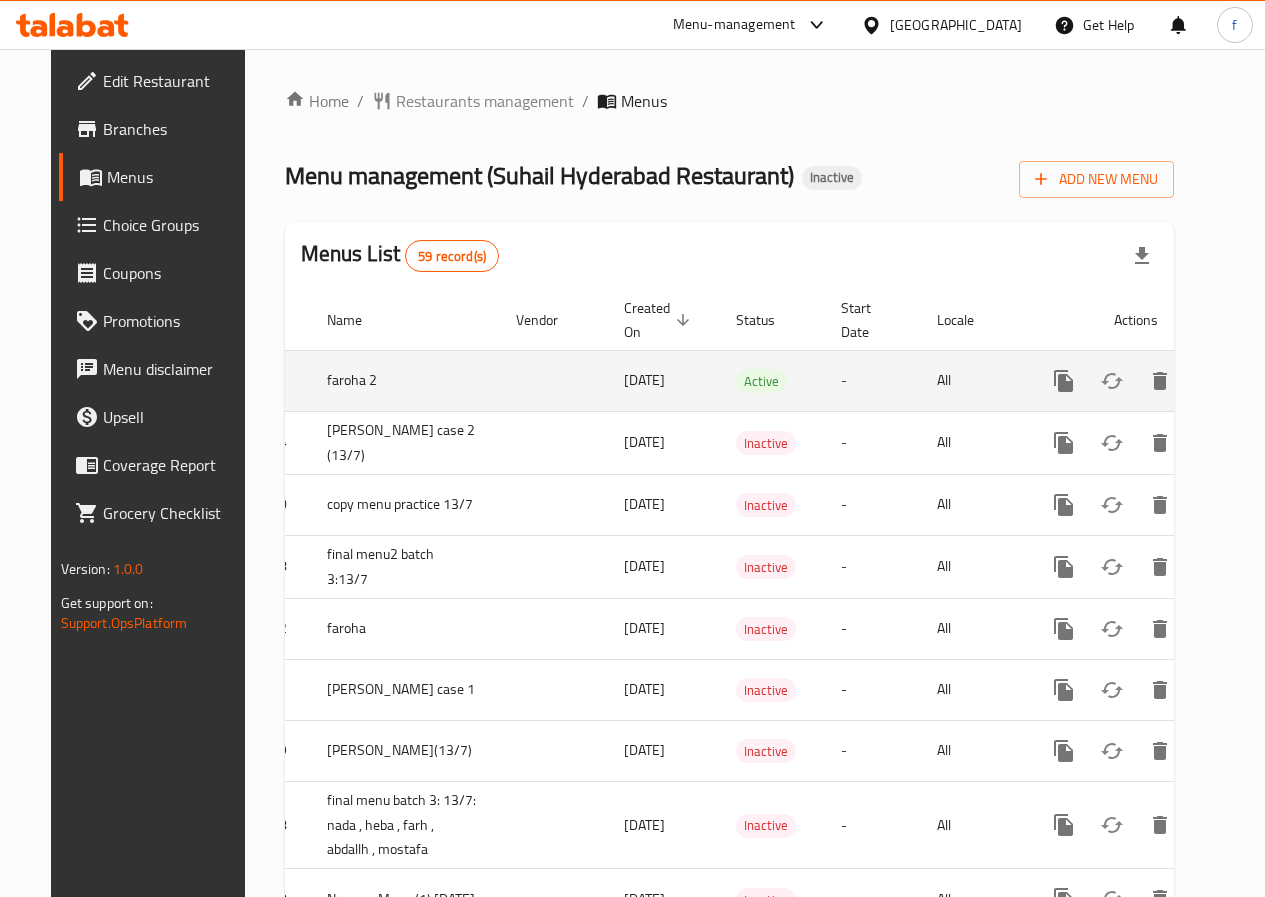 click 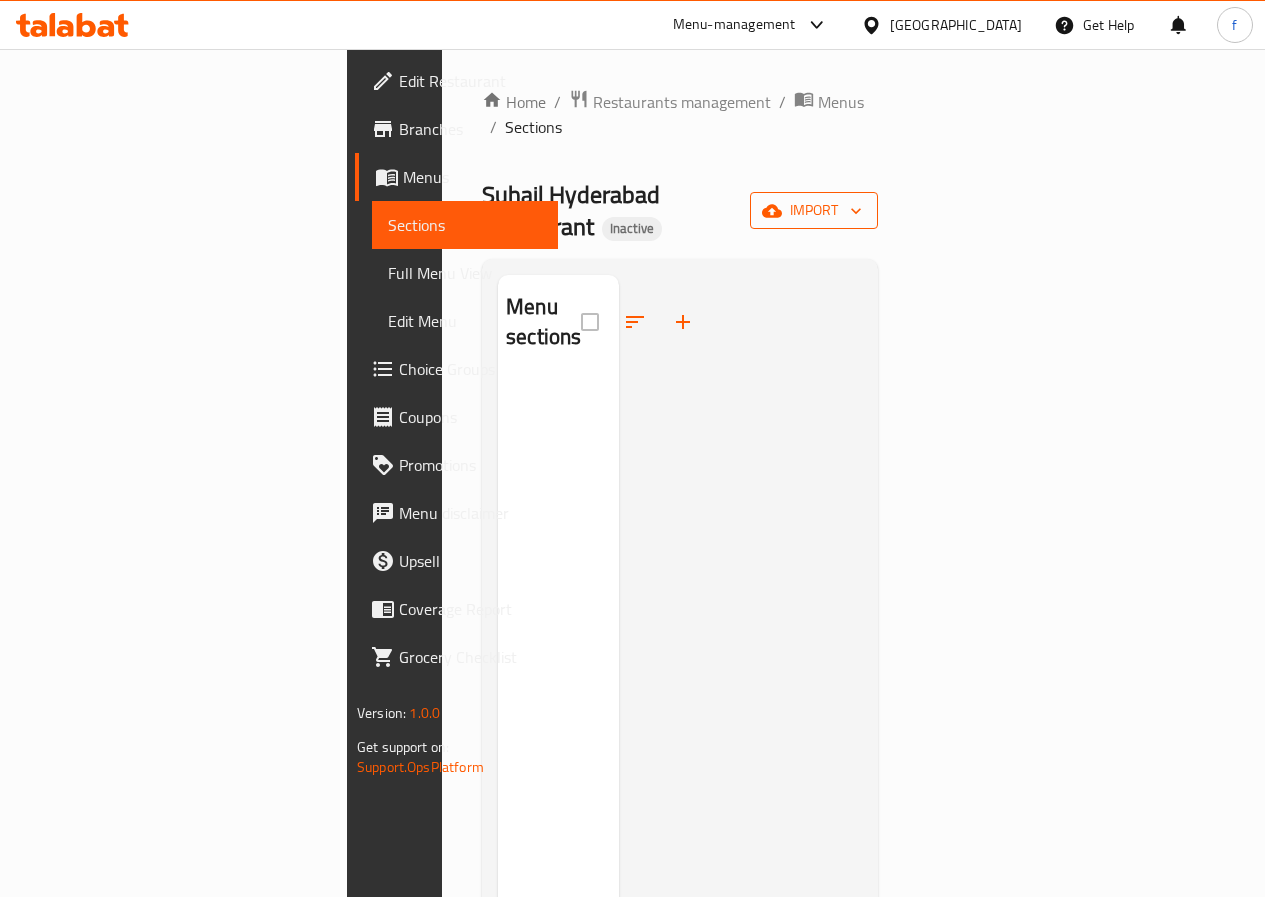 click on "import" at bounding box center (814, 210) 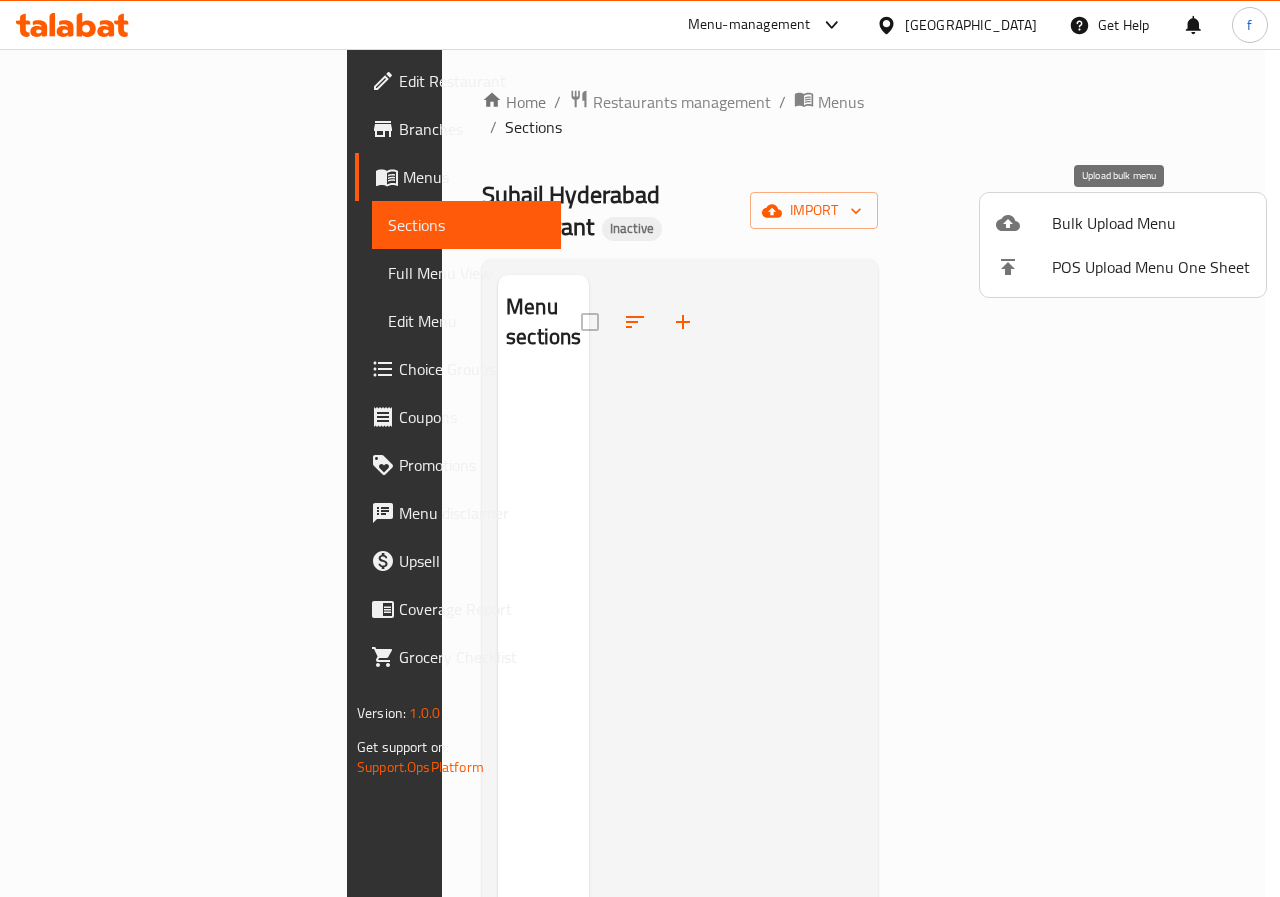 click on "Bulk Upload Menu" at bounding box center [1123, 223] 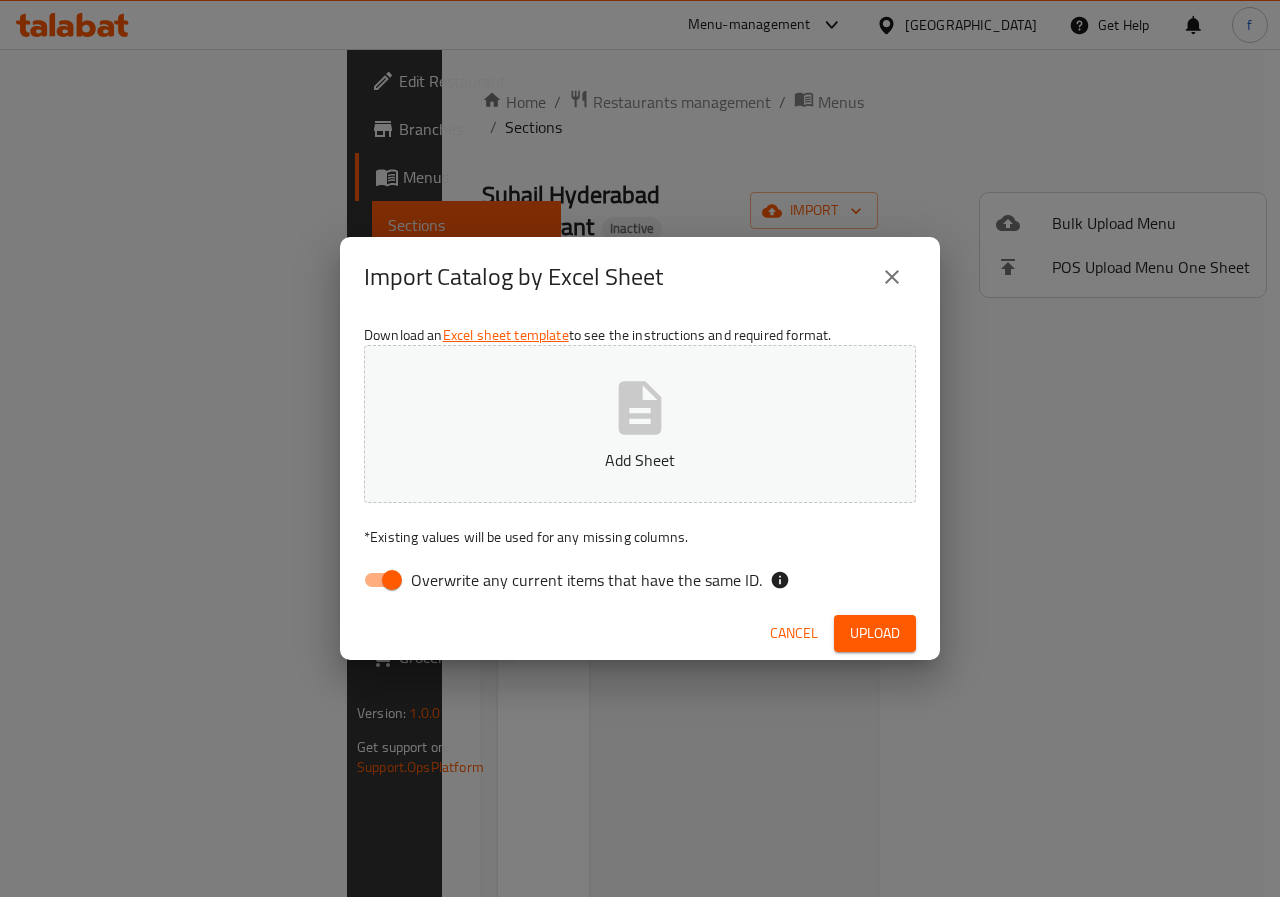 click on "Overwrite any current items that have the same ID." at bounding box center (392, 580) 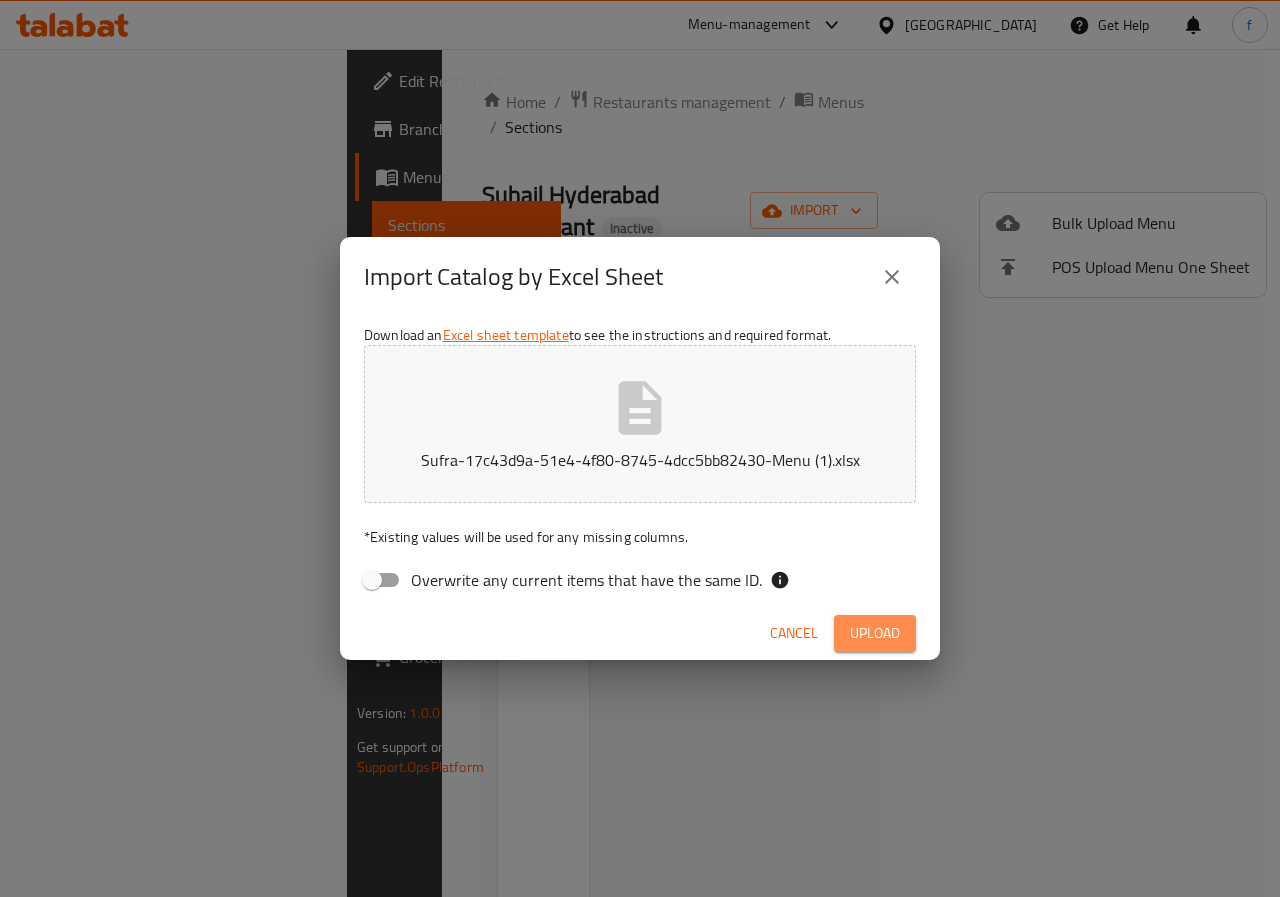 click on "Upload" at bounding box center (875, 633) 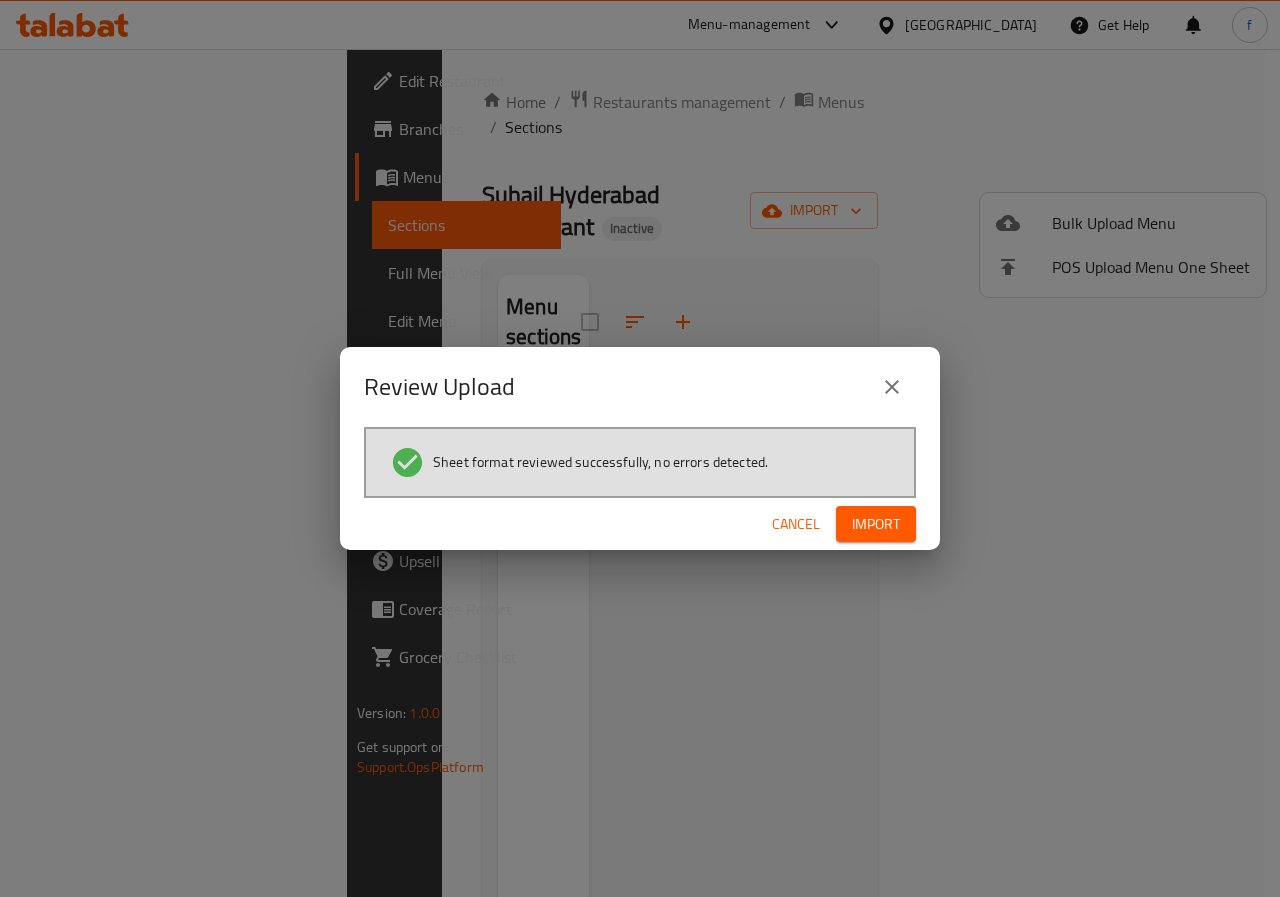 click on "Import" at bounding box center [876, 524] 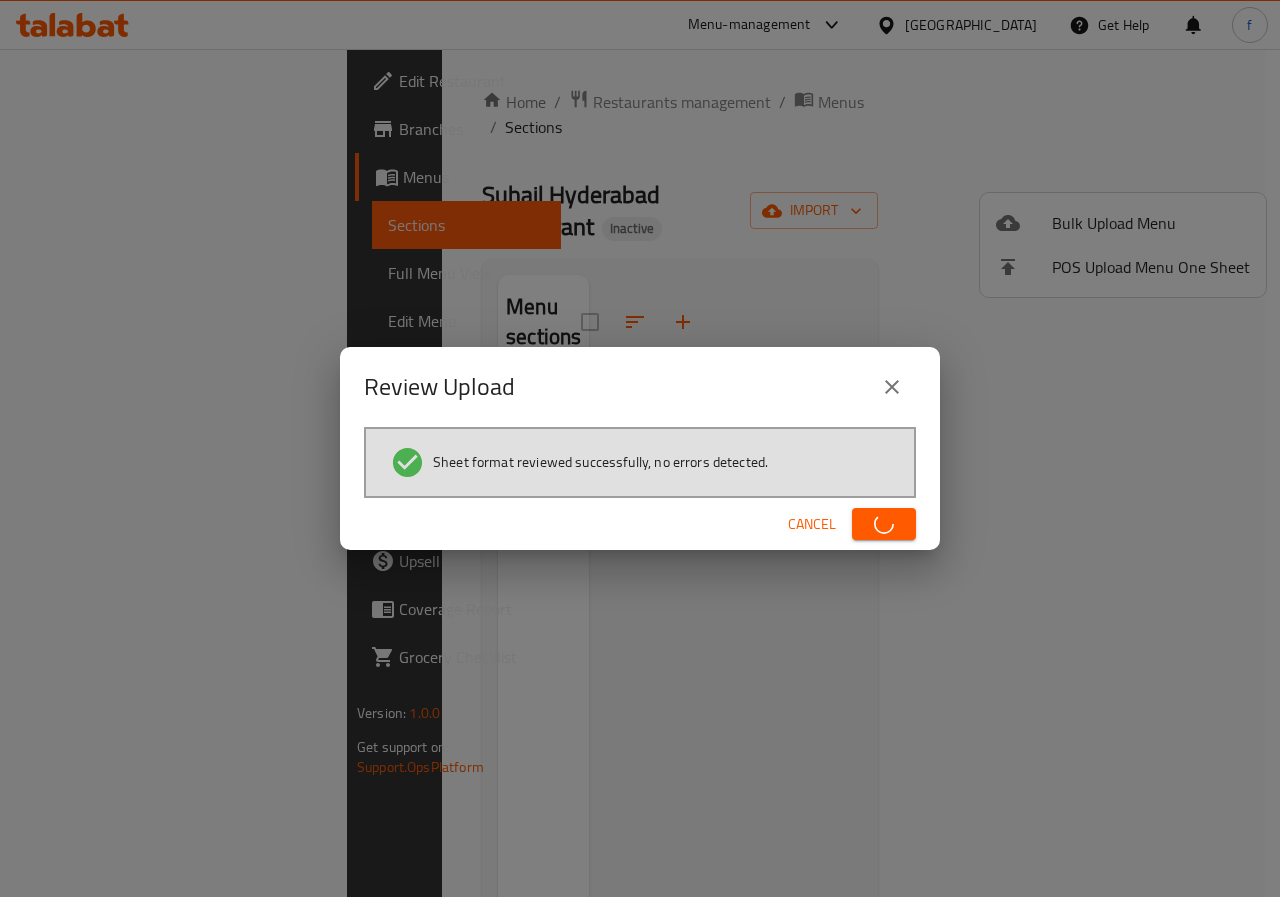 click on "Review Upload Sheet format reviewed successfully, no errors detected. Cancel" at bounding box center [640, 448] 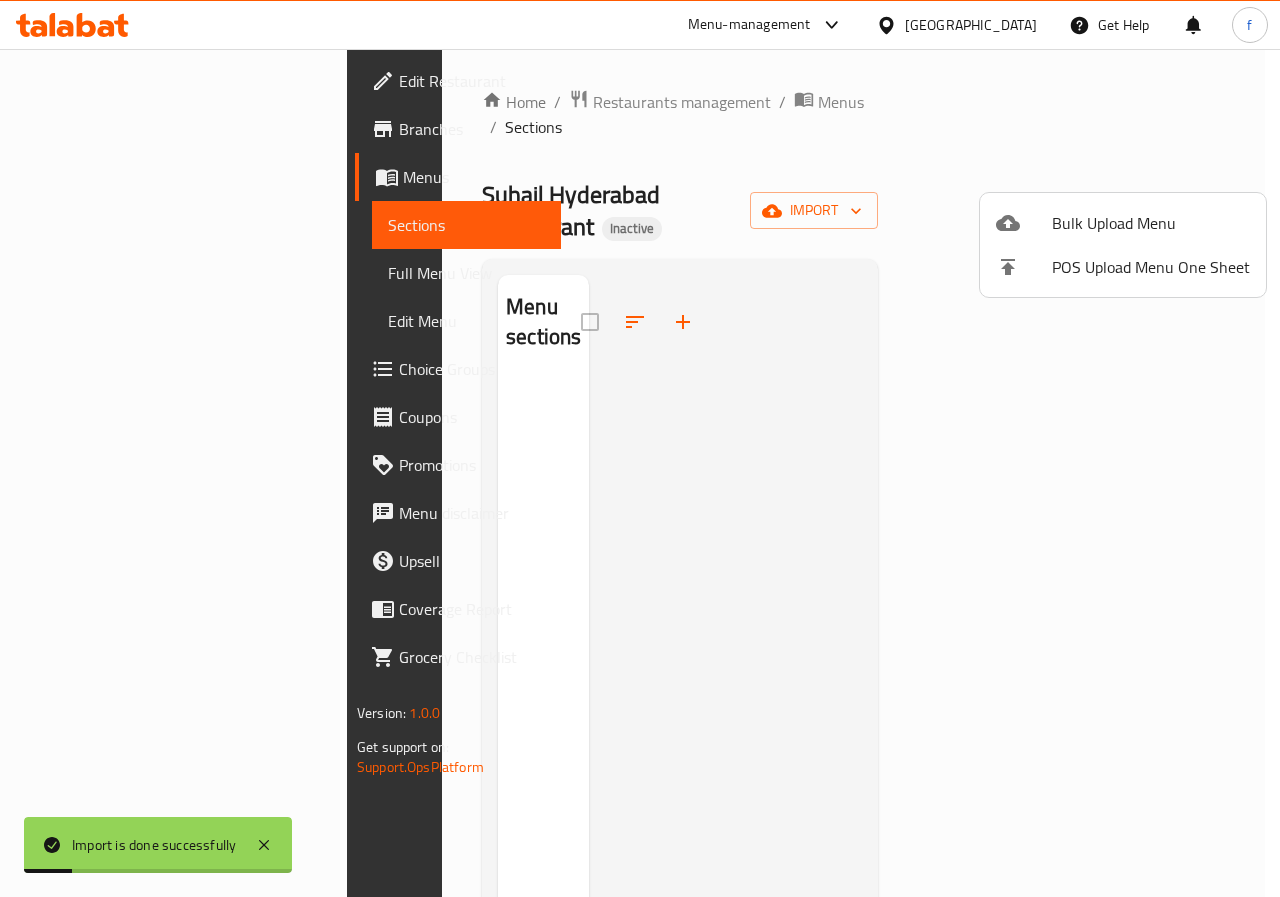 click at bounding box center [640, 448] 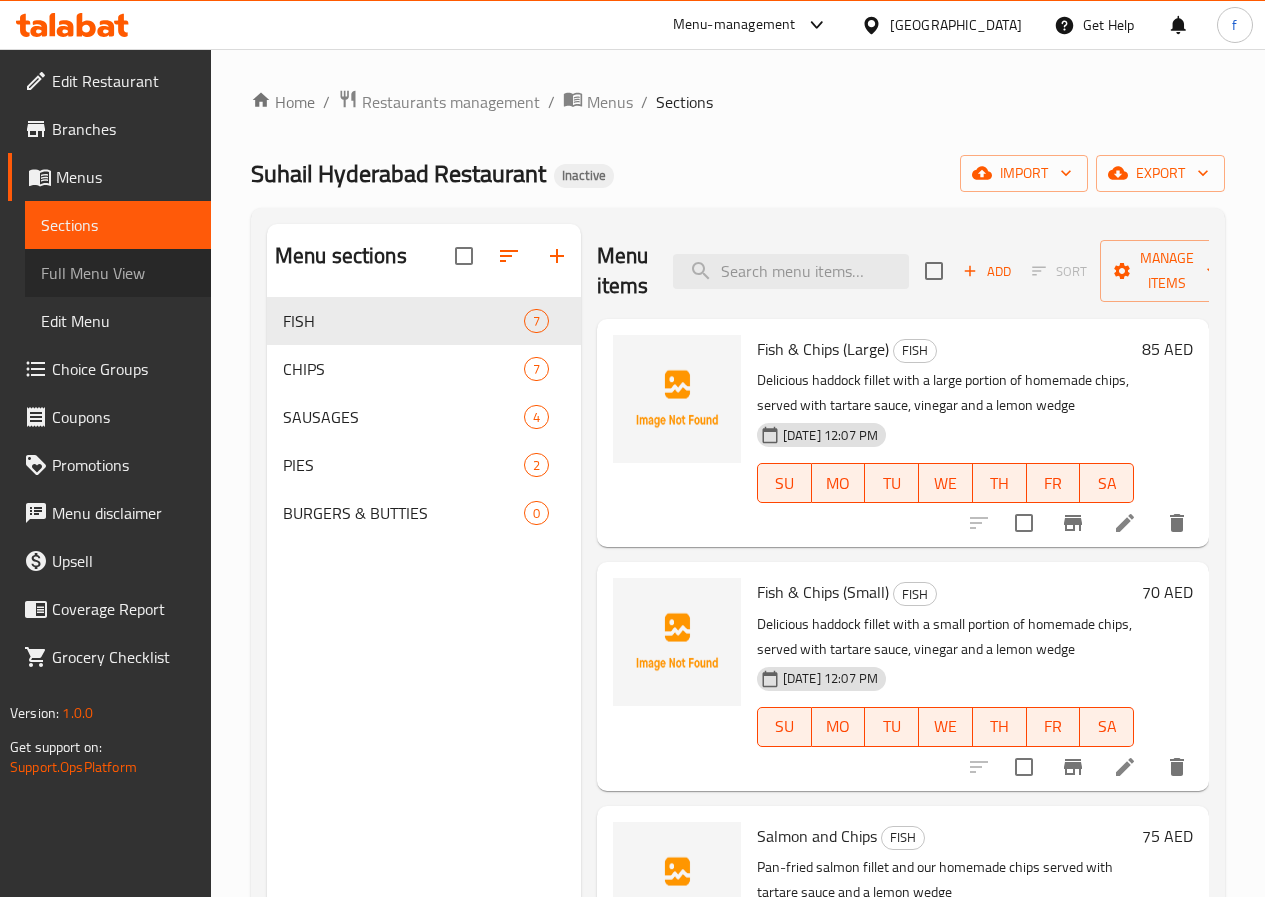 click on "Full Menu View" at bounding box center [118, 273] 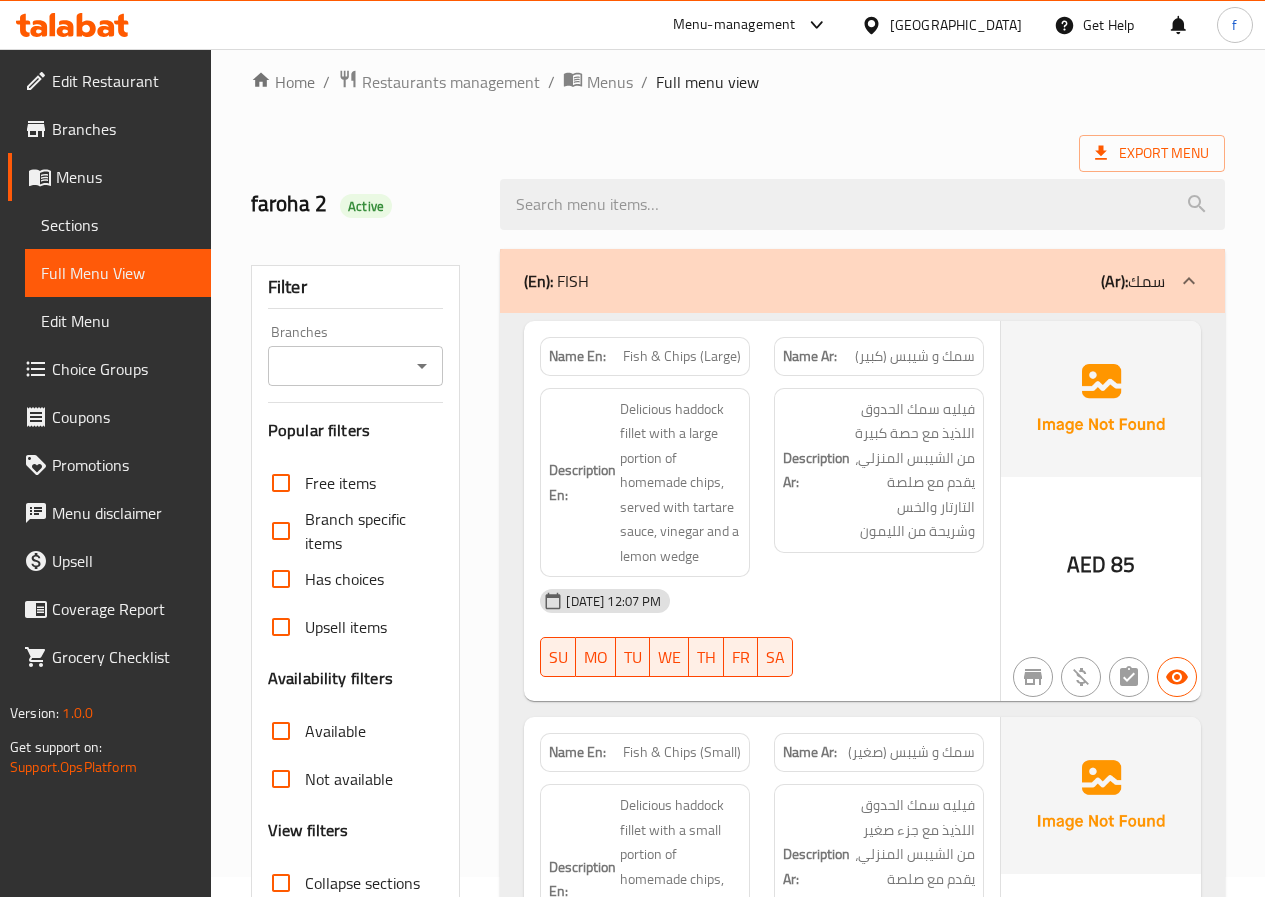 scroll, scrollTop: 0, scrollLeft: 0, axis: both 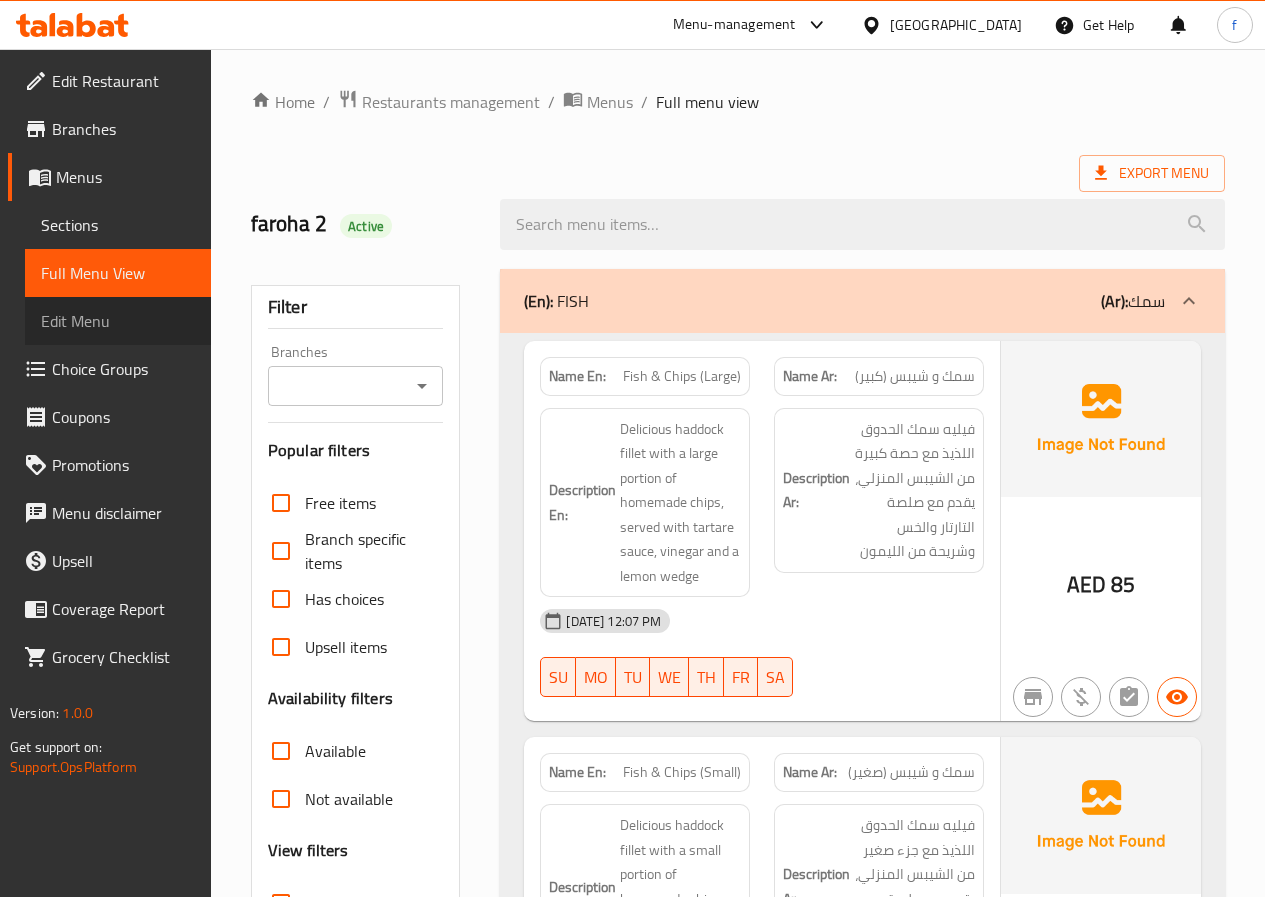 click on "Edit Menu" at bounding box center (118, 321) 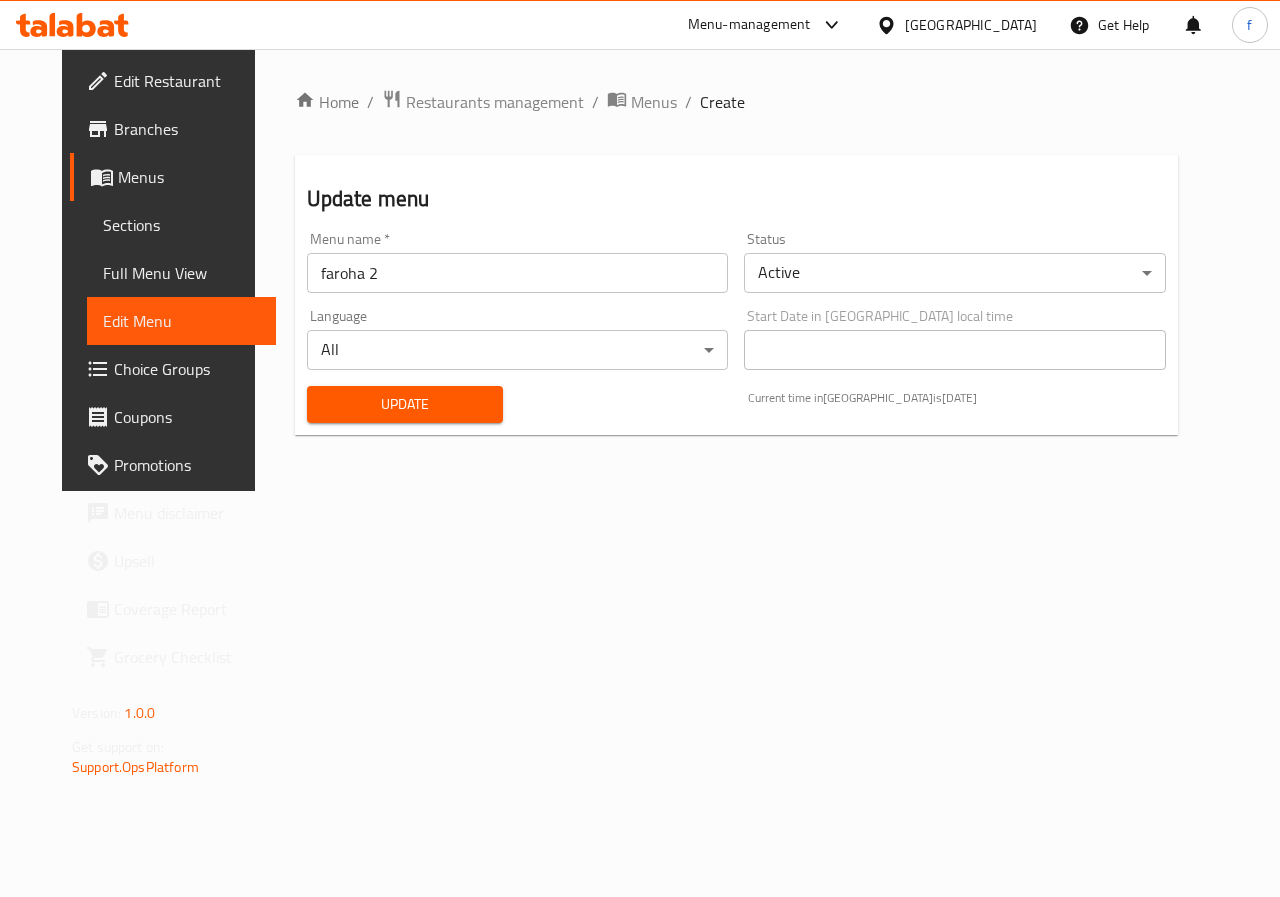 click on "Full Menu View" at bounding box center (181, 273) 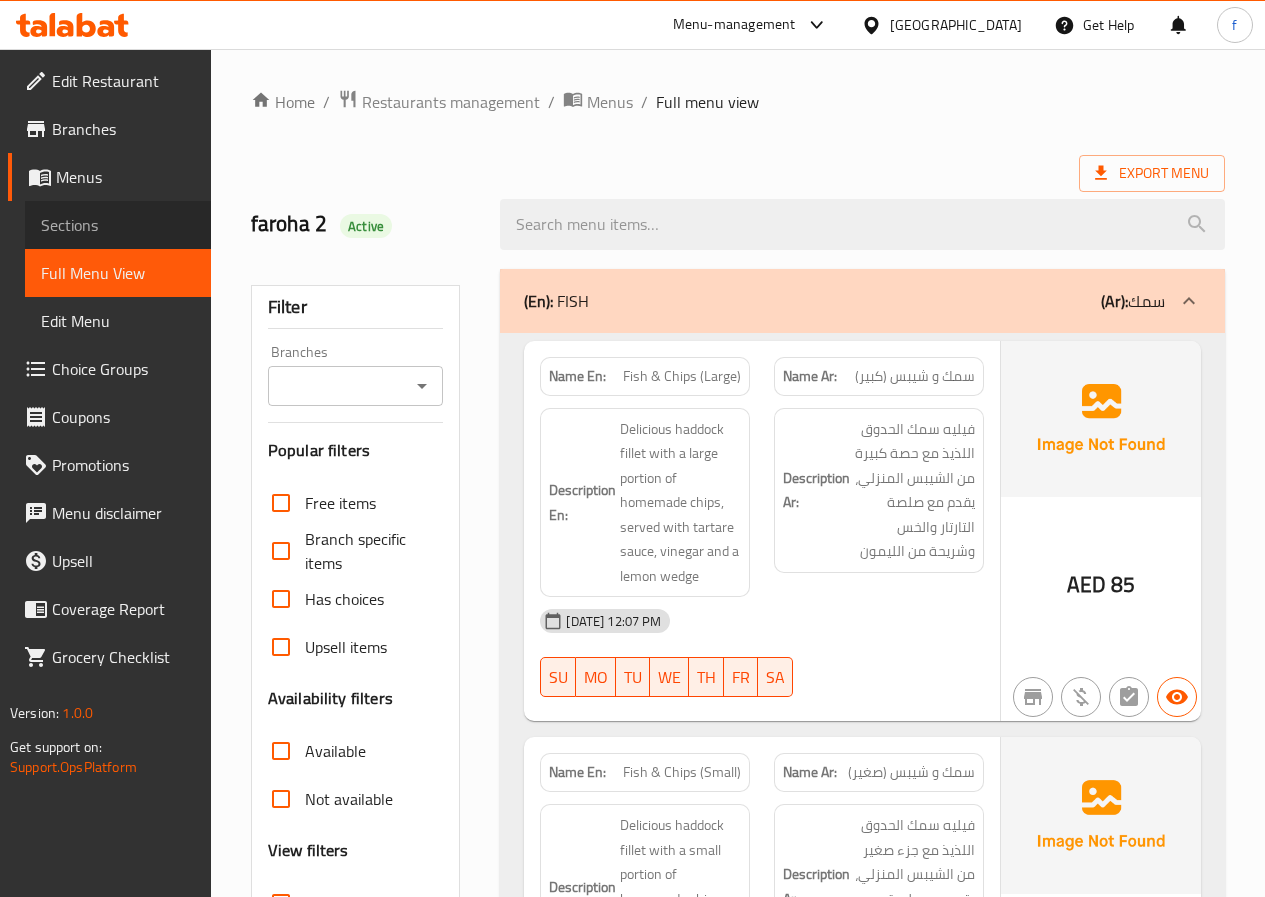 click on "Sections" at bounding box center (118, 225) 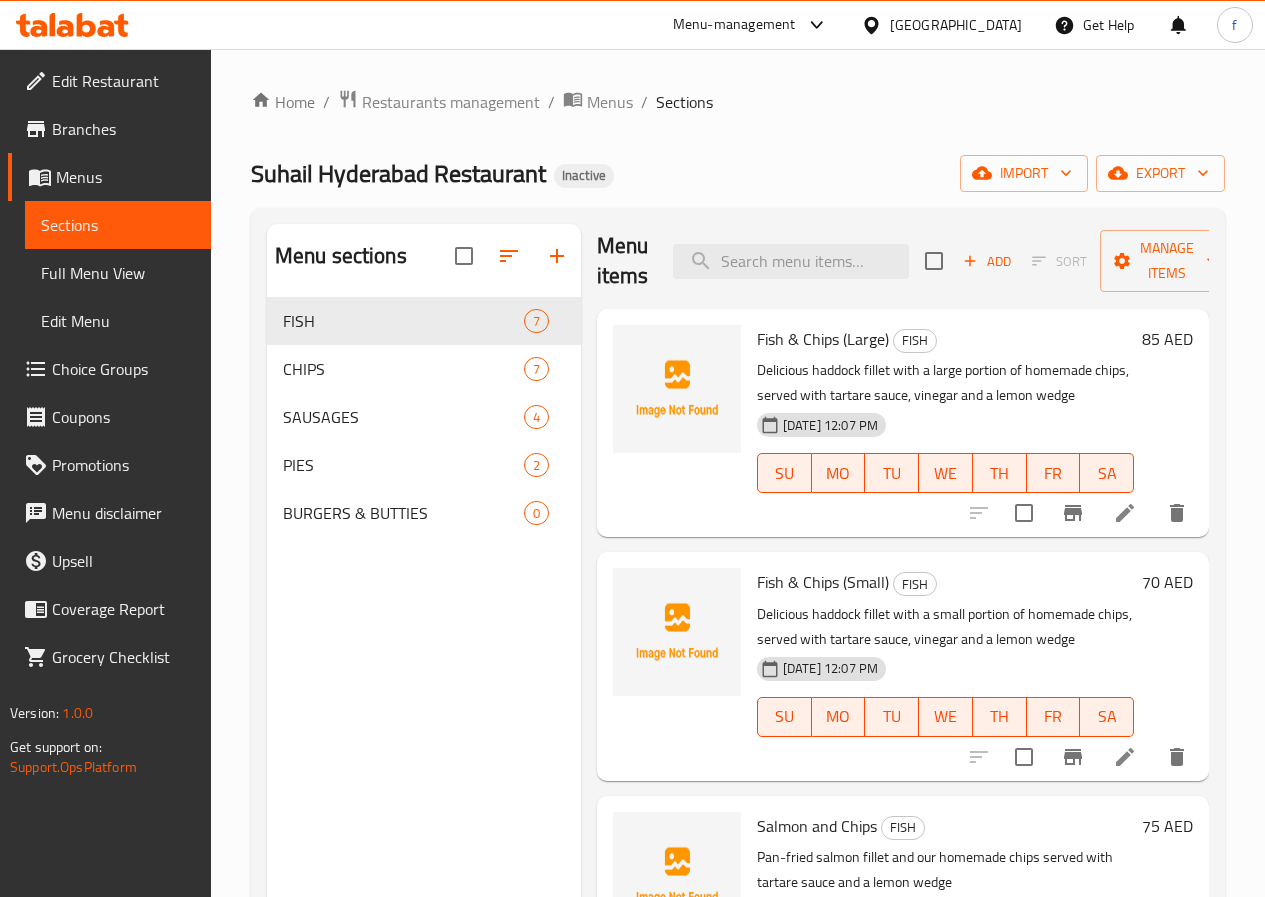 scroll, scrollTop: 0, scrollLeft: 0, axis: both 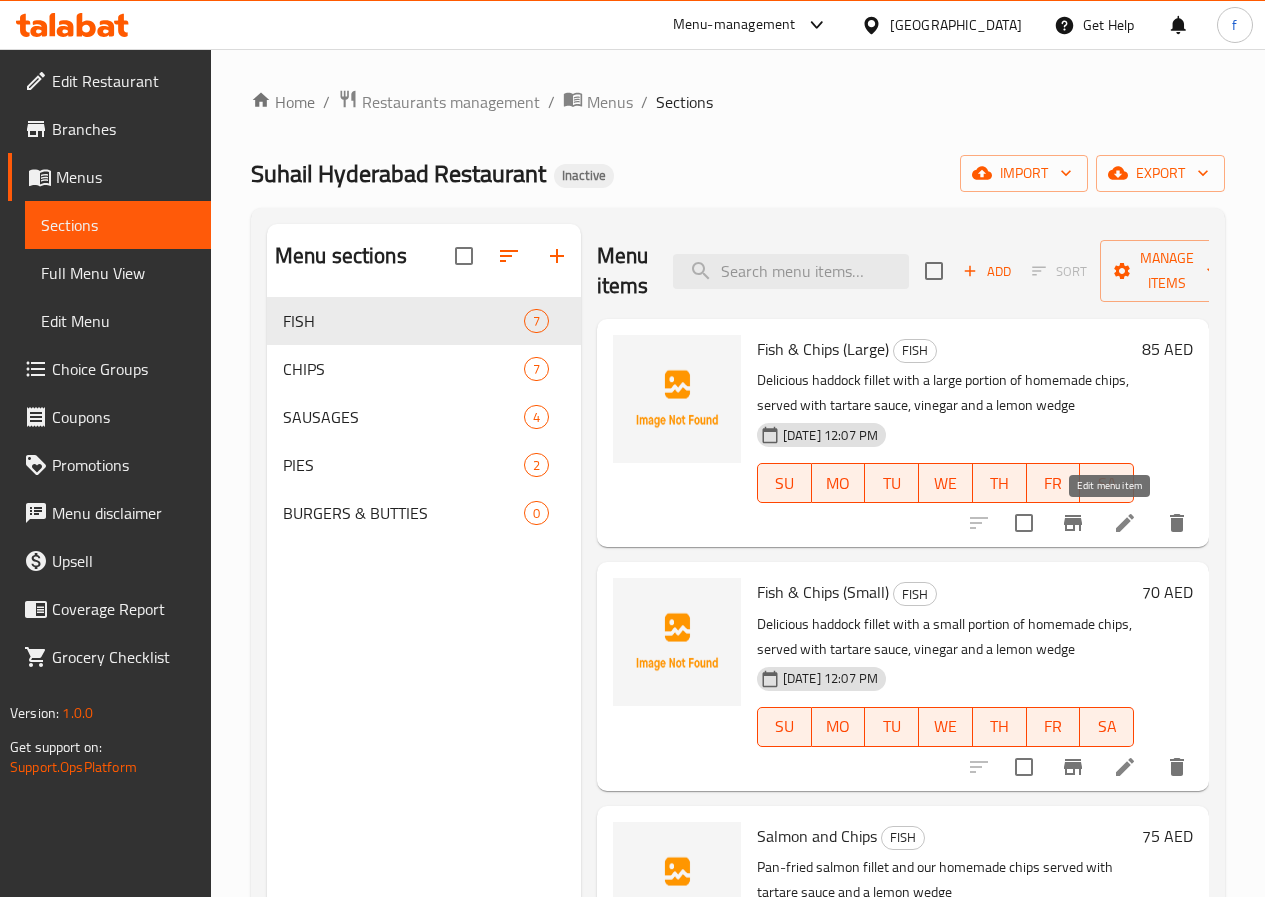 click 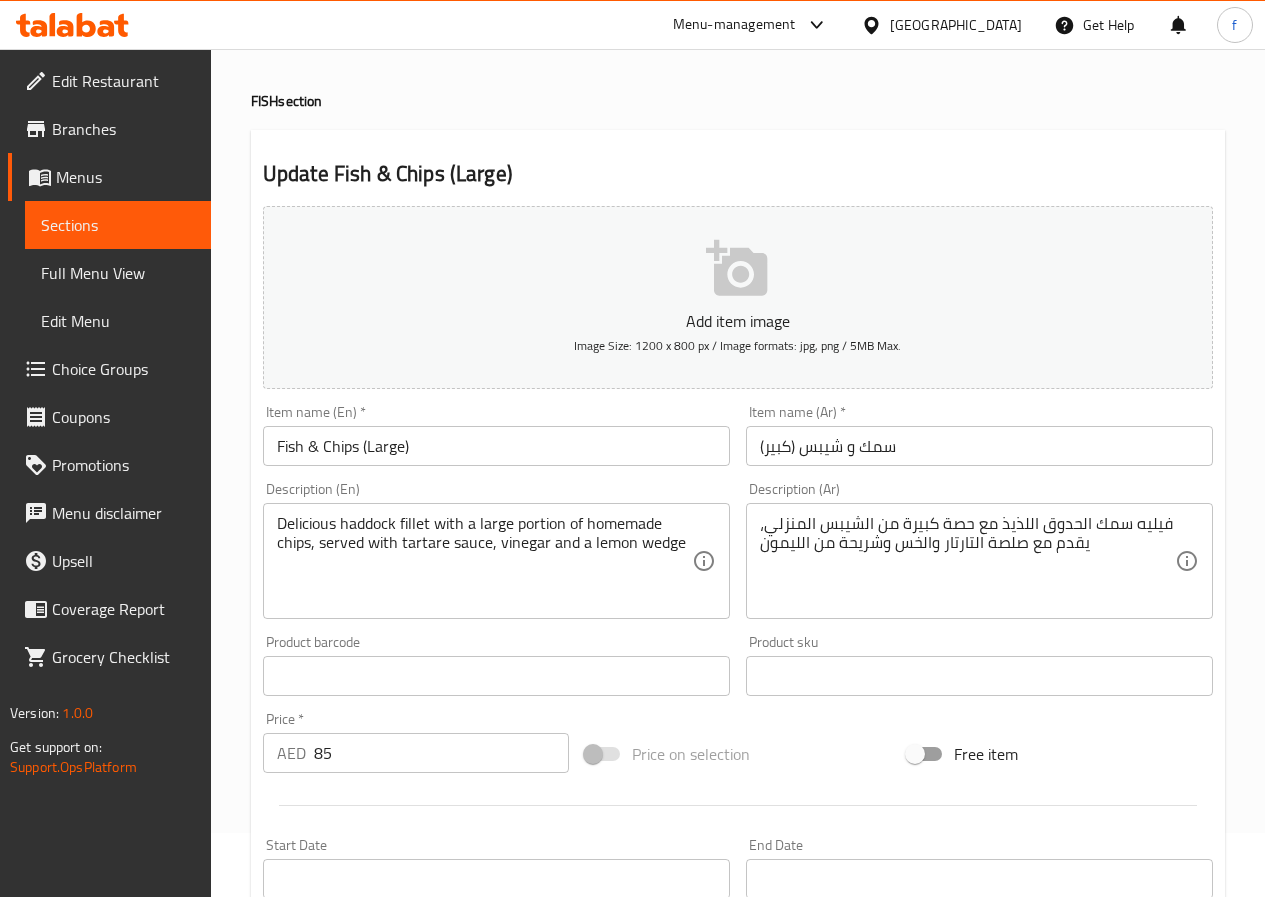 scroll, scrollTop: 100, scrollLeft: 0, axis: vertical 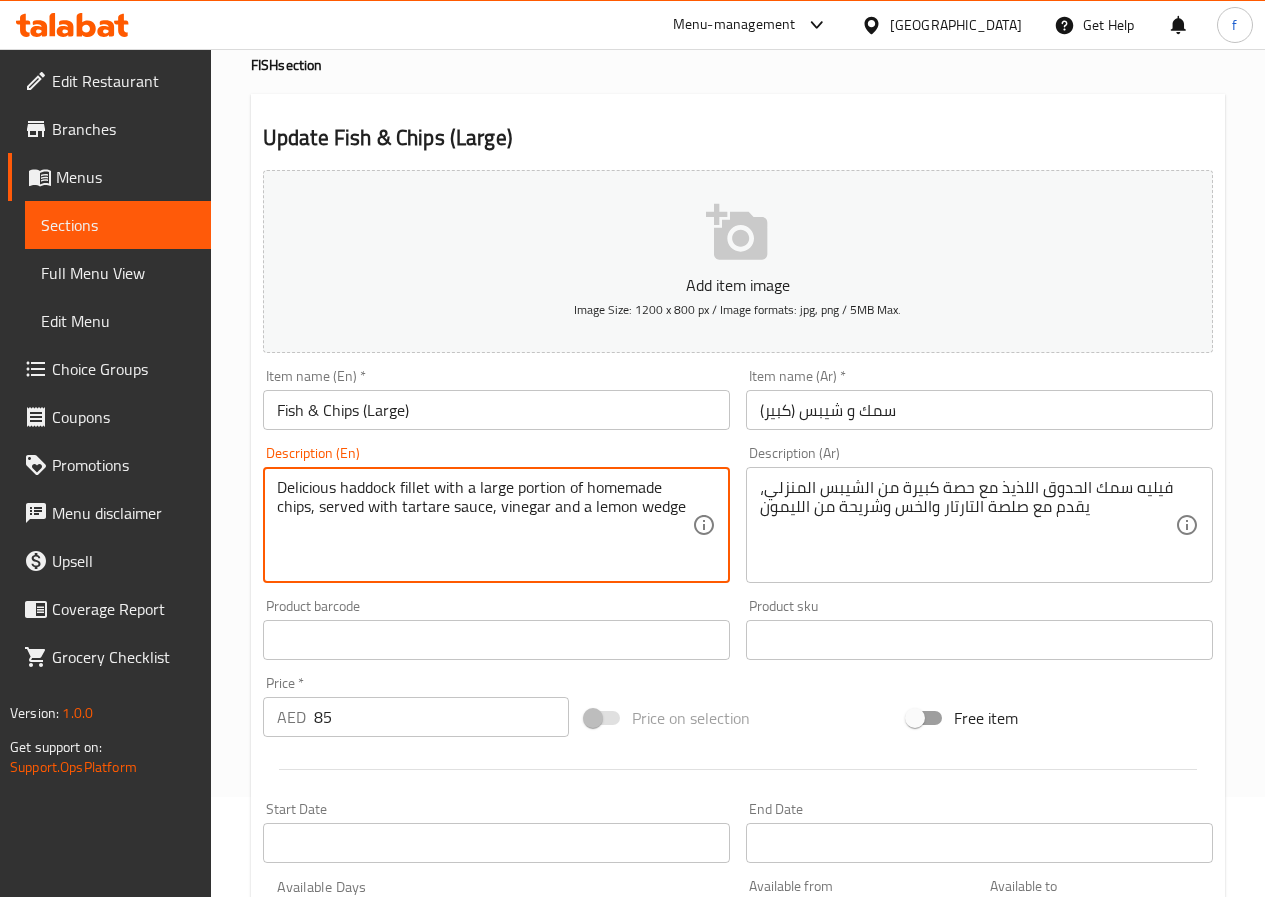 click on "Delicious haddock fillet with a large portion of homemade chips, served with tartare sauce, vinegar and a lemon wedge" at bounding box center [484, 525] 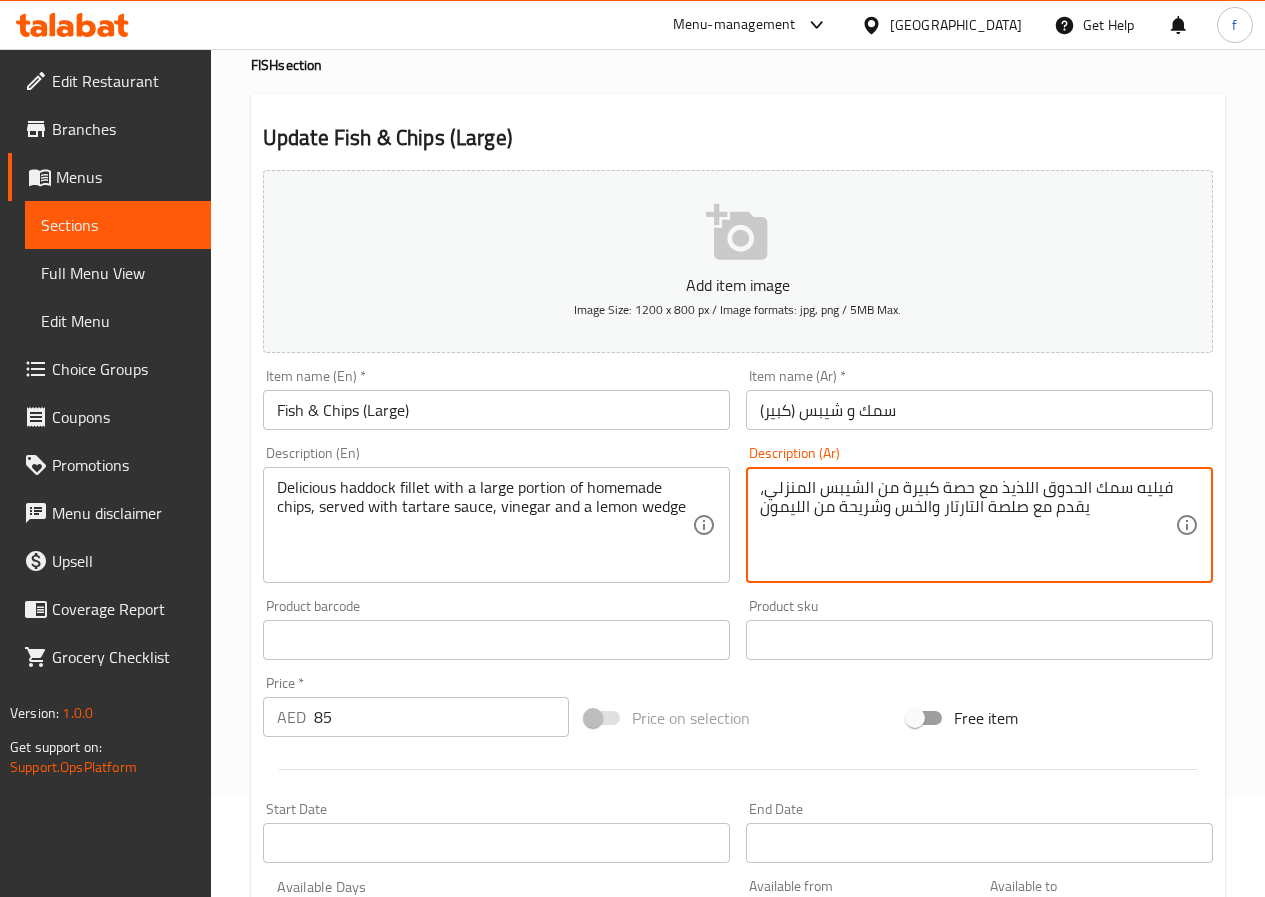 drag, startPoint x: 913, startPoint y: 506, endPoint x: 895, endPoint y: 506, distance: 18 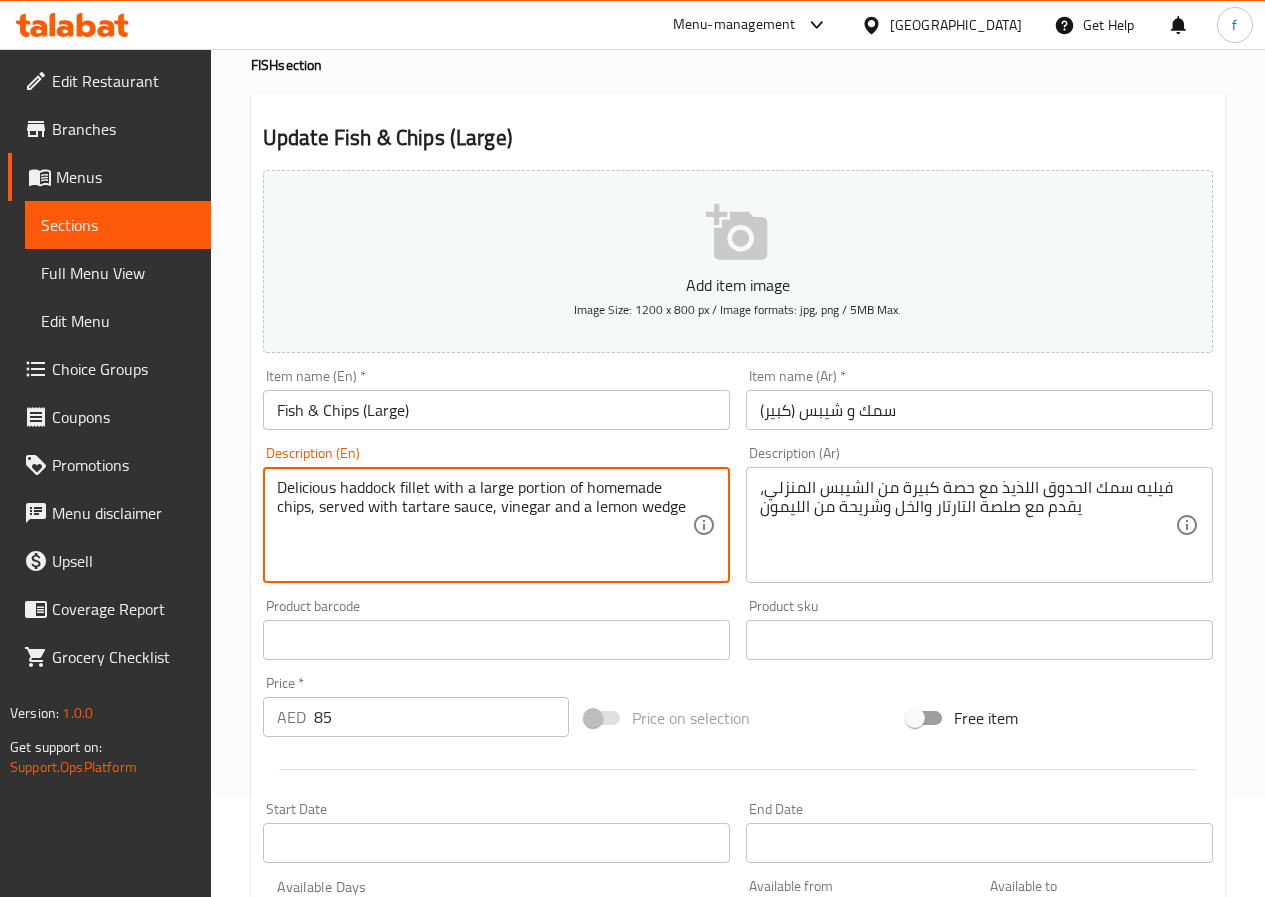 click on "Delicious haddock fillet with a large portion of homemade chips, served with tartare sauce, vinegar and a lemon wedge" at bounding box center (484, 525) 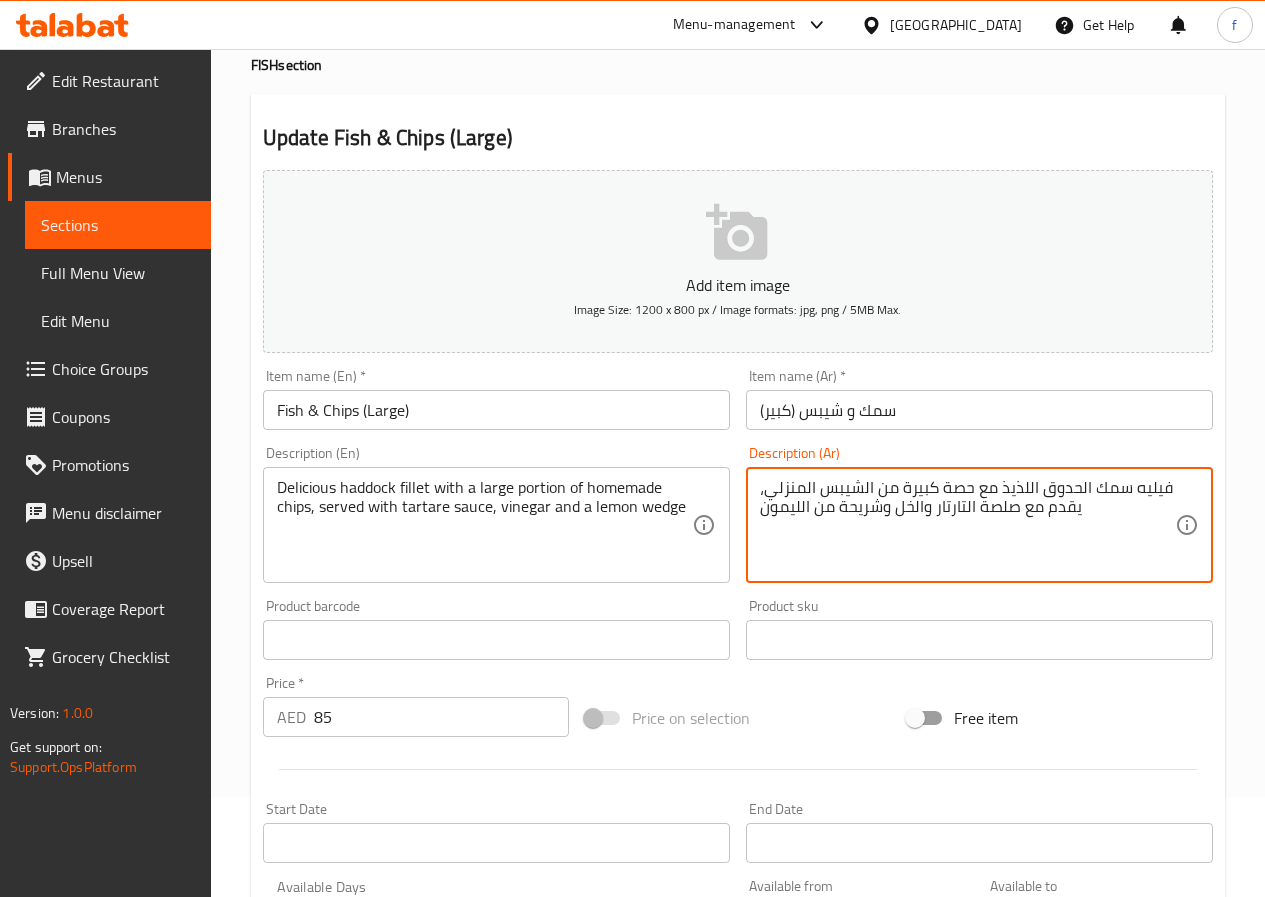 drag, startPoint x: 879, startPoint y: 509, endPoint x: 756, endPoint y: 527, distance: 124.3101 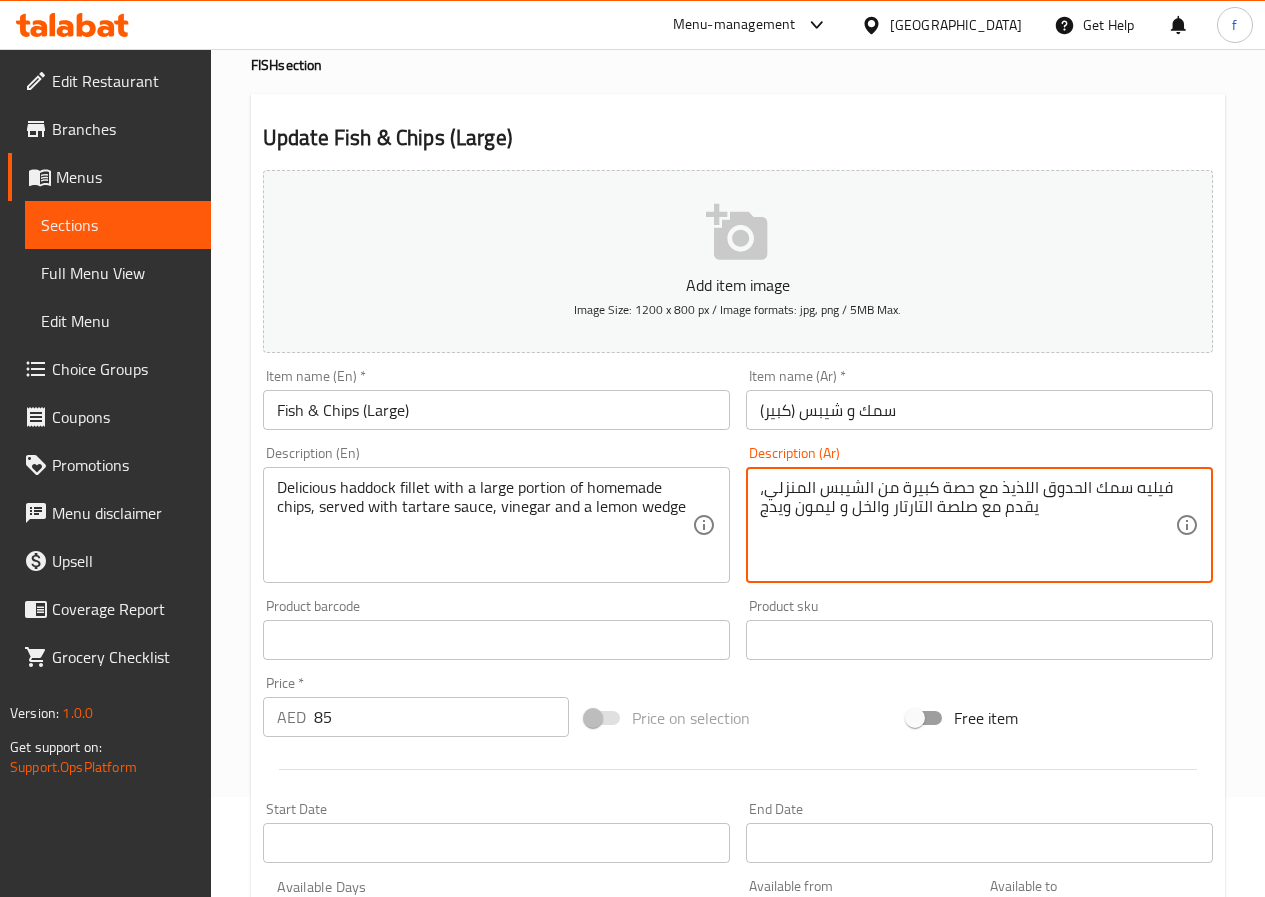 type on "فيليه سمك الحدوق اللذيذ مع حصة كبيرة من الشيبس المنزلي، يقدم مع صلصة التارتار والخل و ليمون ويدج" 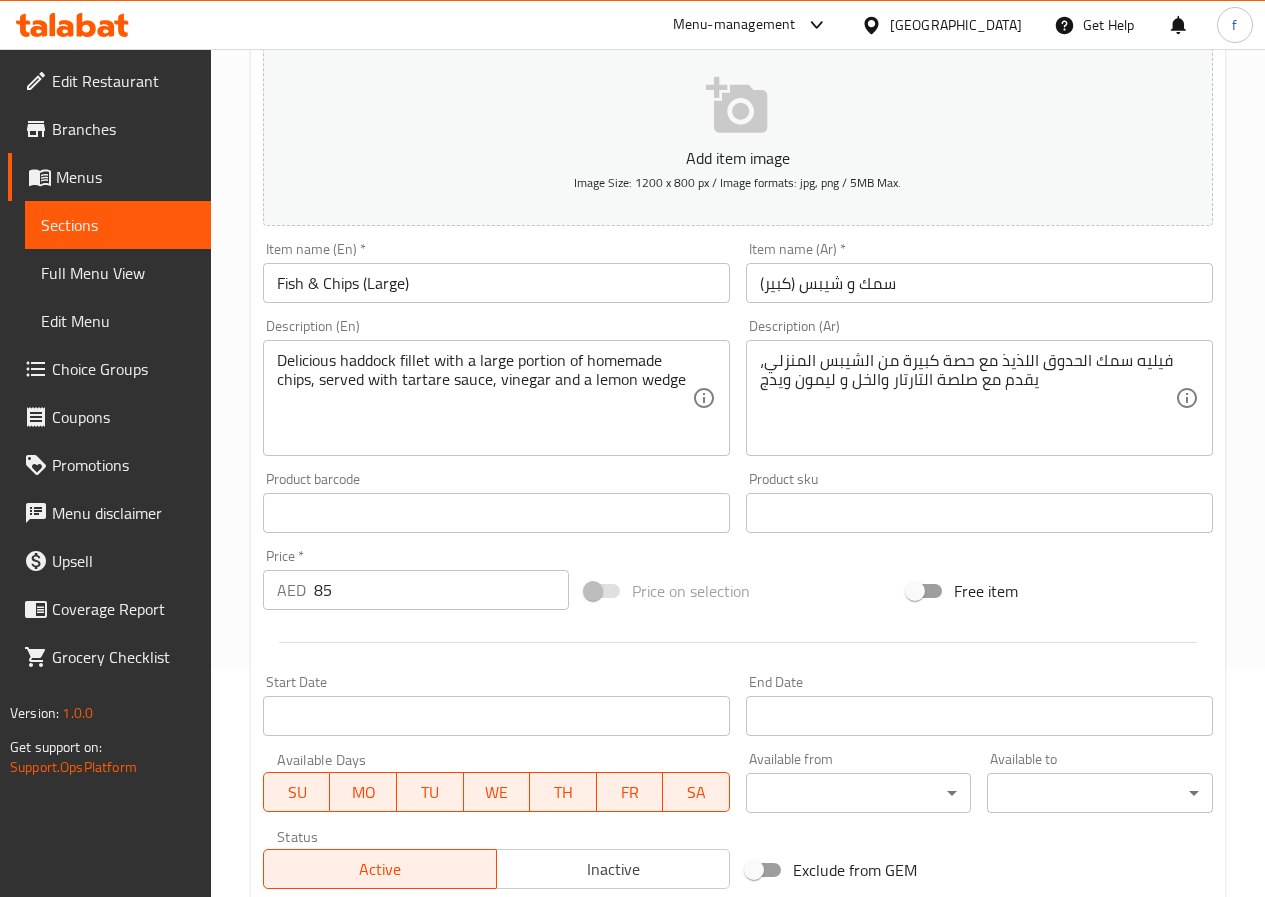 scroll, scrollTop: 516, scrollLeft: 0, axis: vertical 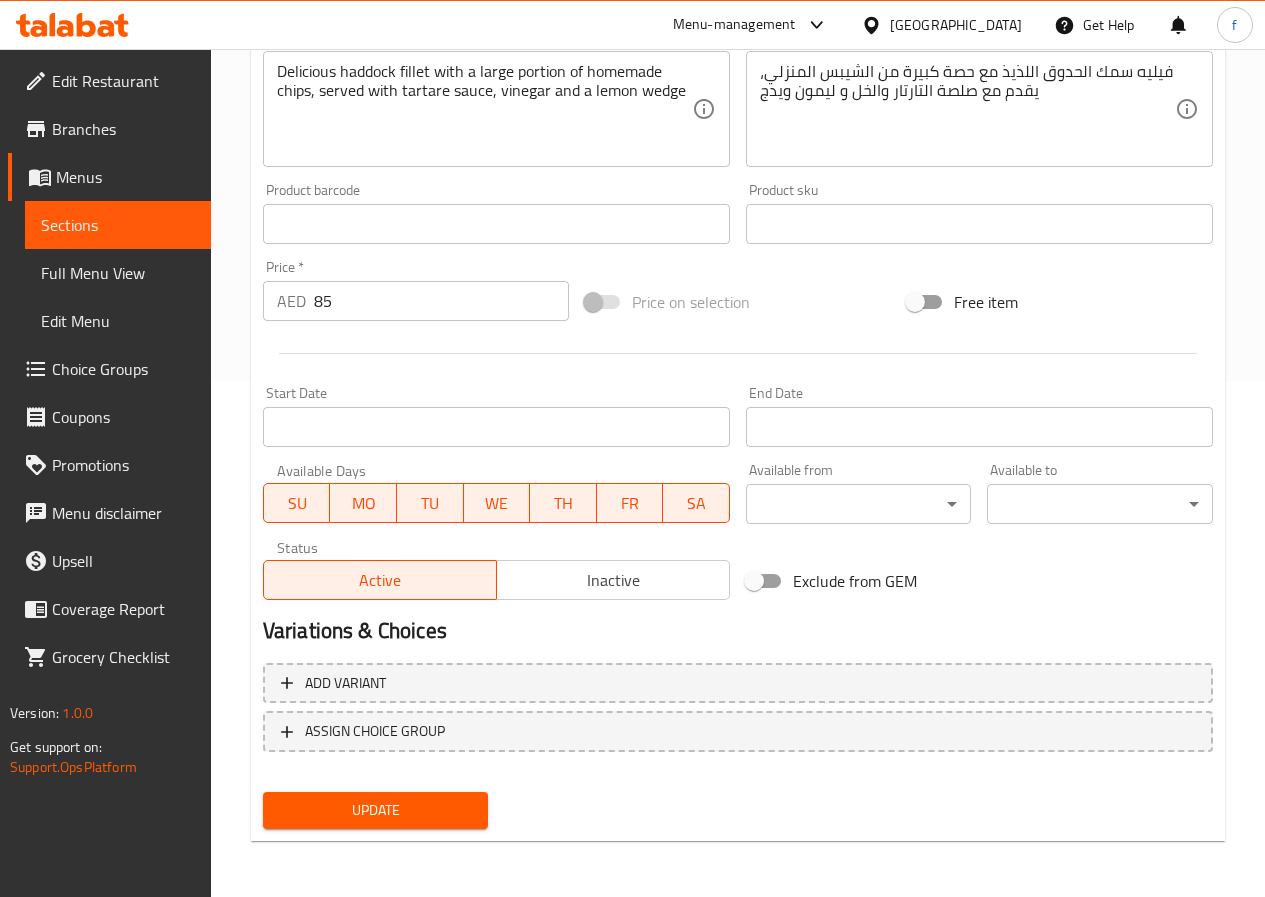 click on "Update" at bounding box center [376, 810] 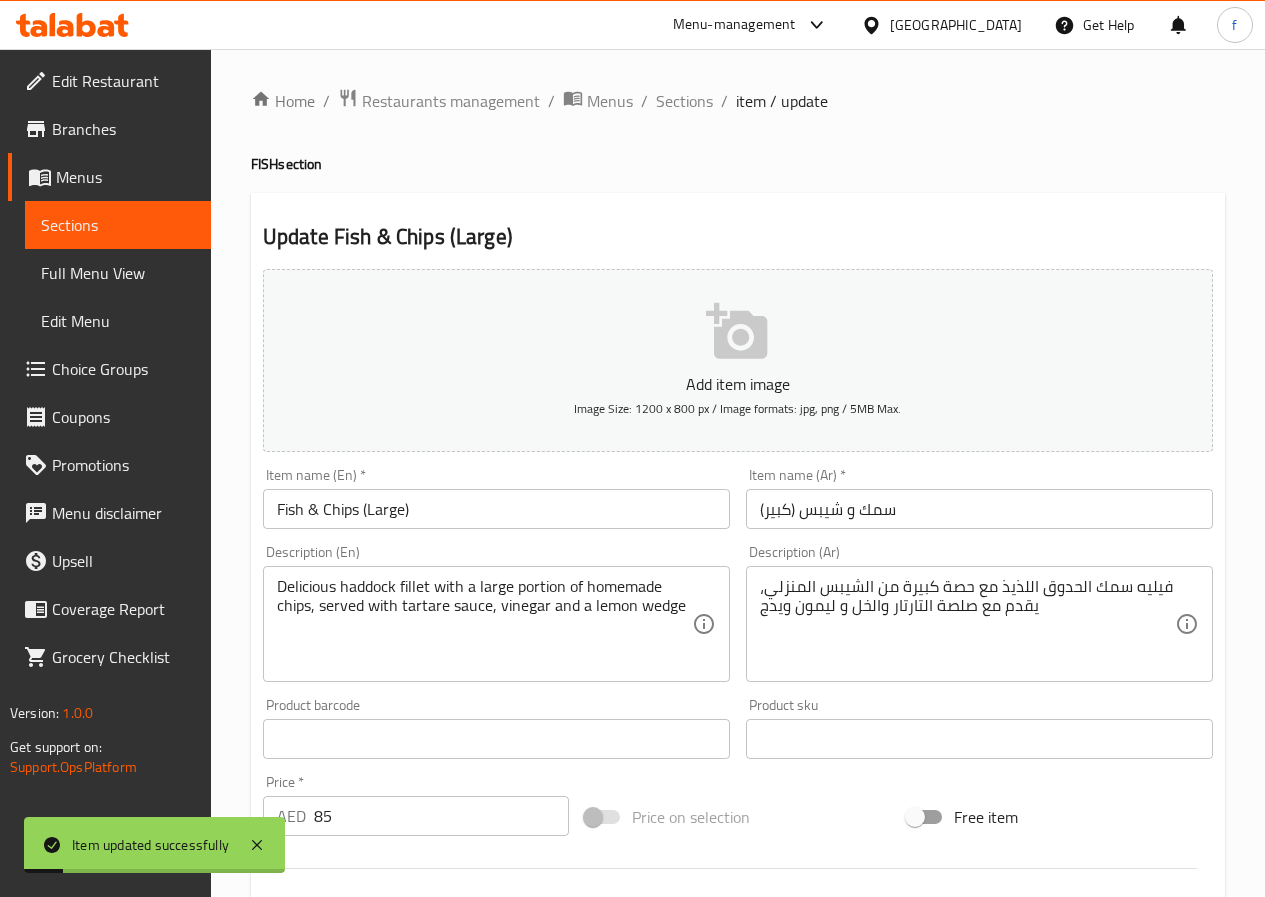 scroll, scrollTop: 0, scrollLeft: 0, axis: both 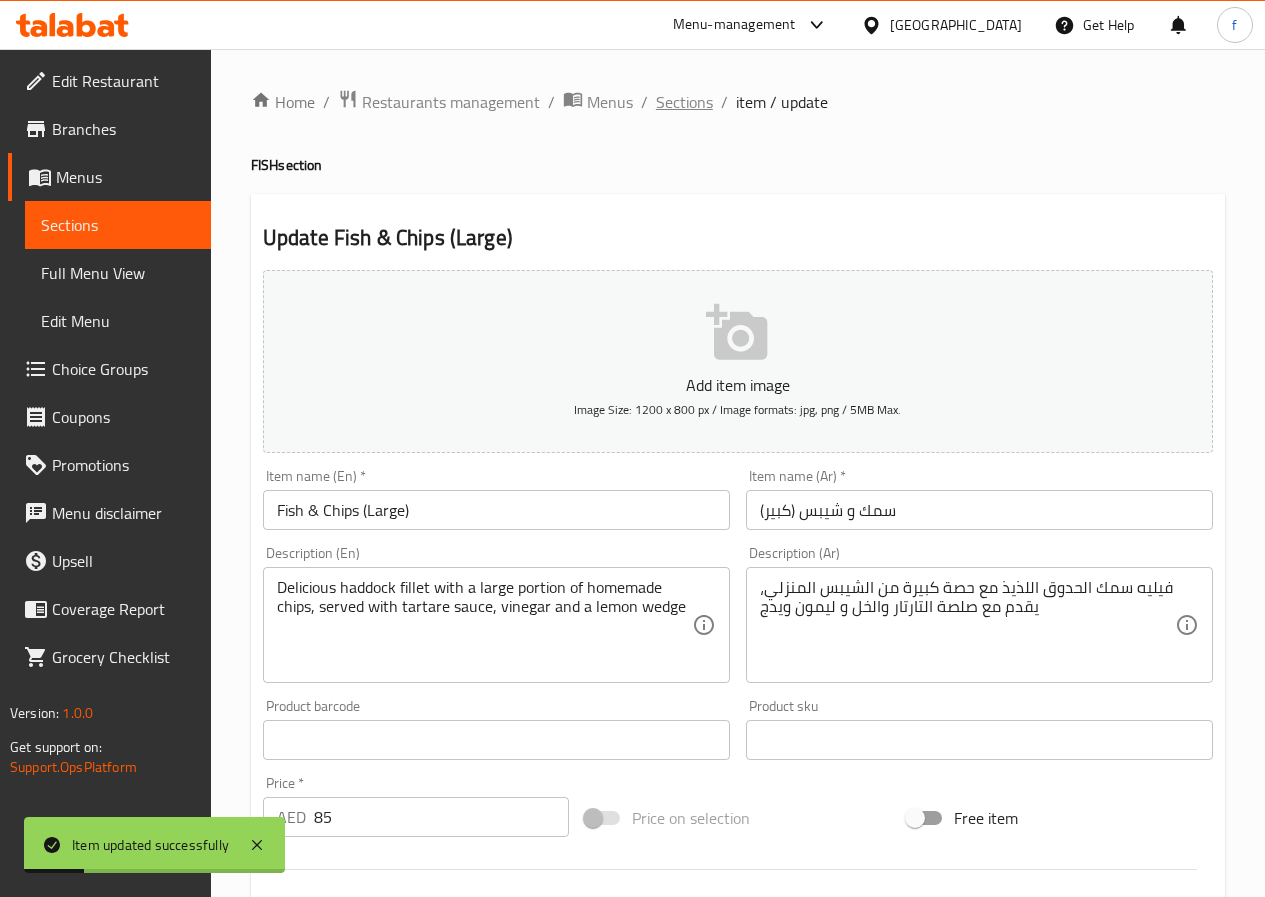 click on "Sections" at bounding box center (684, 102) 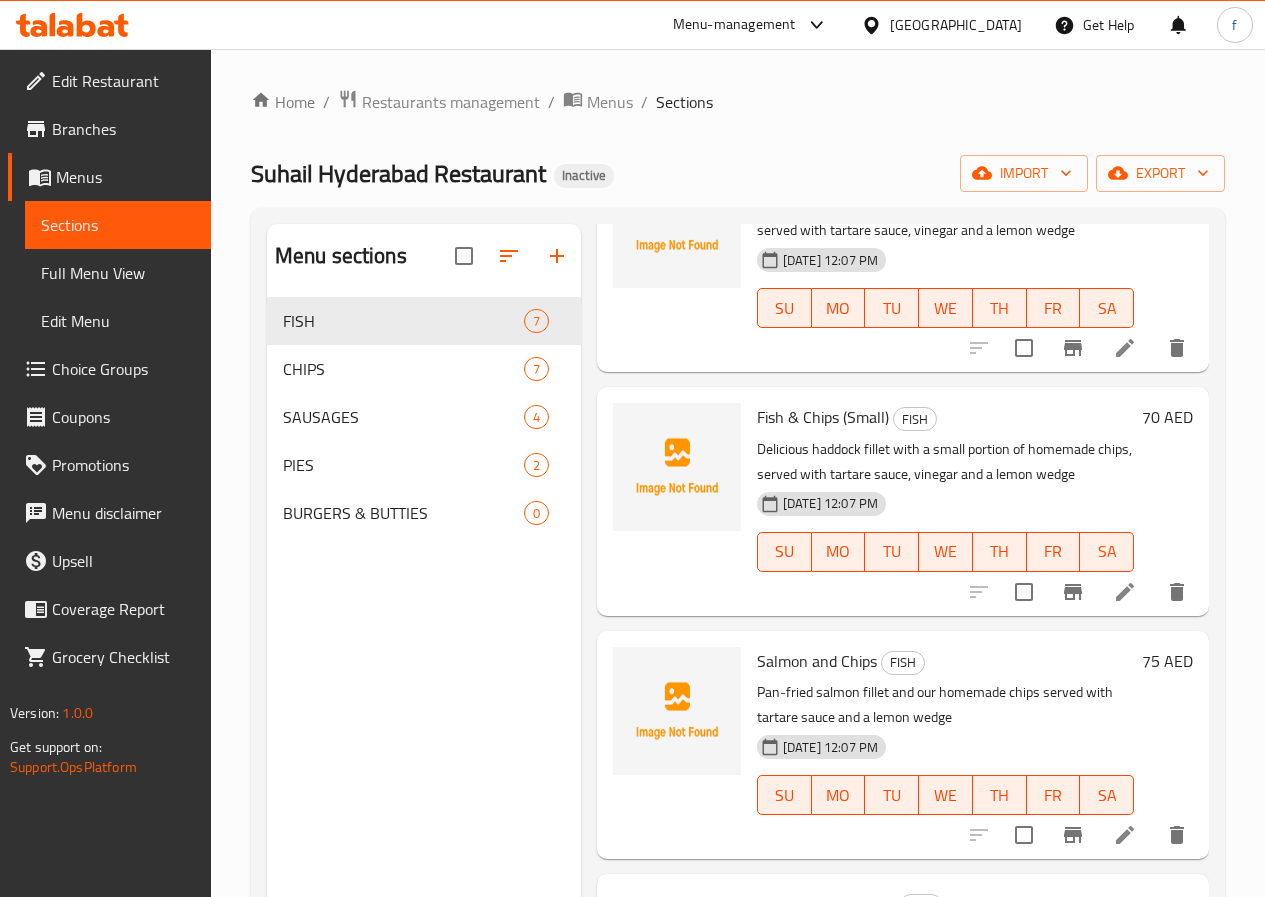 scroll, scrollTop: 200, scrollLeft: 0, axis: vertical 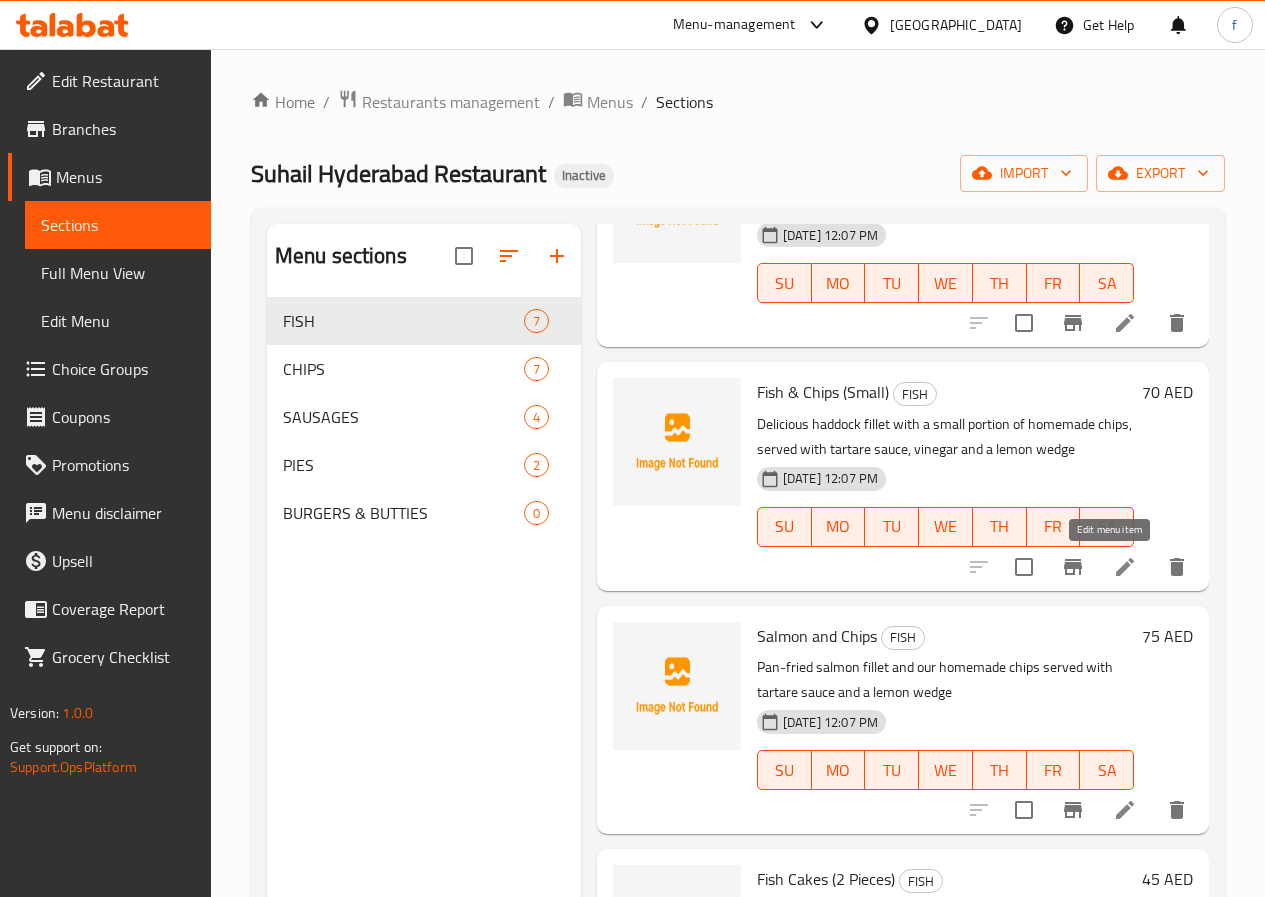click 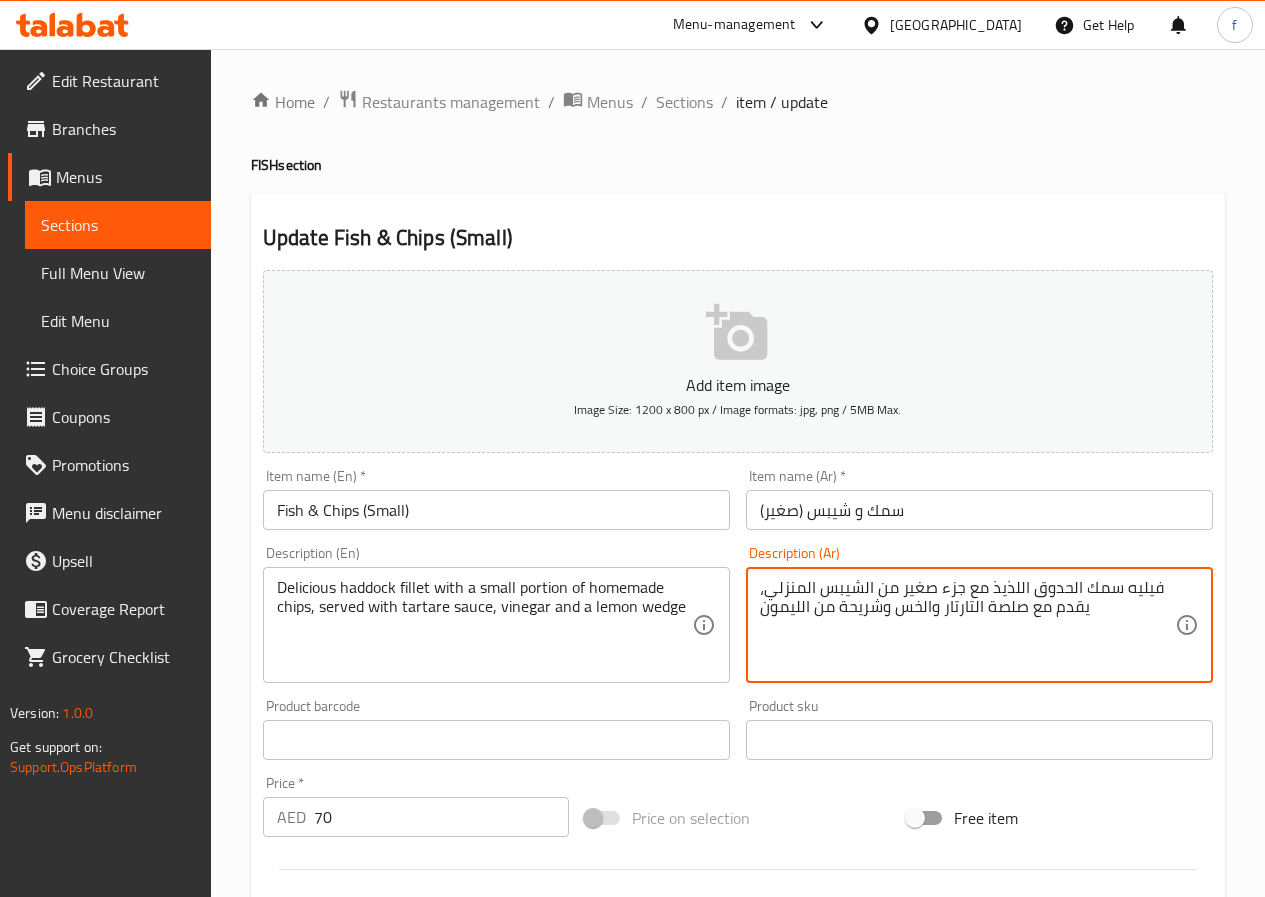 drag, startPoint x: 910, startPoint y: 605, endPoint x: 901, endPoint y: 616, distance: 14.21267 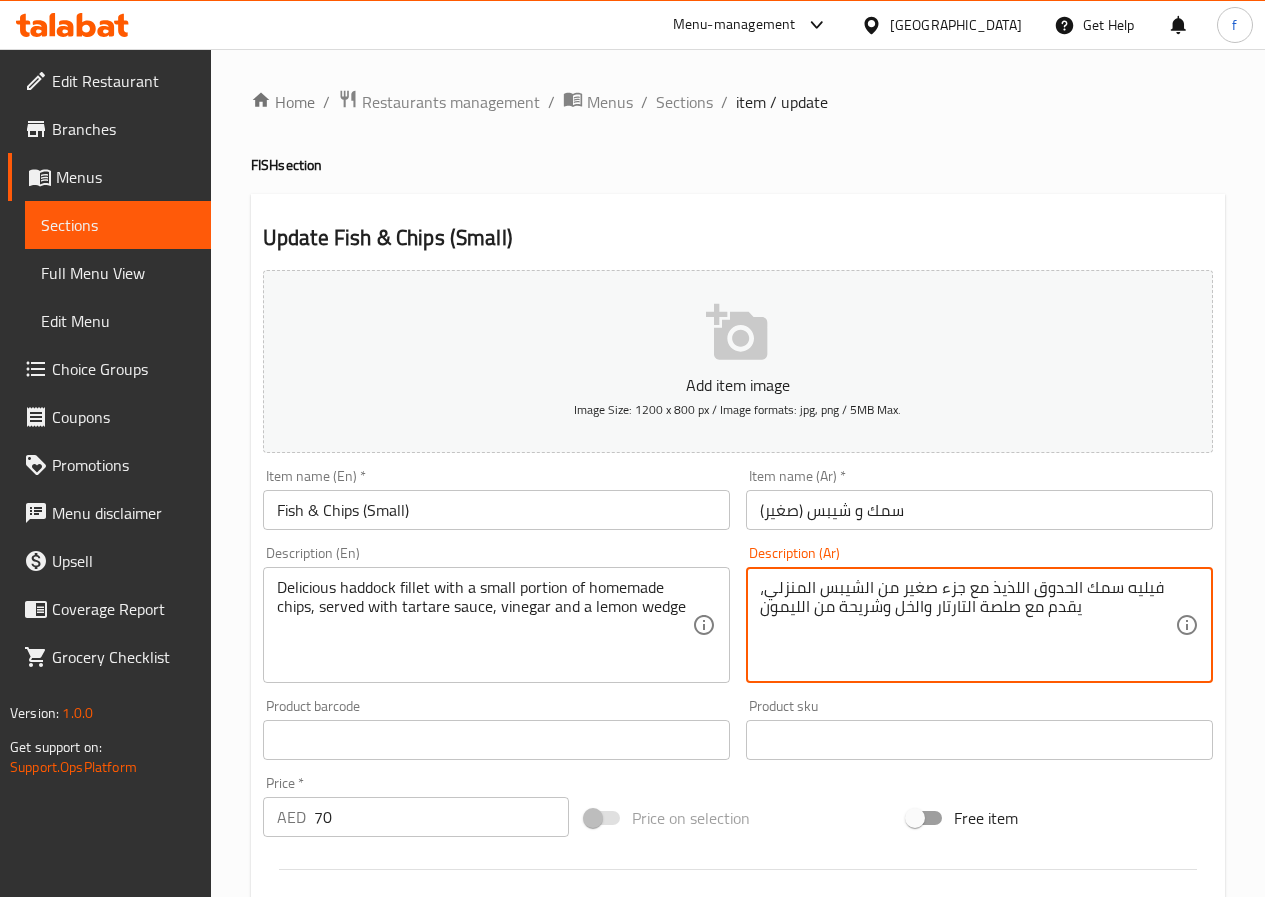 drag, startPoint x: 881, startPoint y: 607, endPoint x: 738, endPoint y: 616, distance: 143.28294 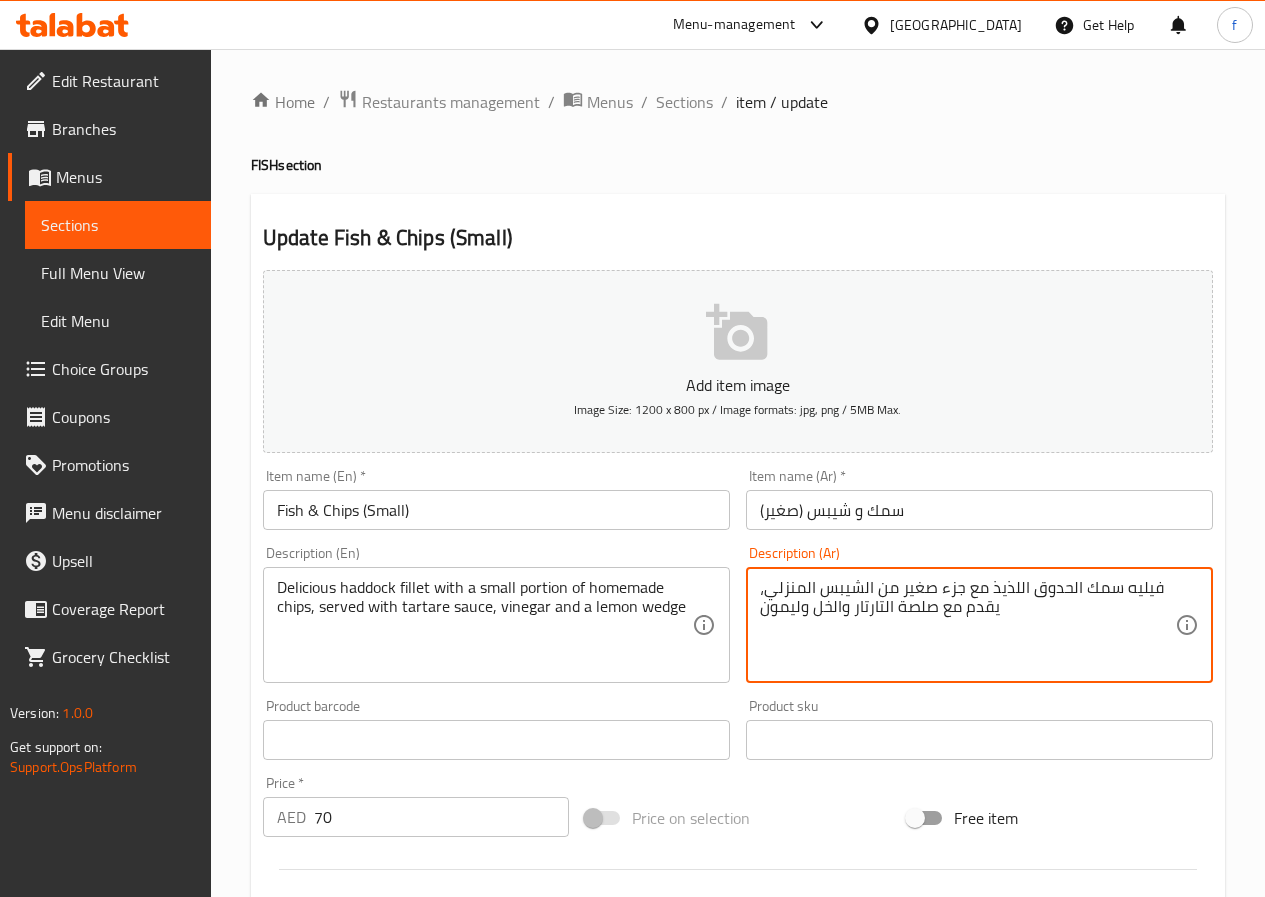 click on "فيليه سمك الحدوق اللذيذ مع جزء صغير من الشيبس المنزلي، يقدم مع صلصة التارتار والخل وليمون" at bounding box center (967, 625) 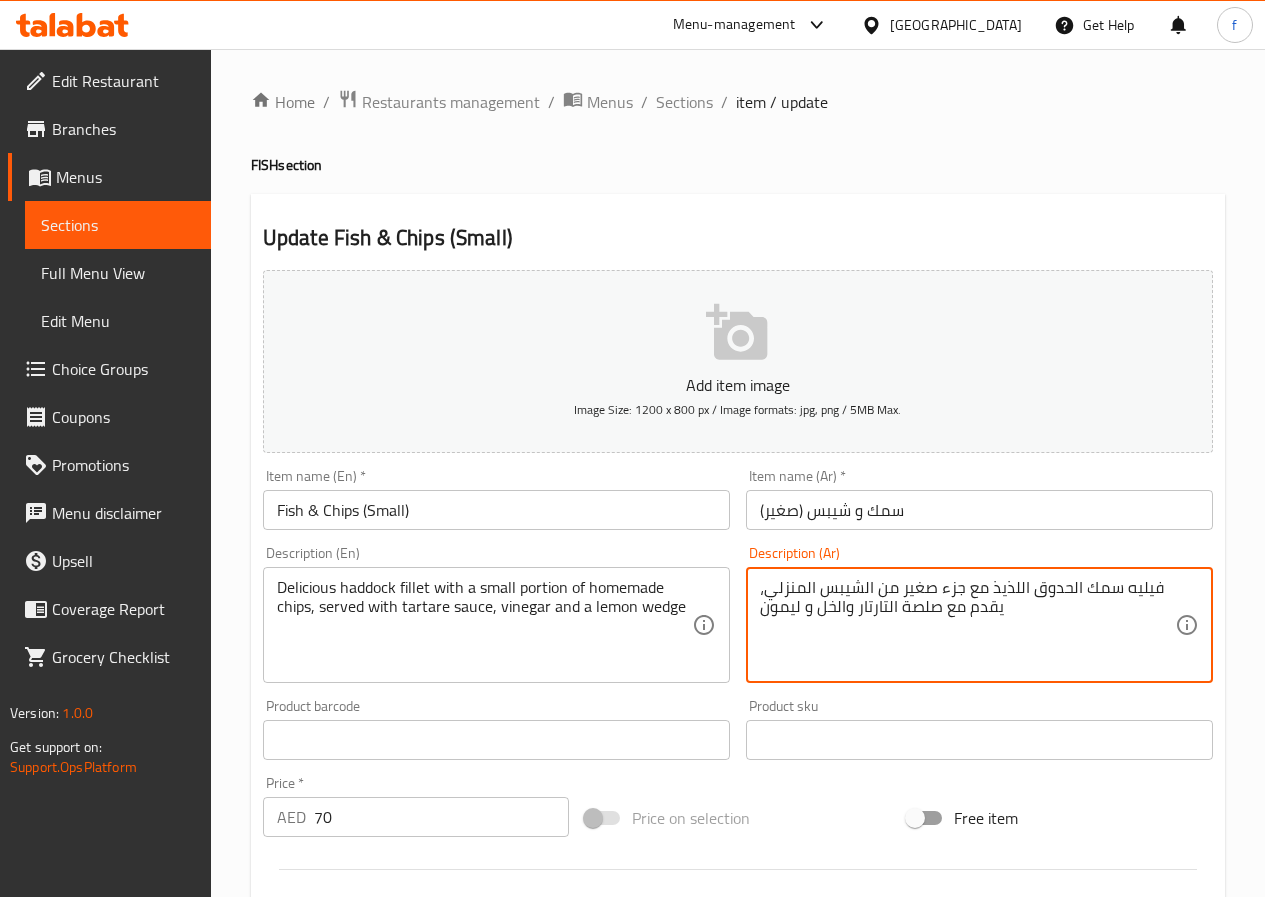 click on "فيليه سمك الحدوق اللذيذ مع جزء صغير من الشيبس المنزلي، يقدم مع صلصة التارتار والخل و ليمون" at bounding box center (967, 625) 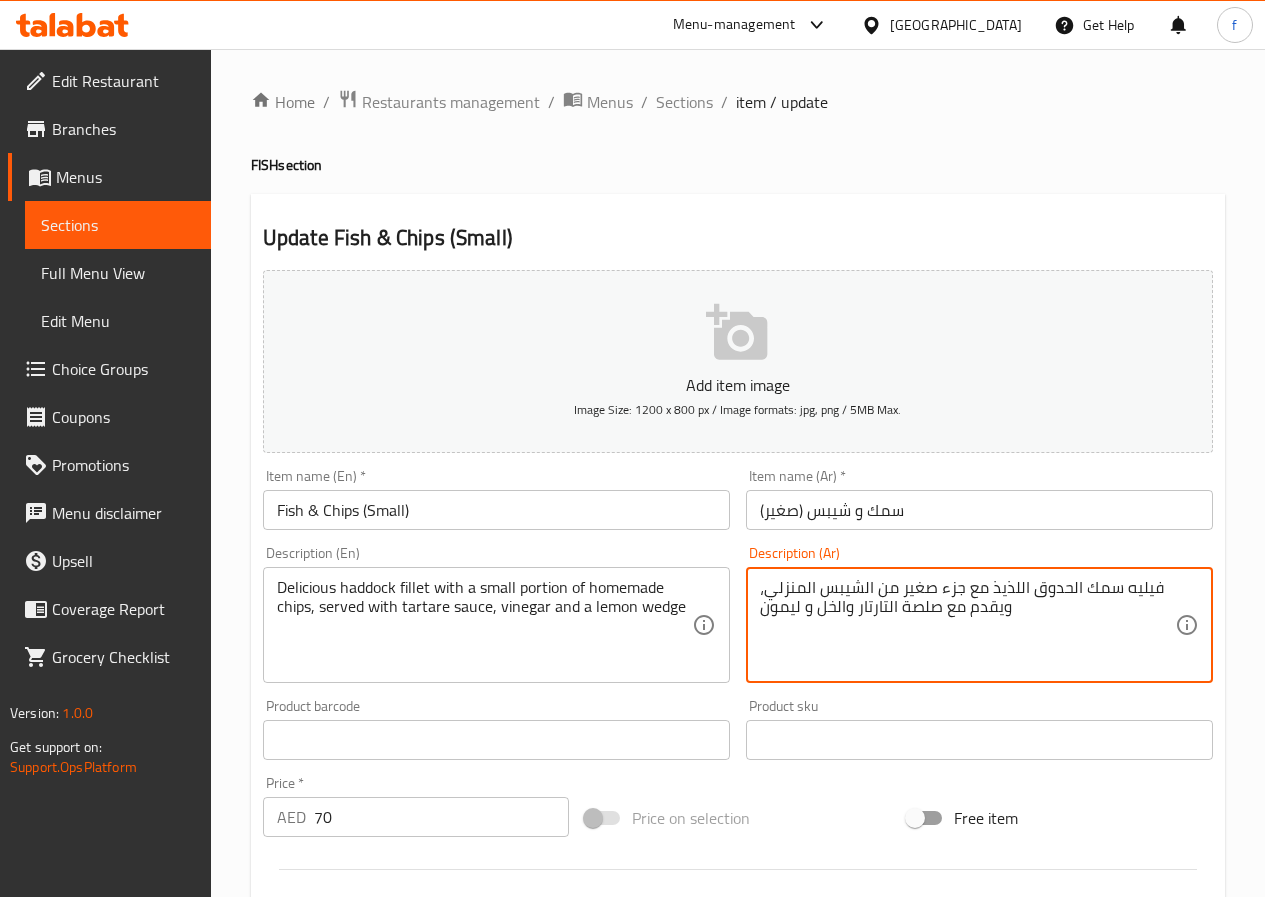 drag, startPoint x: 798, startPoint y: 607, endPoint x: 753, endPoint y: 614, distance: 45.54119 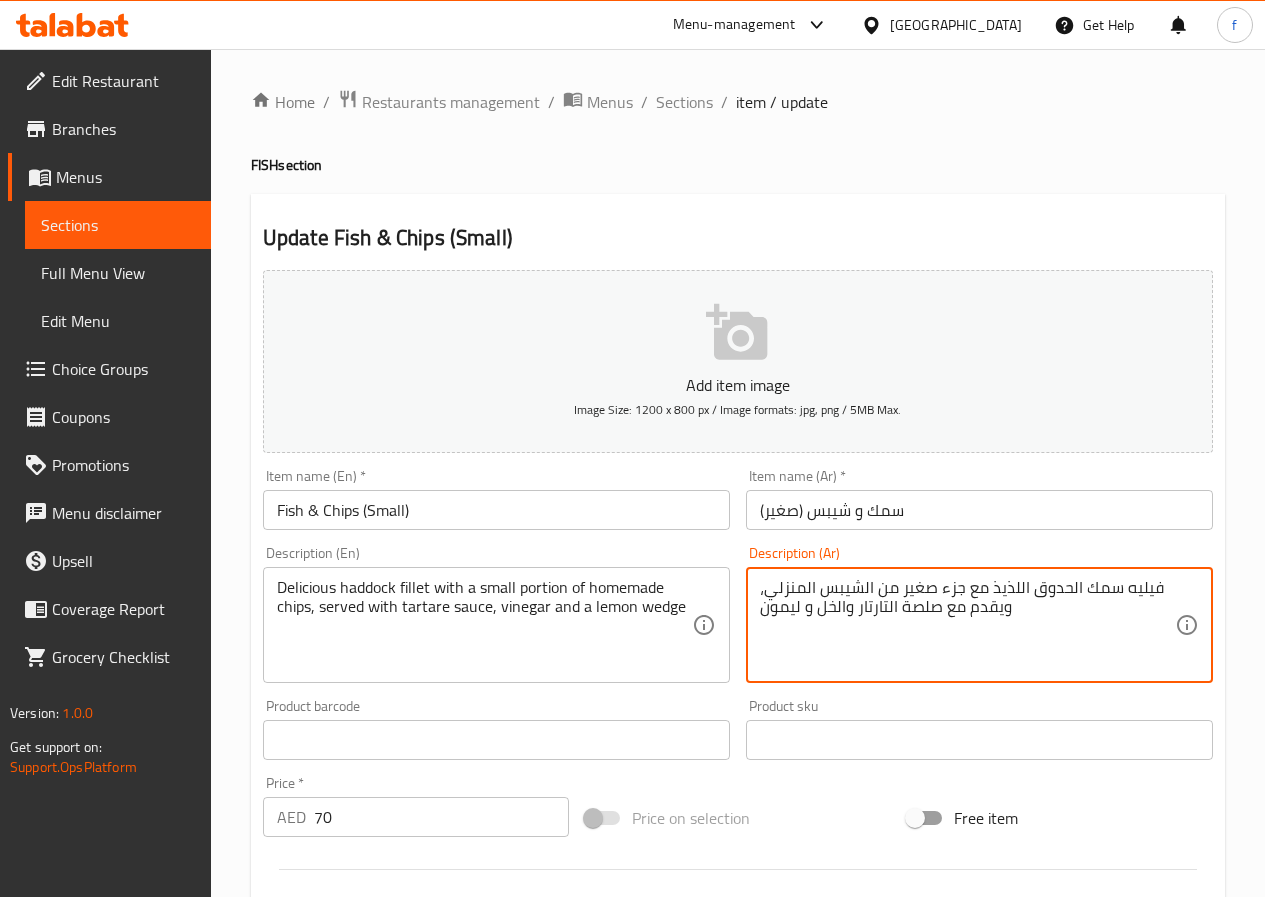 click on "فيليه سمك الحدوق اللذيذ مع جزء صغير من الشيبس المنزلي،  ويقدم مع صلصة التارتار والخل و ليمون  Description (Ar)" at bounding box center [979, 625] 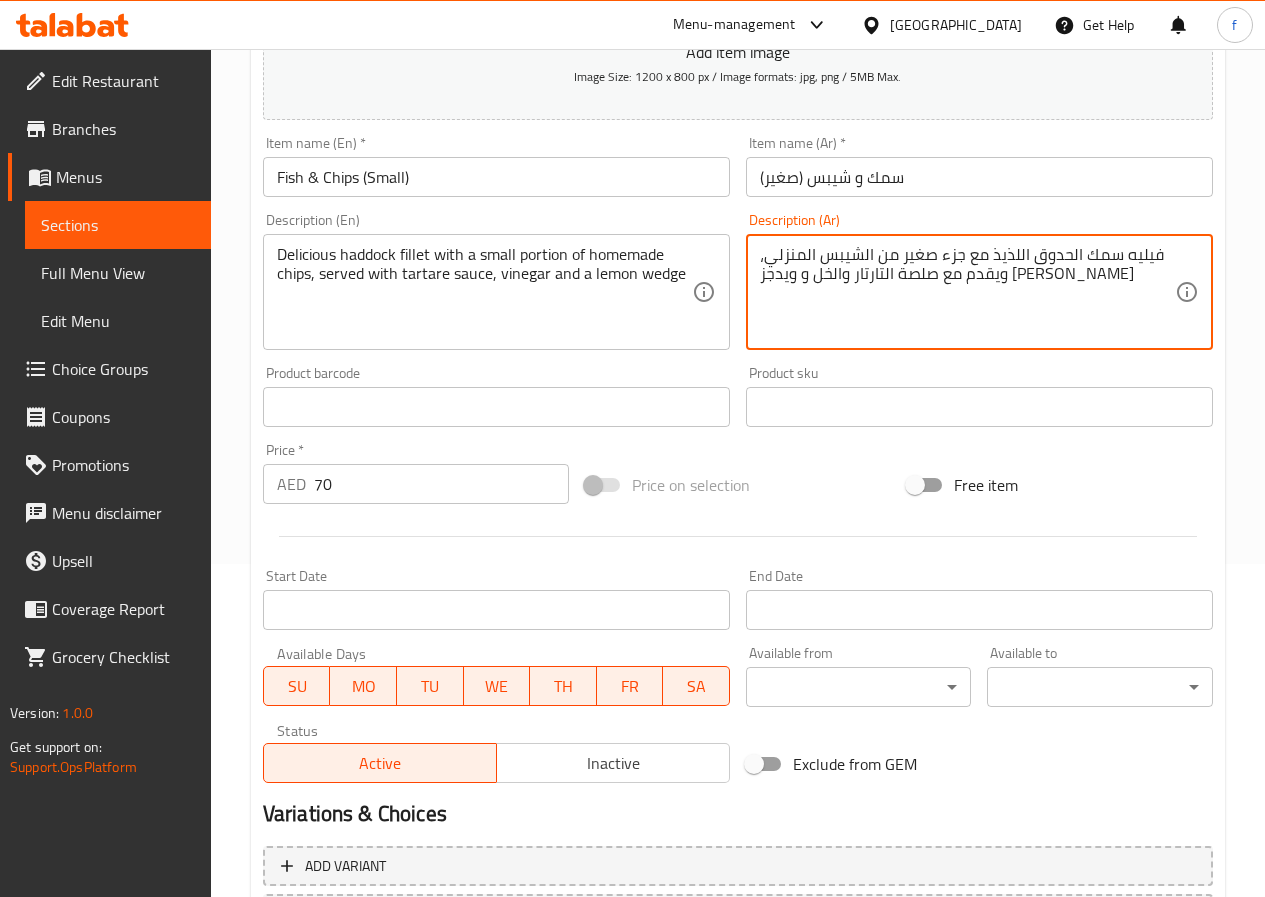 scroll, scrollTop: 400, scrollLeft: 0, axis: vertical 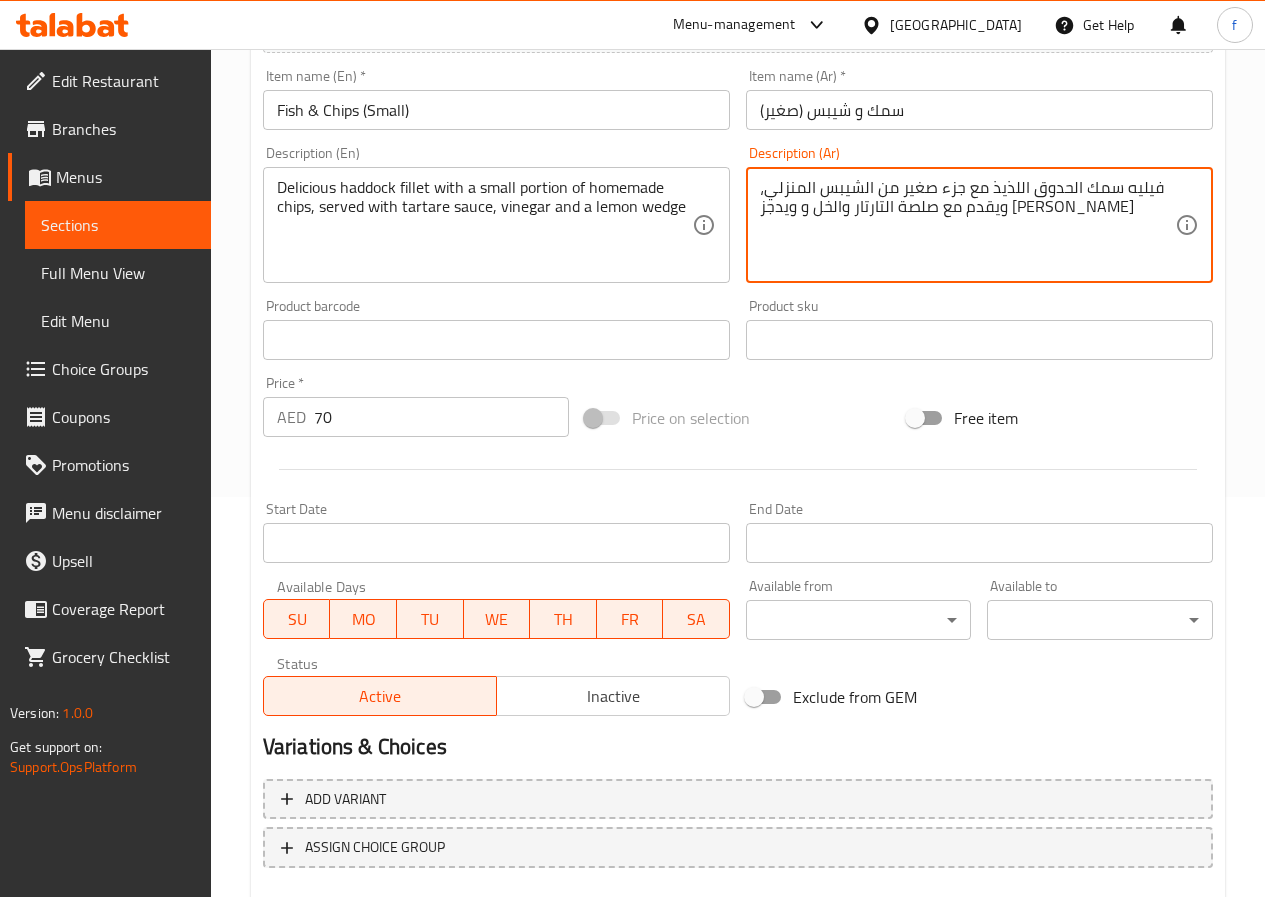 type on "فيليه سمك الحدوق اللذيذ مع جزء صغير من الشيبس المنزلي،  ويقدم مع صلصة التارتار والخل و ويدجز [PERSON_NAME]" 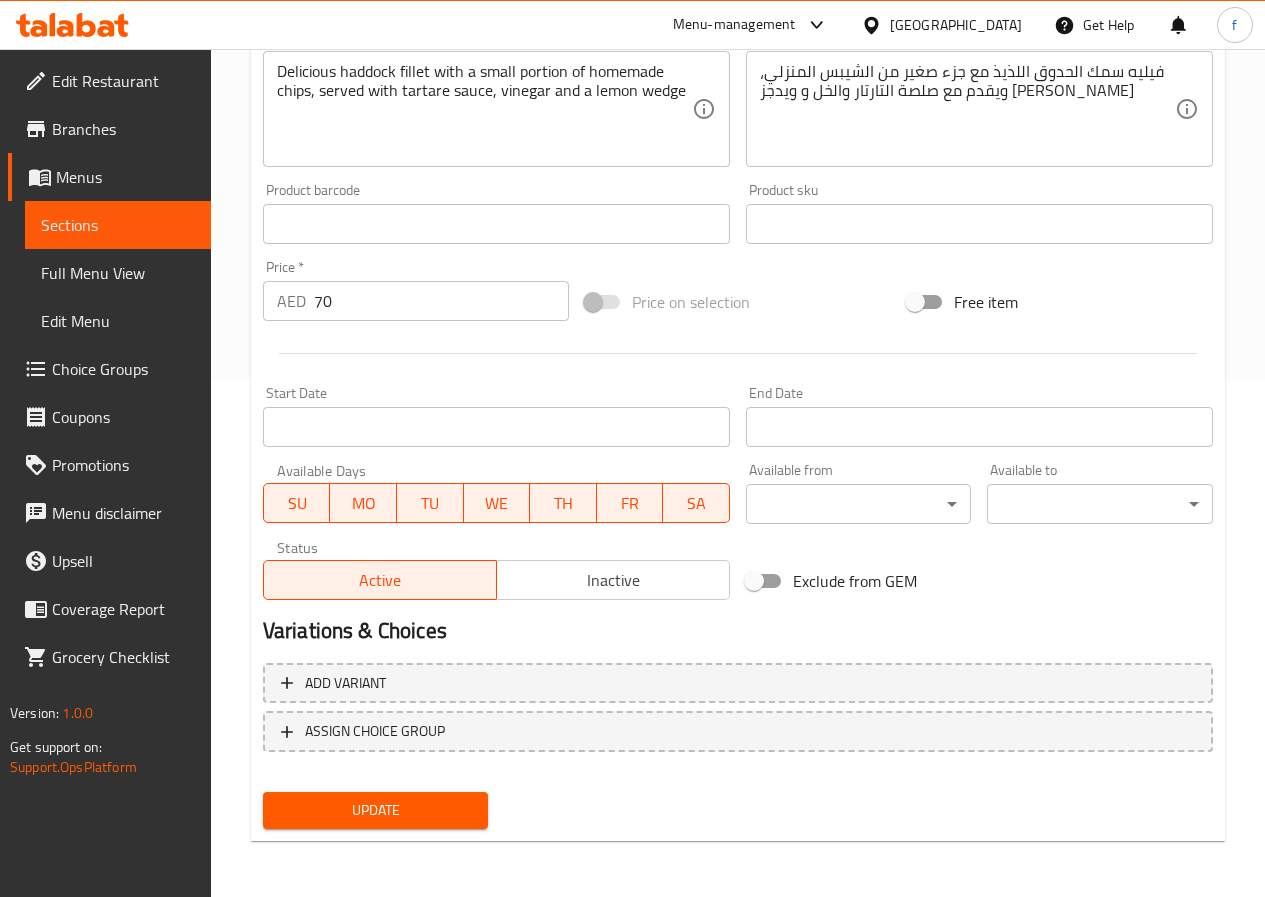 click on "Update" at bounding box center (376, 810) 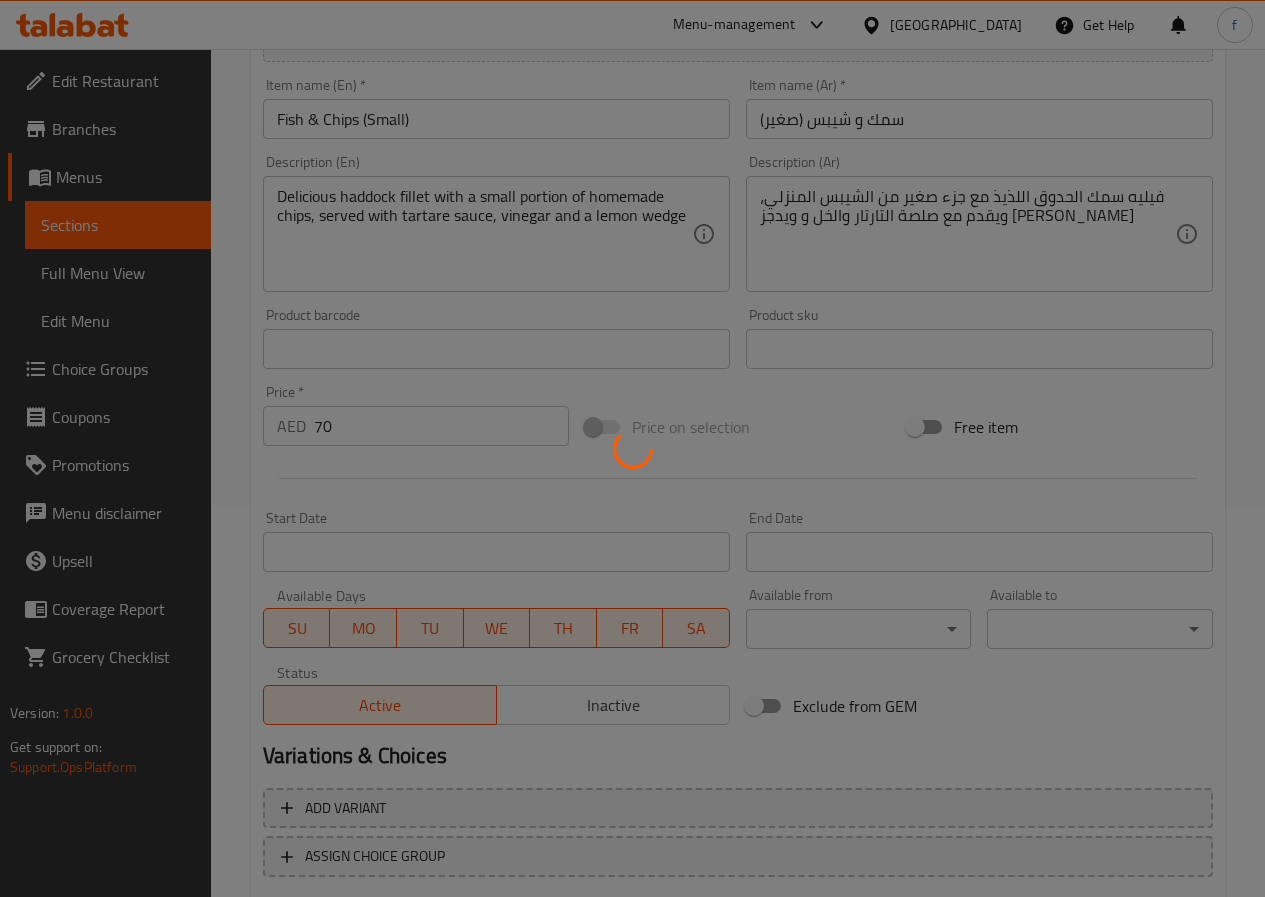 scroll, scrollTop: 0, scrollLeft: 0, axis: both 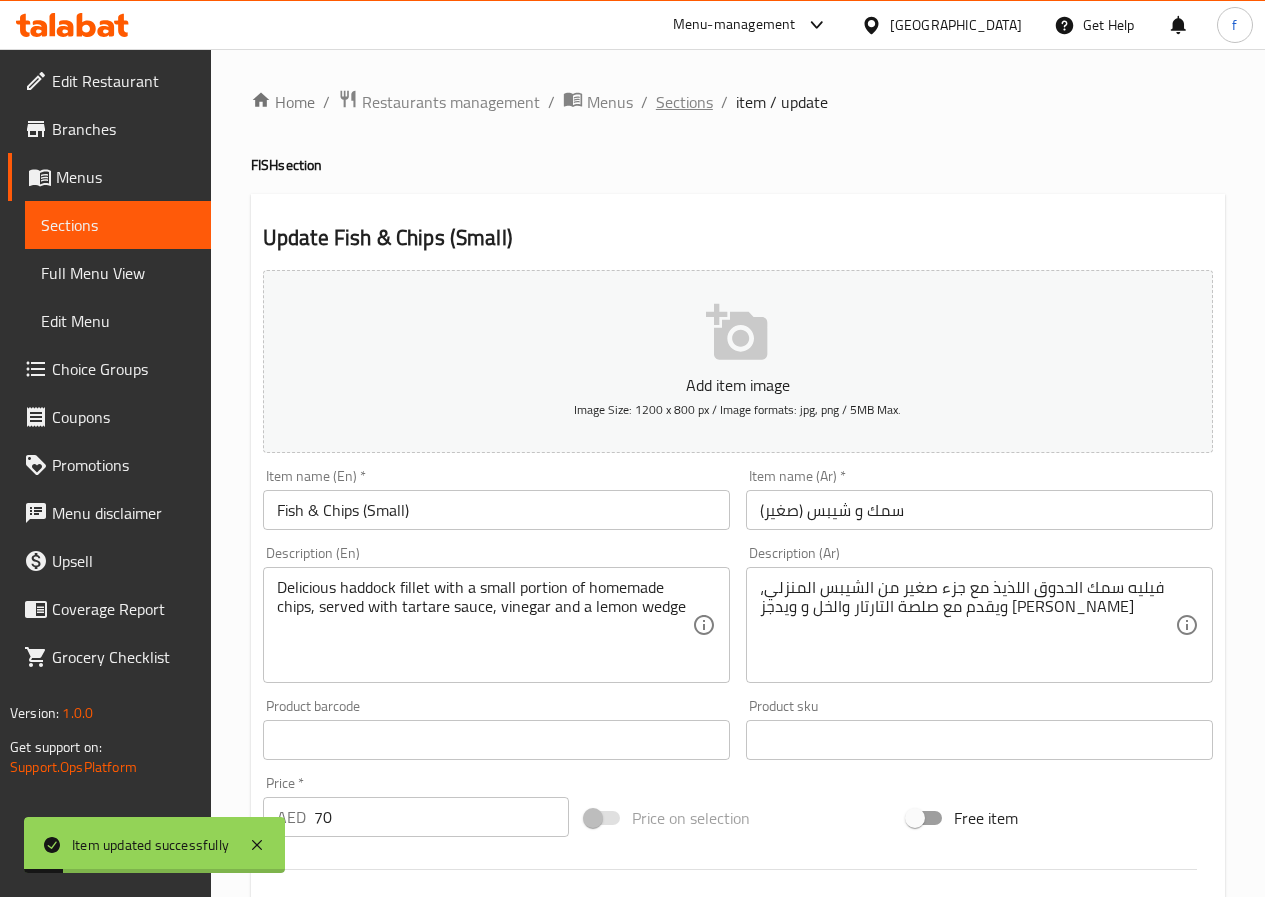 click on "Sections" at bounding box center (684, 102) 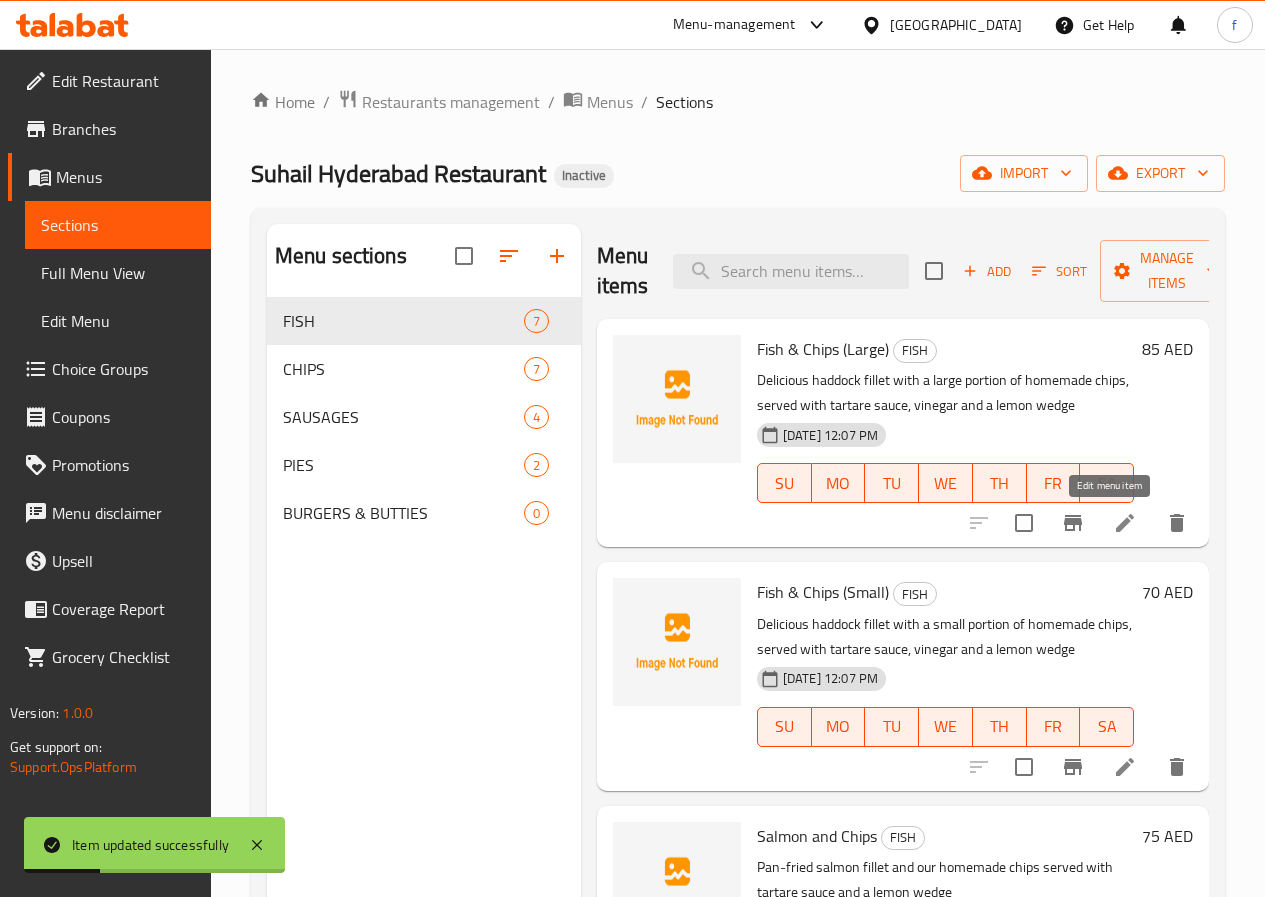 click 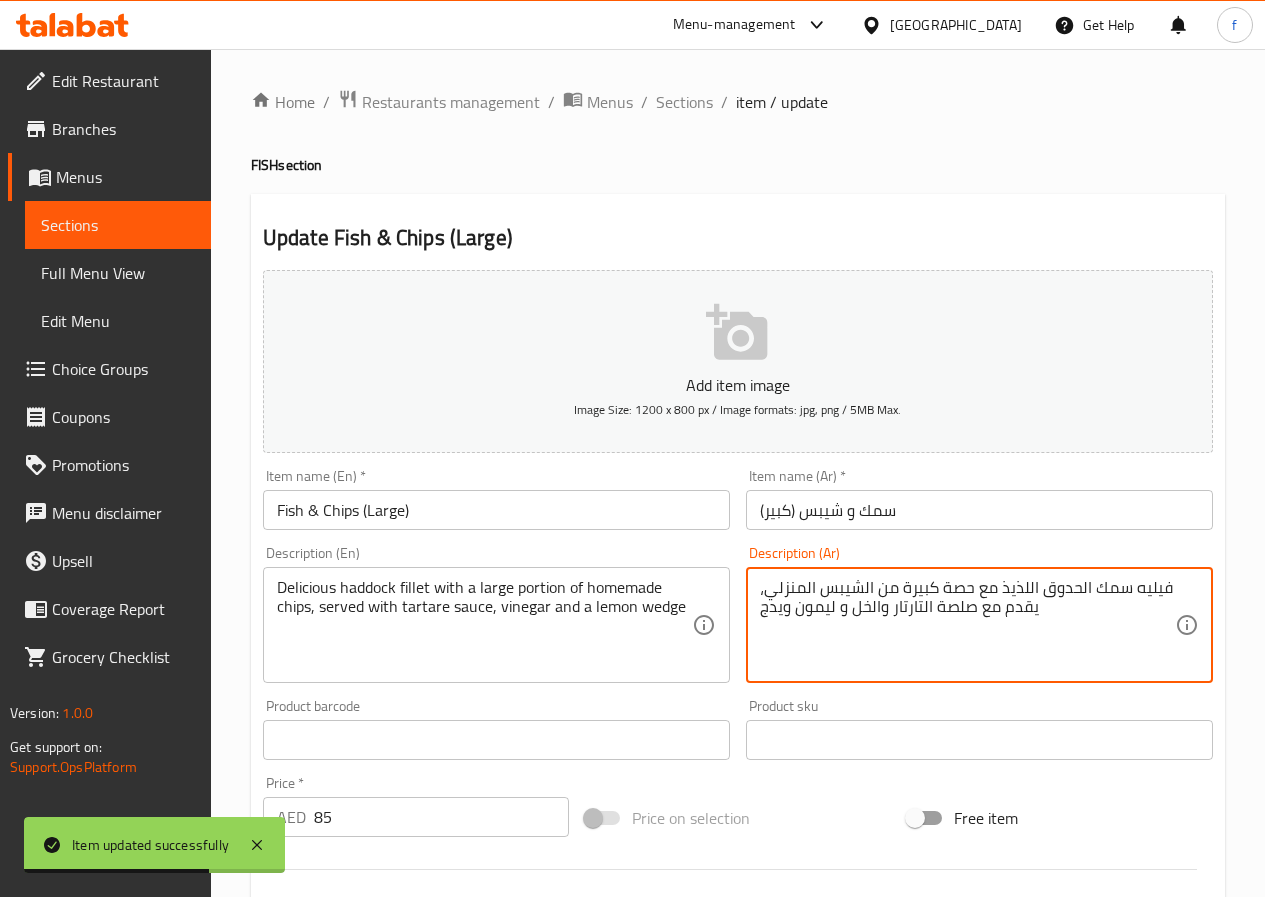 drag, startPoint x: 833, startPoint y: 605, endPoint x: 790, endPoint y: 607, distance: 43.046486 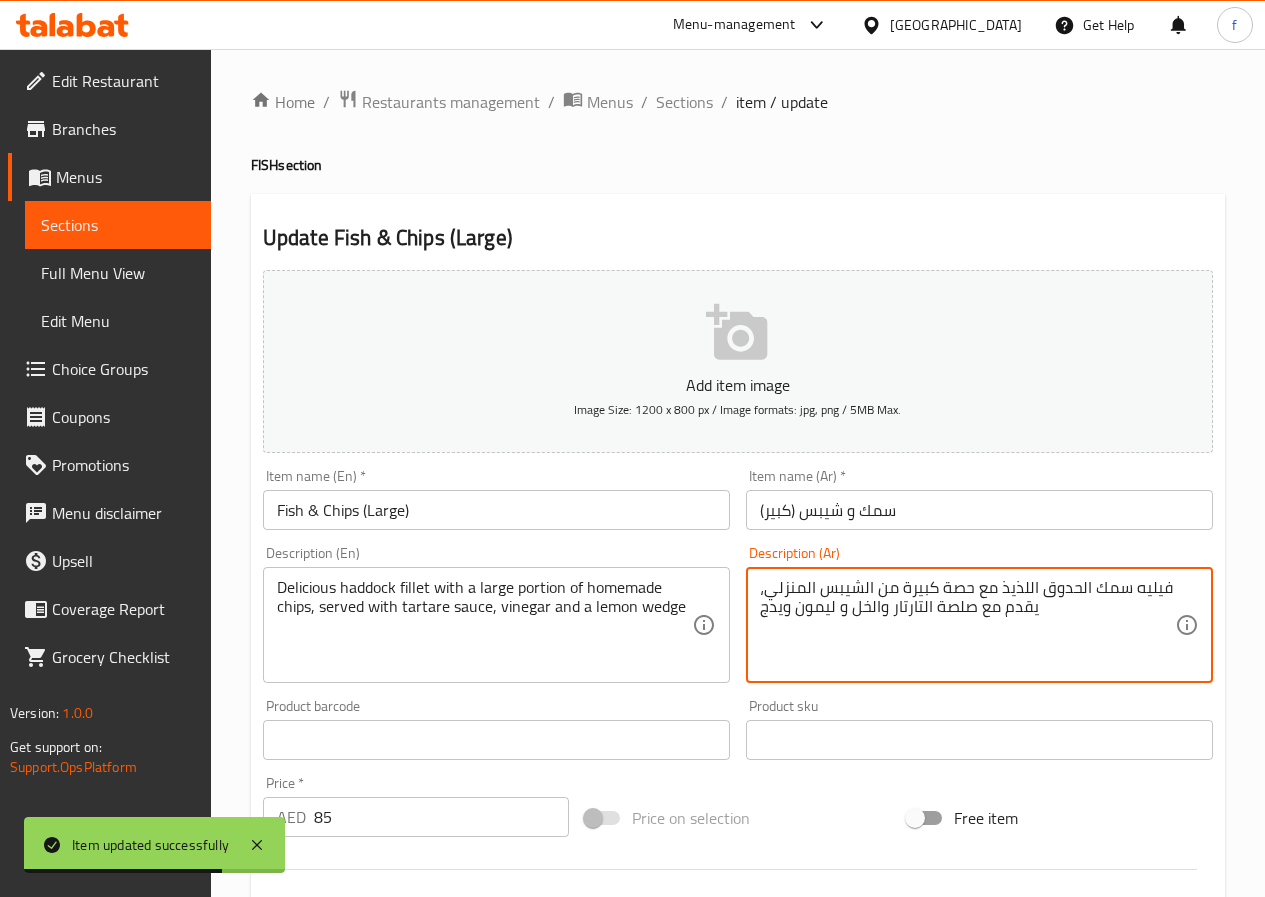 click on "فيليه سمك الحدوق اللذيذ مع حصة كبيرة من الشيبس المنزلي، يقدم مع صلصة التارتار والخل و ليمون ويدج" at bounding box center (967, 625) 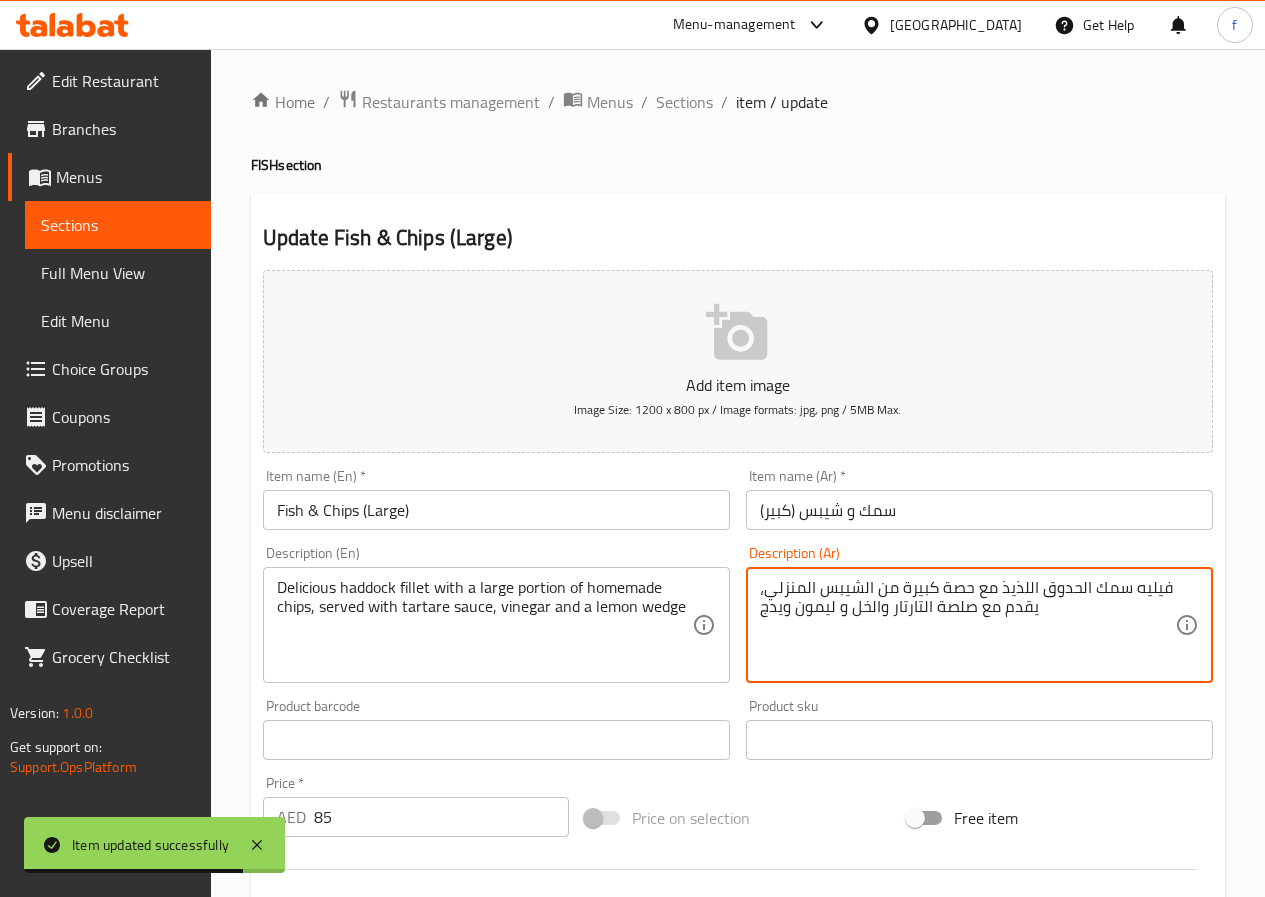 drag, startPoint x: 812, startPoint y: 616, endPoint x: 756, endPoint y: 614, distance: 56.0357 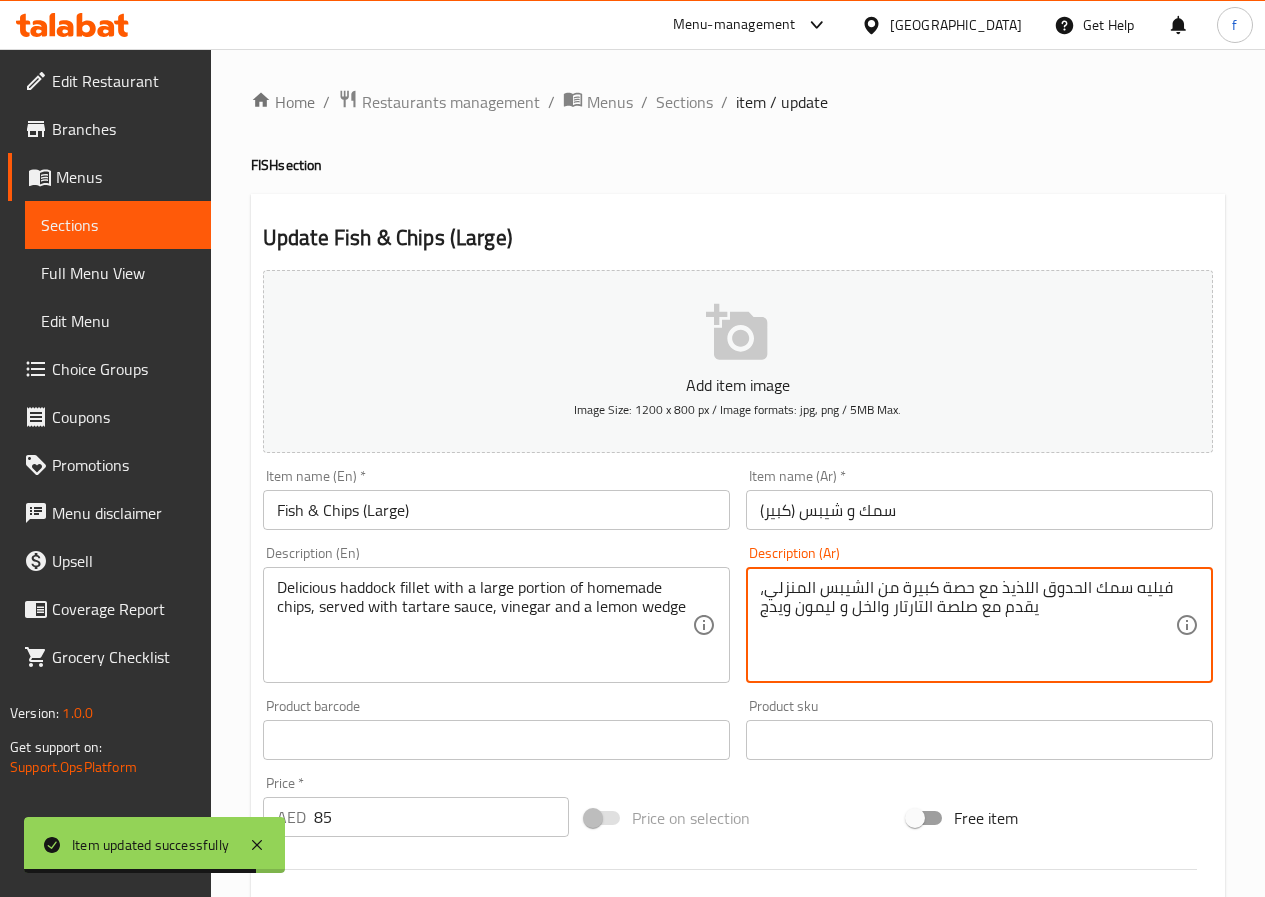 click on "فيليه سمك الحدوق اللذيذ مع حصة كبيرة من الشيبس المنزلي، يقدم مع صلصة التارتار والخل و ليمون ويدج" at bounding box center [967, 625] 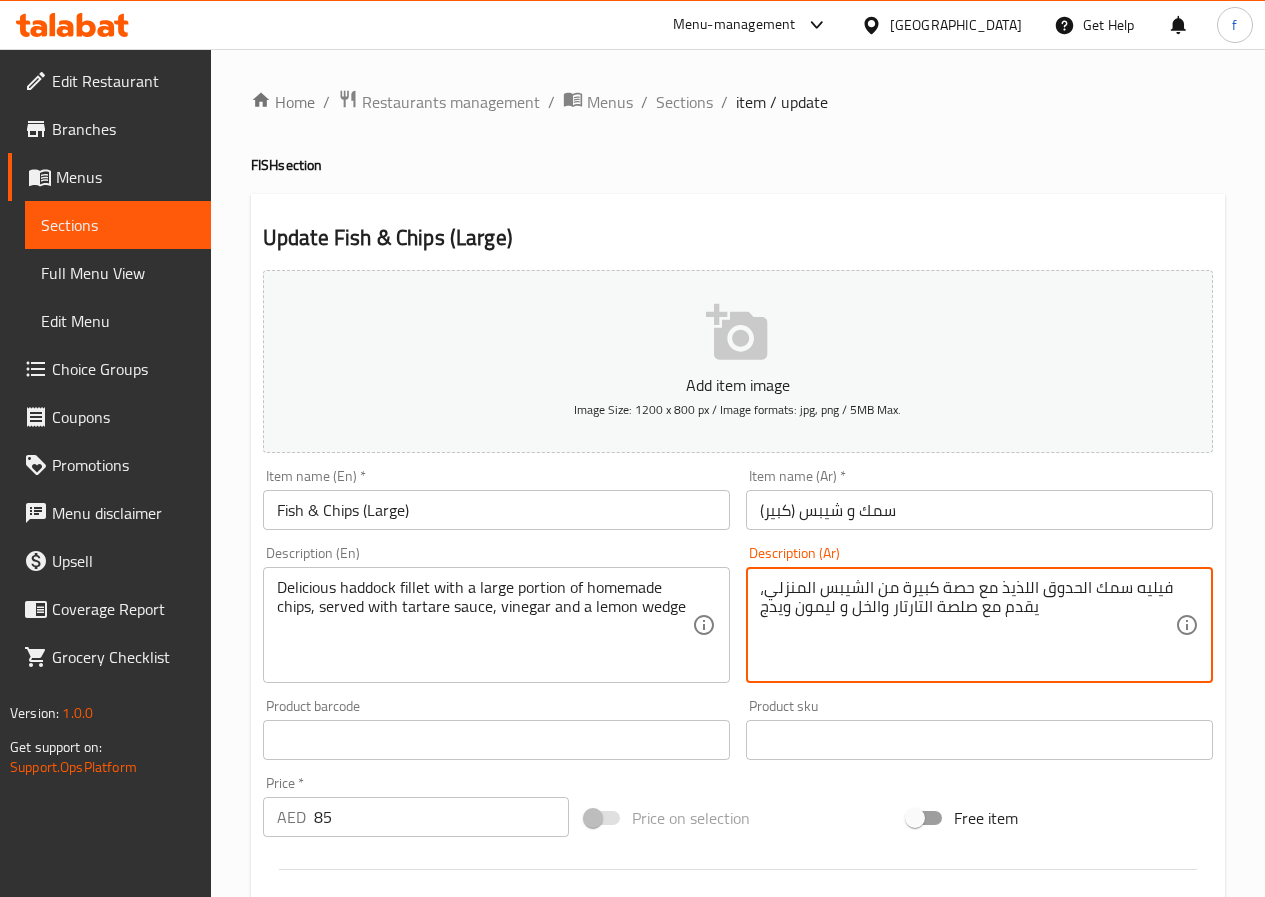 drag, startPoint x: 797, startPoint y: 607, endPoint x: 829, endPoint y: 613, distance: 32.55764 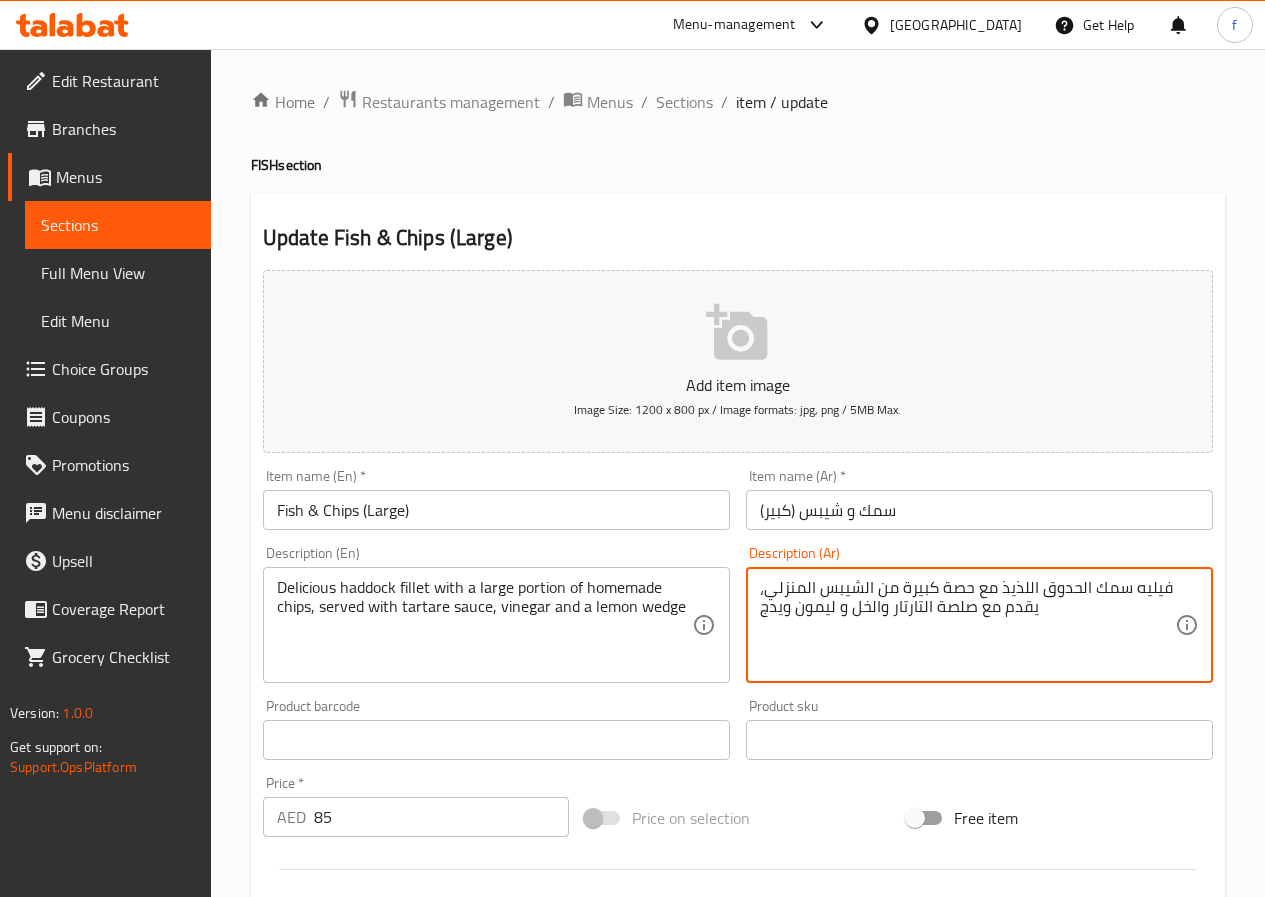 click on "فيليه سمك الحدوق اللذيذ مع حصة كبيرة من الشيبس المنزلي، يقدم مع صلصة التارتار والخل و ليمون ويدج" at bounding box center (967, 625) 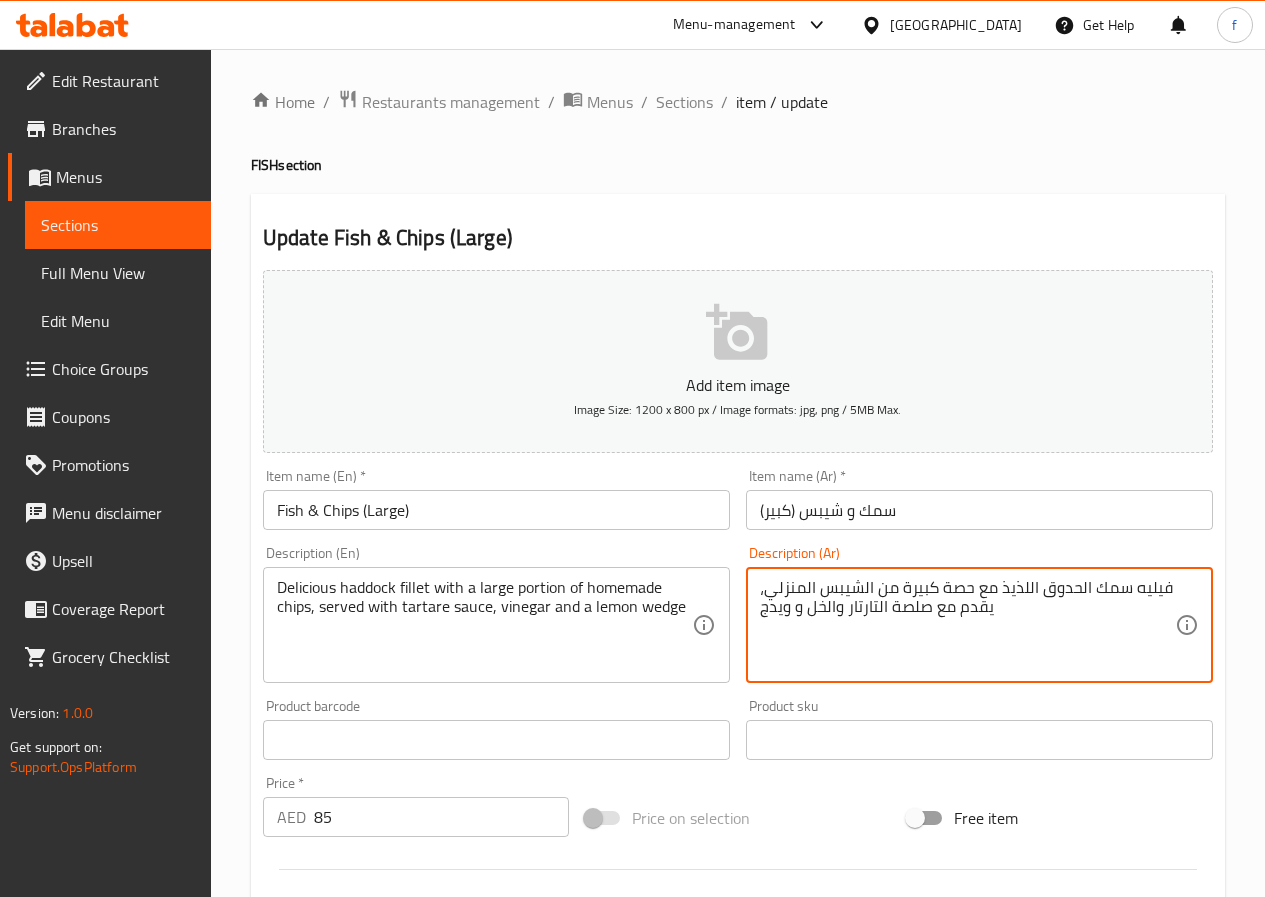 click on "فيليه سمك الحدوق اللذيذ مع حصة كبيرة من الشيبس المنزلي، يقدم مع صلصة التارتار والخل و ويدج" at bounding box center [967, 625] 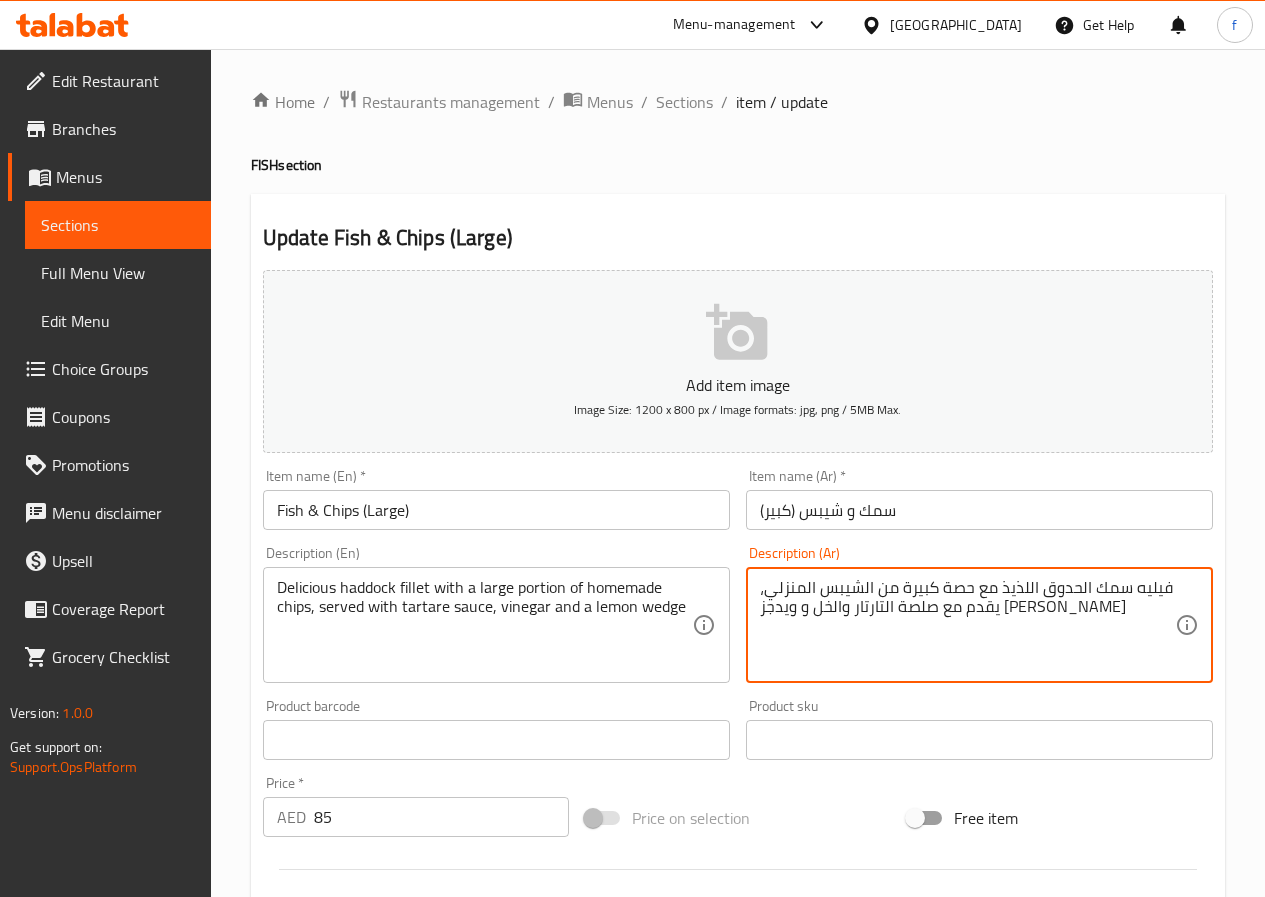 type on "فيليه سمك الحدوق اللذيذ مع حصة كبيرة من الشيبس المنزلي، يقدم مع صلصة التارتار والخل و ويدجز [PERSON_NAME]" 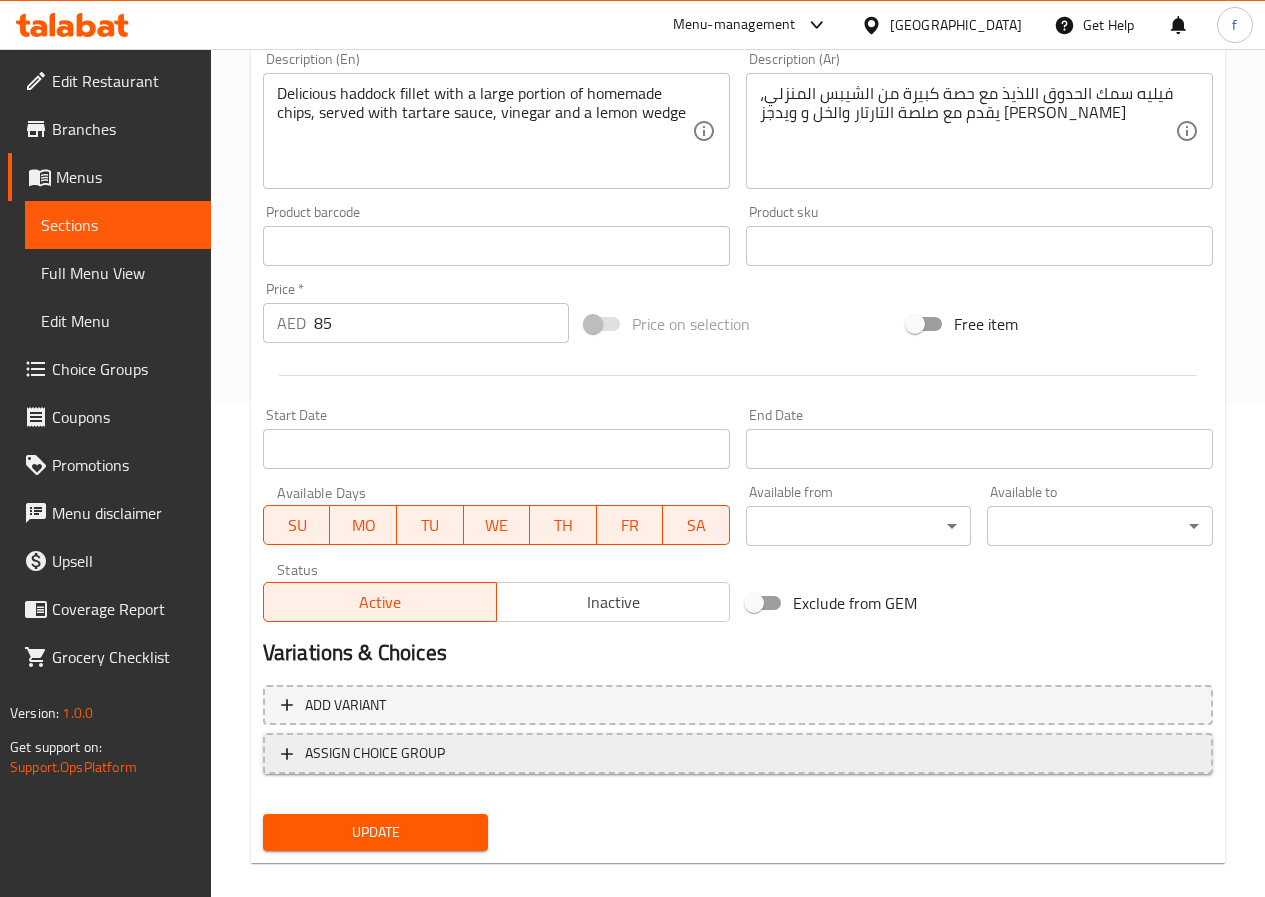 scroll, scrollTop: 500, scrollLeft: 0, axis: vertical 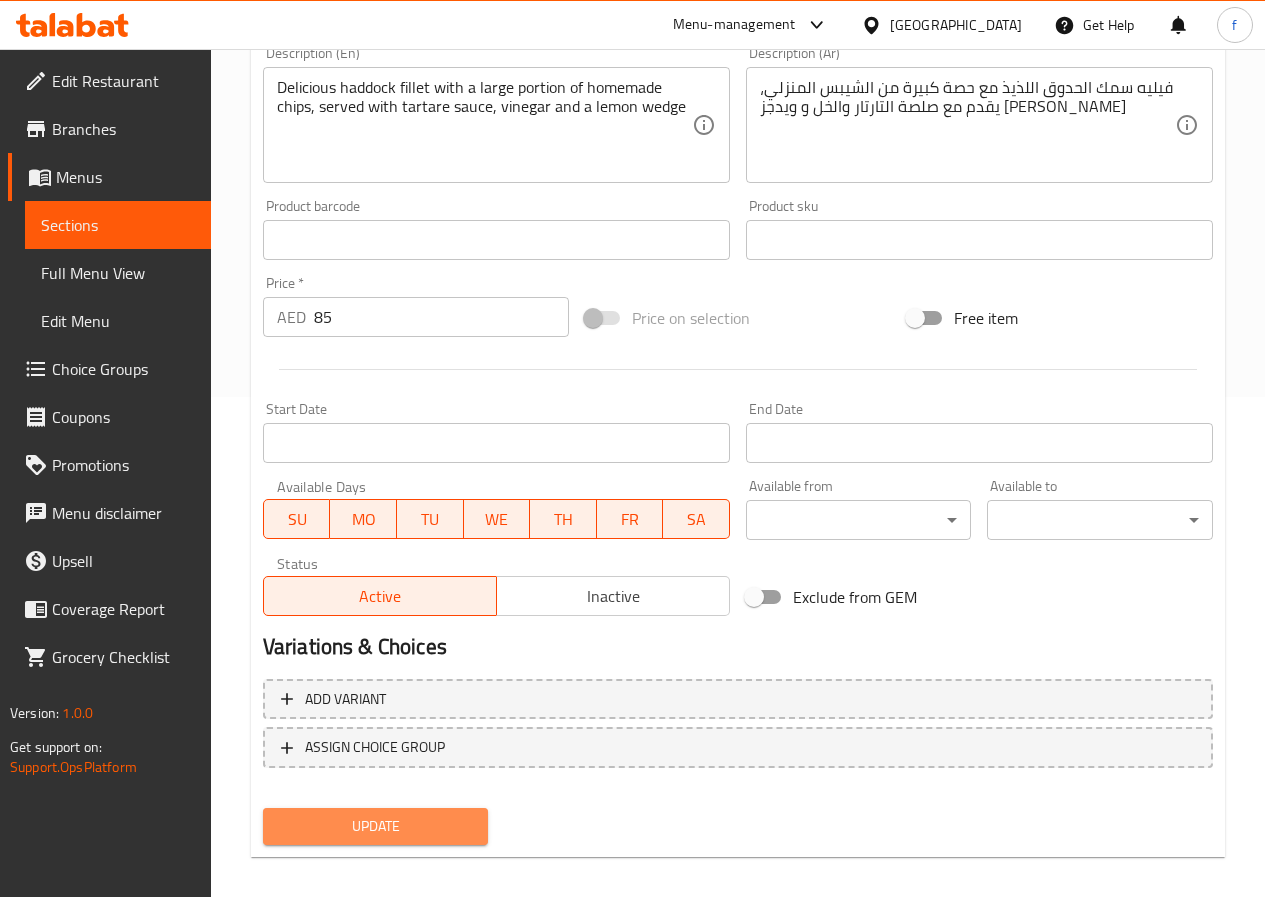 click on "Update" at bounding box center [376, 826] 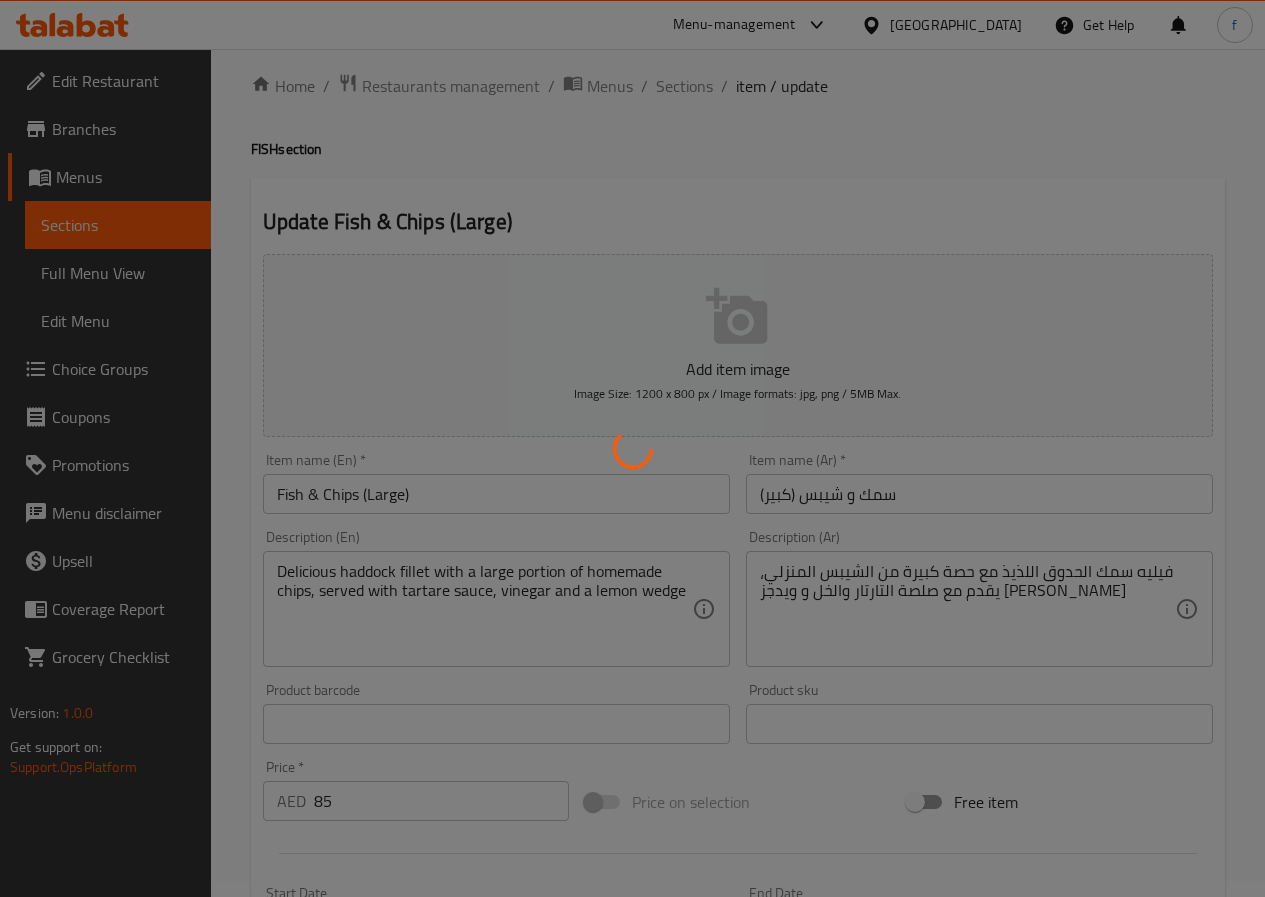 scroll, scrollTop: 0, scrollLeft: 0, axis: both 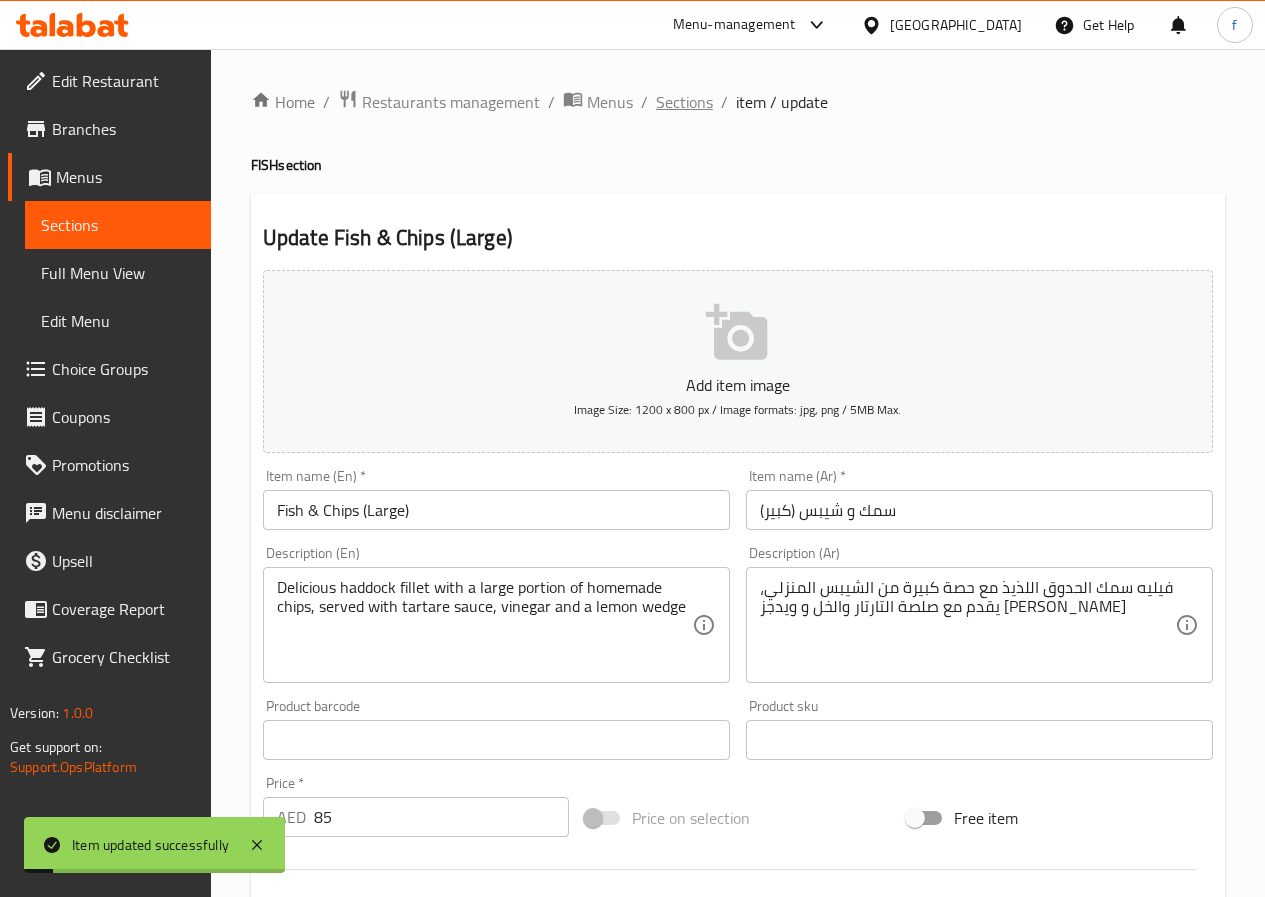 click on "Sections" at bounding box center (684, 102) 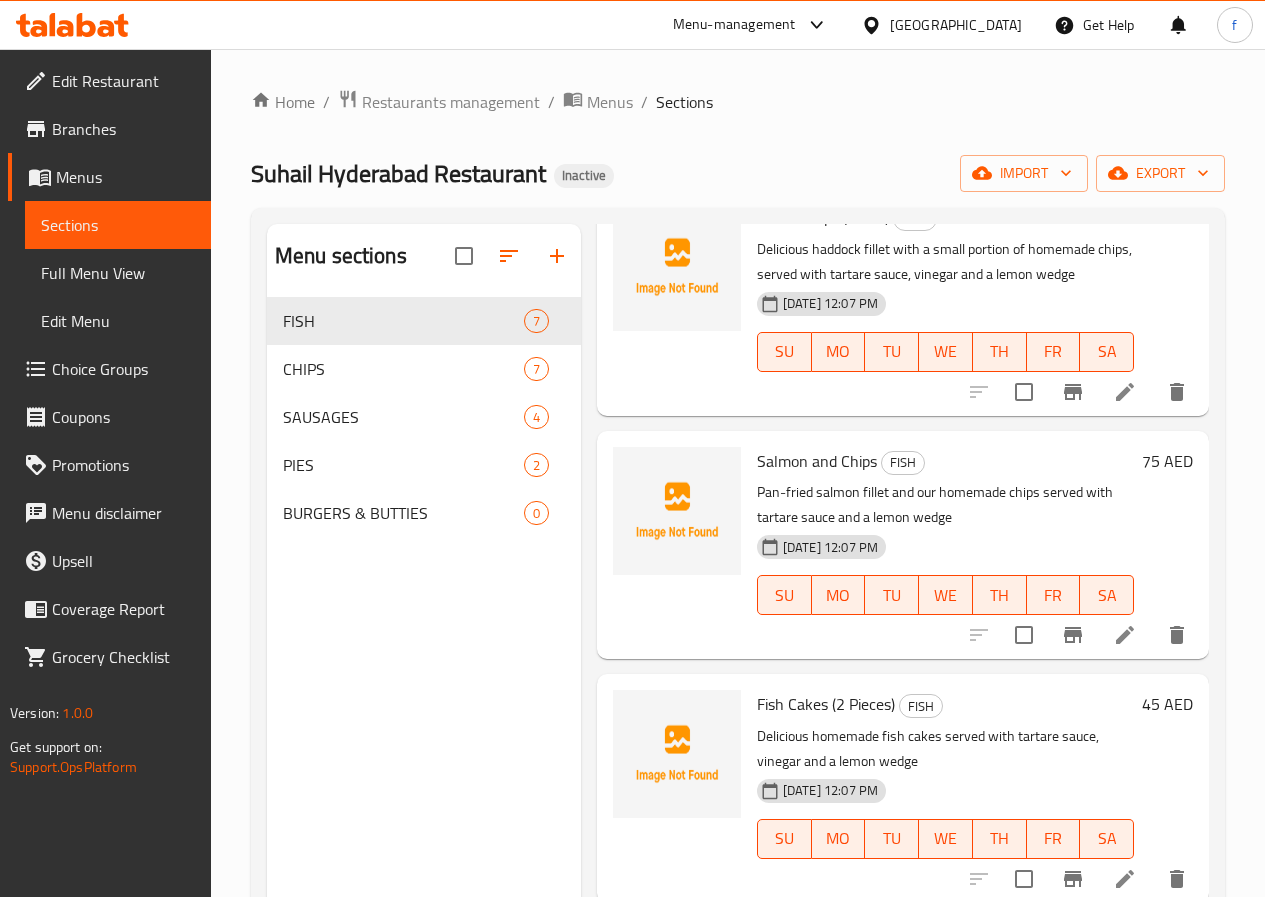 scroll, scrollTop: 400, scrollLeft: 0, axis: vertical 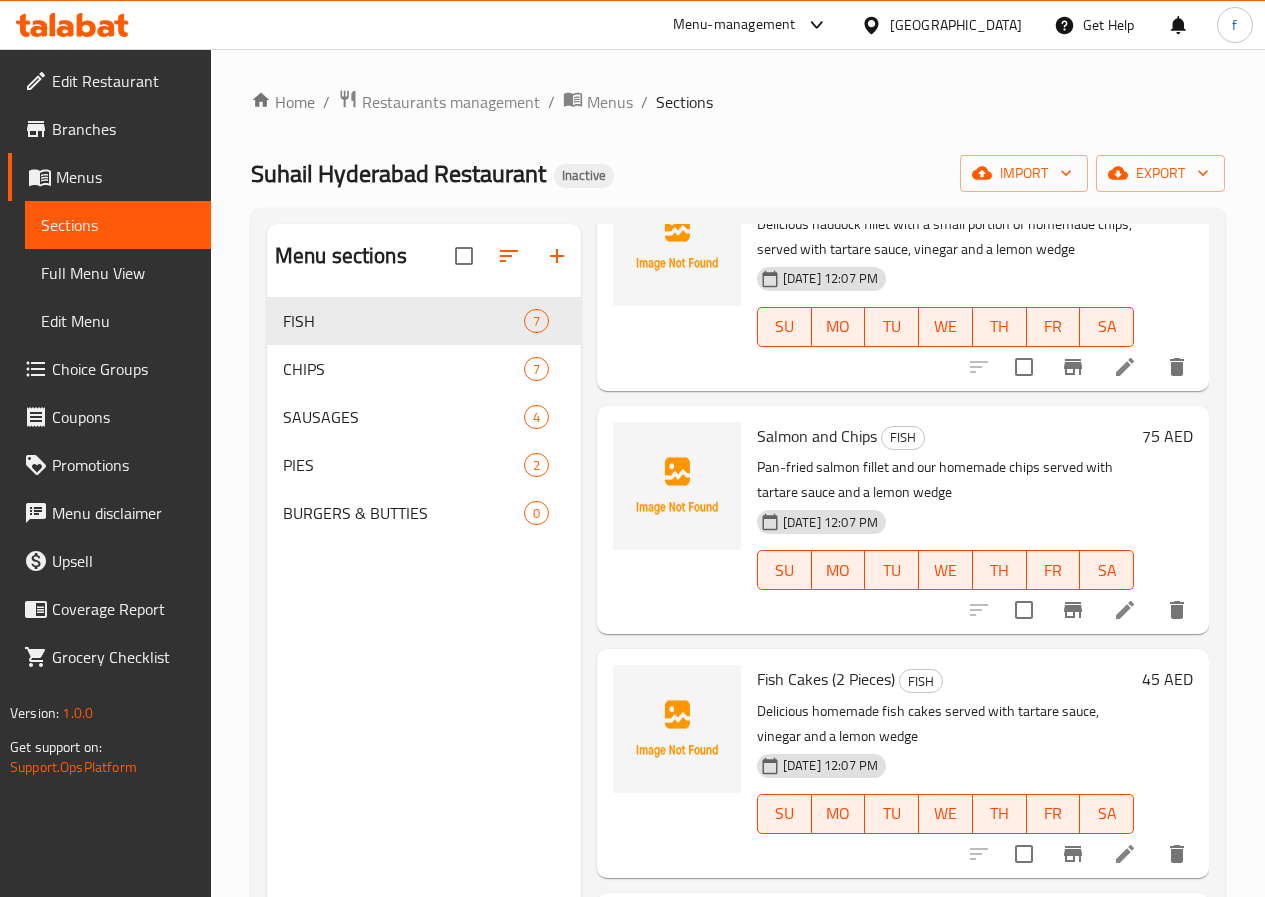 click at bounding box center [1125, 610] 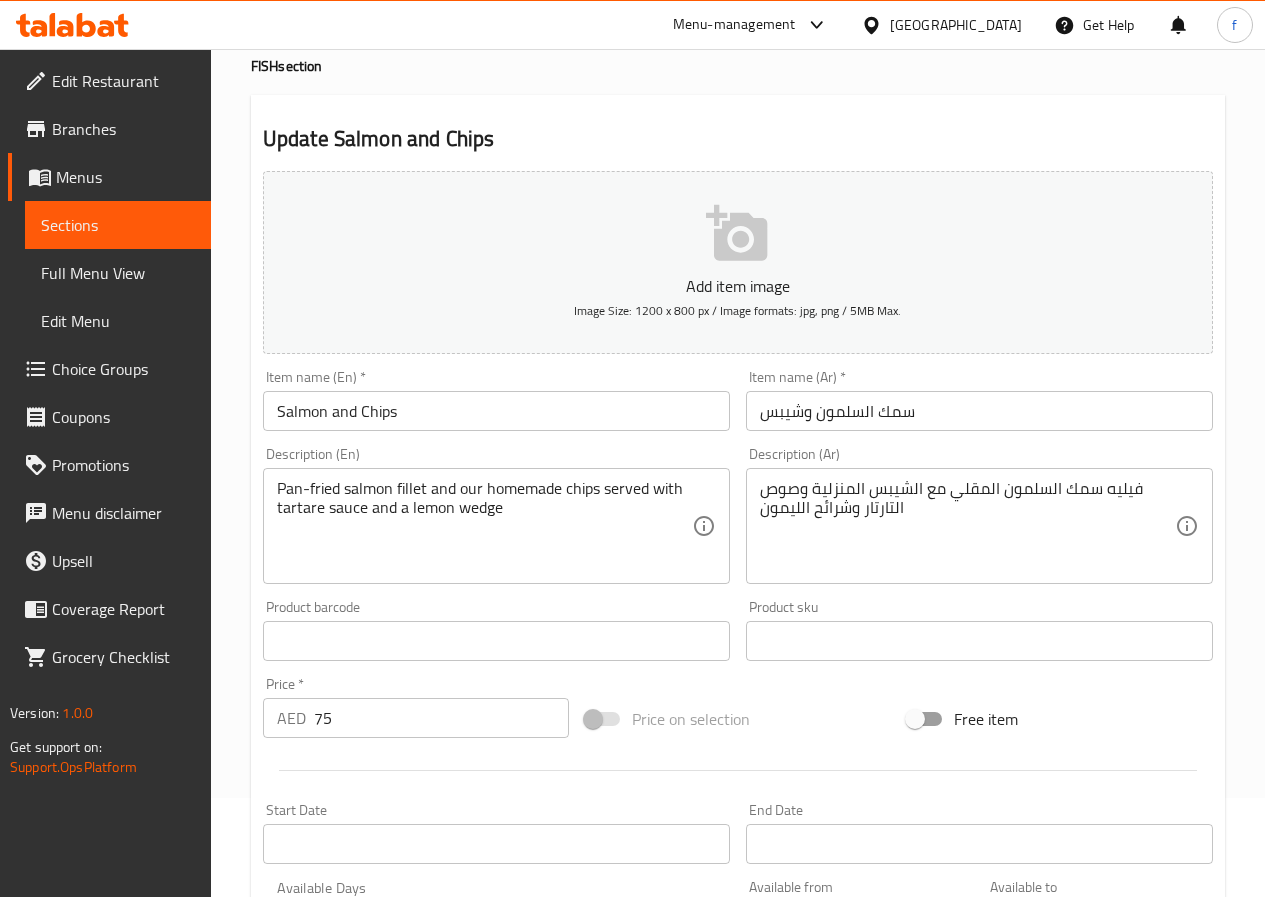 scroll, scrollTop: 100, scrollLeft: 0, axis: vertical 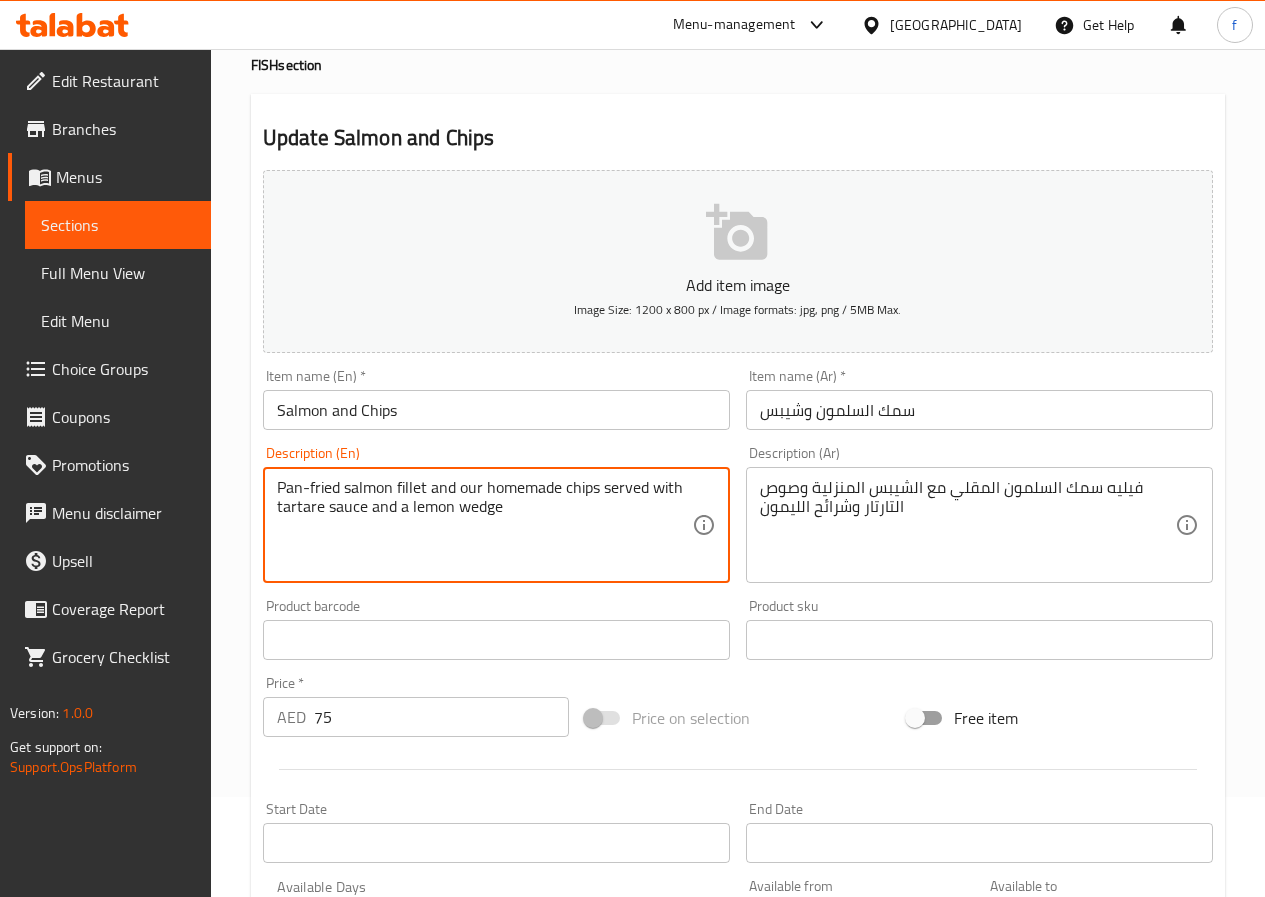 click on "Pan-fried salmon fillet and our homemade chips served with tartare sauce and a lemon wedge" at bounding box center (484, 525) 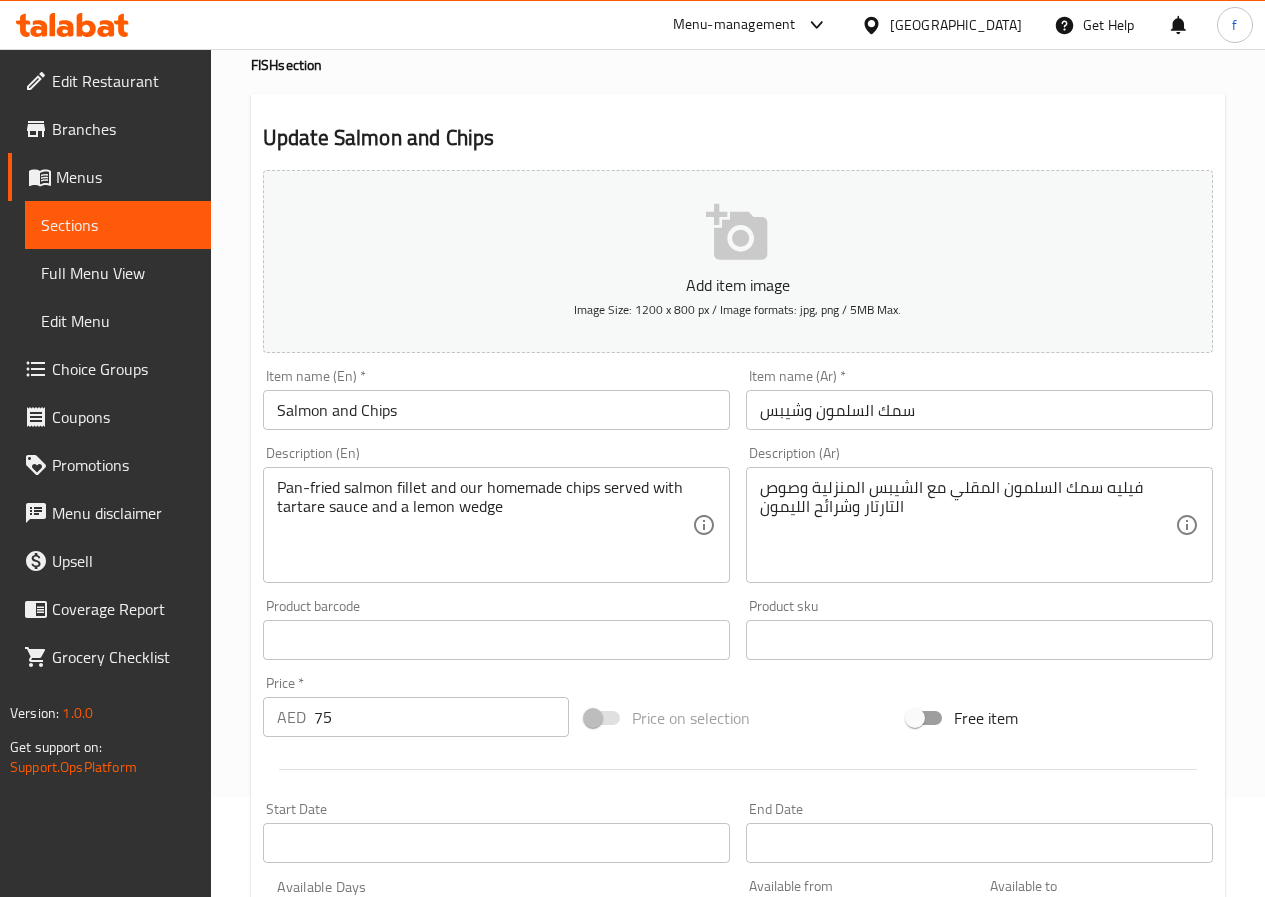 click on "Pan-fried salmon fillet and our homemade chips served with tartare sauce and a lemon wedge" at bounding box center [484, 525] 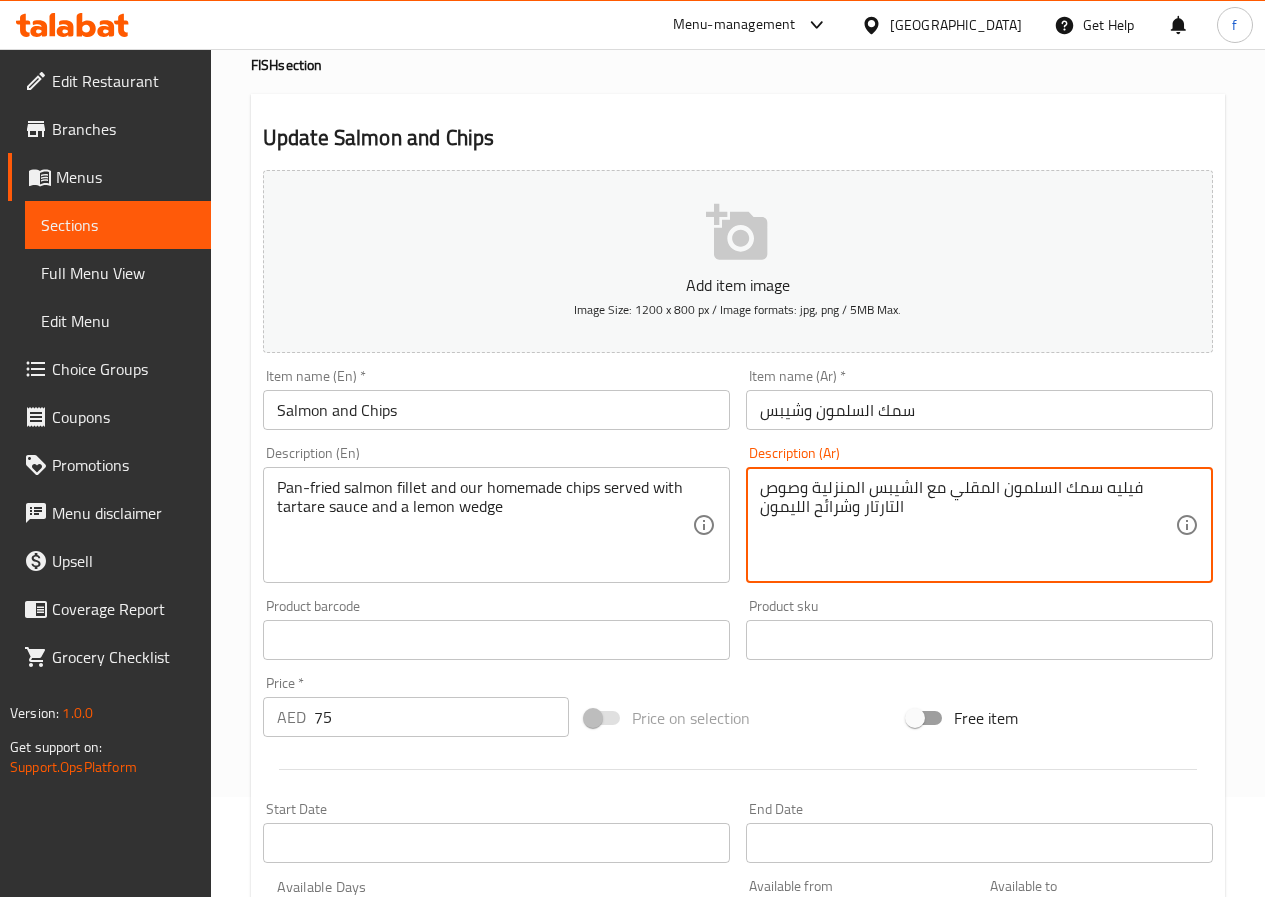 drag, startPoint x: 1164, startPoint y: 488, endPoint x: 863, endPoint y: 536, distance: 304.80322 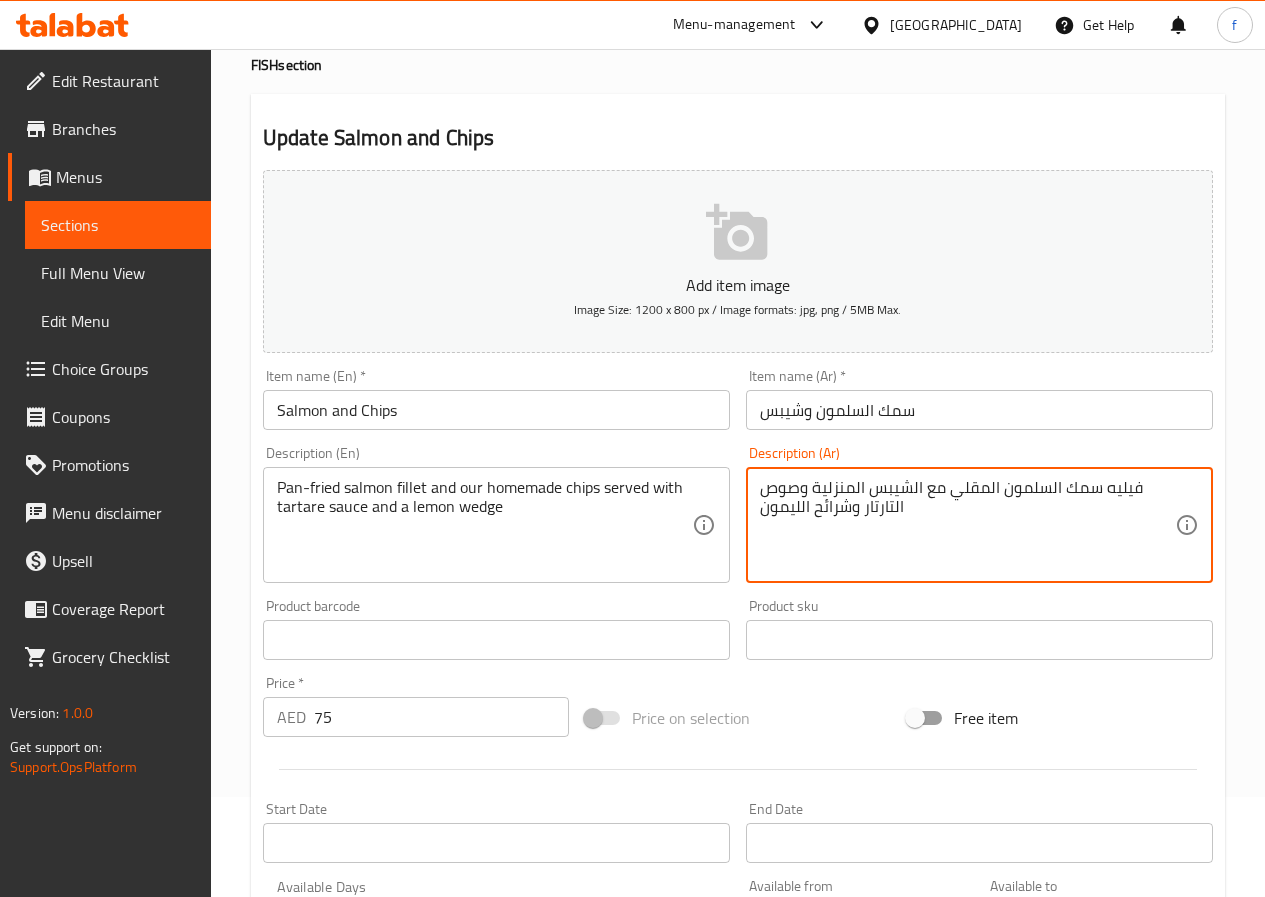 click on "فيليه سمك السلمون المقلي مع الشيبس المنزلية وصوص التارتار وشرائح الليمون" at bounding box center [967, 525] 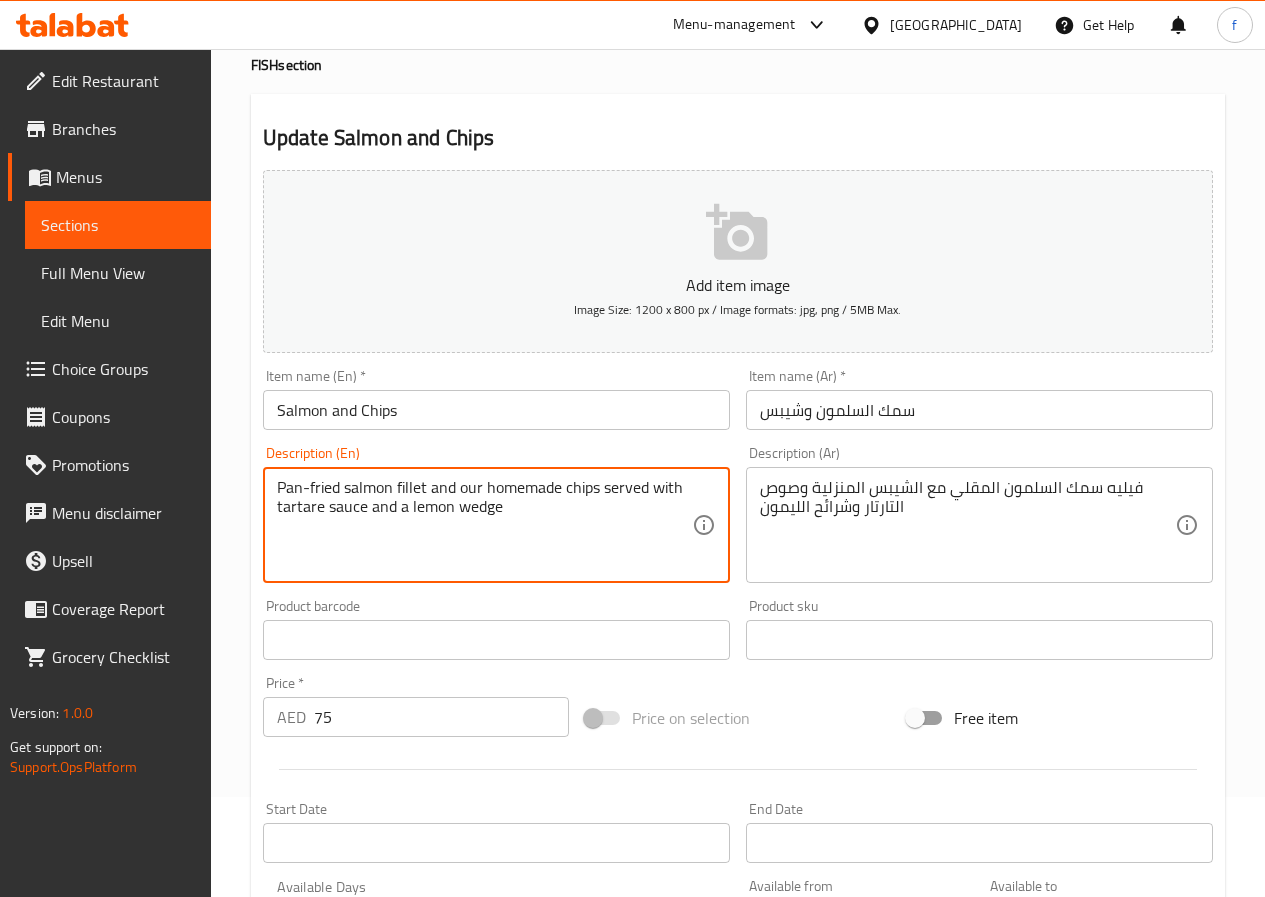 drag, startPoint x: 301, startPoint y: 487, endPoint x: 270, endPoint y: 489, distance: 31.06445 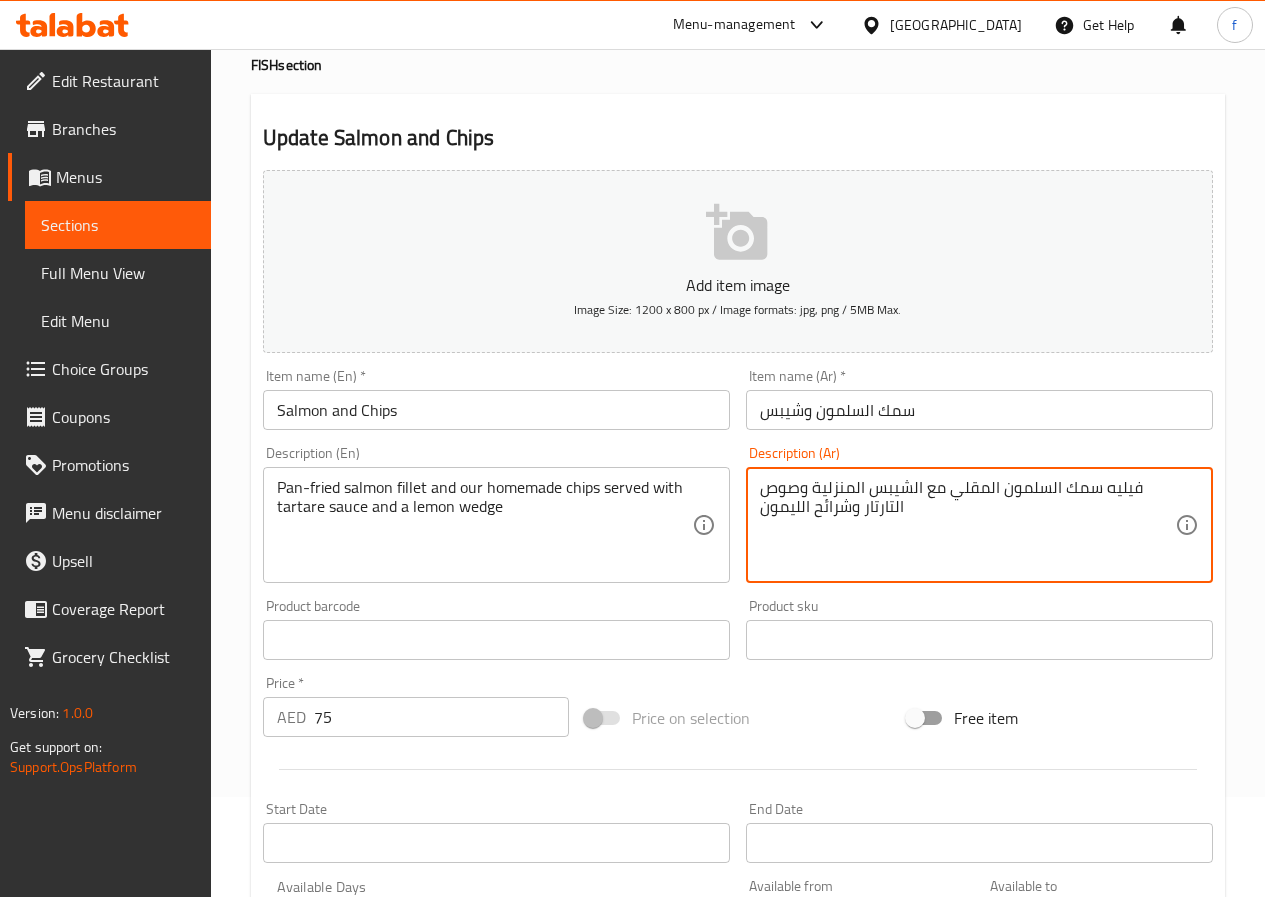 click on "فيليه سمك السلمون المقلي مع الشيبس المنزلية وصوص التارتار وشرائح الليمون" at bounding box center [967, 525] 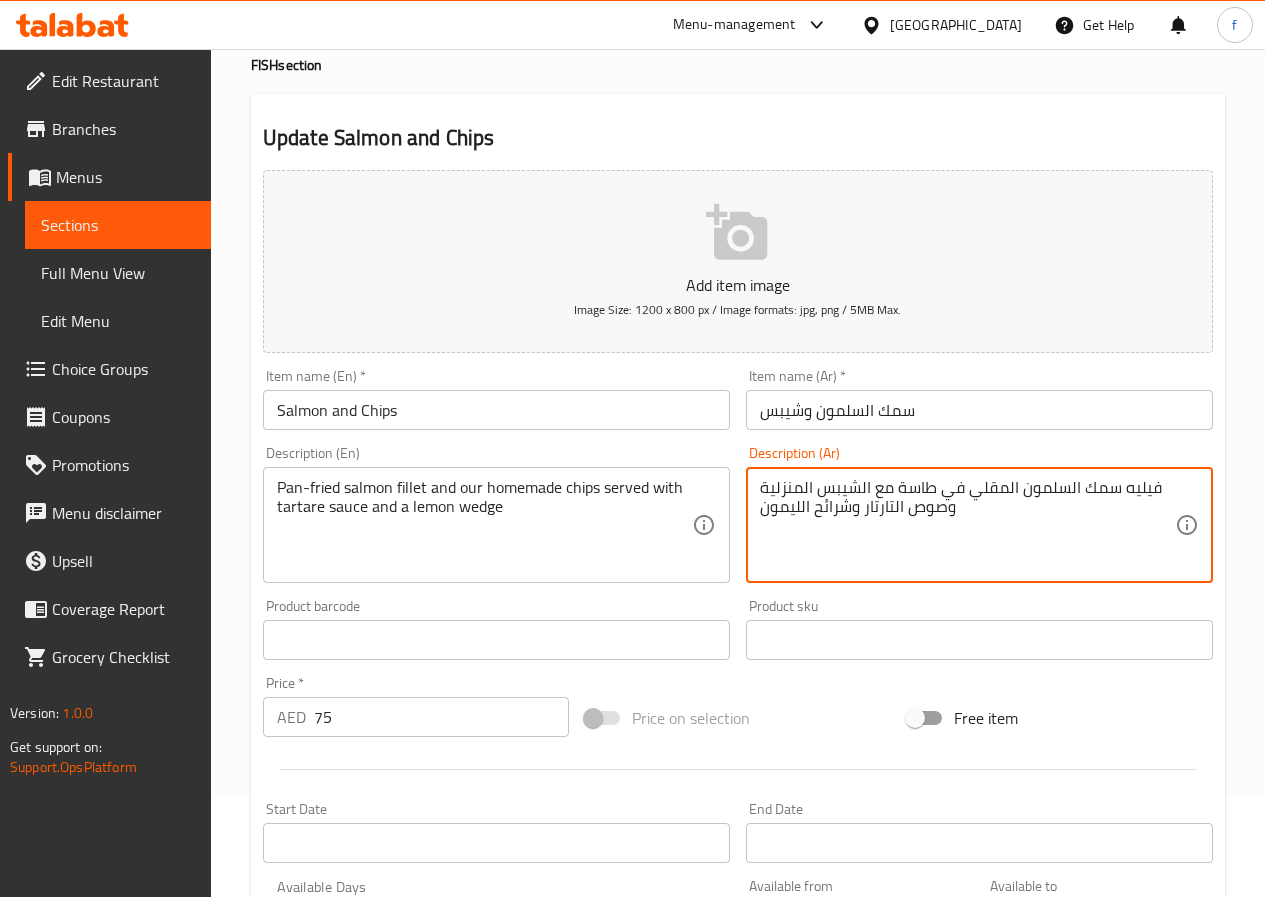 click on "فيليه سمك السلمون المقلي في طاسة مع الشيبس المنزلية وصوص التارتار وشرائح الليمون" at bounding box center [967, 525] 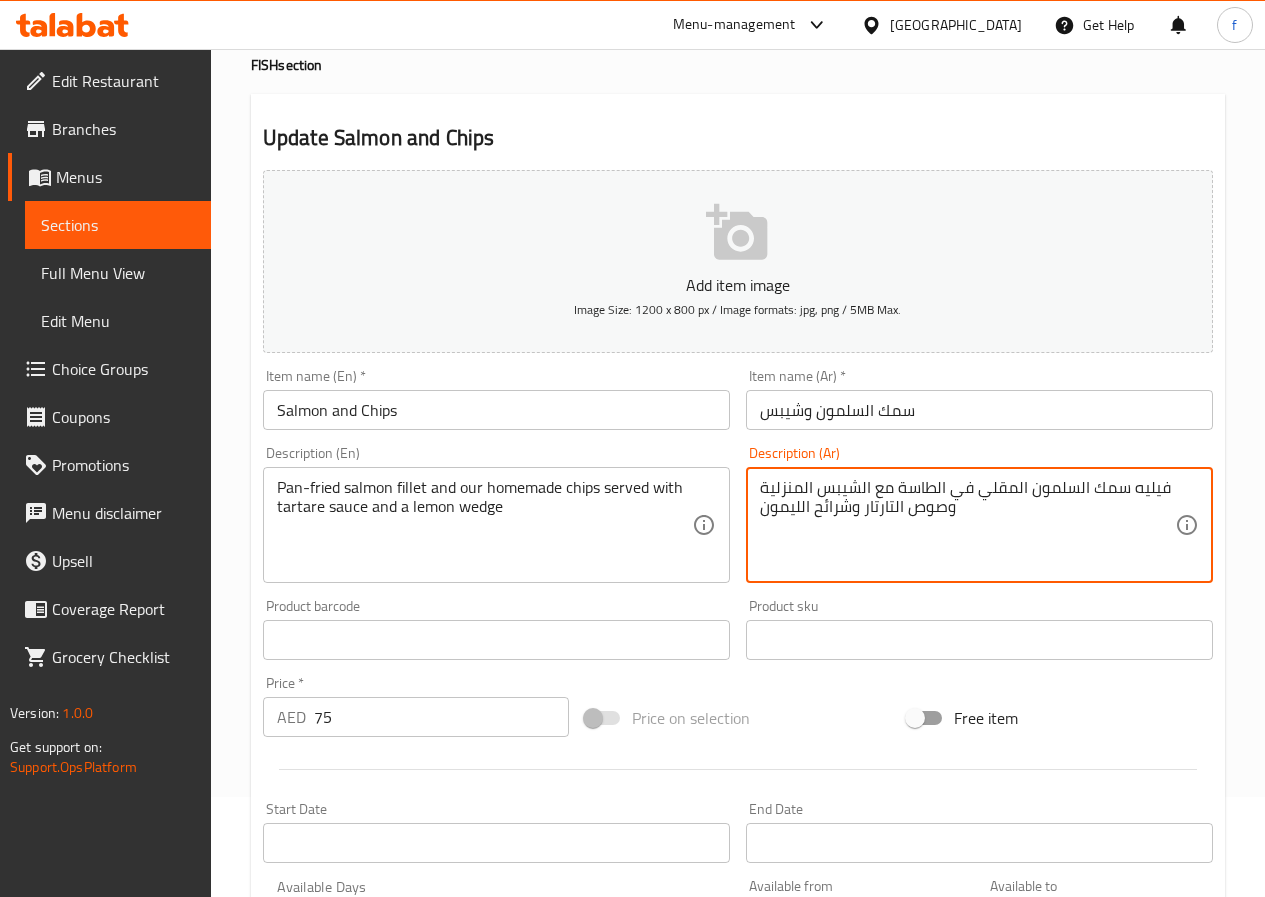 click on "فيليه سمك السلمون المقلي في الطاسة مع الشيبس المنزلية وصوص التارتار وشرائح الليمون" at bounding box center [967, 525] 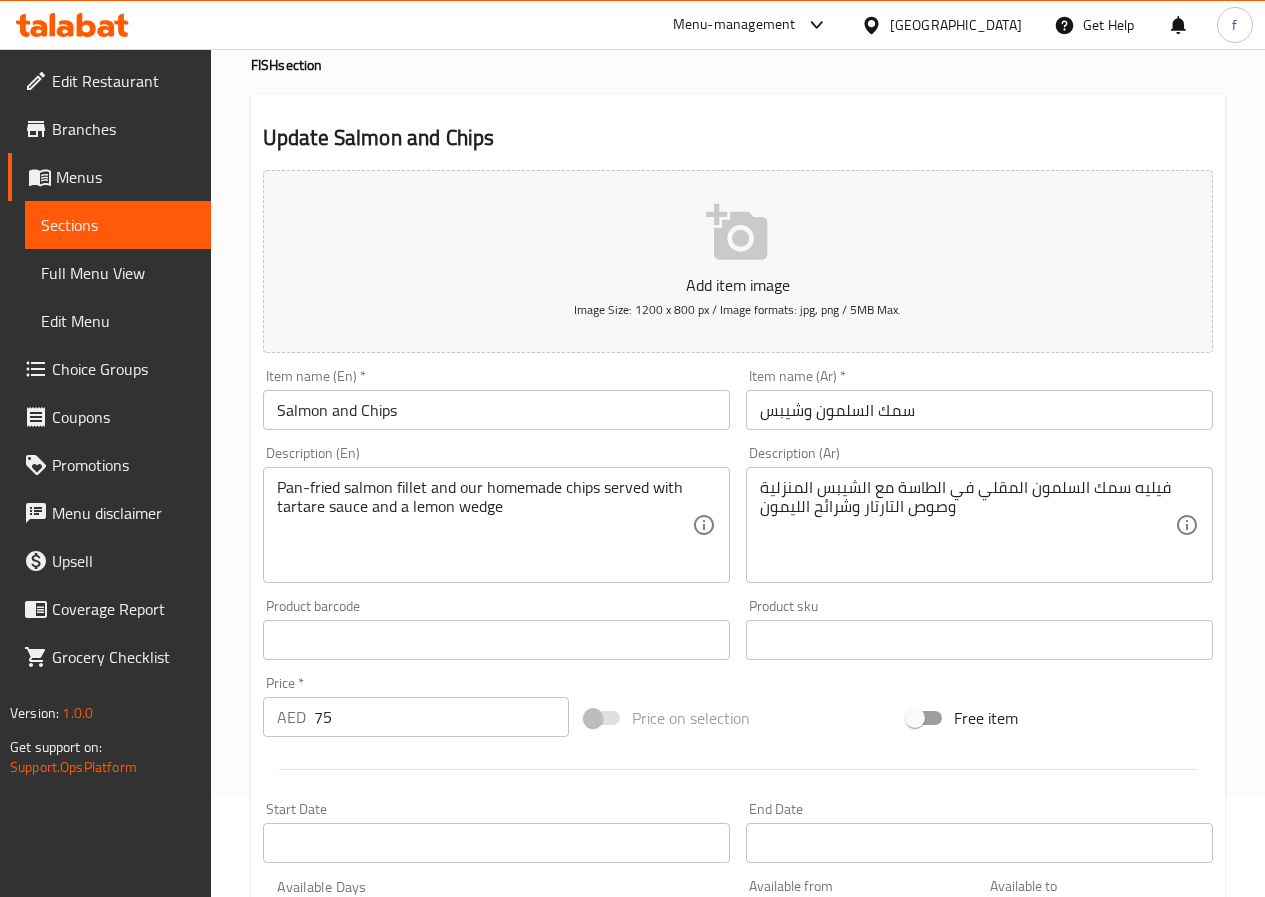 click on "فيليه سمك السلمون المقلي في الطاسة مع الشيبس المنزلية وصوص التارتار وشرائح الليمون Description (Ar)" at bounding box center (979, 525) 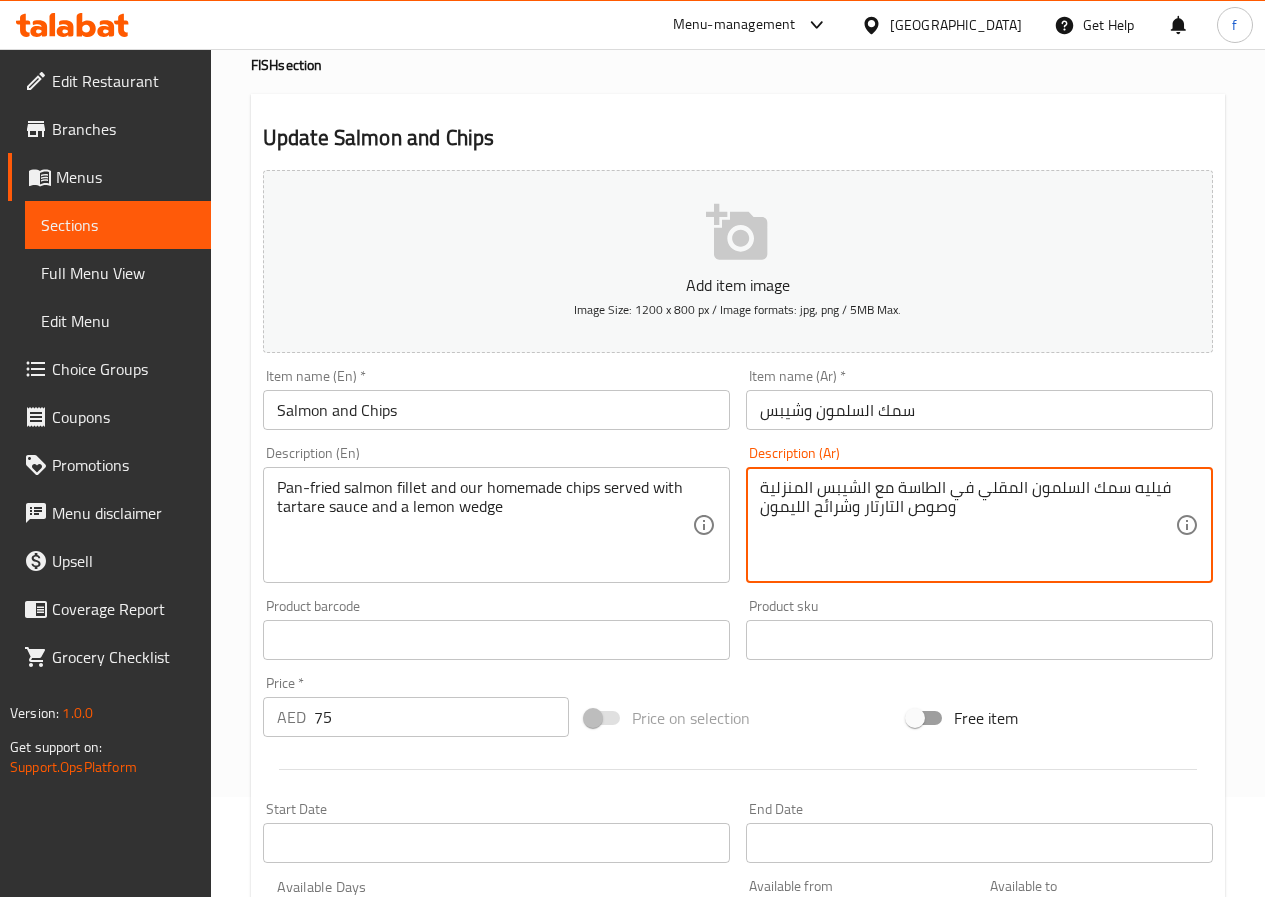 click on "فيليه سمك السلمون المقلي في الطاسة مع الشيبس المنزلية وصوص التارتار وشرائح الليمون" at bounding box center [967, 525] 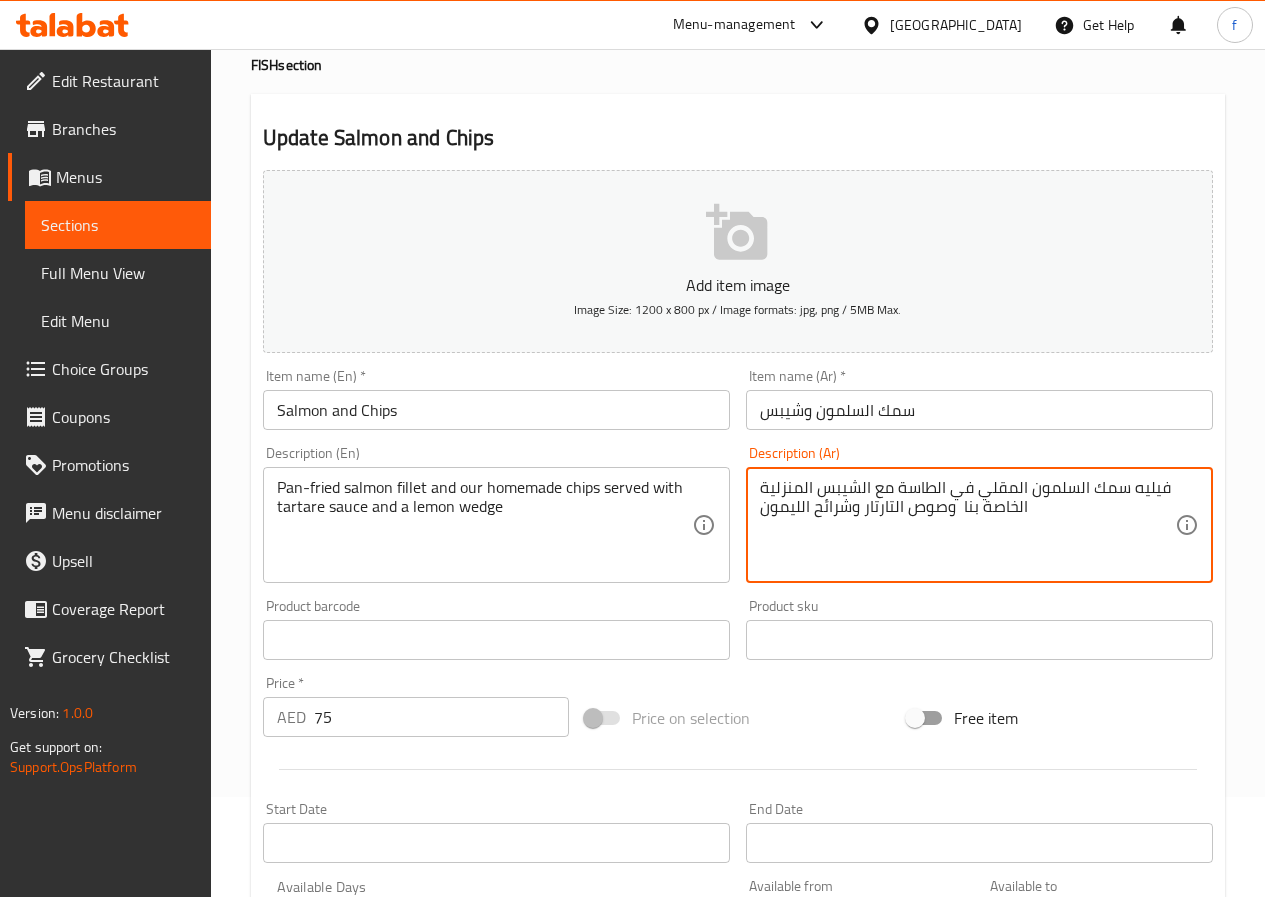 drag, startPoint x: 852, startPoint y: 508, endPoint x: 794, endPoint y: 531, distance: 62.39391 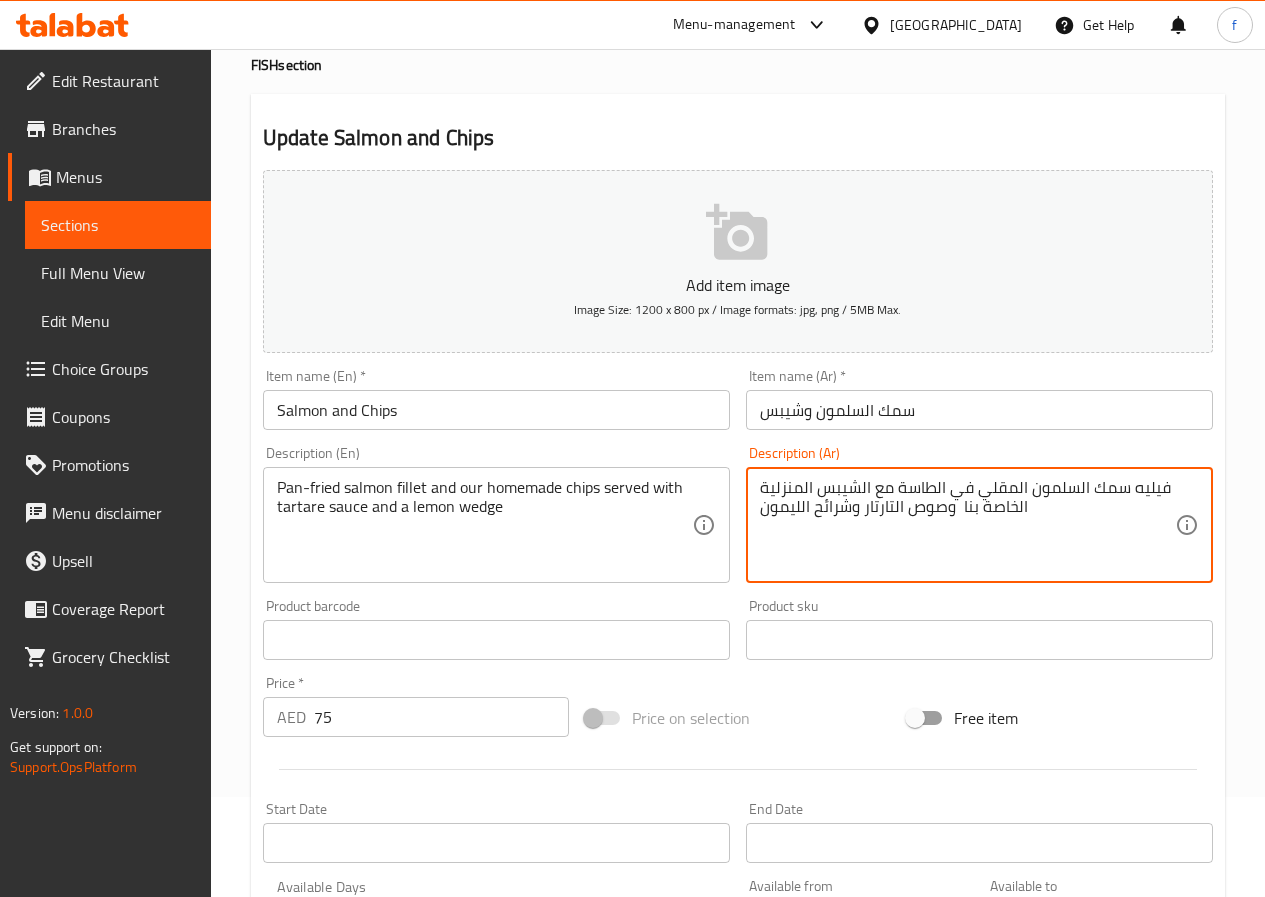 click on "فيليه سمك السلمون المقلي في الطاسة مع الشيبس المنزلية الخاصة بنا  وصوص التارتار وشرائح الليمون Description (Ar)" at bounding box center [979, 525] 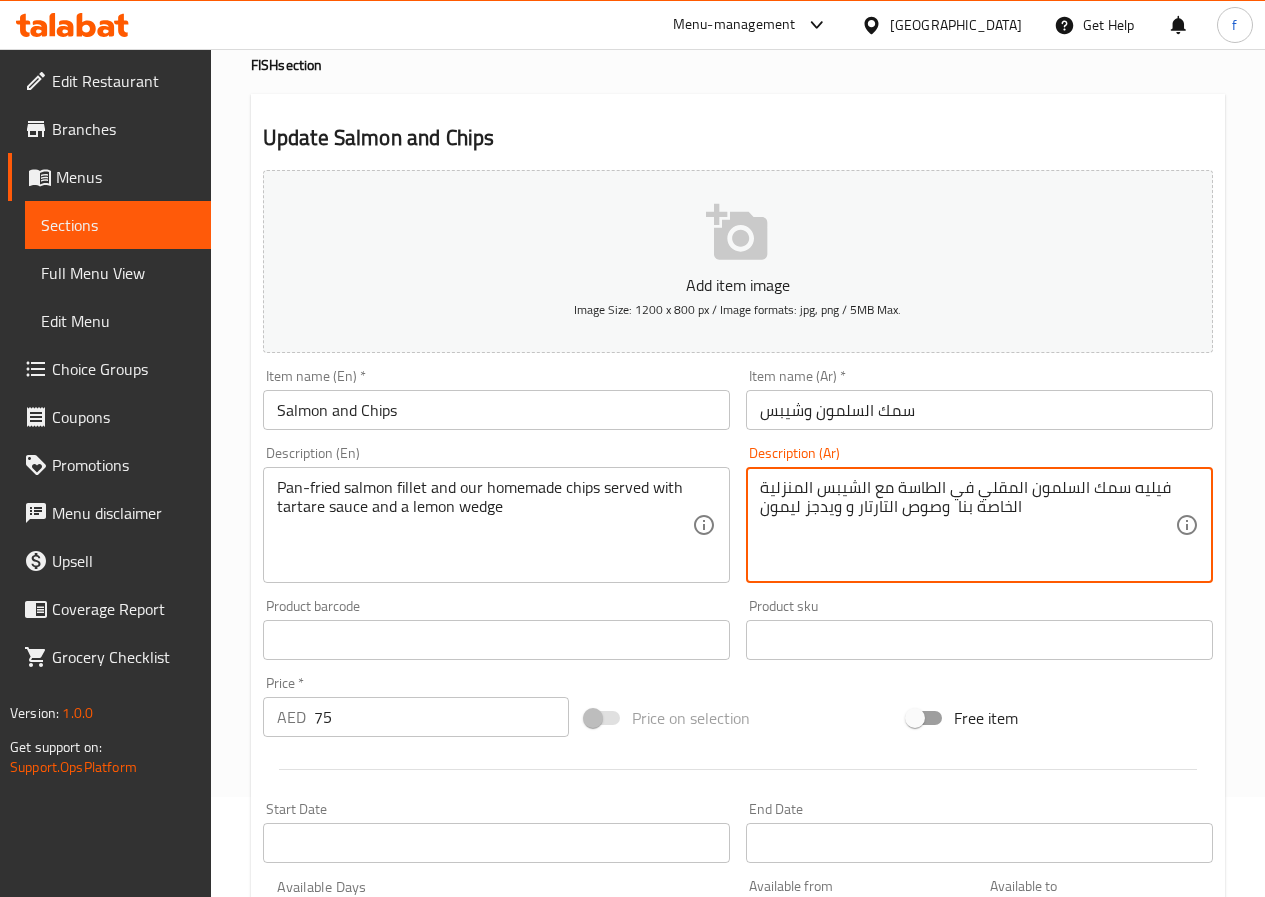 type on "فيليه سمك السلمون المقلي في الطاسة مع الشيبس المنزلية الخاصة بنا  وصوص التارتار و ويدجز ليمون" 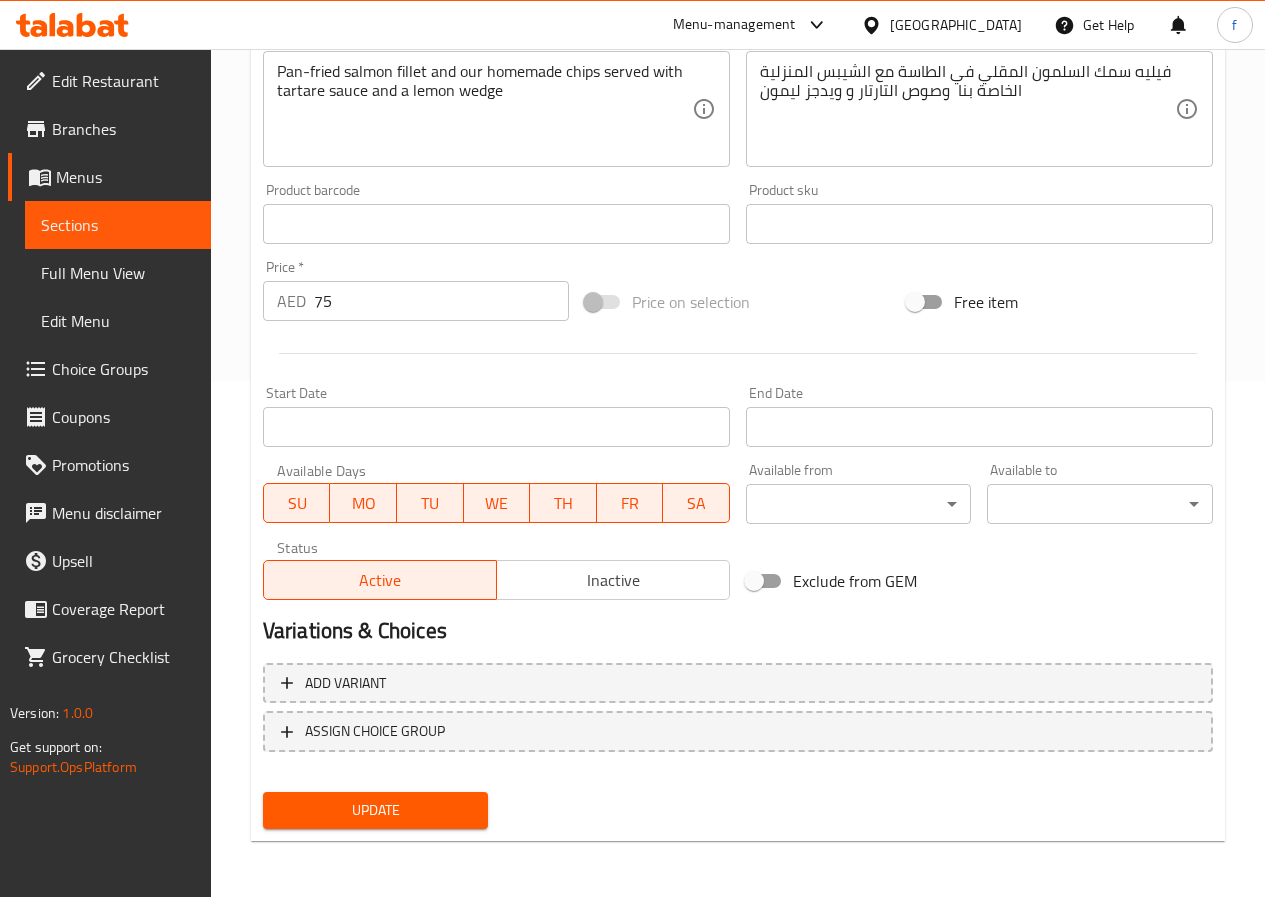 click on "Update" at bounding box center [376, 810] 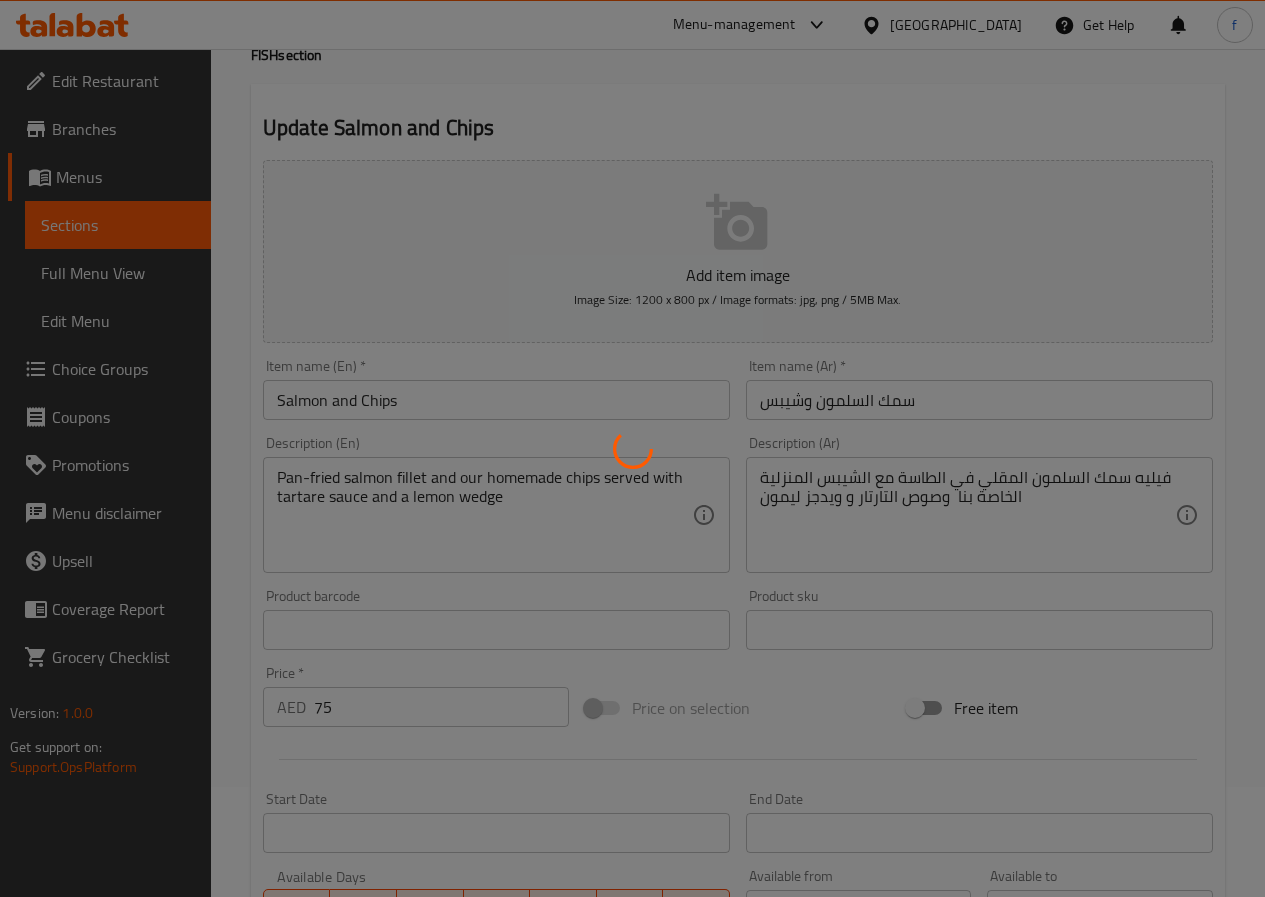 scroll, scrollTop: 0, scrollLeft: 0, axis: both 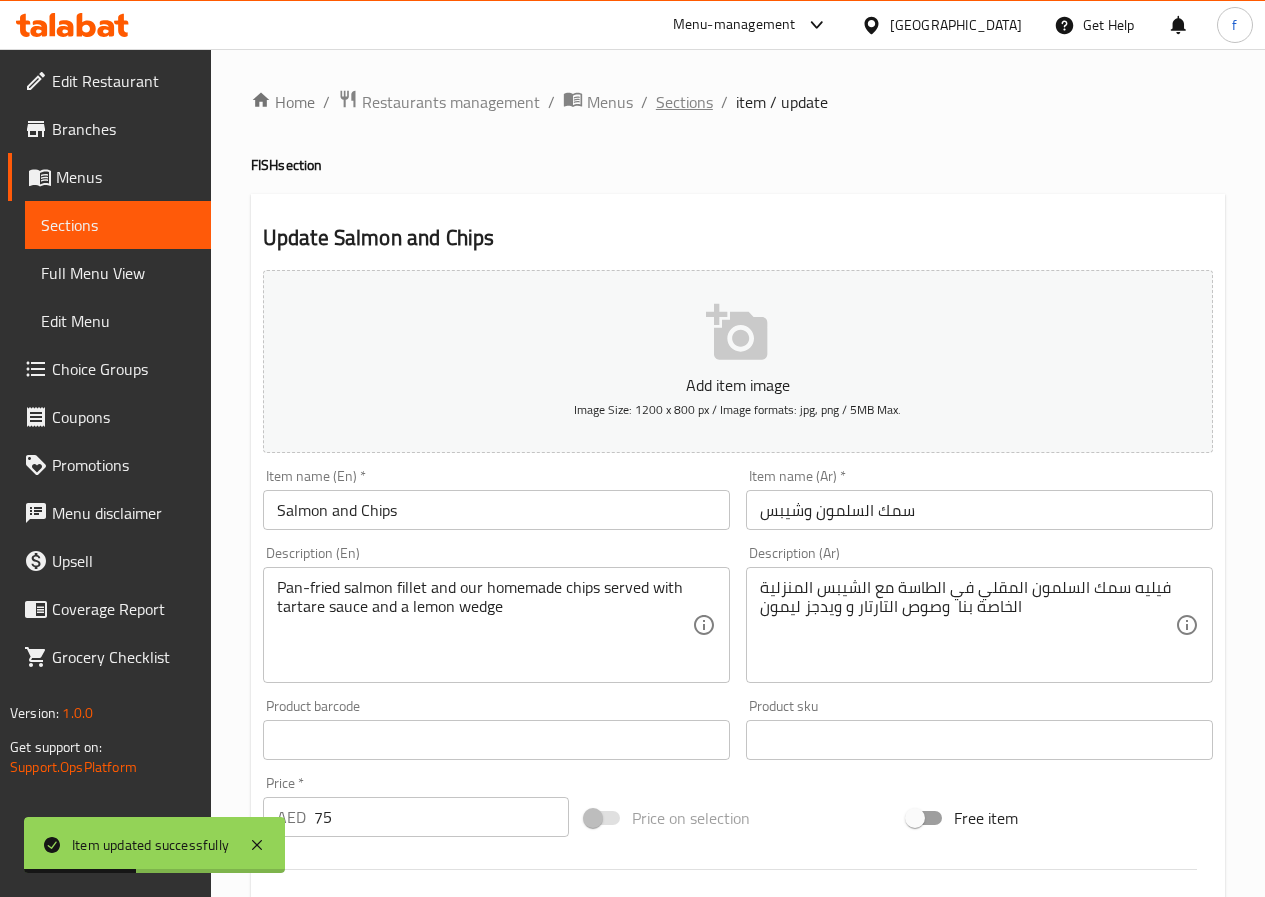 click on "Sections" at bounding box center [684, 102] 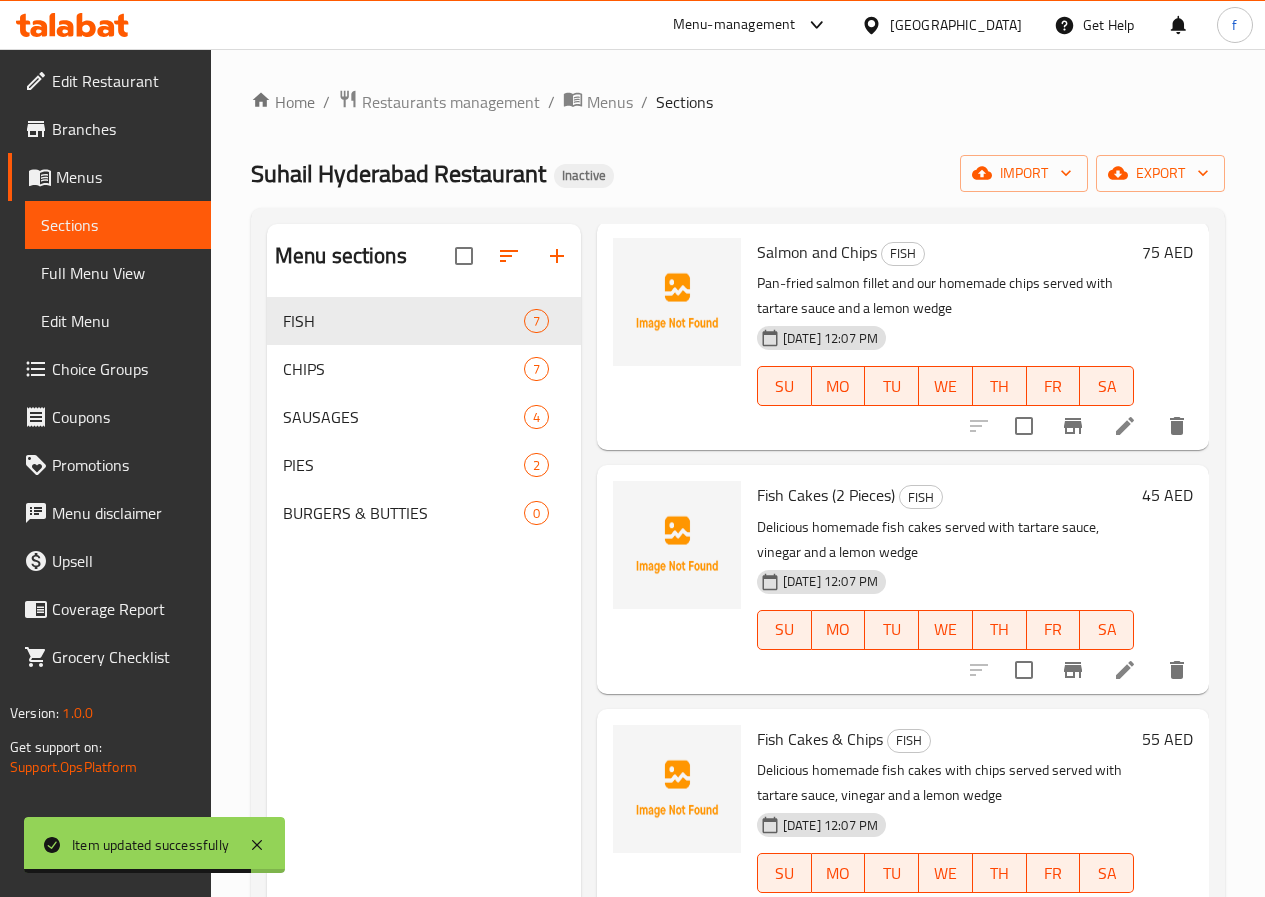 scroll, scrollTop: 700, scrollLeft: 0, axis: vertical 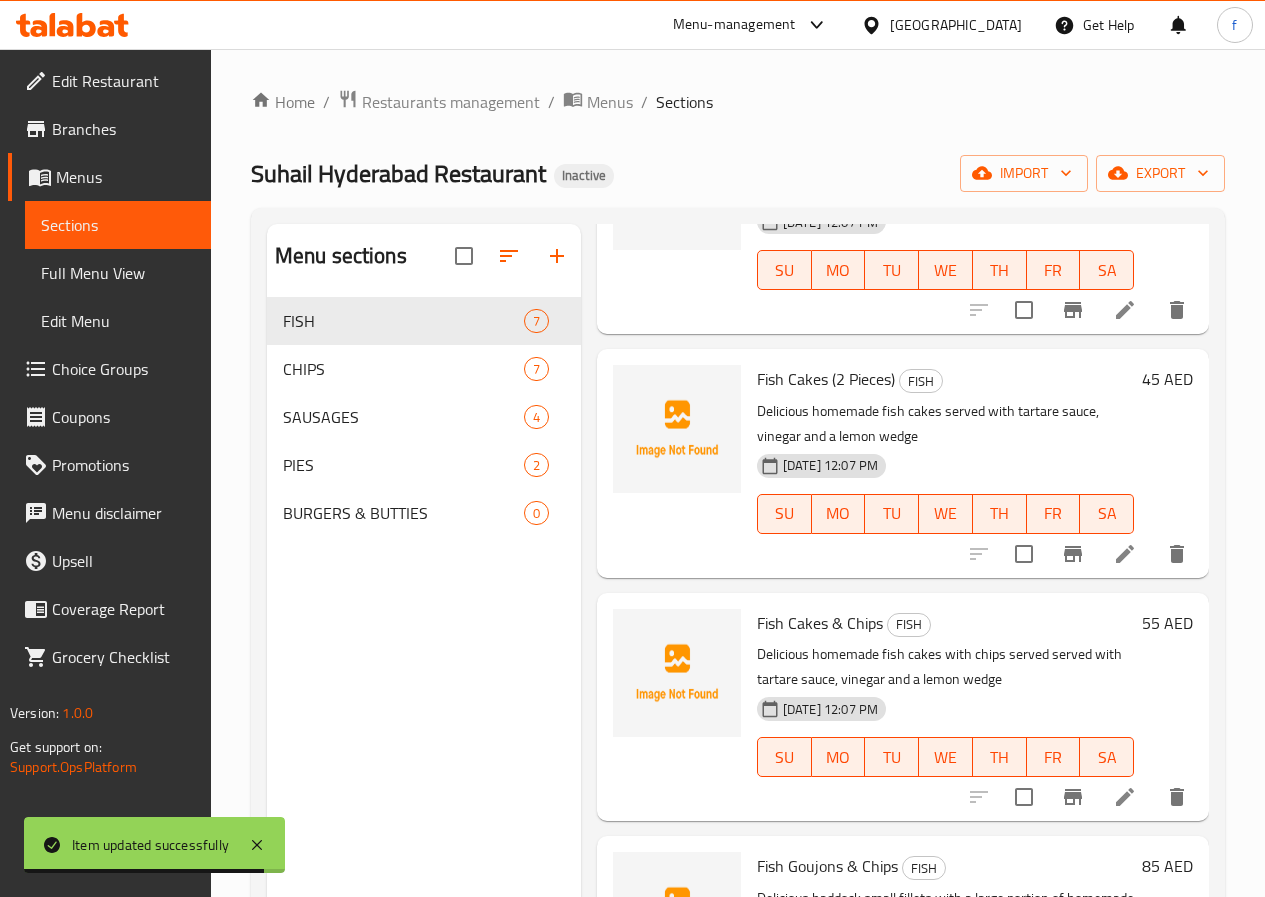 click 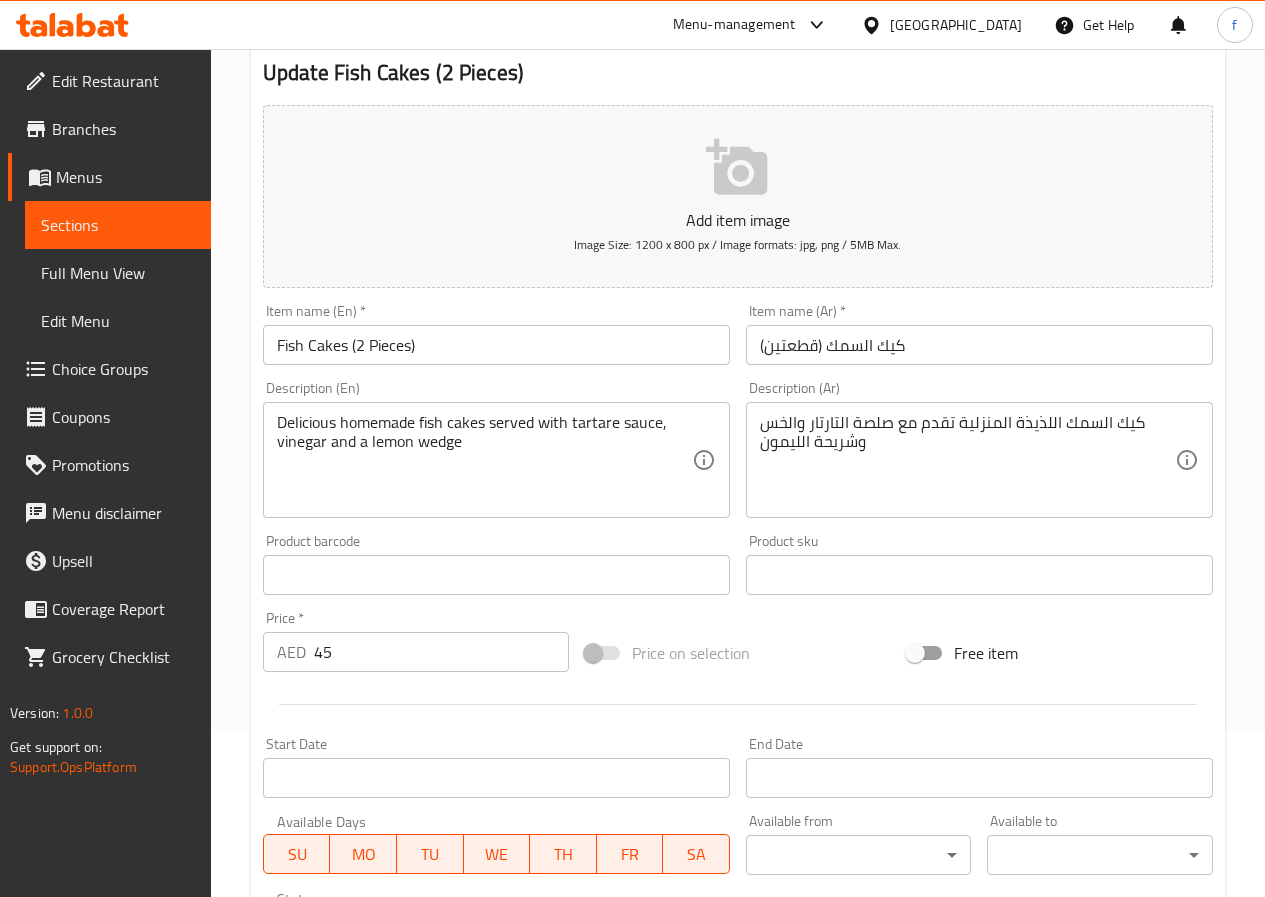 scroll, scrollTop: 200, scrollLeft: 0, axis: vertical 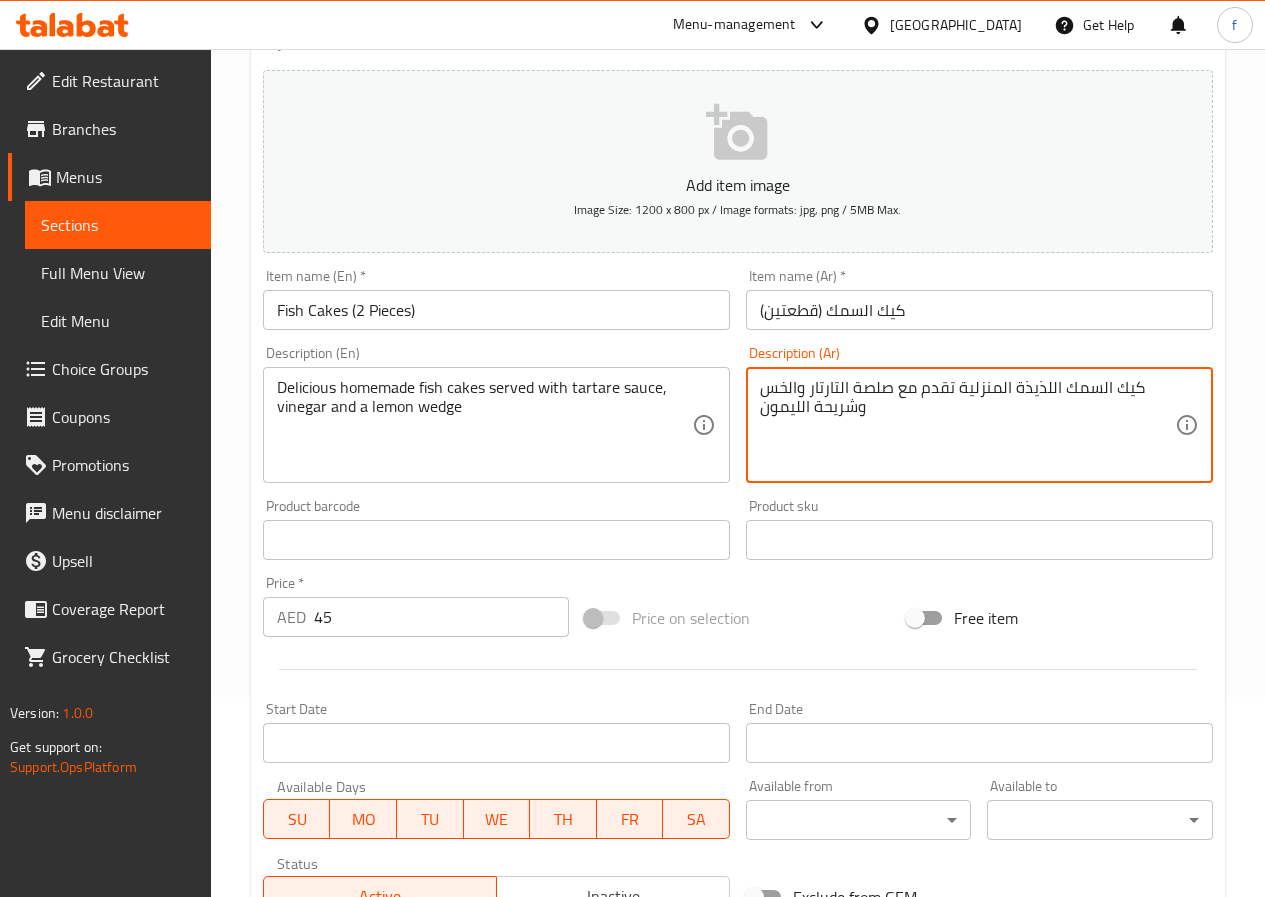drag, startPoint x: 778, startPoint y: 389, endPoint x: 752, endPoint y: 389, distance: 26 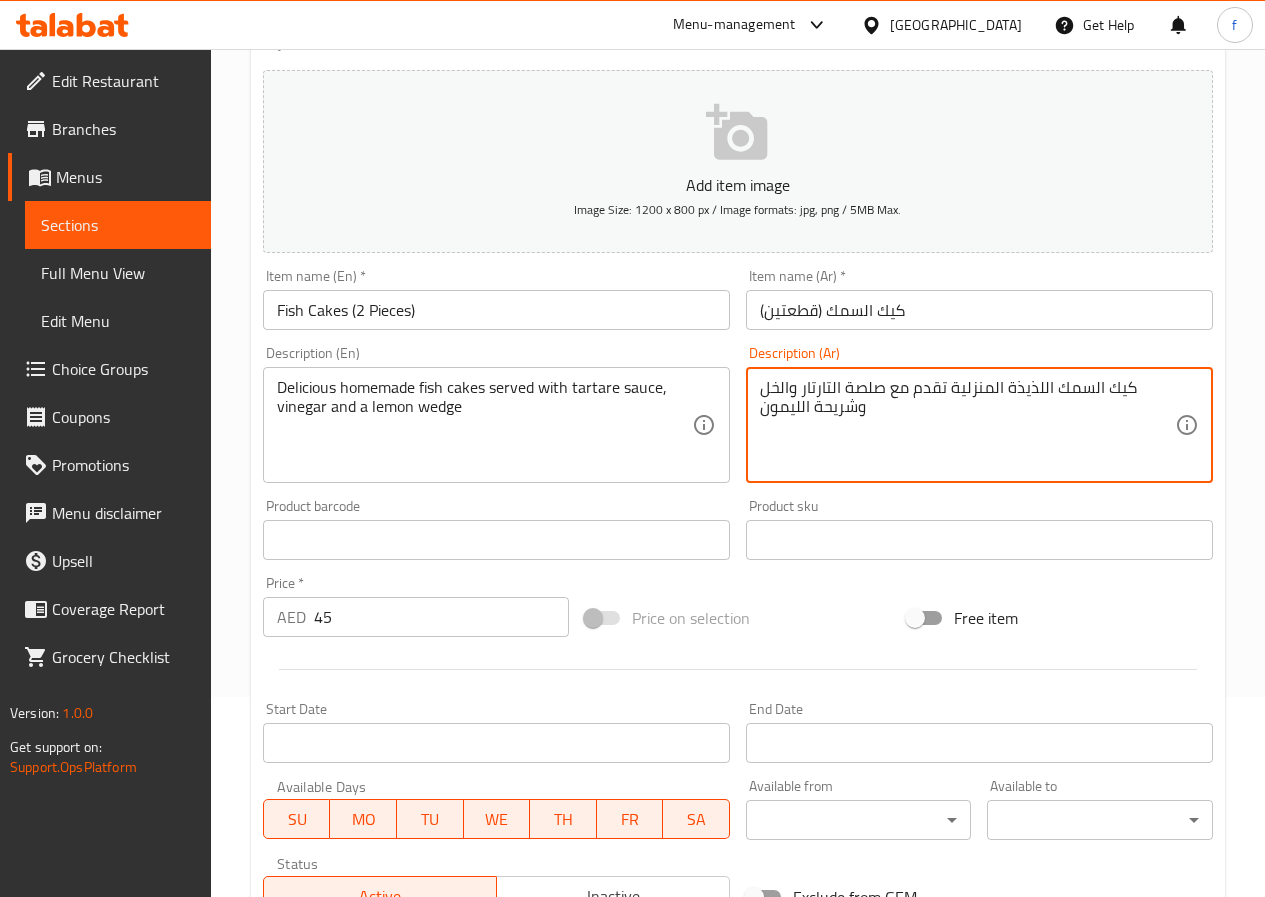 drag, startPoint x: 855, startPoint y: 405, endPoint x: 817, endPoint y: 405, distance: 38 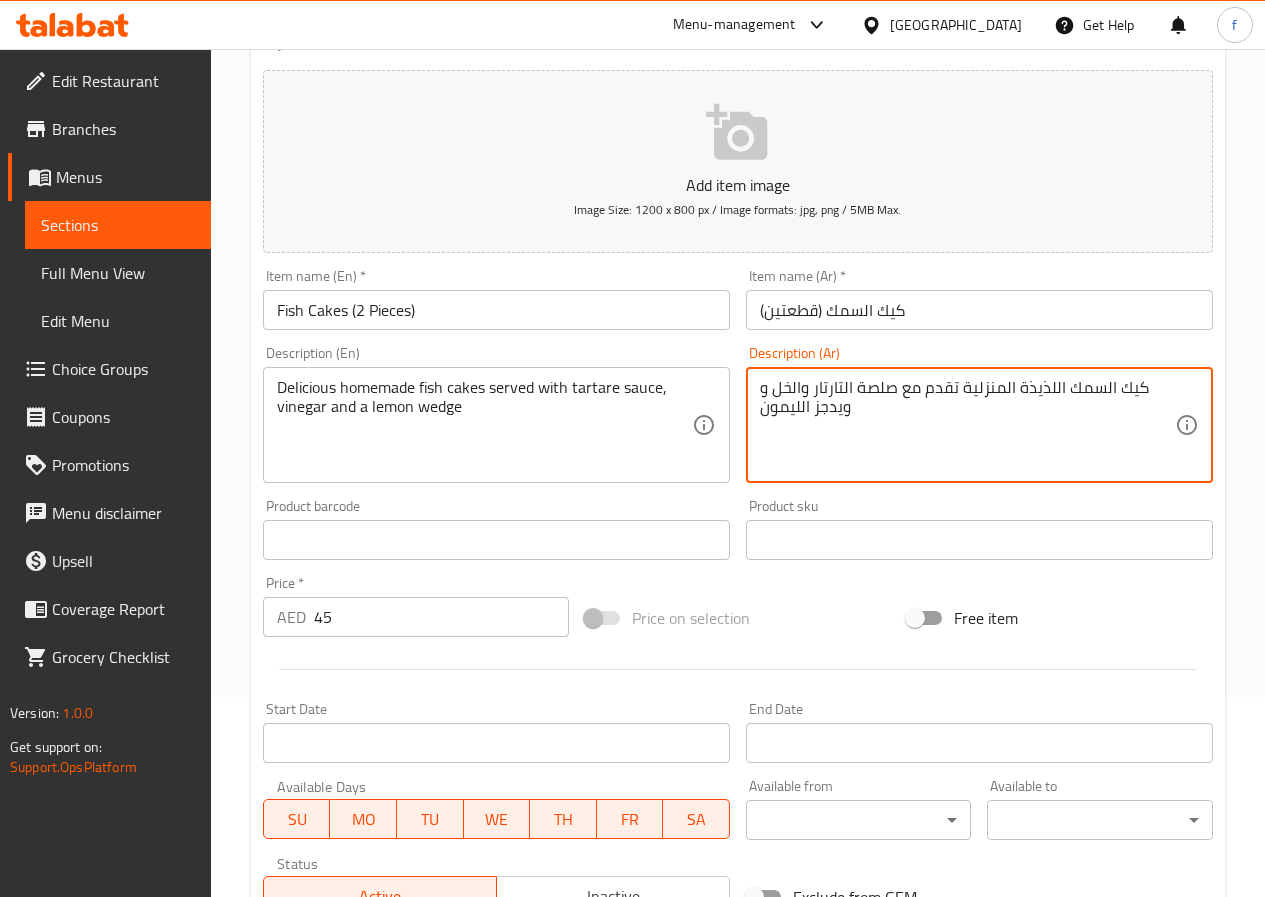 drag, startPoint x: 811, startPoint y: 403, endPoint x: 758, endPoint y: 412, distance: 53.75872 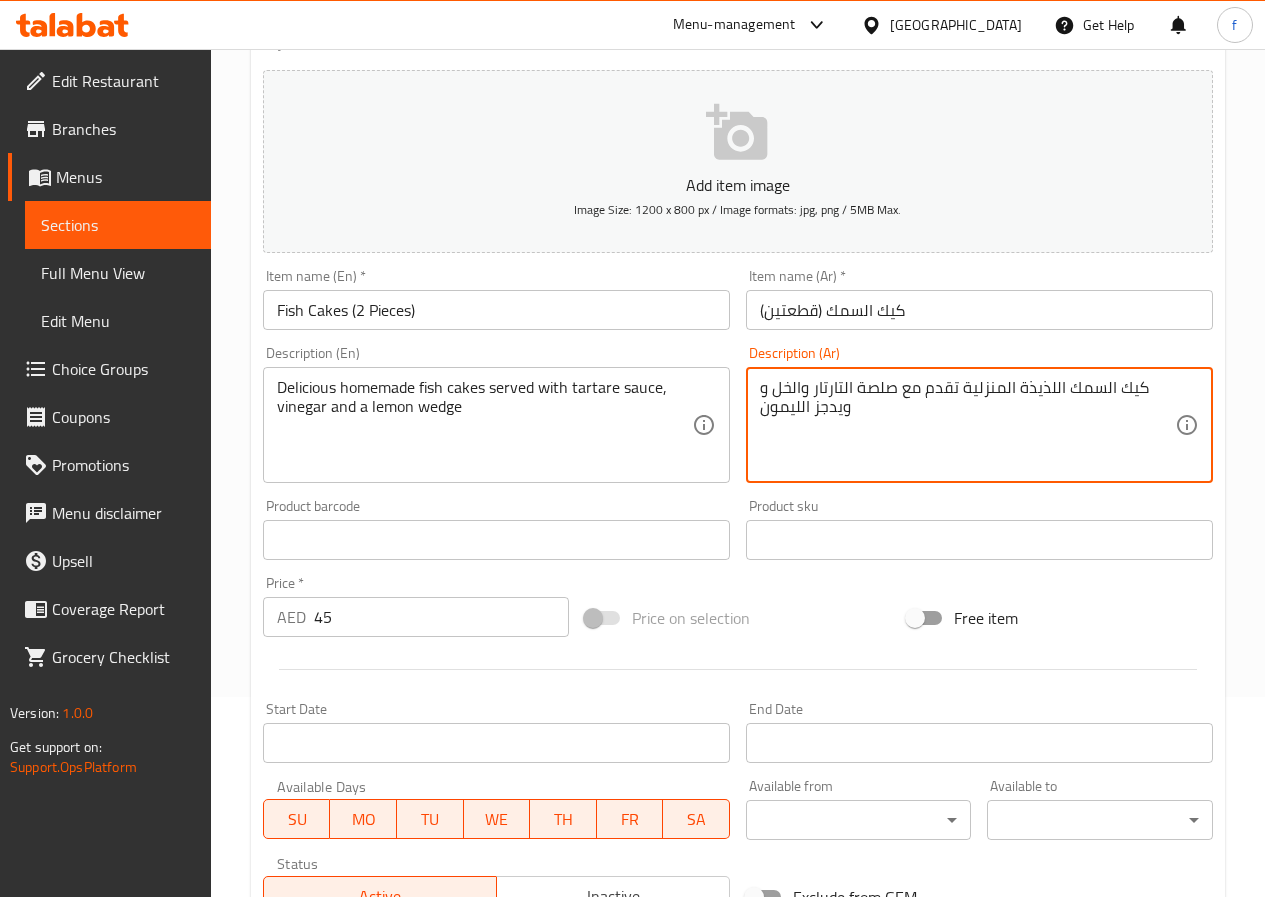 click on "كيك السمك اللذيذة المنزلية تقدم مع صلصة التارتار والخل و ويدجز الليمون Description (Ar)" at bounding box center [979, 425] 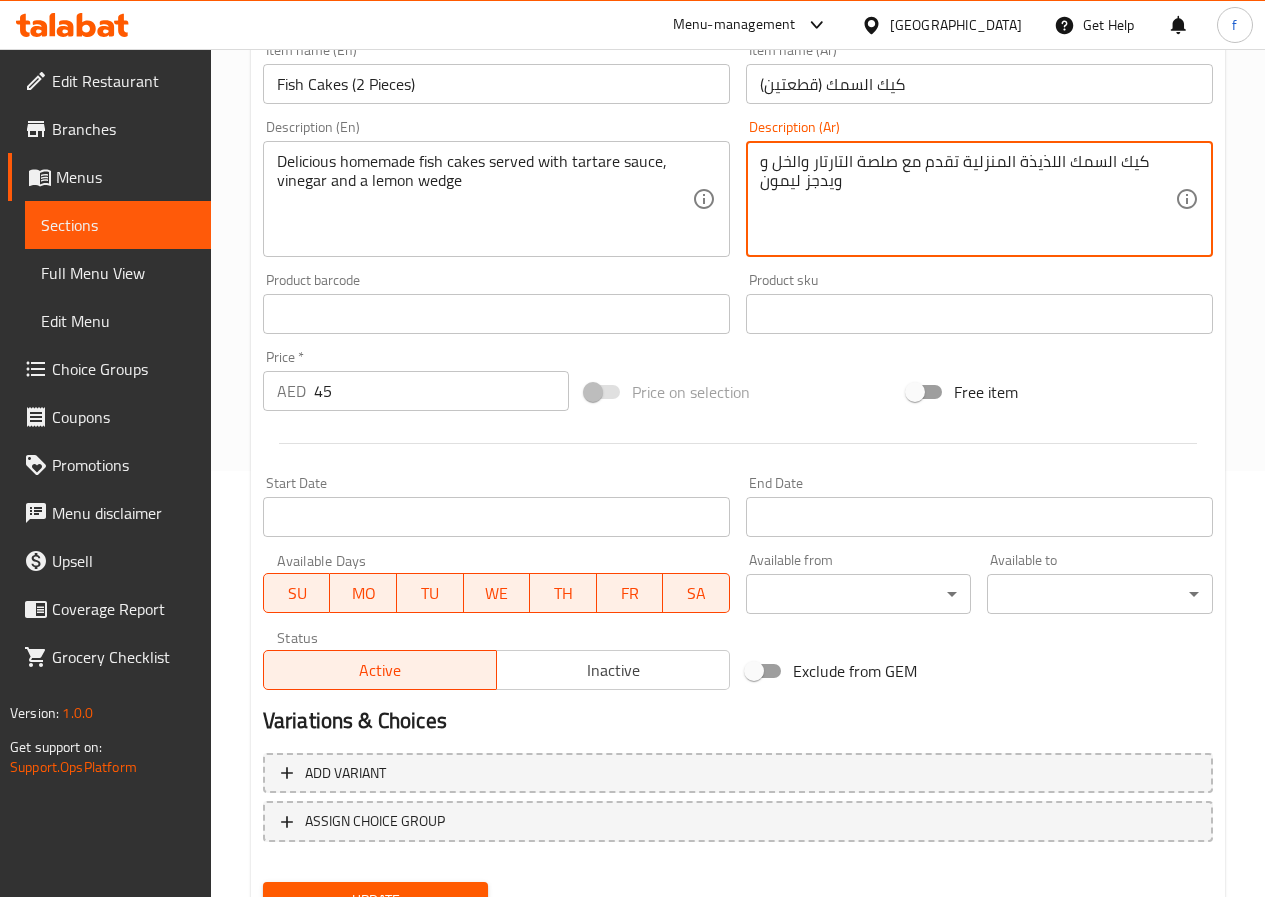 scroll, scrollTop: 516, scrollLeft: 0, axis: vertical 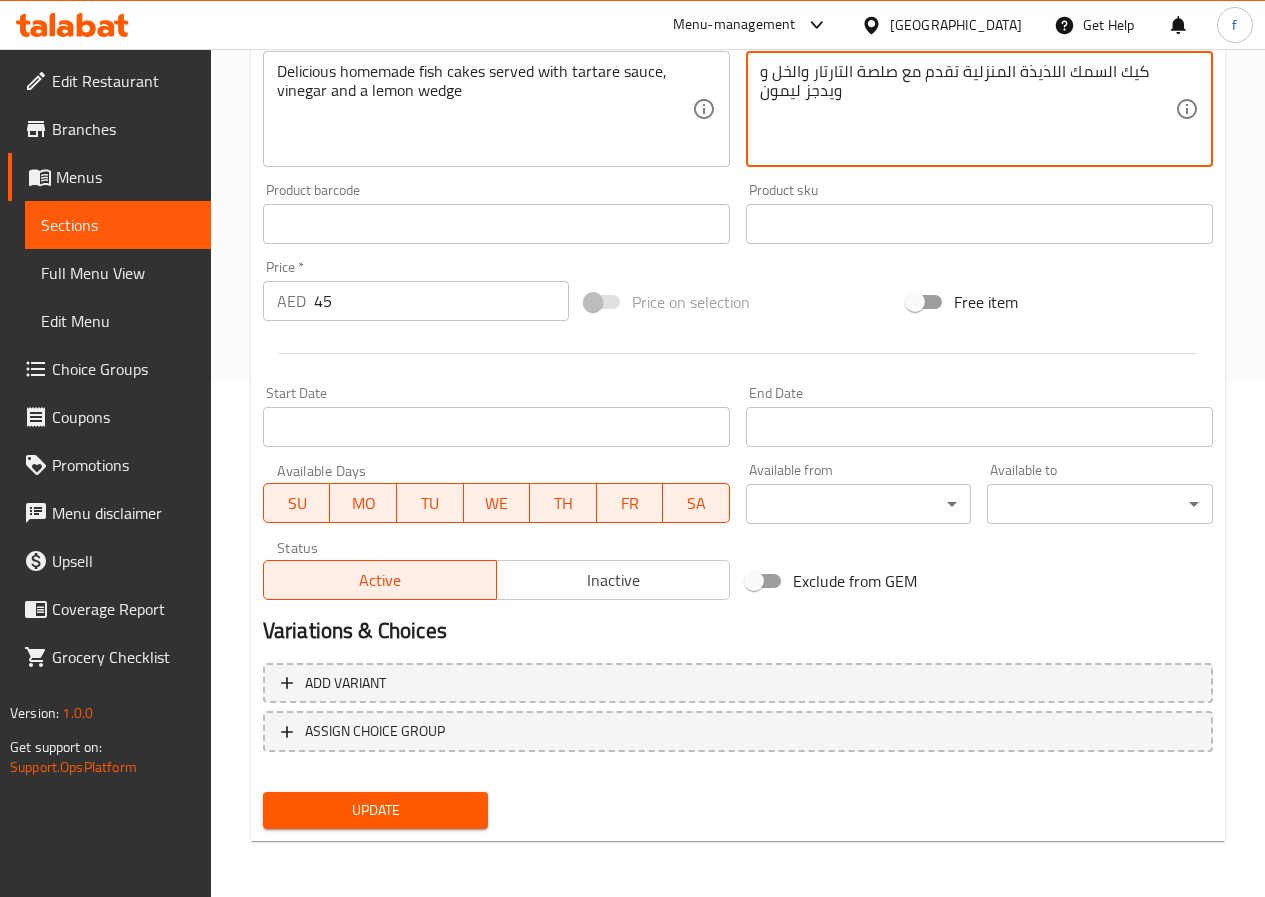 type on "كيك السمك اللذيذة المنزلية تقدم مع صلصة التارتار والخل و ويدجز ليمون" 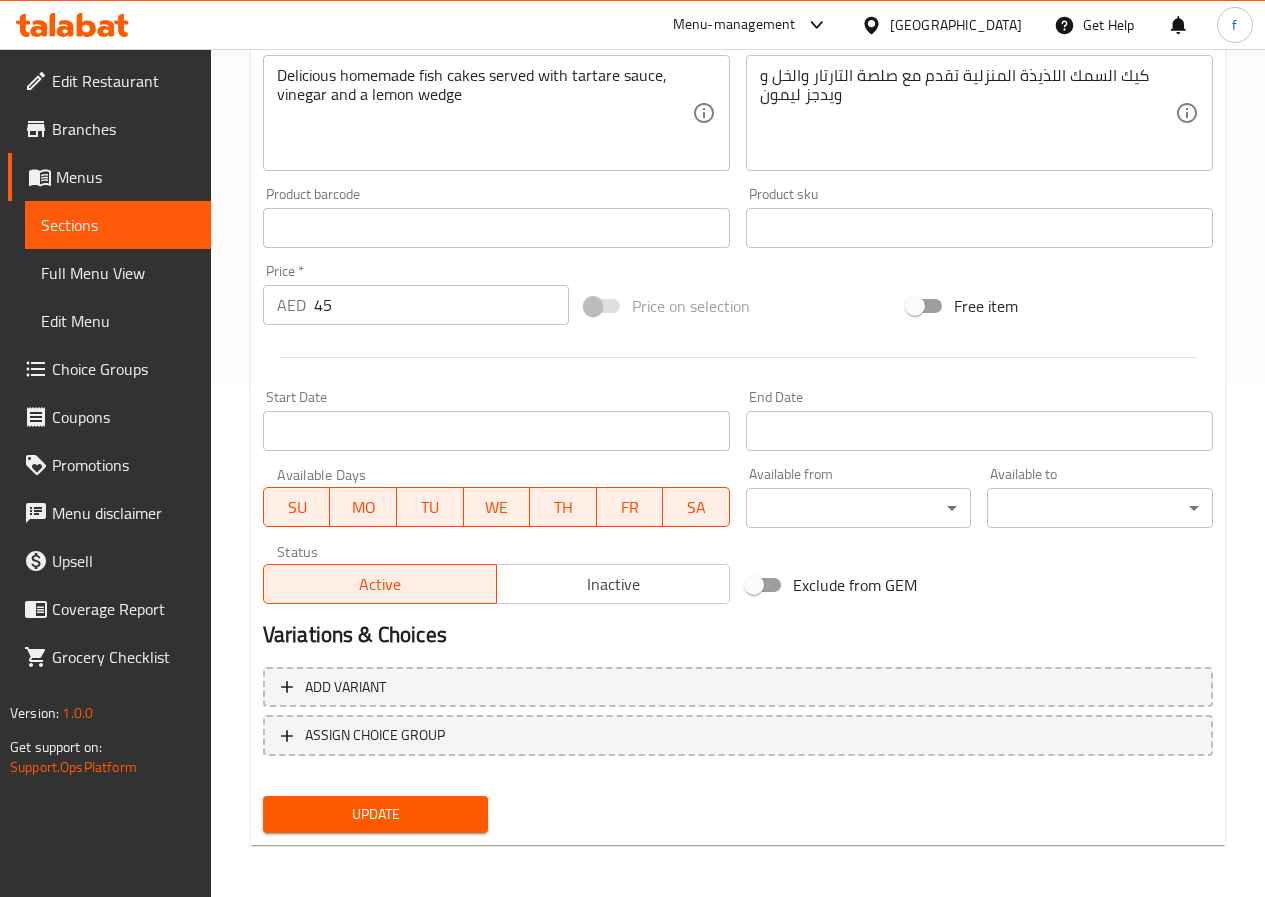 scroll, scrollTop: 516, scrollLeft: 0, axis: vertical 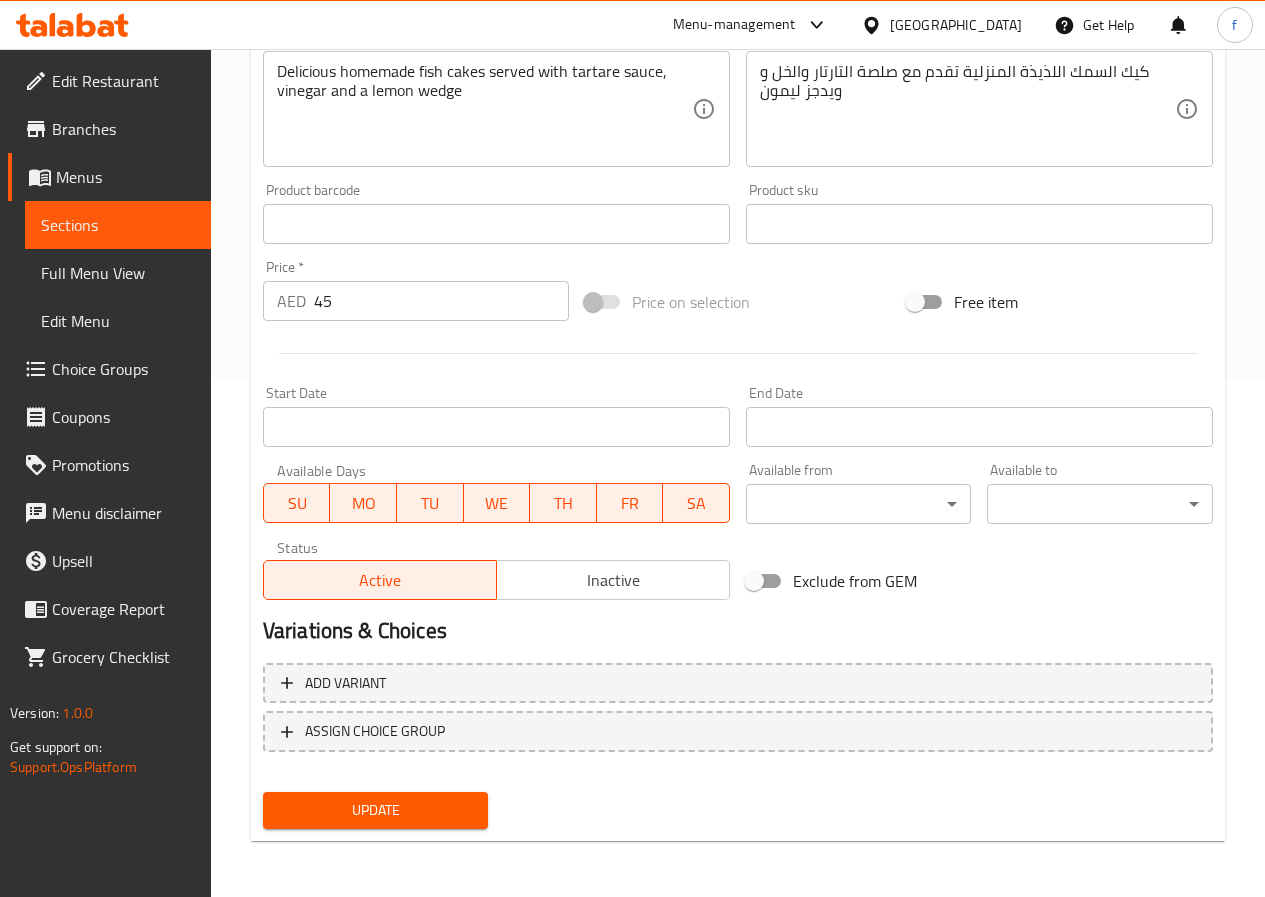 click on "Update" at bounding box center [376, 810] 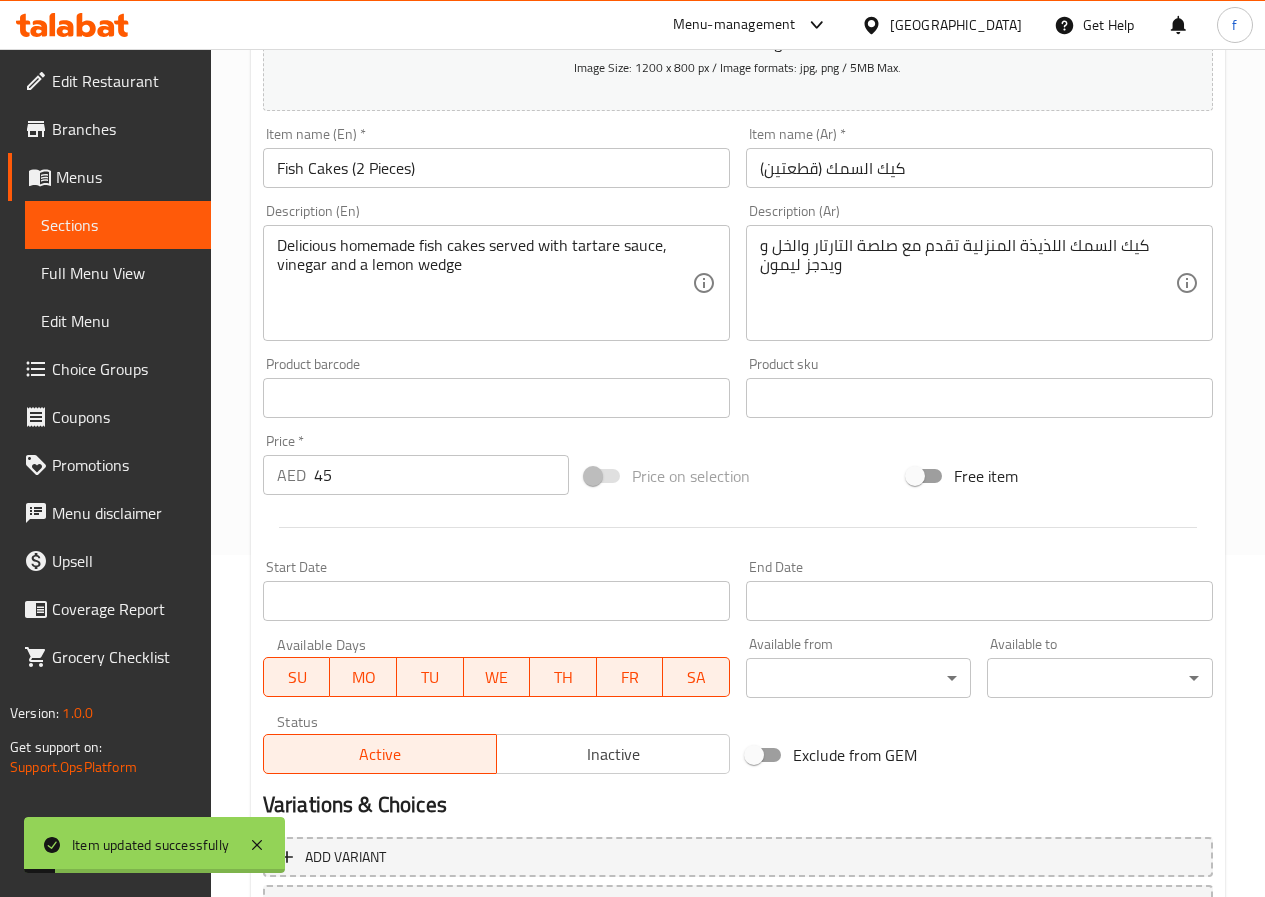 scroll, scrollTop: 16, scrollLeft: 0, axis: vertical 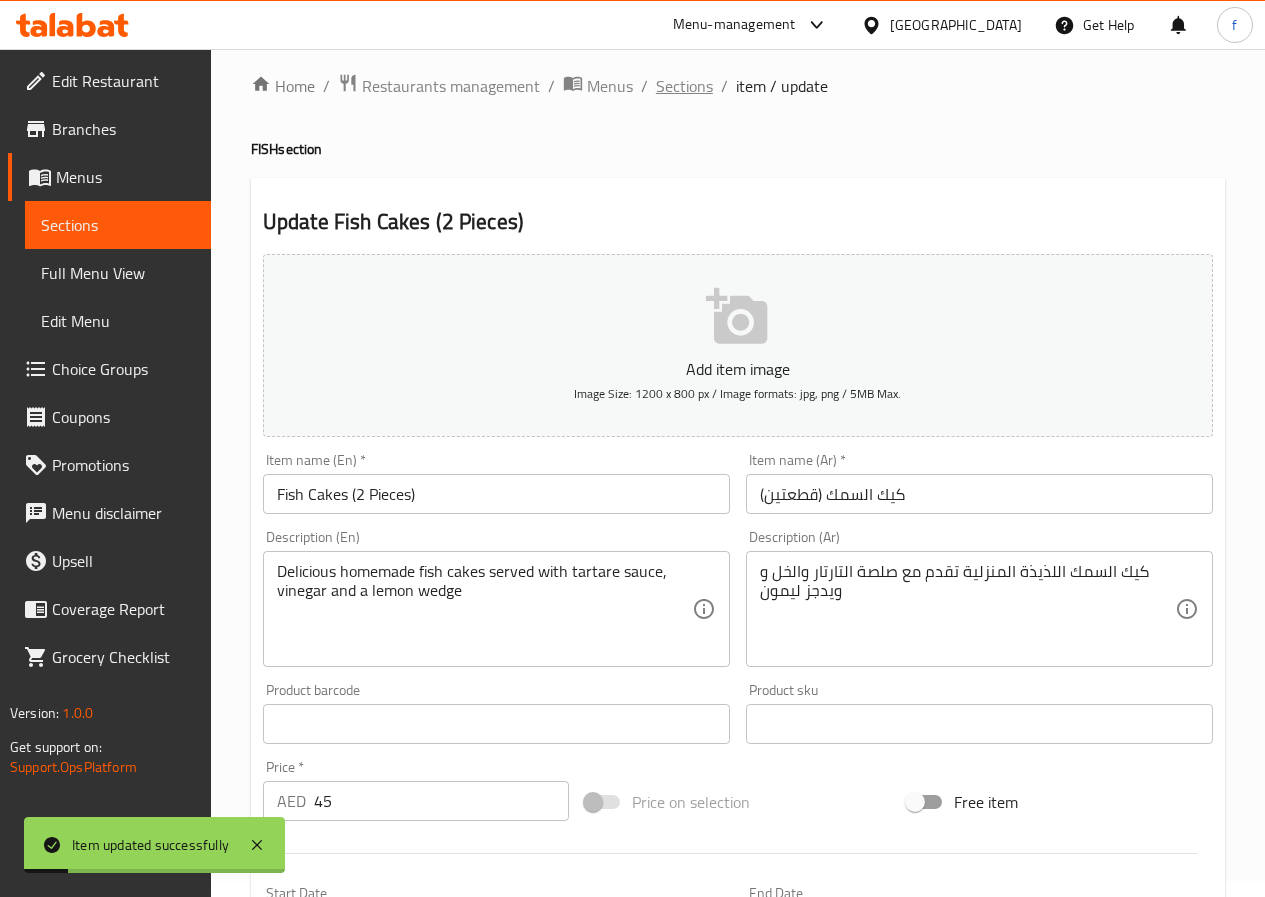 click on "Sections" at bounding box center (684, 86) 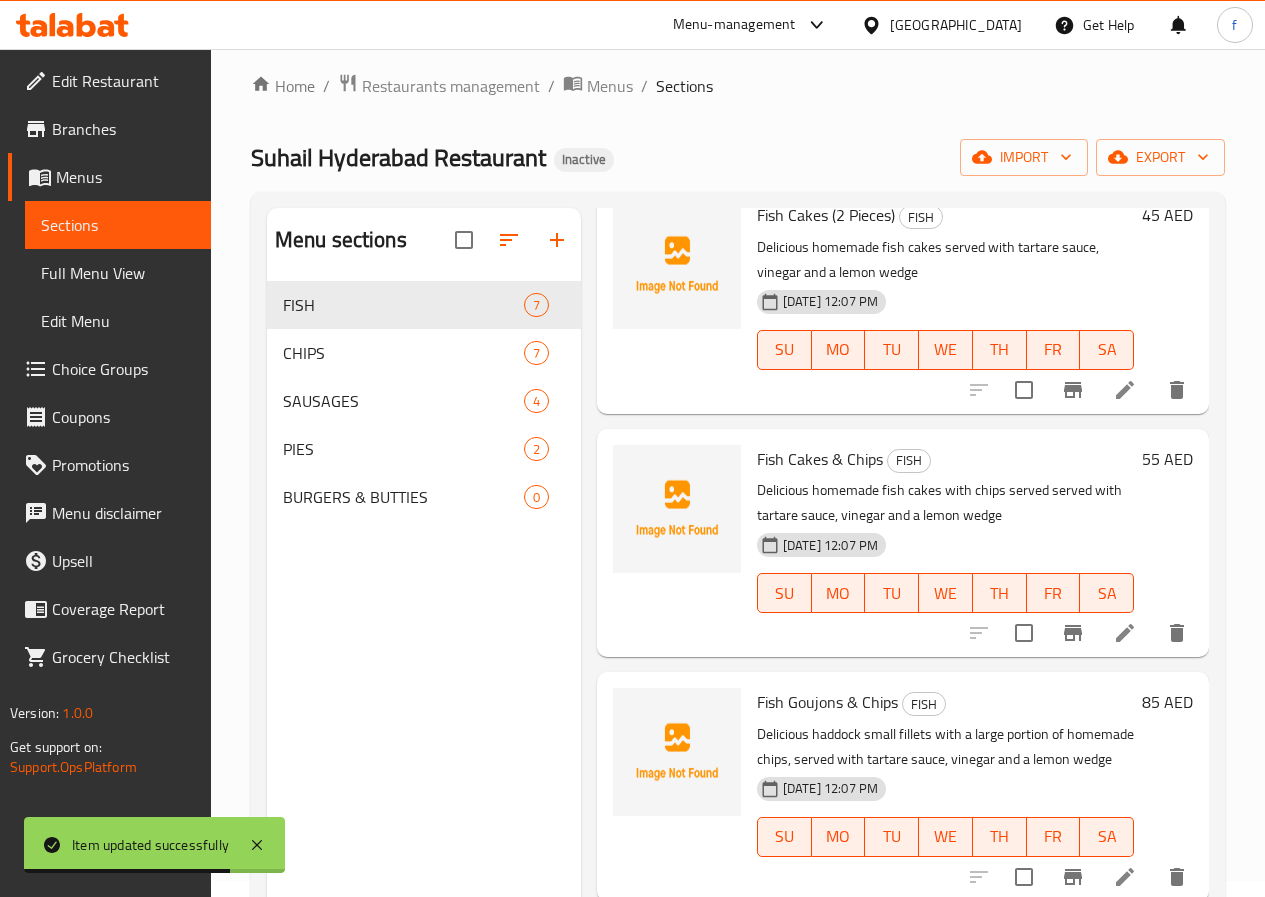 scroll, scrollTop: 887, scrollLeft: 0, axis: vertical 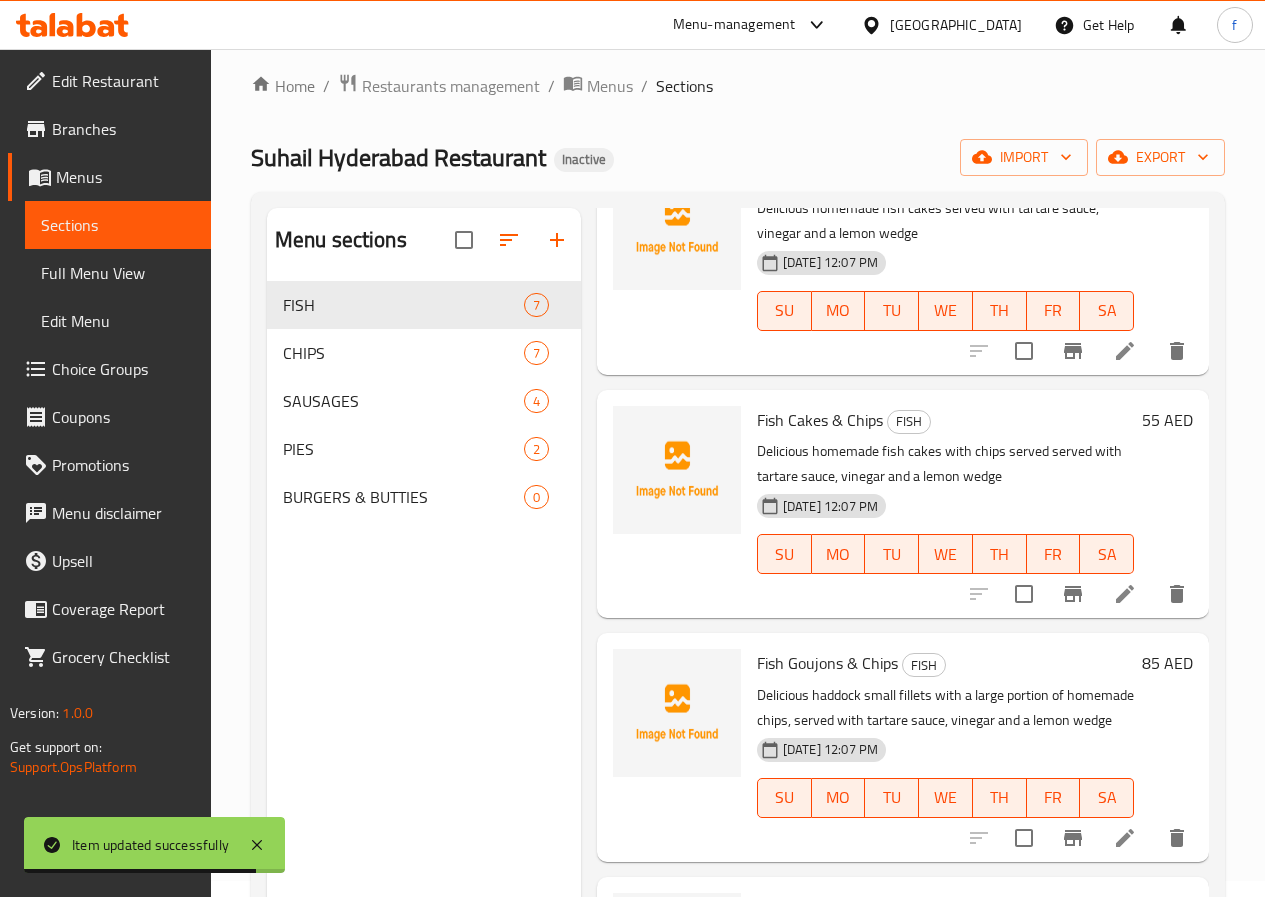 click 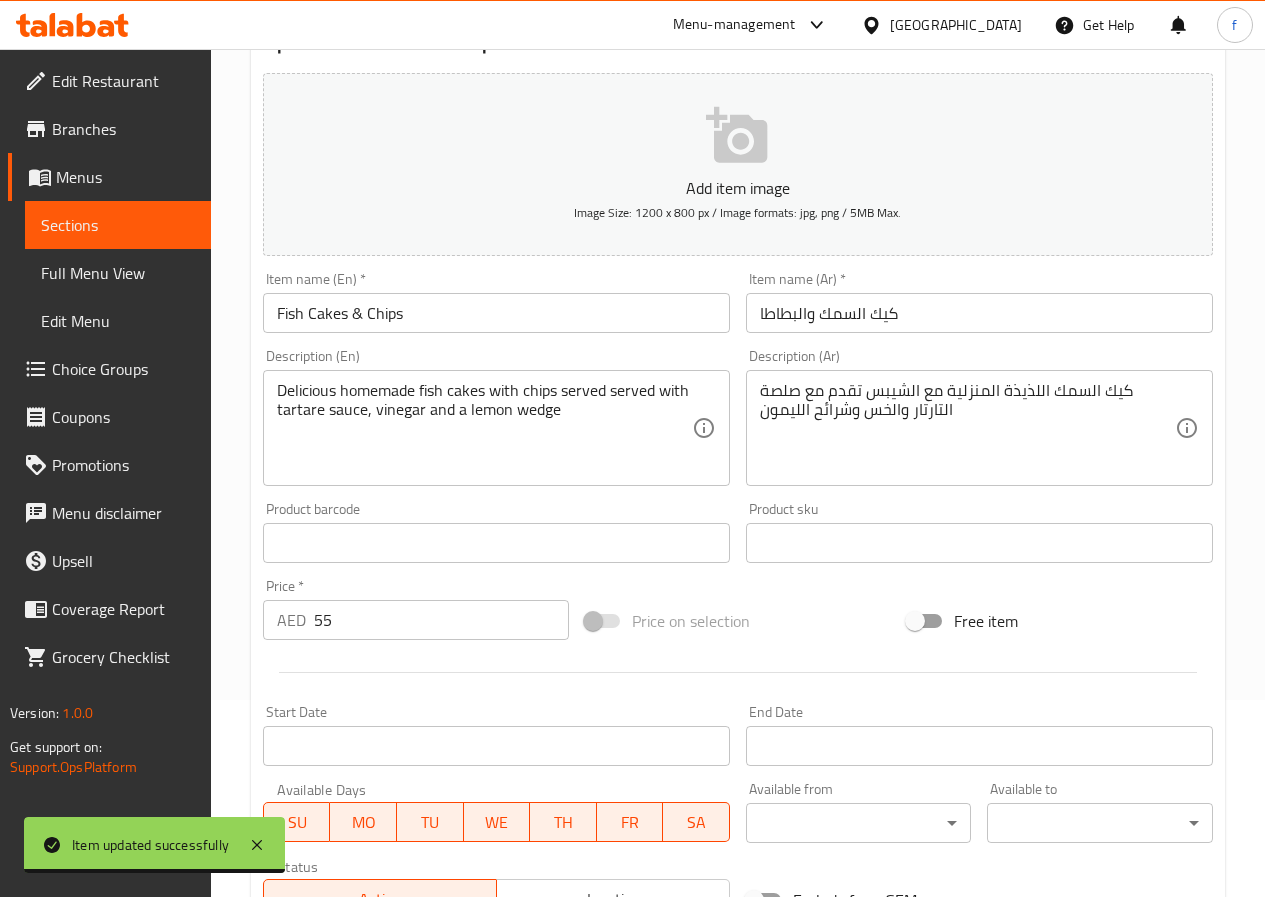 scroll, scrollTop: 200, scrollLeft: 0, axis: vertical 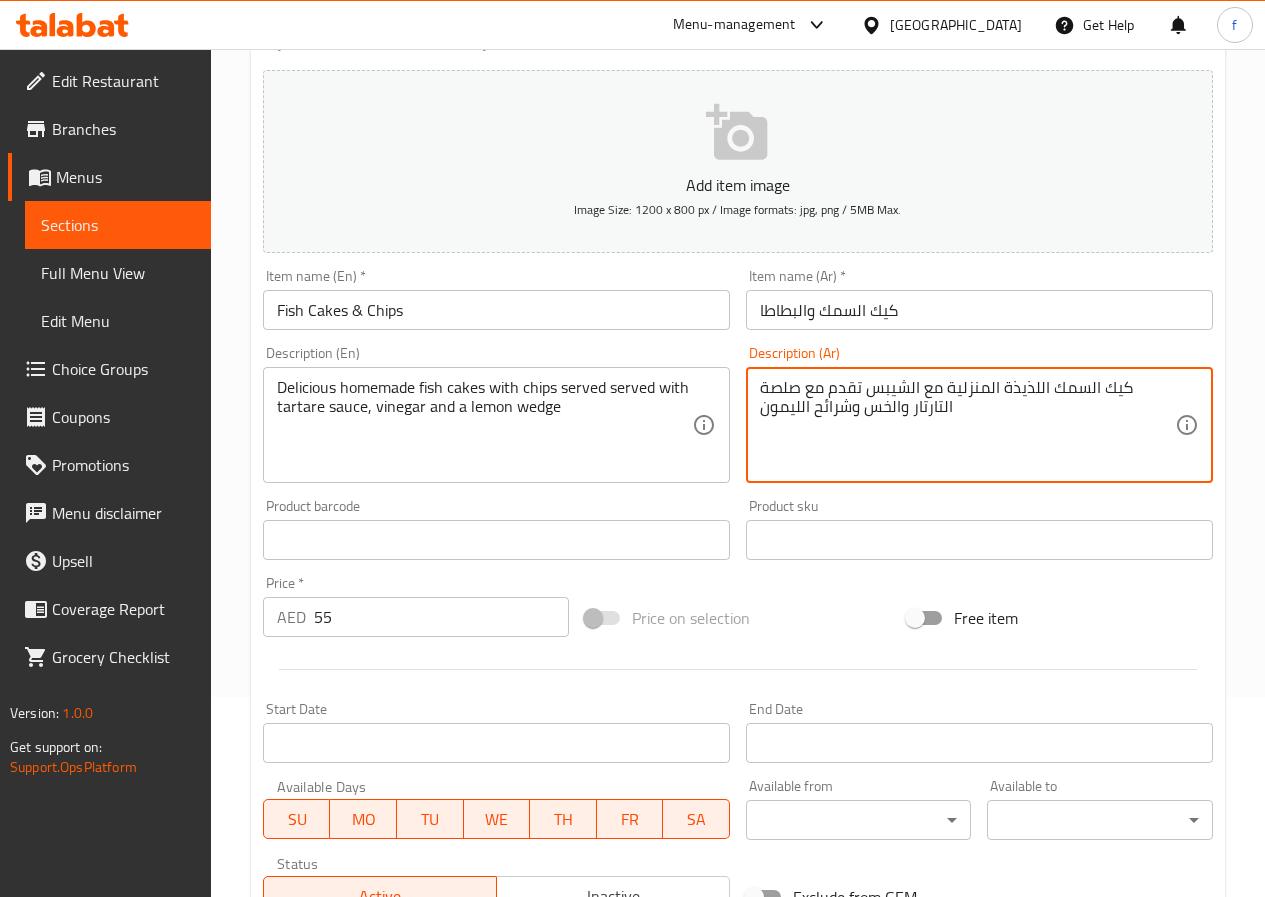 drag, startPoint x: 883, startPoint y: 407, endPoint x: 869, endPoint y: 417, distance: 17.20465 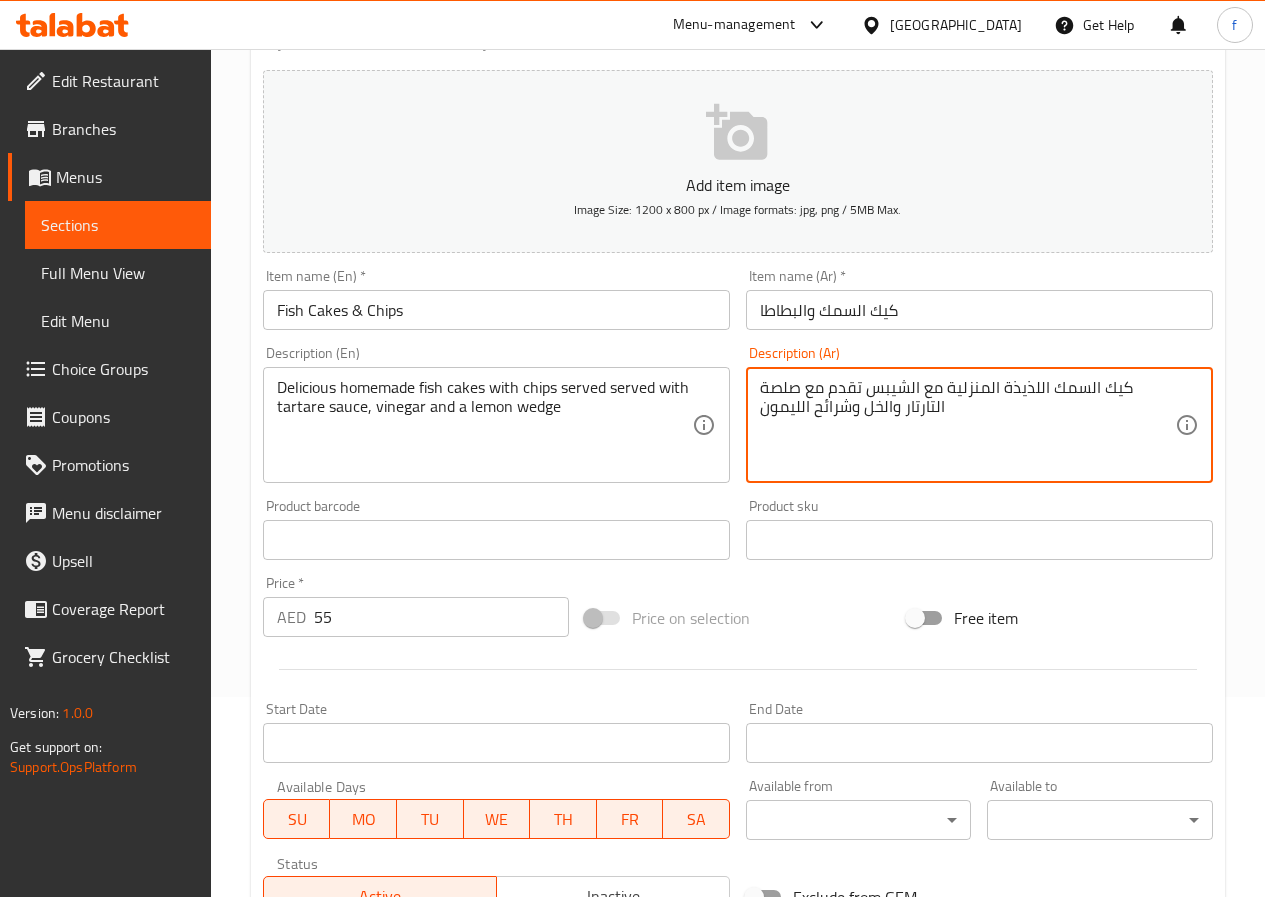 drag, startPoint x: 848, startPoint y: 408, endPoint x: 754, endPoint y: 404, distance: 94.08507 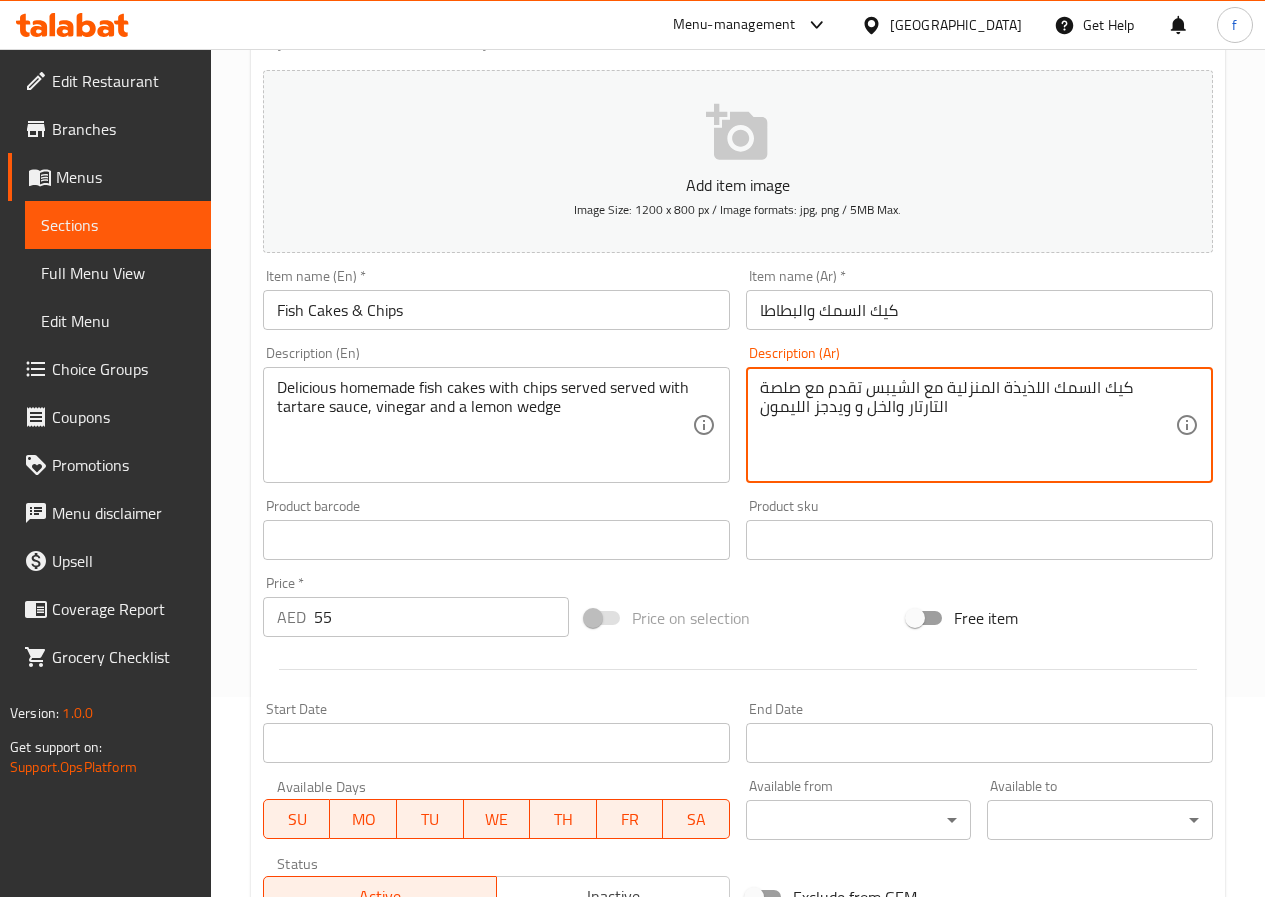 click on "كيك السمك اللذيذة المنزلية مع الشيبس تقدم مع صلصة التارتار والخل و ويدجز الليمون" at bounding box center (967, 425) 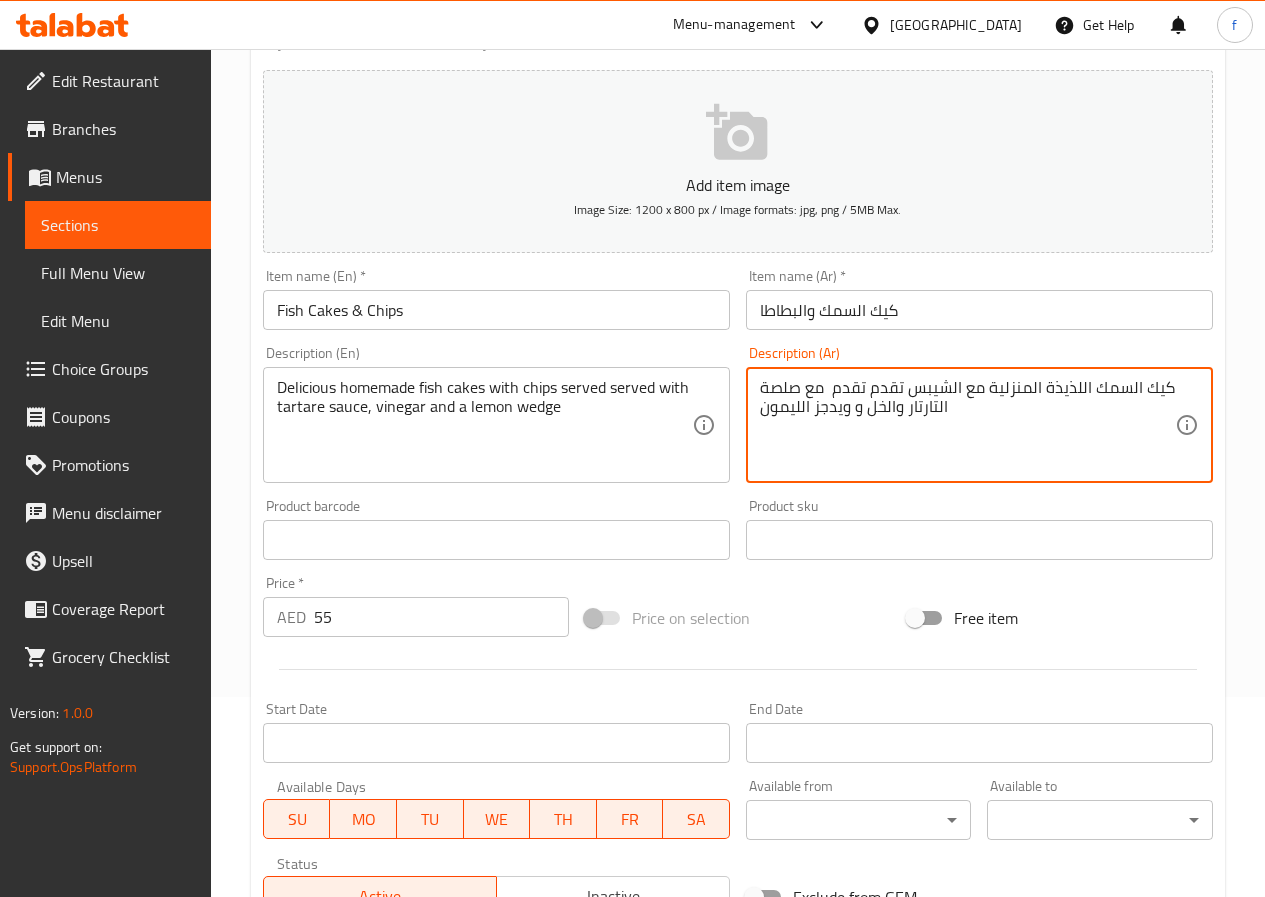 type on "كيك السمك اللذيذة المنزلية مع الشيبس تقدم تقدم  مع صلصة التارتار والخل و ويدجز الليمون" 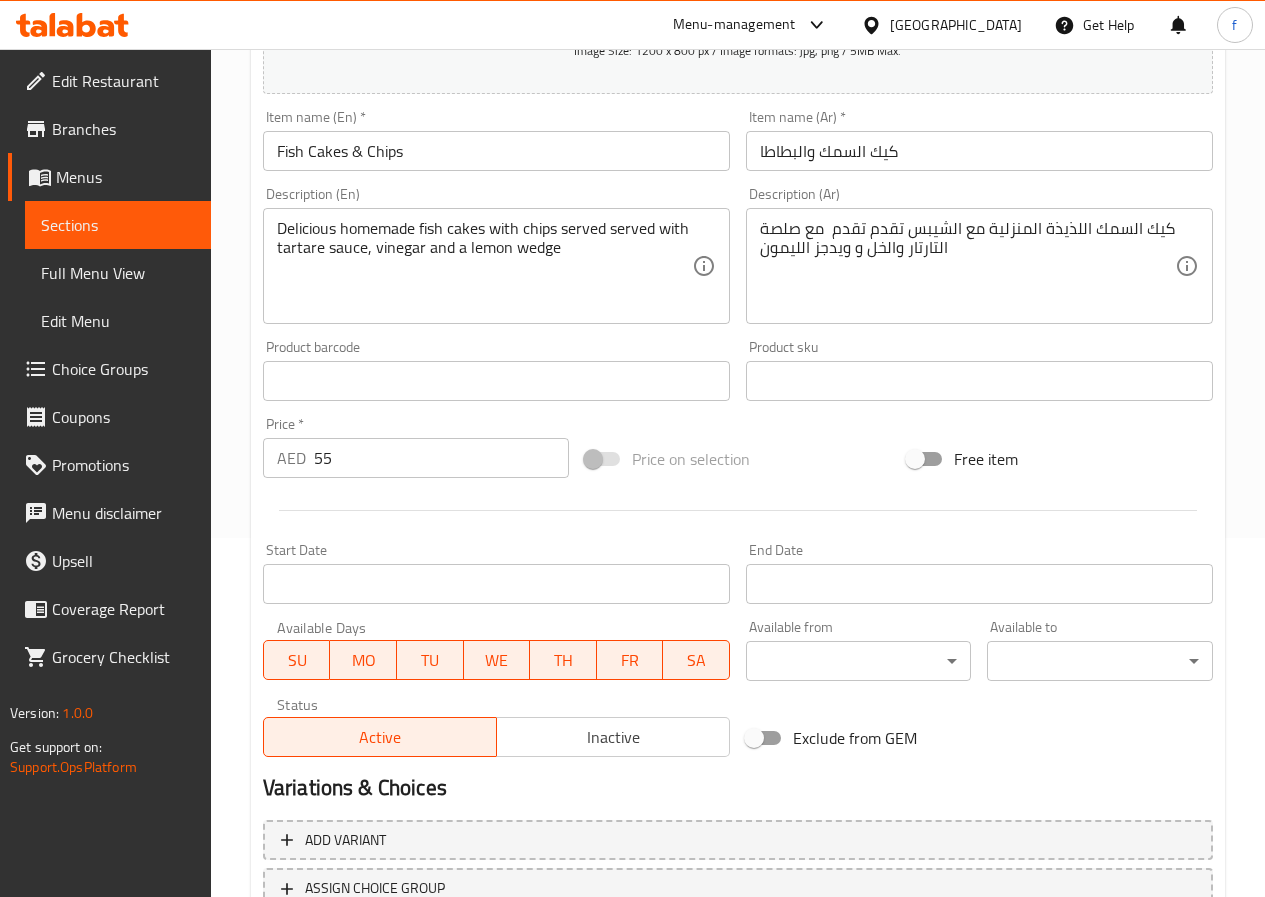 scroll, scrollTop: 516, scrollLeft: 0, axis: vertical 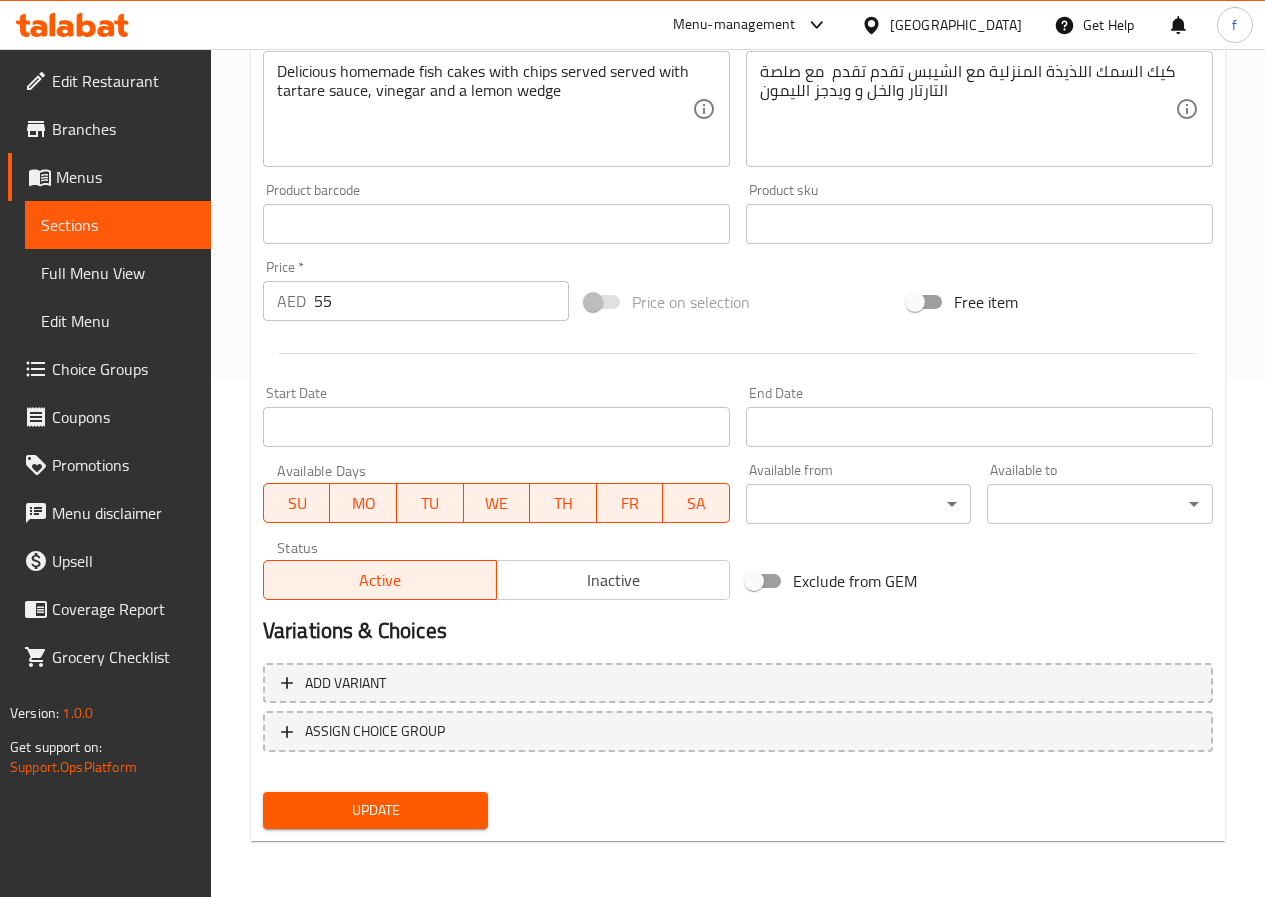 click on "Update" at bounding box center [376, 810] 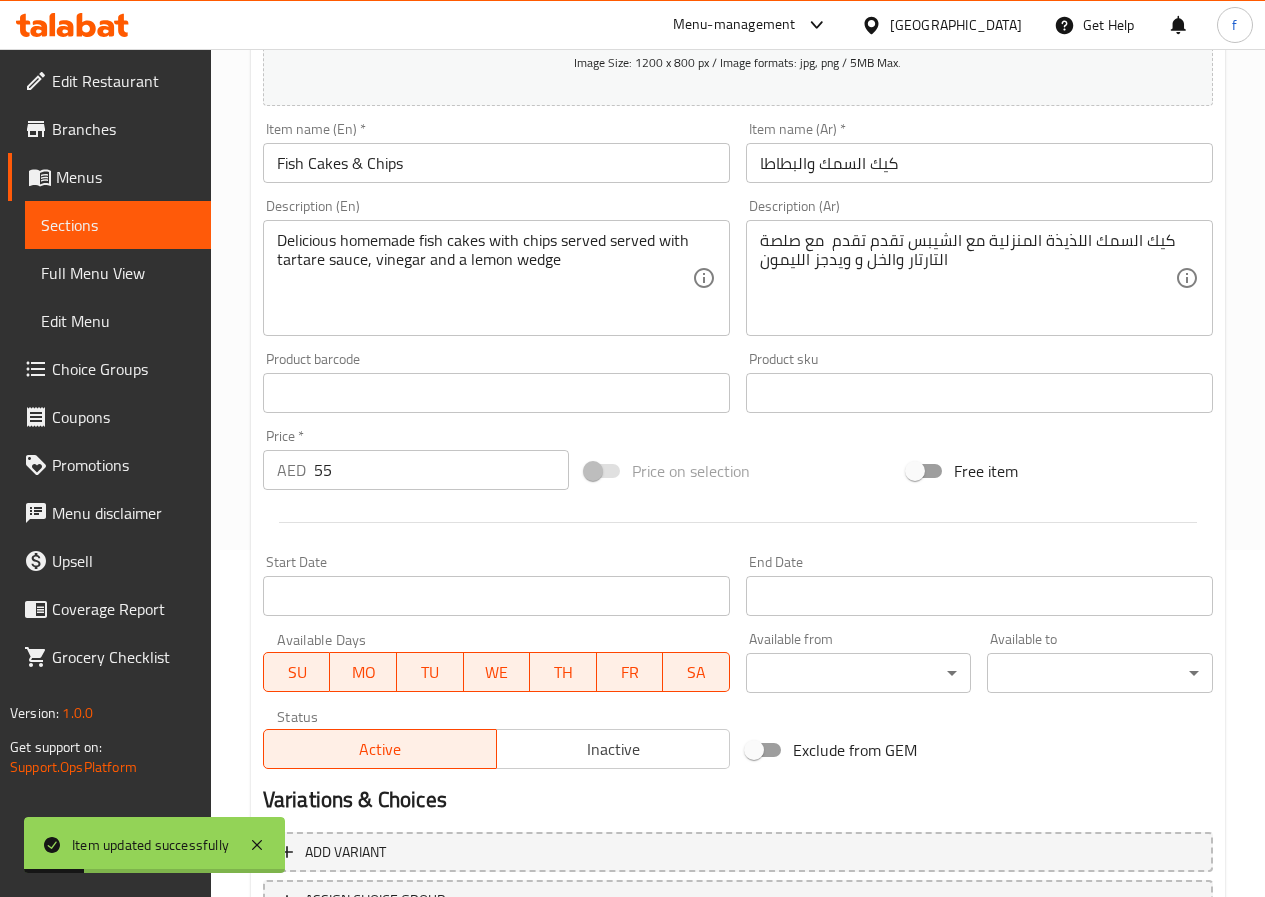 scroll, scrollTop: 0, scrollLeft: 0, axis: both 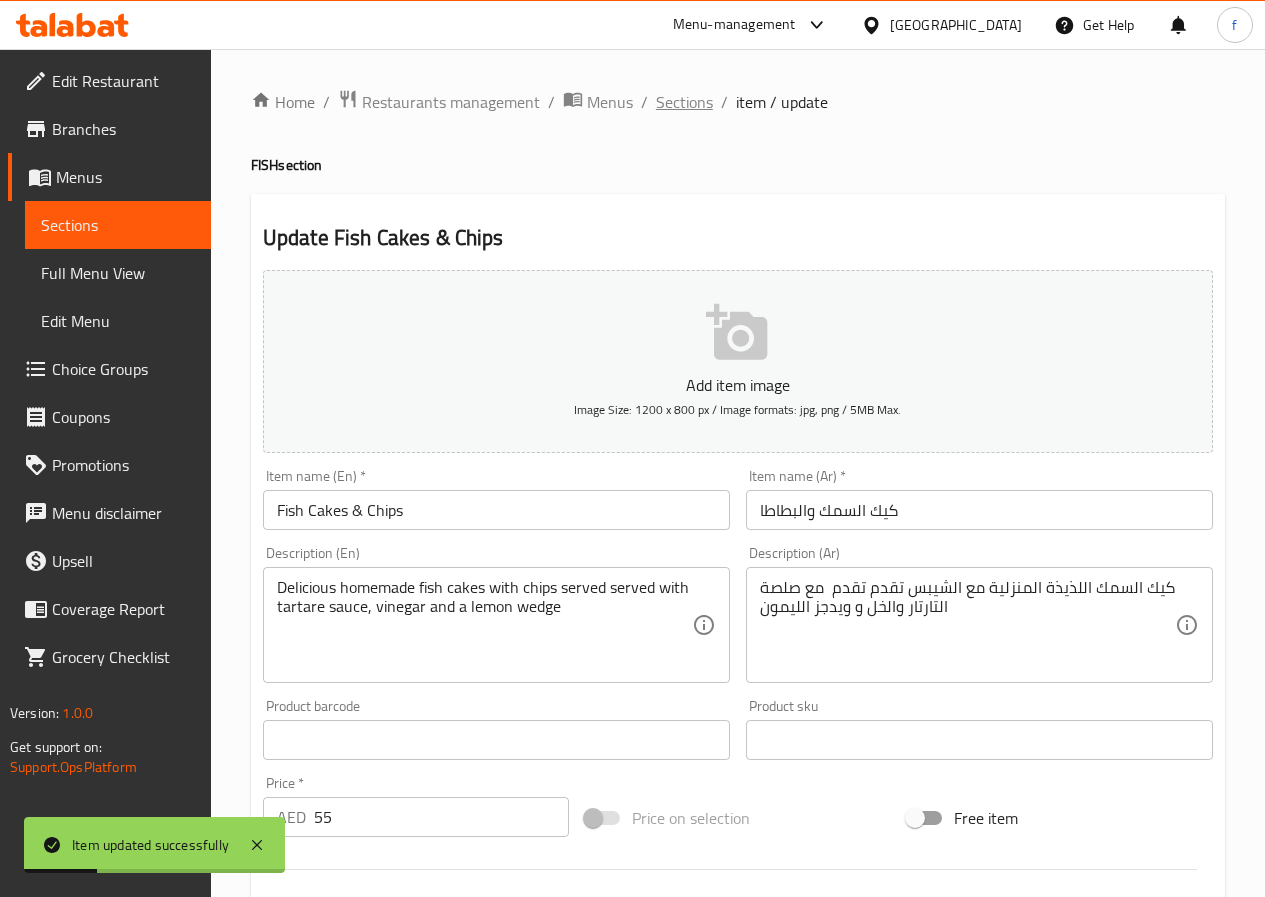 click on "Sections" at bounding box center [684, 102] 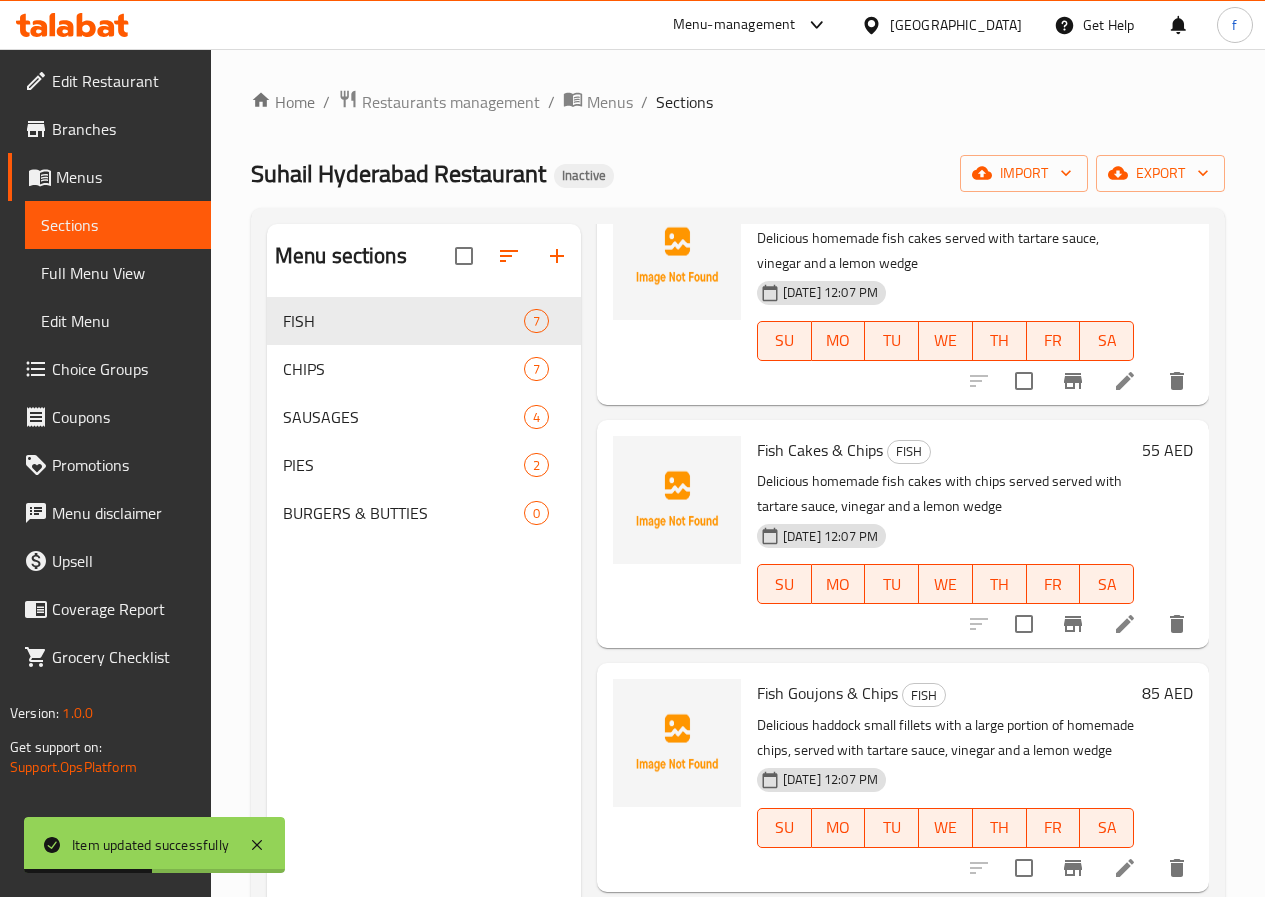 scroll, scrollTop: 887, scrollLeft: 0, axis: vertical 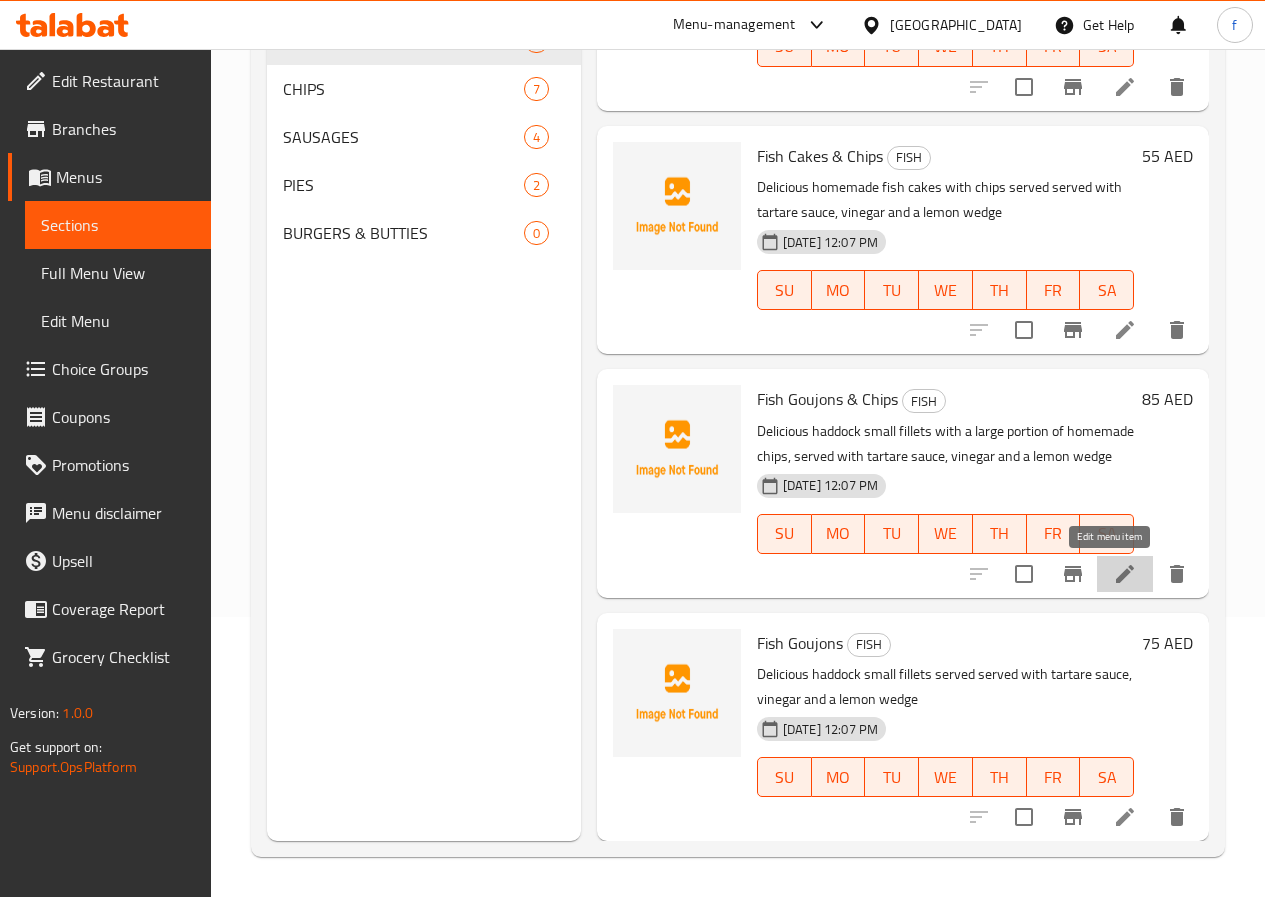 click 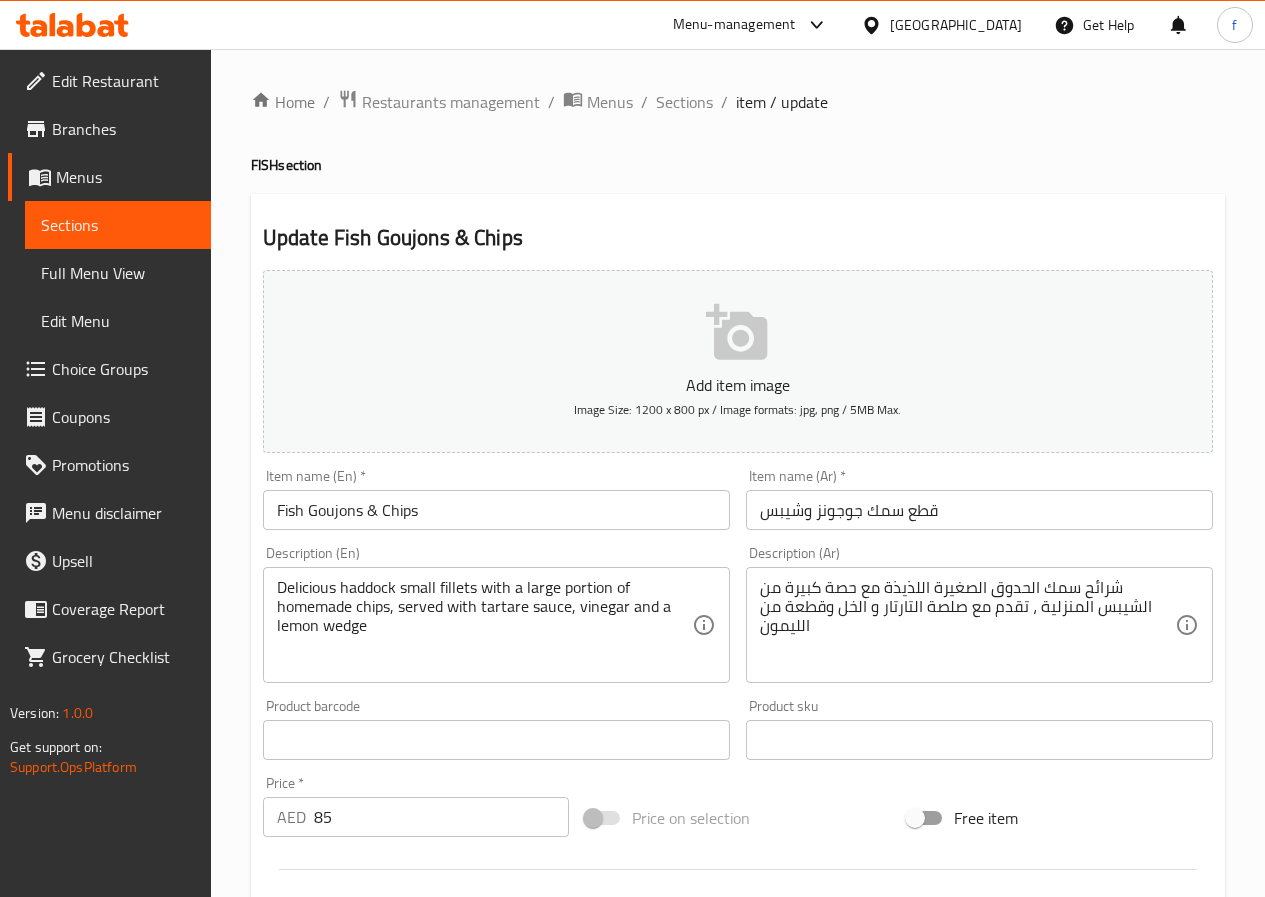 click on "Fish Goujons & Chips" at bounding box center [496, 510] 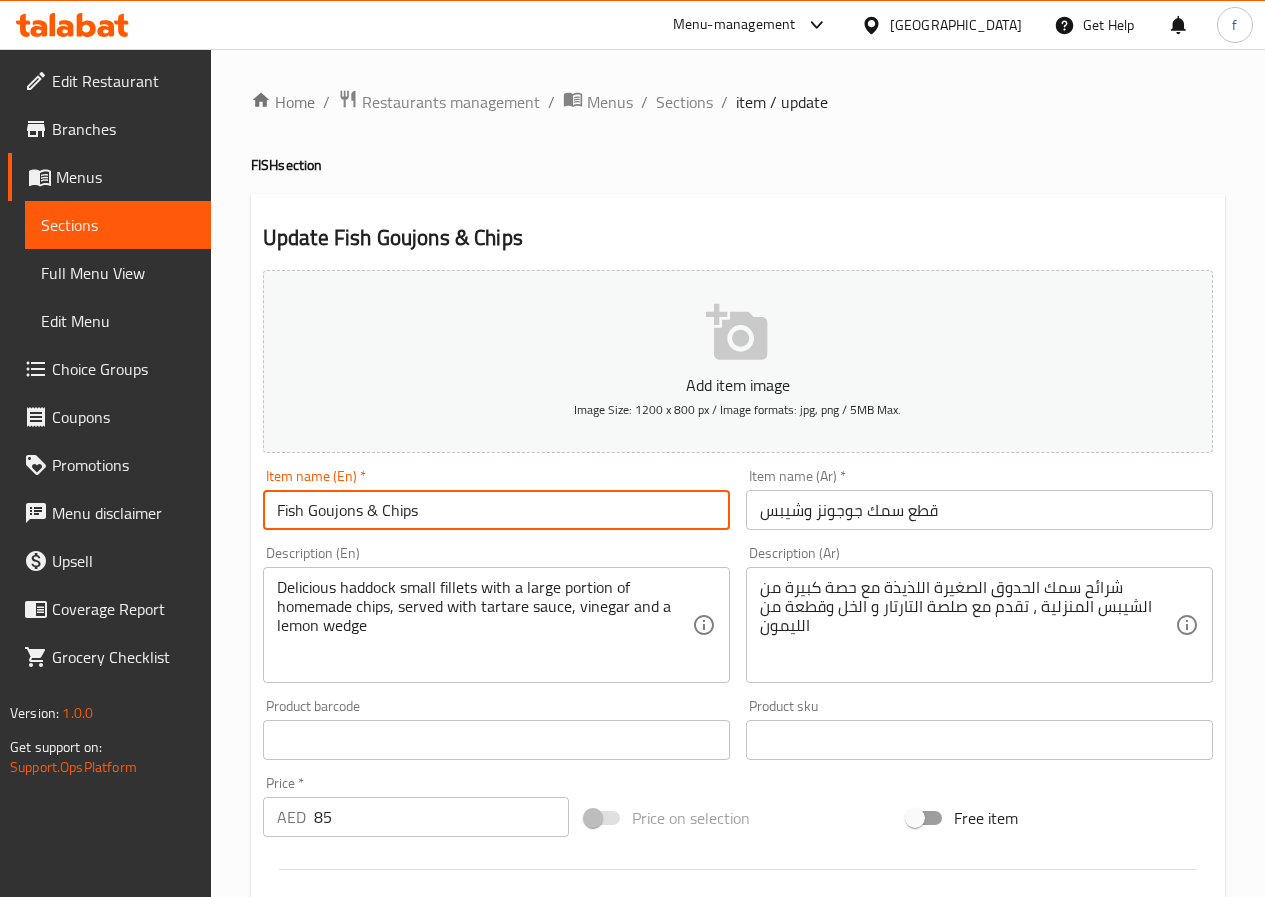 click on "Fish Goujons & Chips" at bounding box center [496, 510] 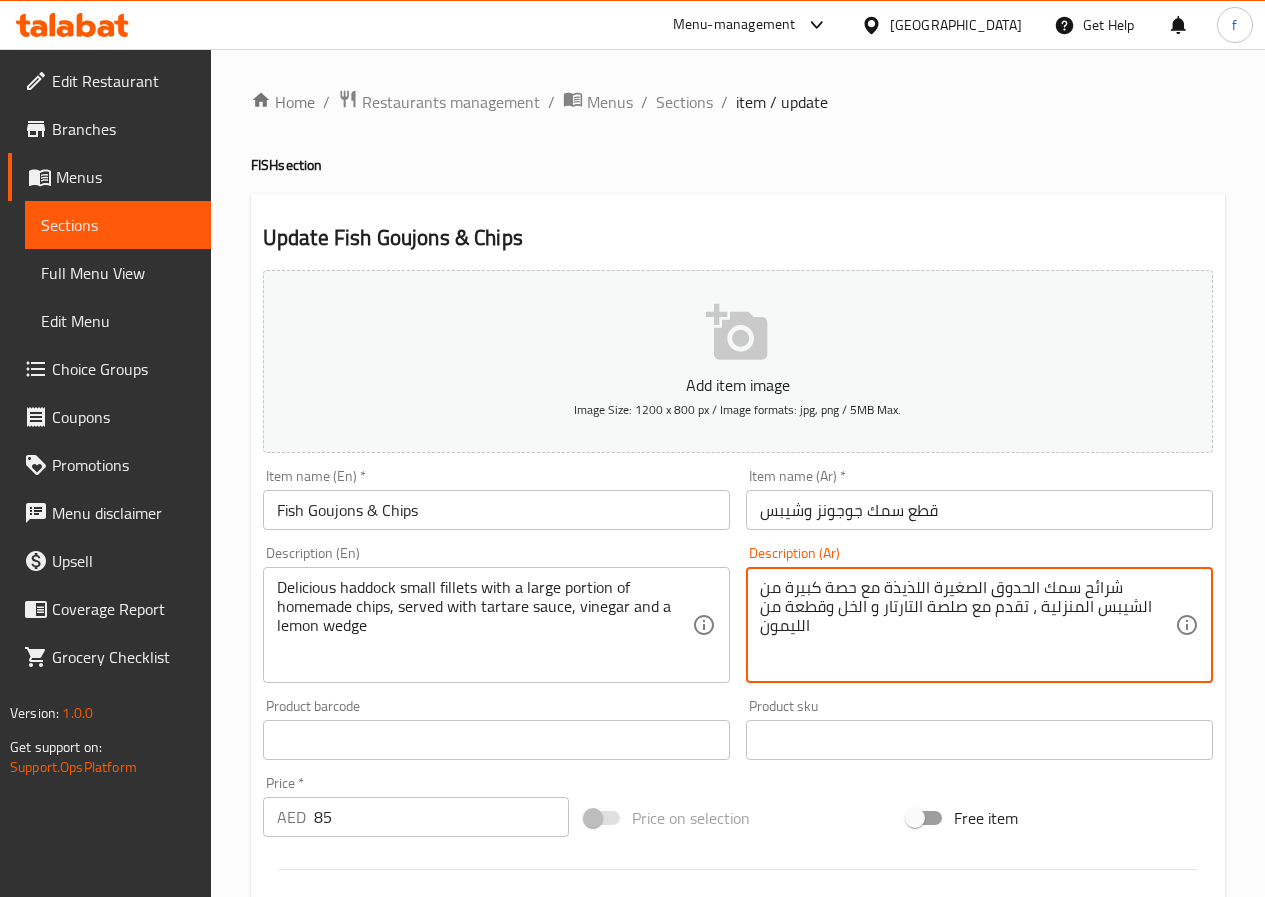 drag, startPoint x: 827, startPoint y: 607, endPoint x: 771, endPoint y: 631, distance: 60.926186 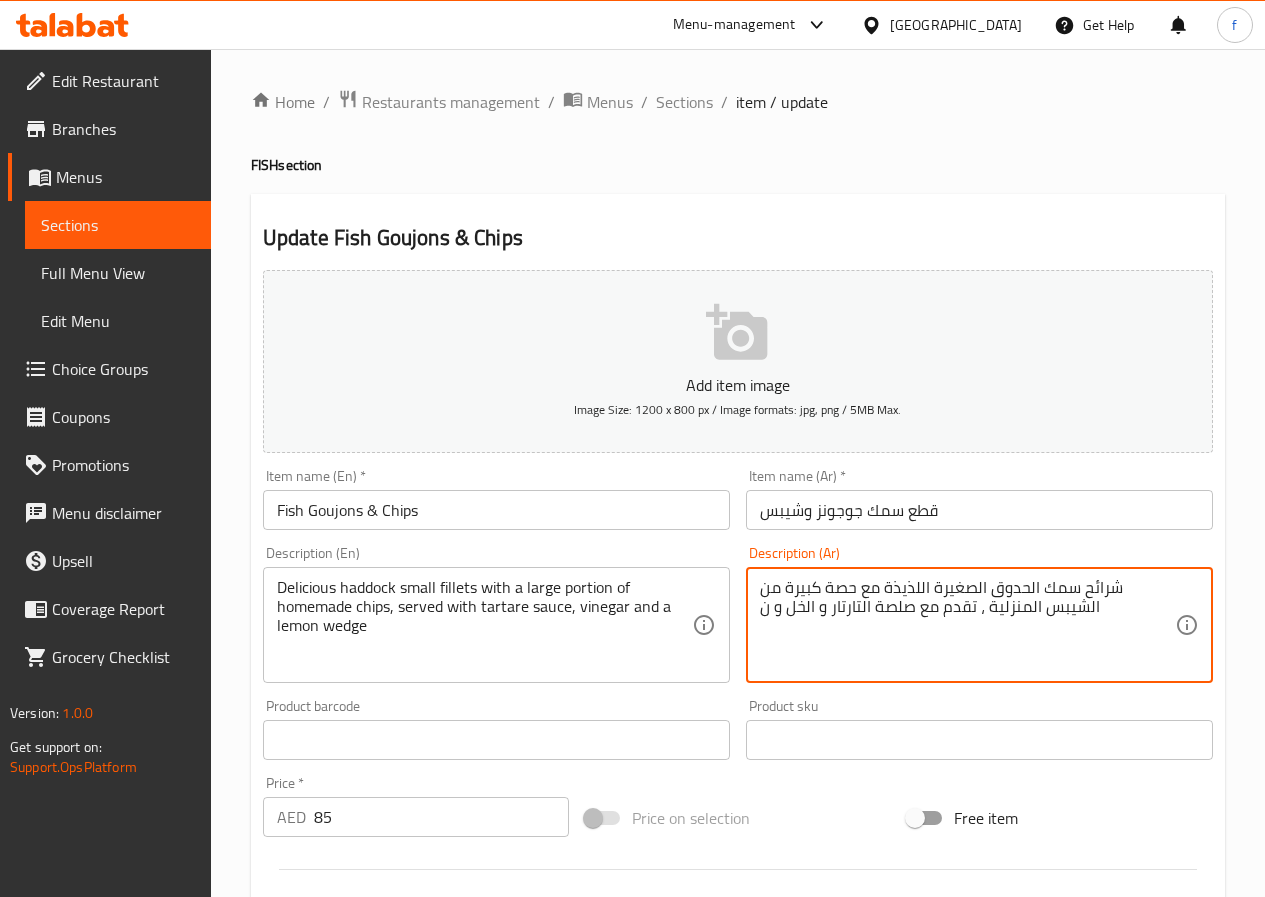 click on "شرائح سمك الحدوق الصغيرة اللذيذة مع حصة كبيرة من الشيبس المنزلية ، تقدم مع صلصة التارتار و الخل و ن" at bounding box center (967, 625) 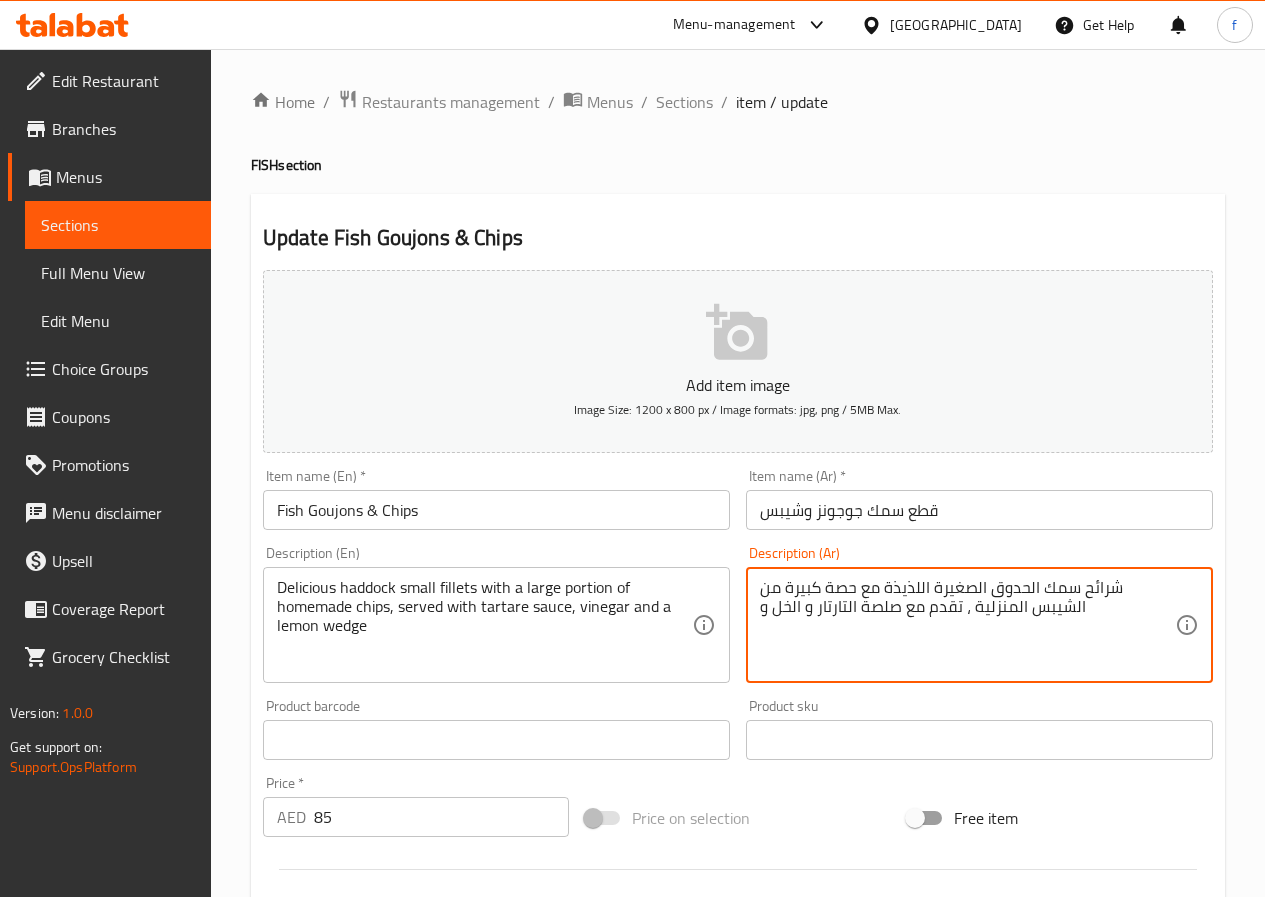 click on "شرائح سمك الحدوق الصغيرة اللذيذة مع حصة كبيرة من الشيبس المنزلية ، تقدم مع صلصة التارتار و الخل و" at bounding box center (967, 625) 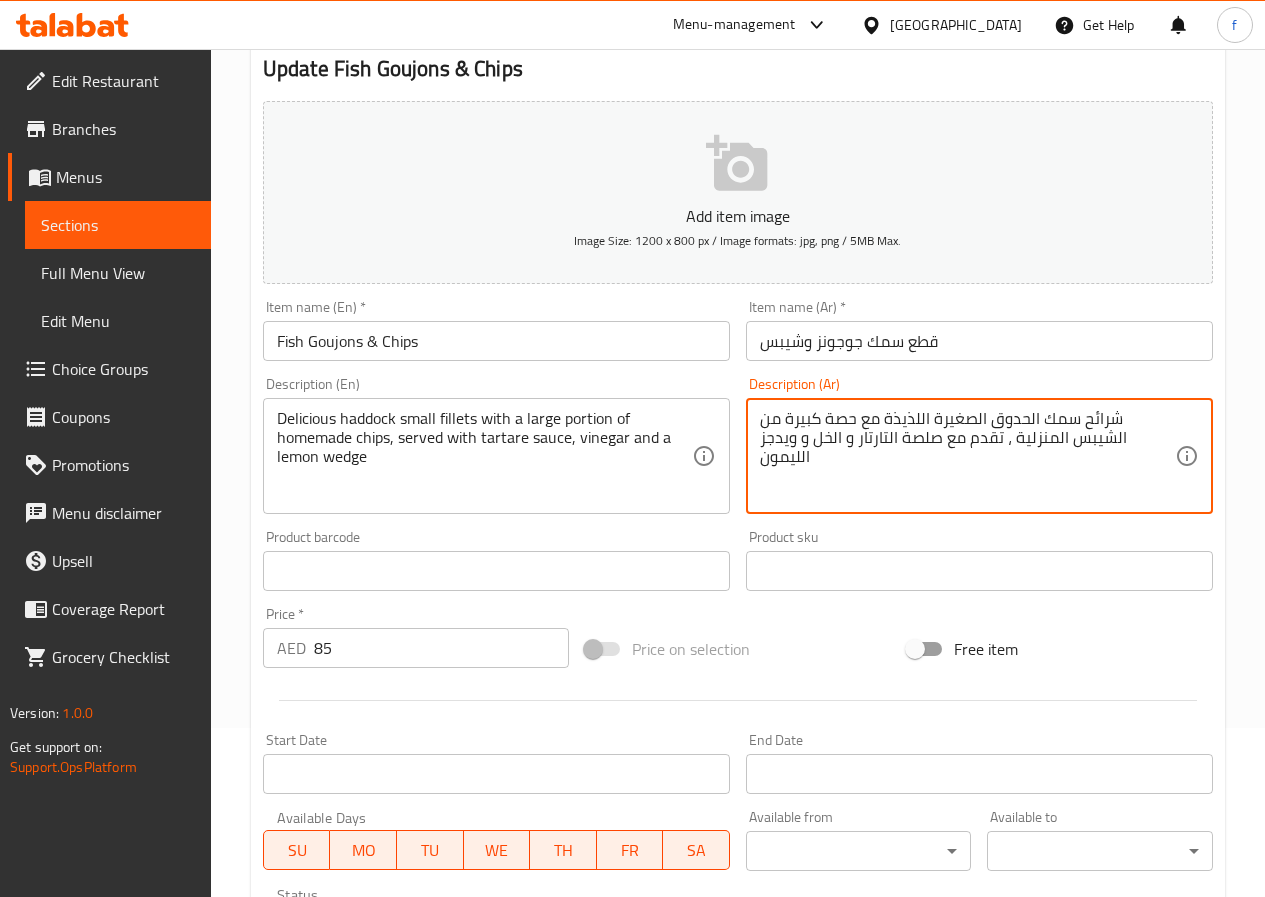 scroll, scrollTop: 100, scrollLeft: 0, axis: vertical 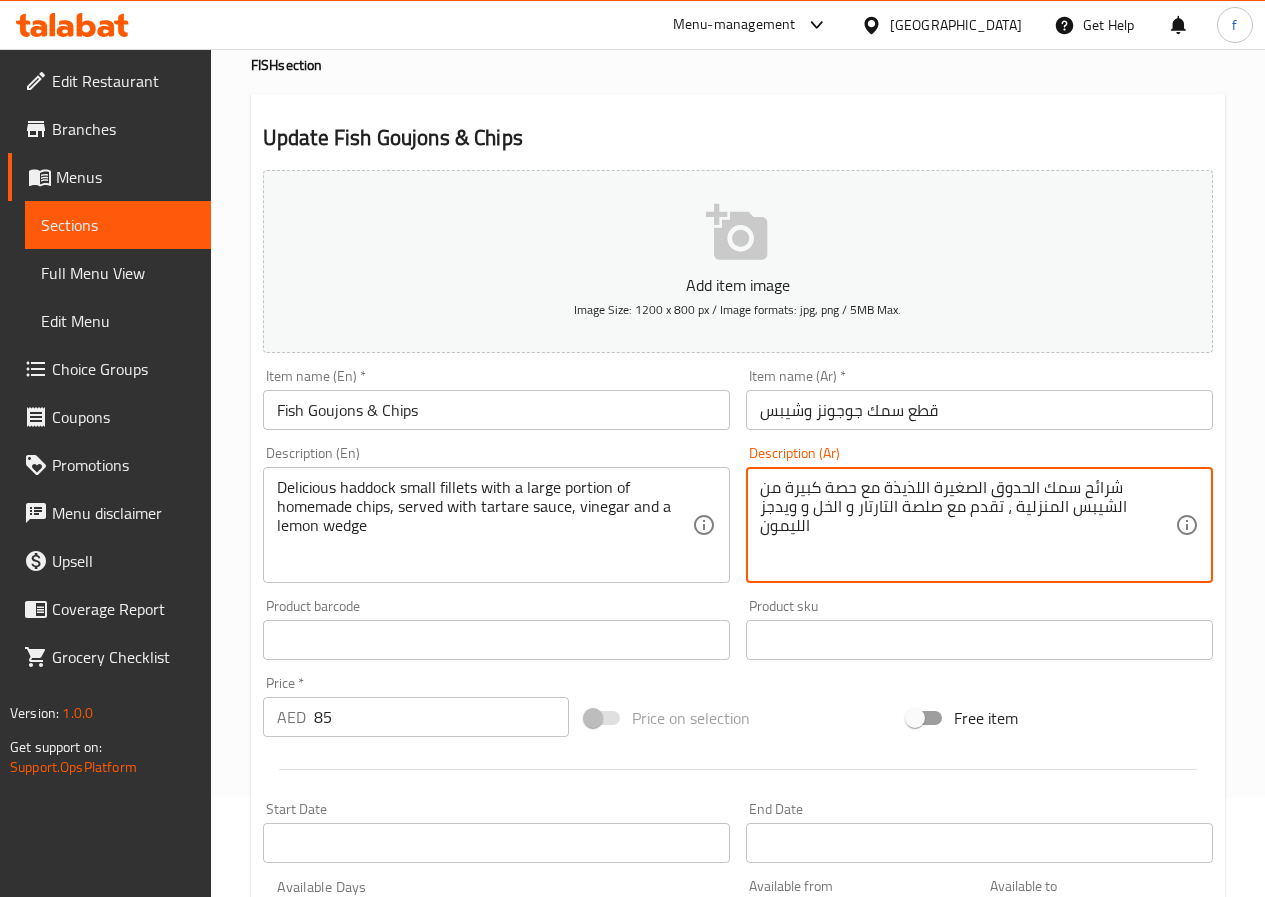 type on "شرائح سمك الحدوق الصغيرة اللذيذة مع حصة كبيرة من الشيبس المنزلية ، تقدم مع صلصة التارتار و الخل و ويدجز الليمون" 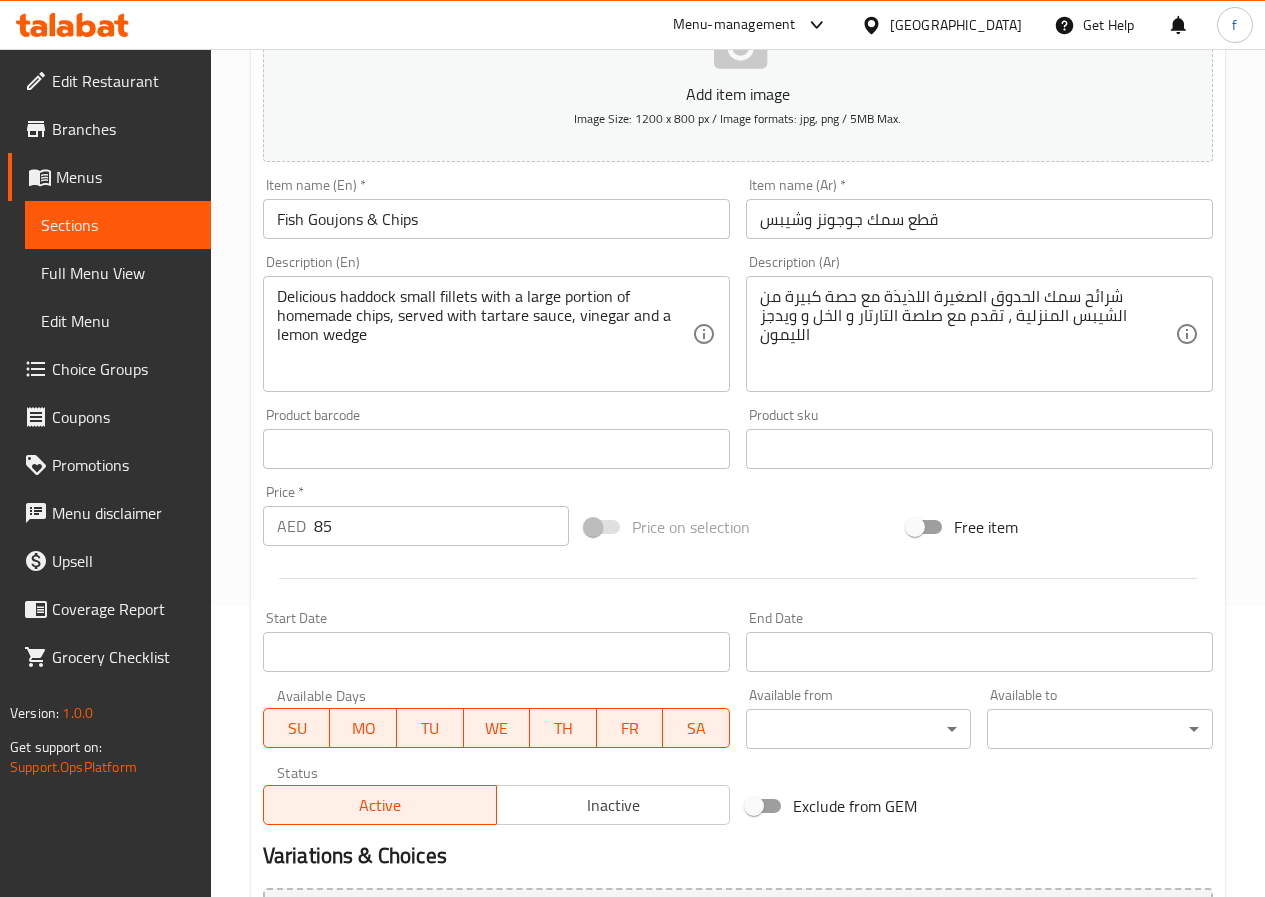 scroll, scrollTop: 516, scrollLeft: 0, axis: vertical 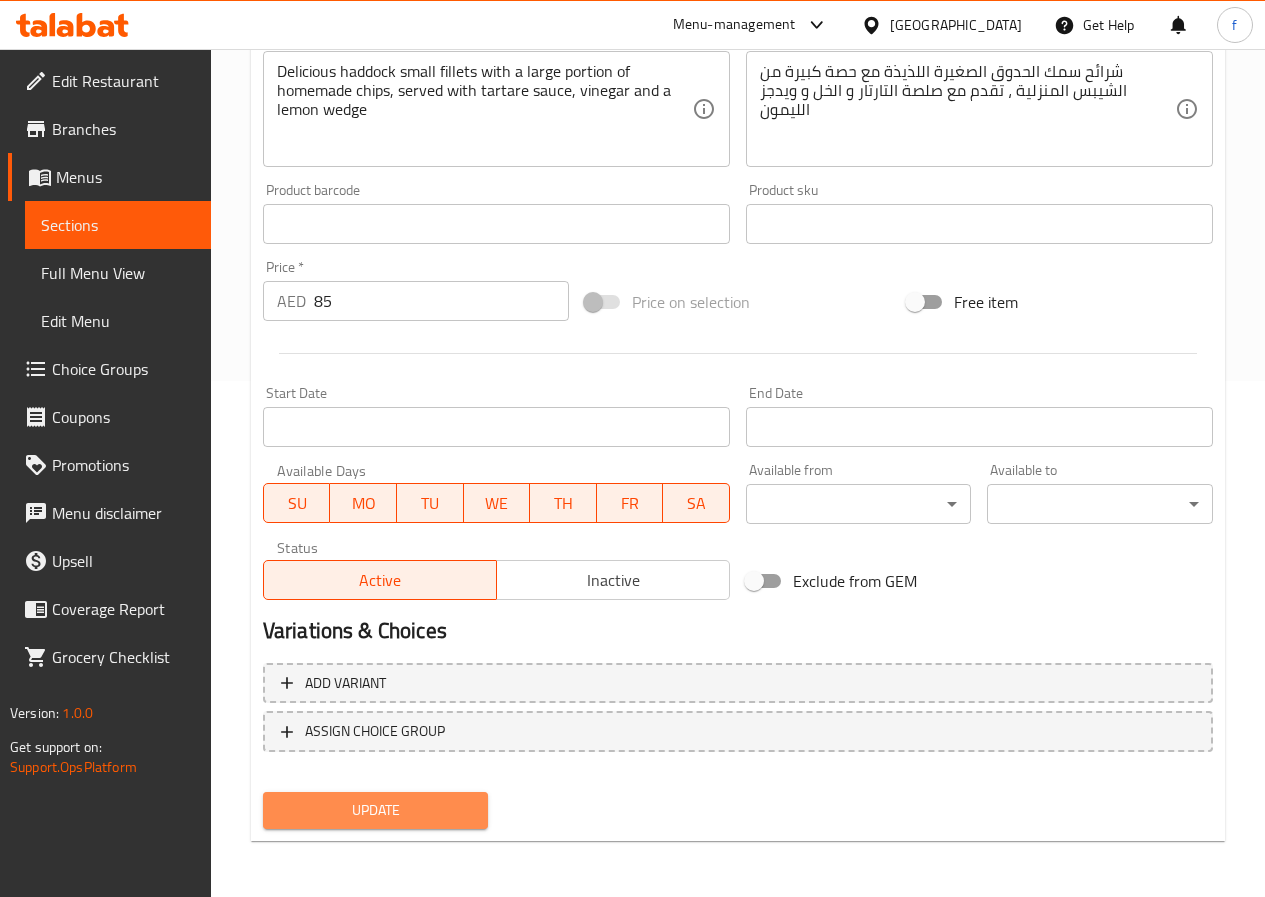 click on "Update" at bounding box center [376, 810] 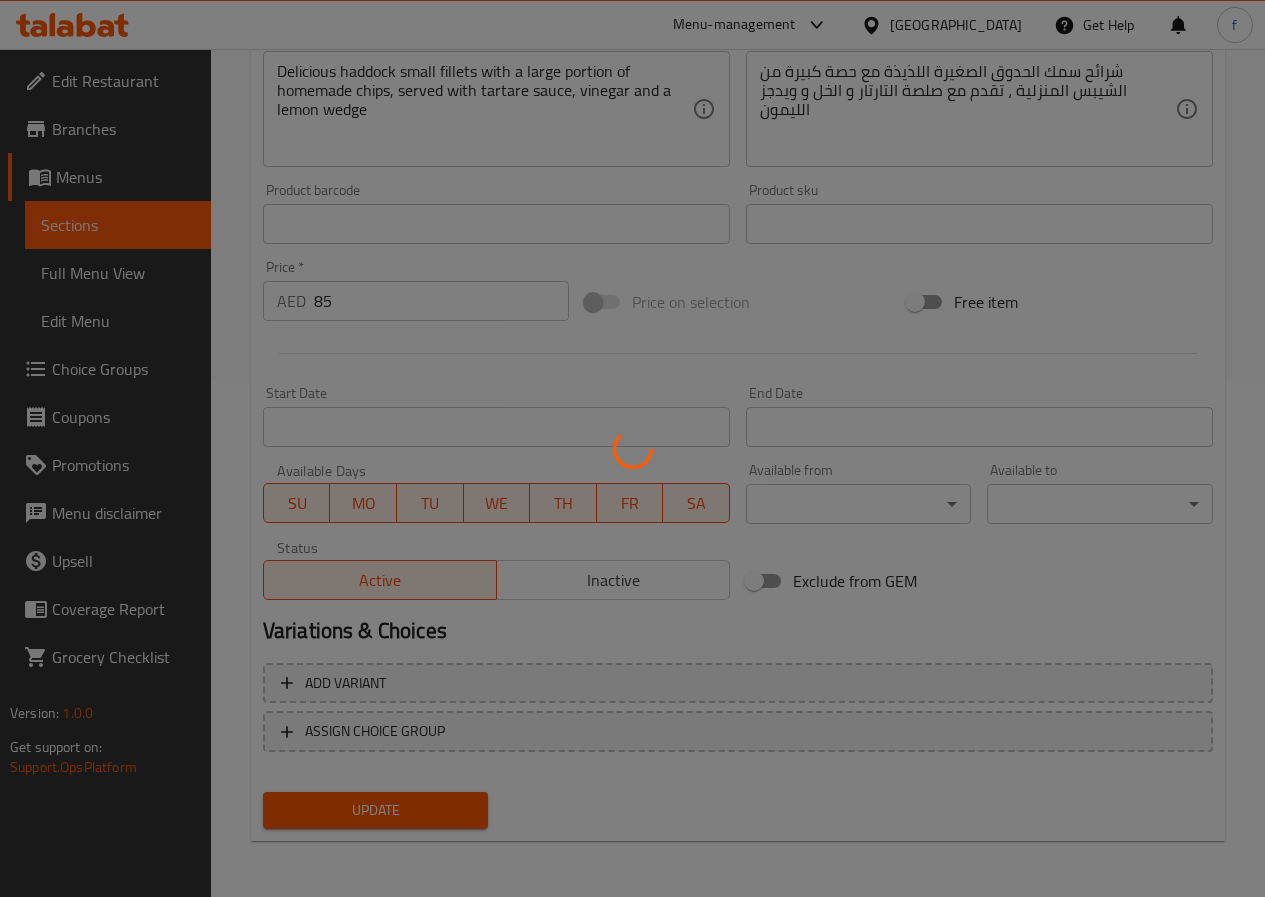 scroll, scrollTop: 0, scrollLeft: 0, axis: both 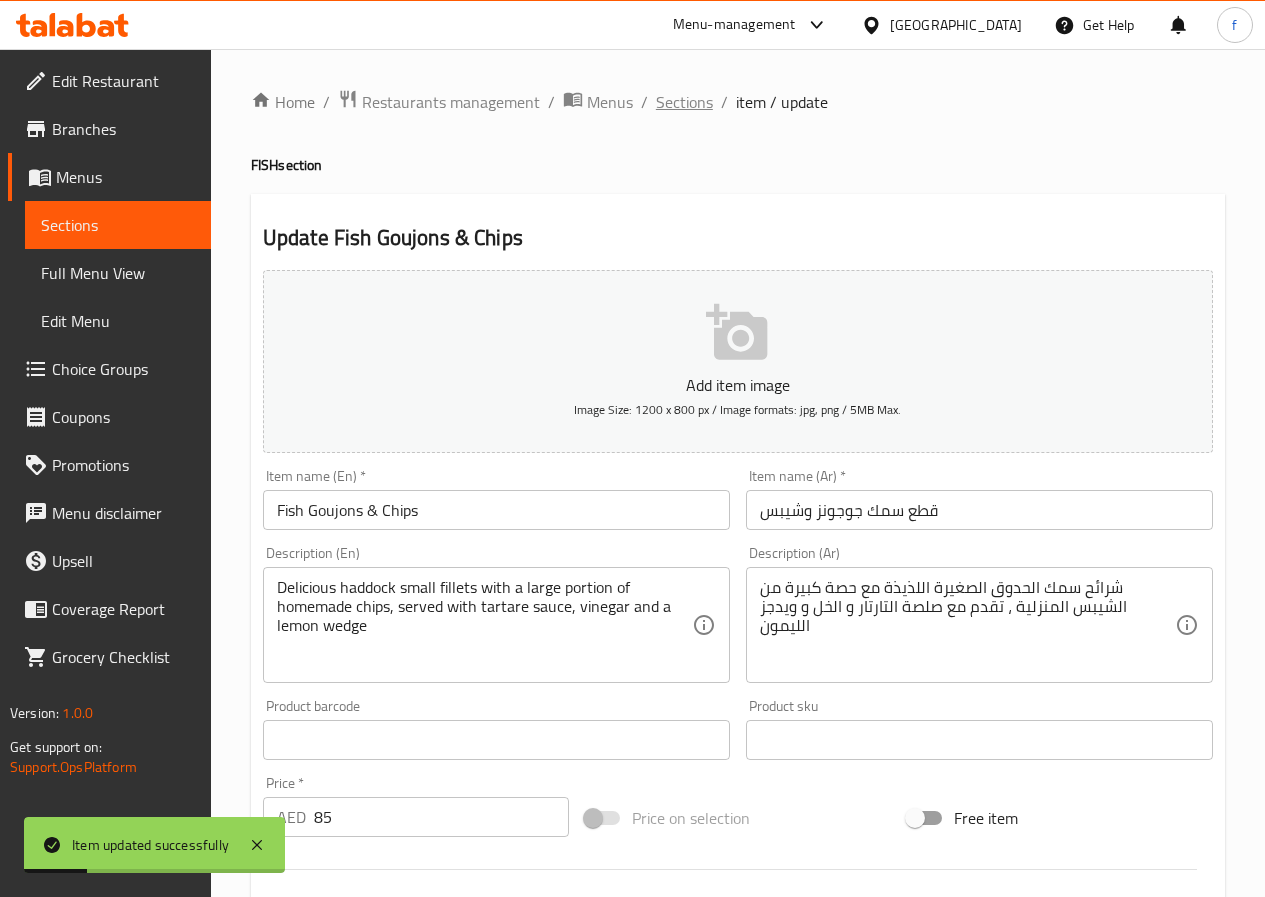 click on "Sections" at bounding box center (684, 102) 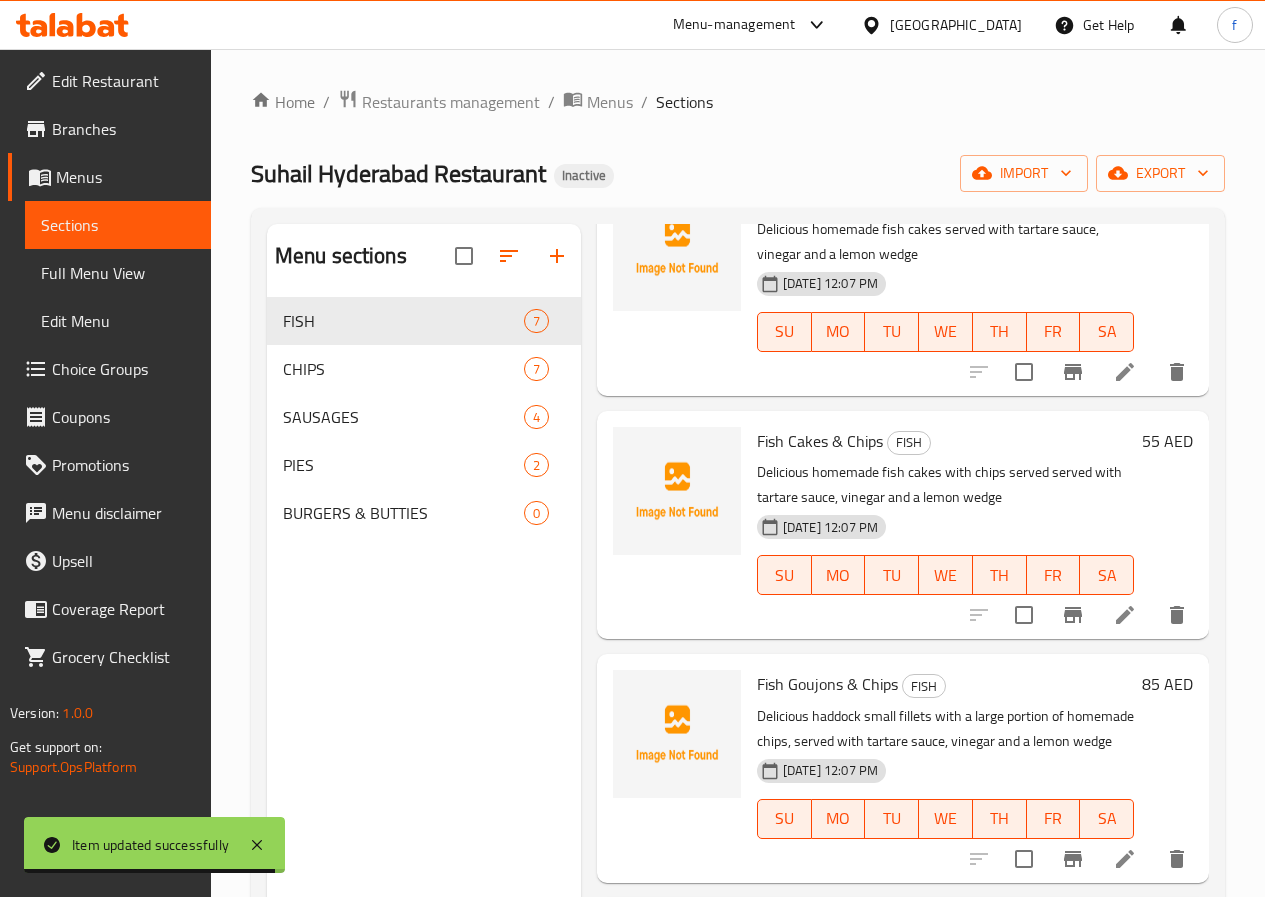 scroll, scrollTop: 887, scrollLeft: 0, axis: vertical 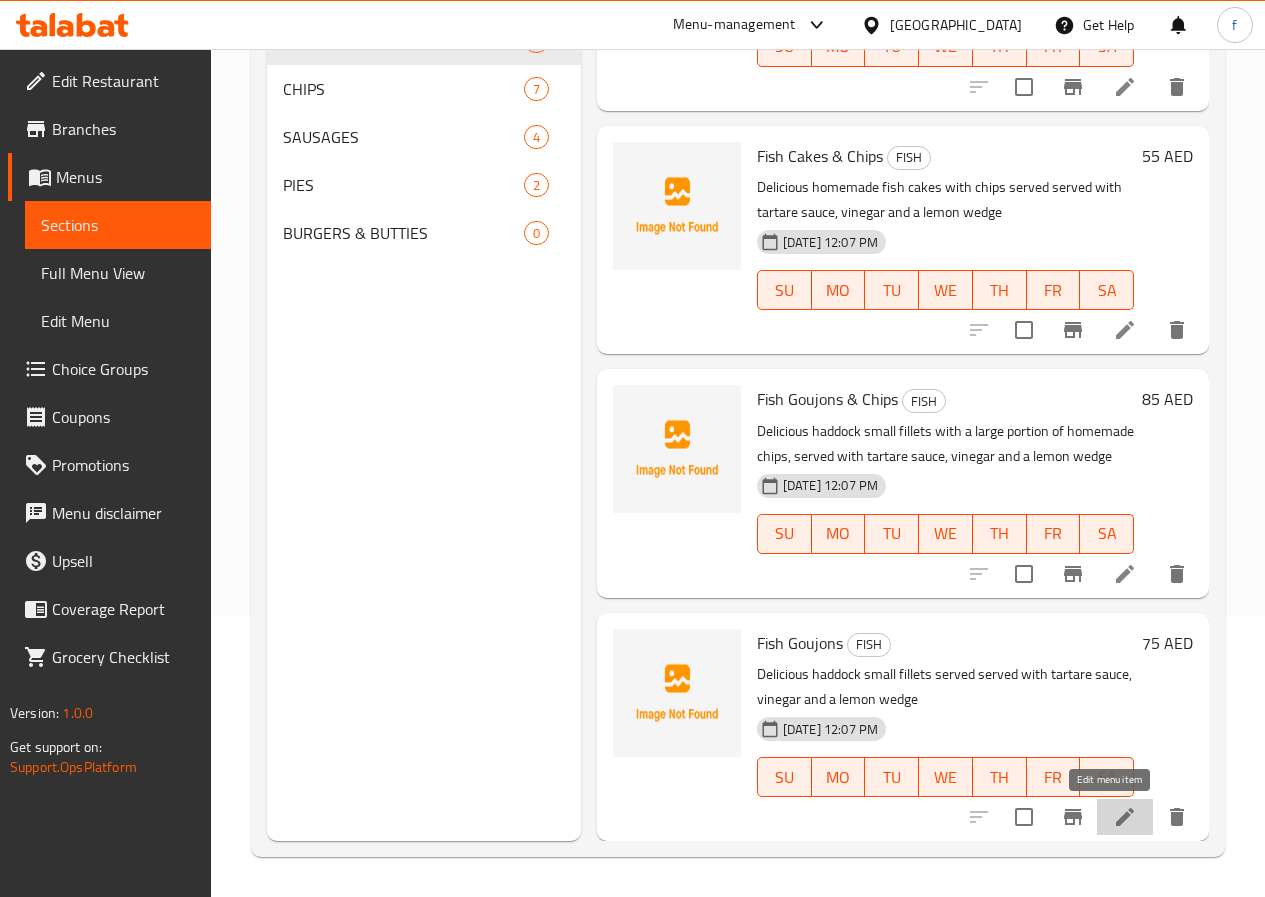 click 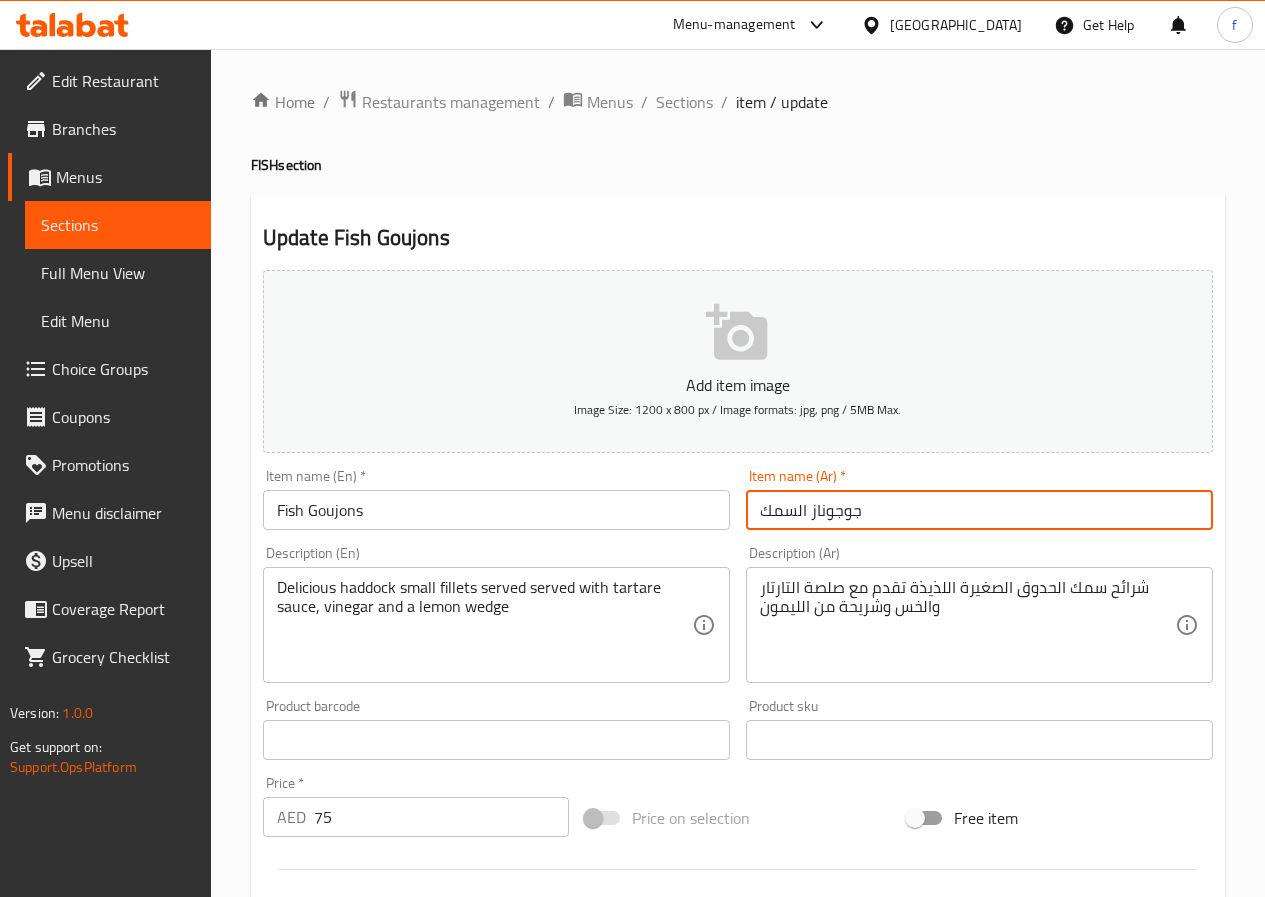 drag, startPoint x: 864, startPoint y: 510, endPoint x: 752, endPoint y: 504, distance: 112.1606 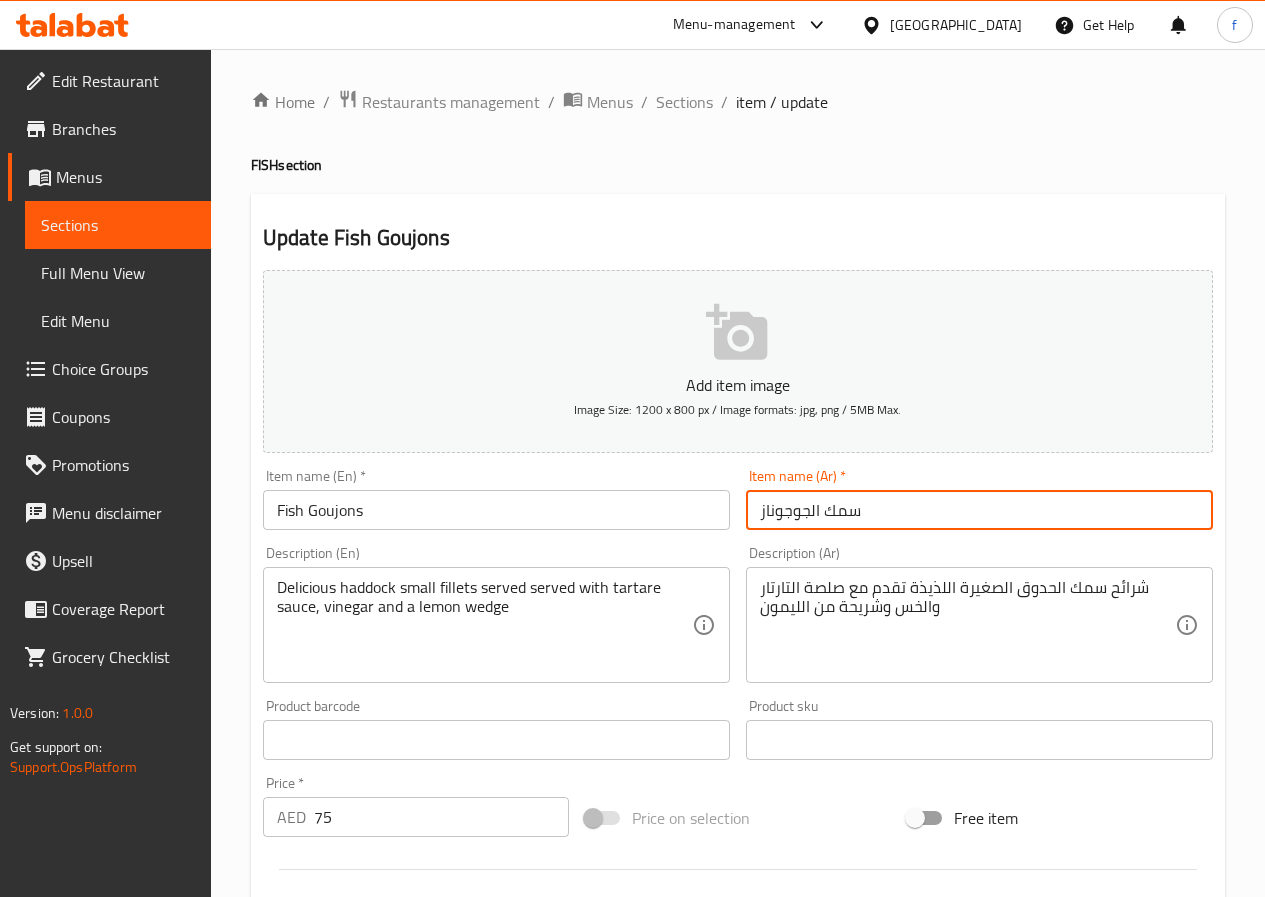 type on "سمك الجوجوناز" 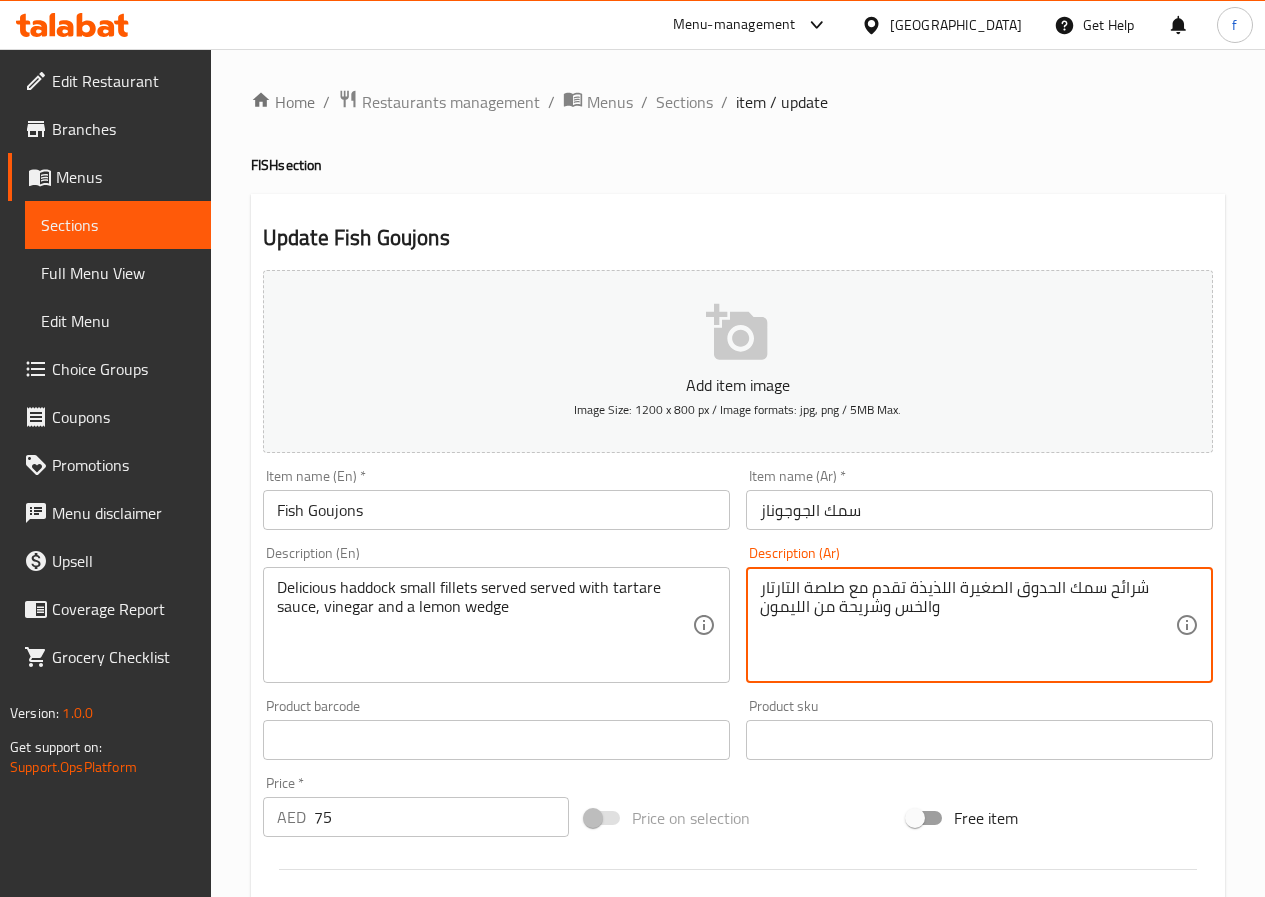 drag, startPoint x: 914, startPoint y: 608, endPoint x: 898, endPoint y: 609, distance: 16.03122 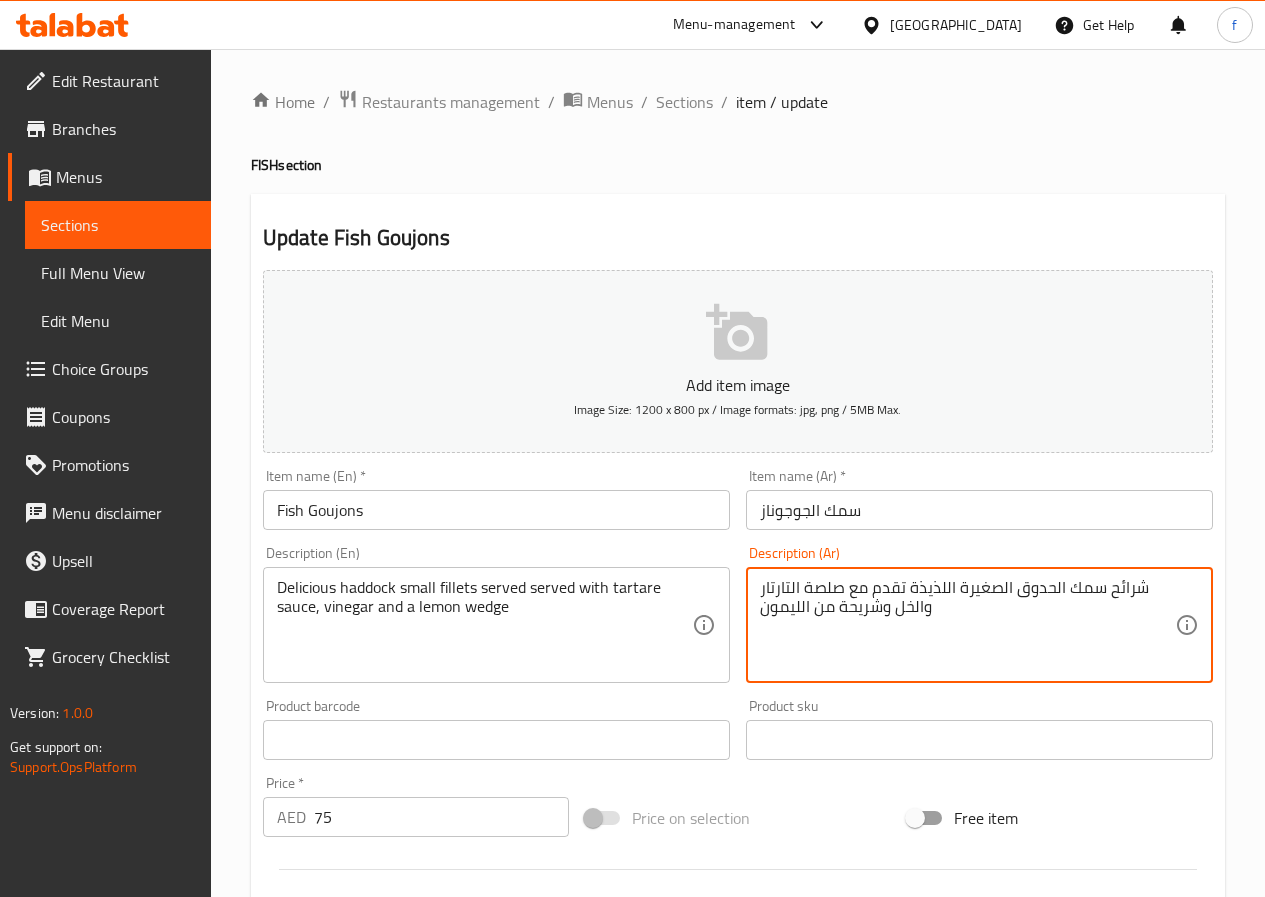 drag, startPoint x: 880, startPoint y: 606, endPoint x: 739, endPoint y: 608, distance: 141.01419 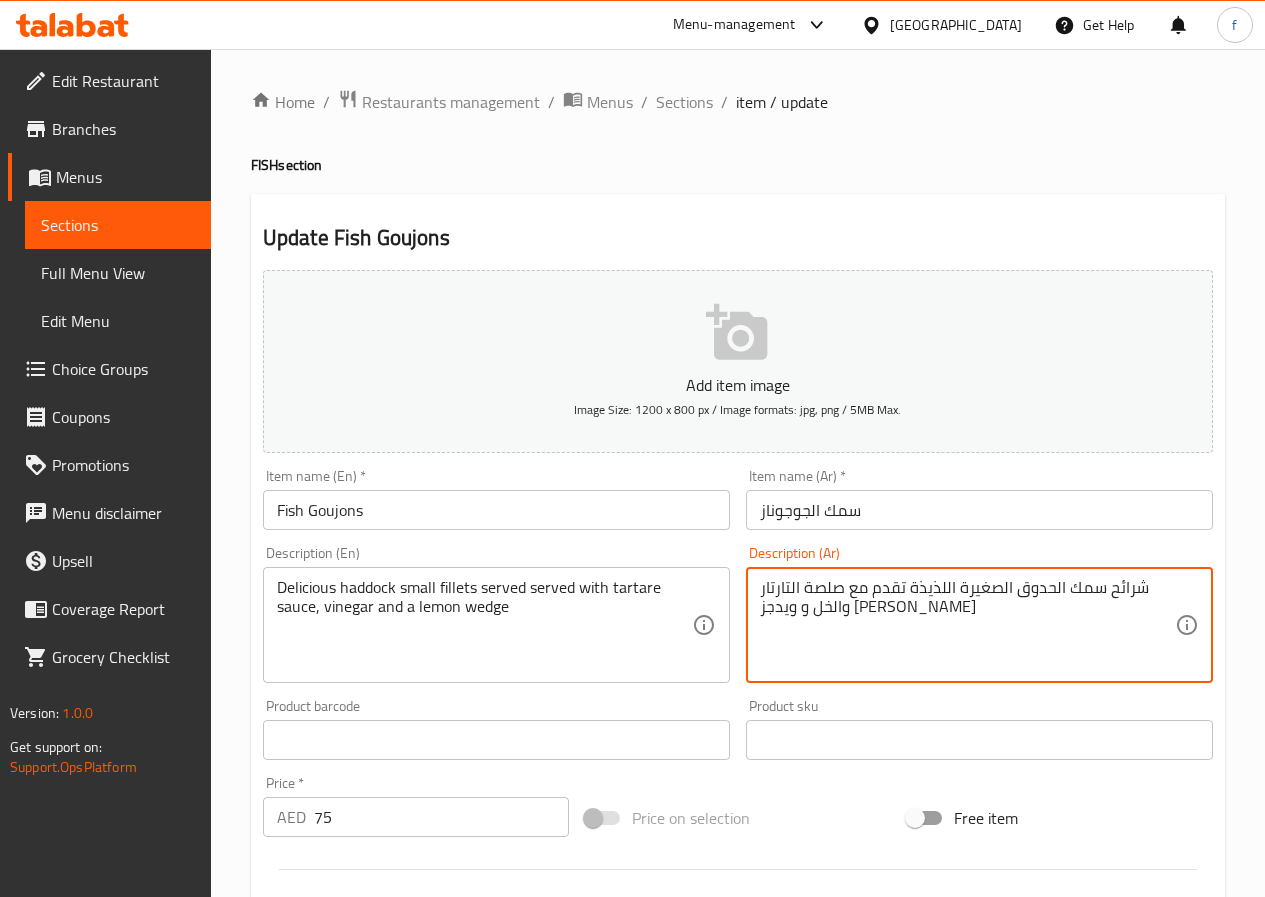 type on "شرائح سمك الحدوق الصغيرة اللذيذة تقدم مع صلصة التارتار والخل و ويدجز [PERSON_NAME]" 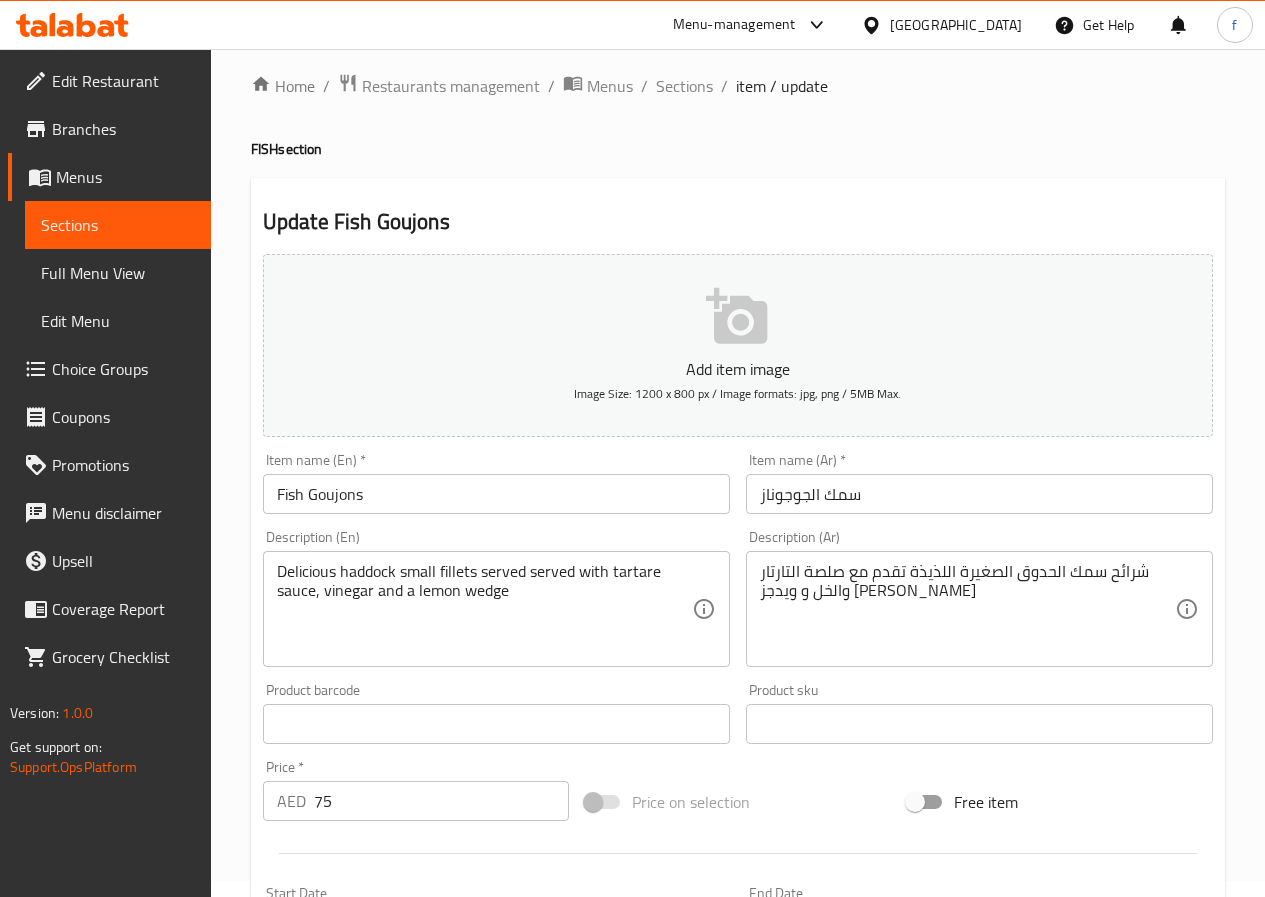 scroll, scrollTop: 516, scrollLeft: 0, axis: vertical 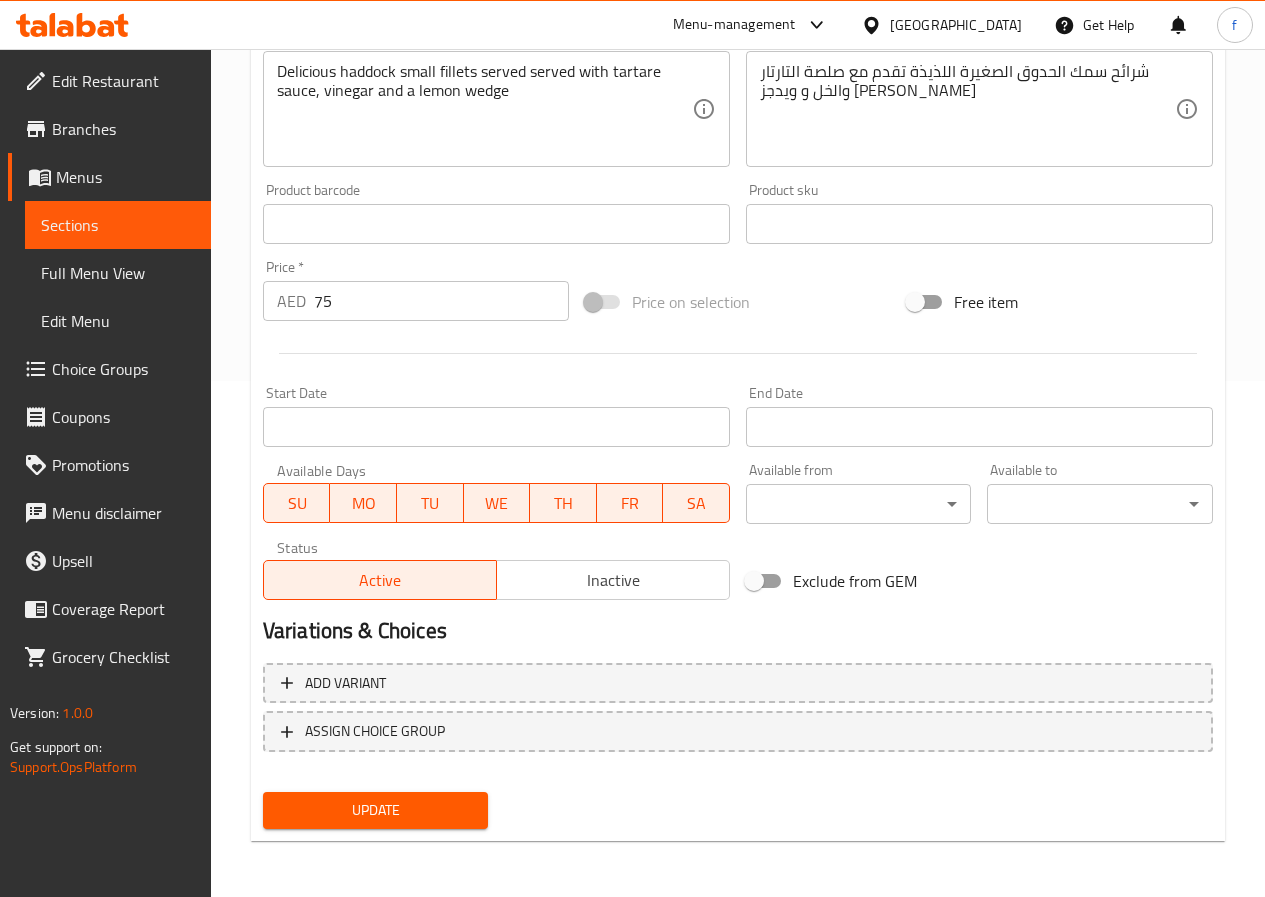 click on "Update" at bounding box center [376, 810] 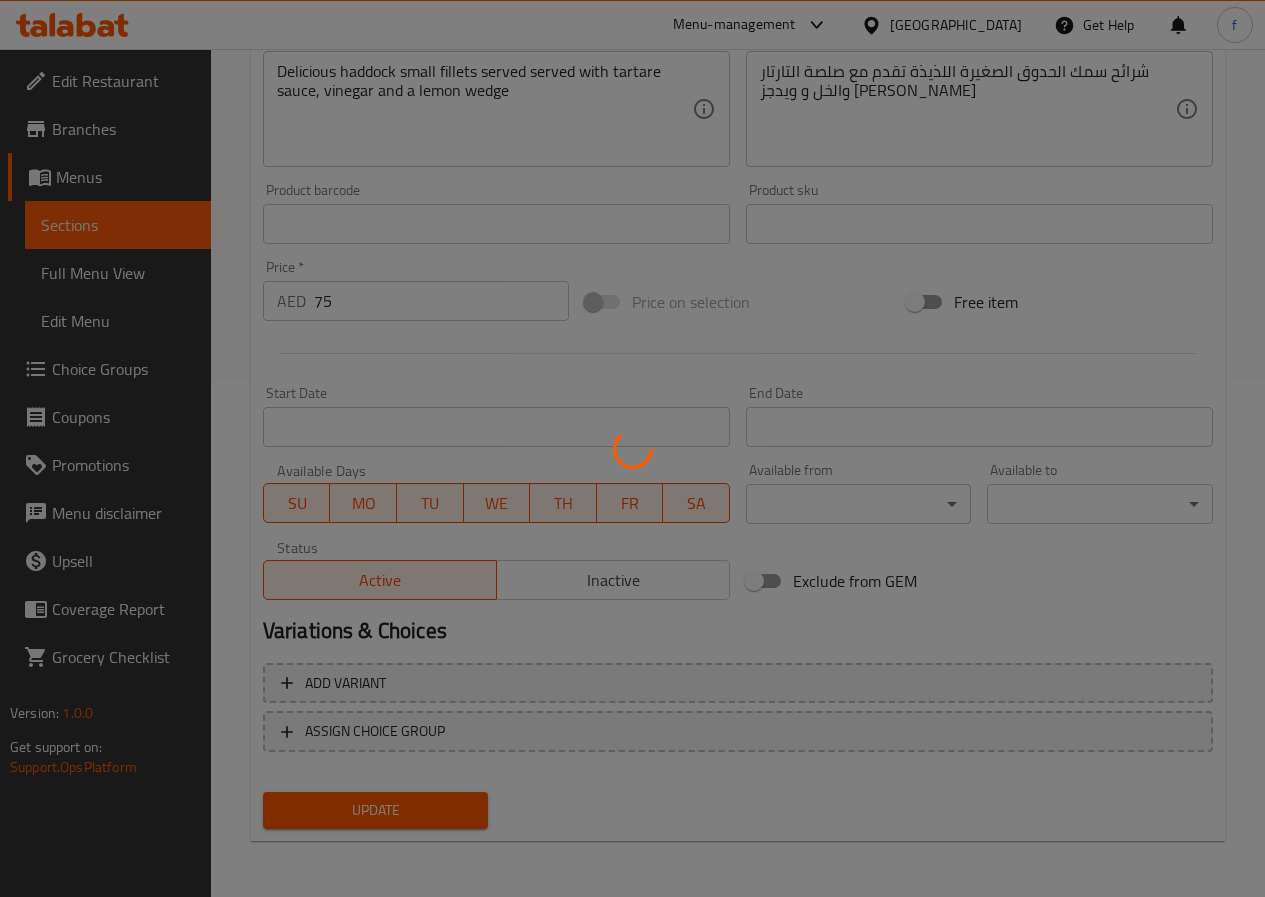 scroll, scrollTop: 0, scrollLeft: 0, axis: both 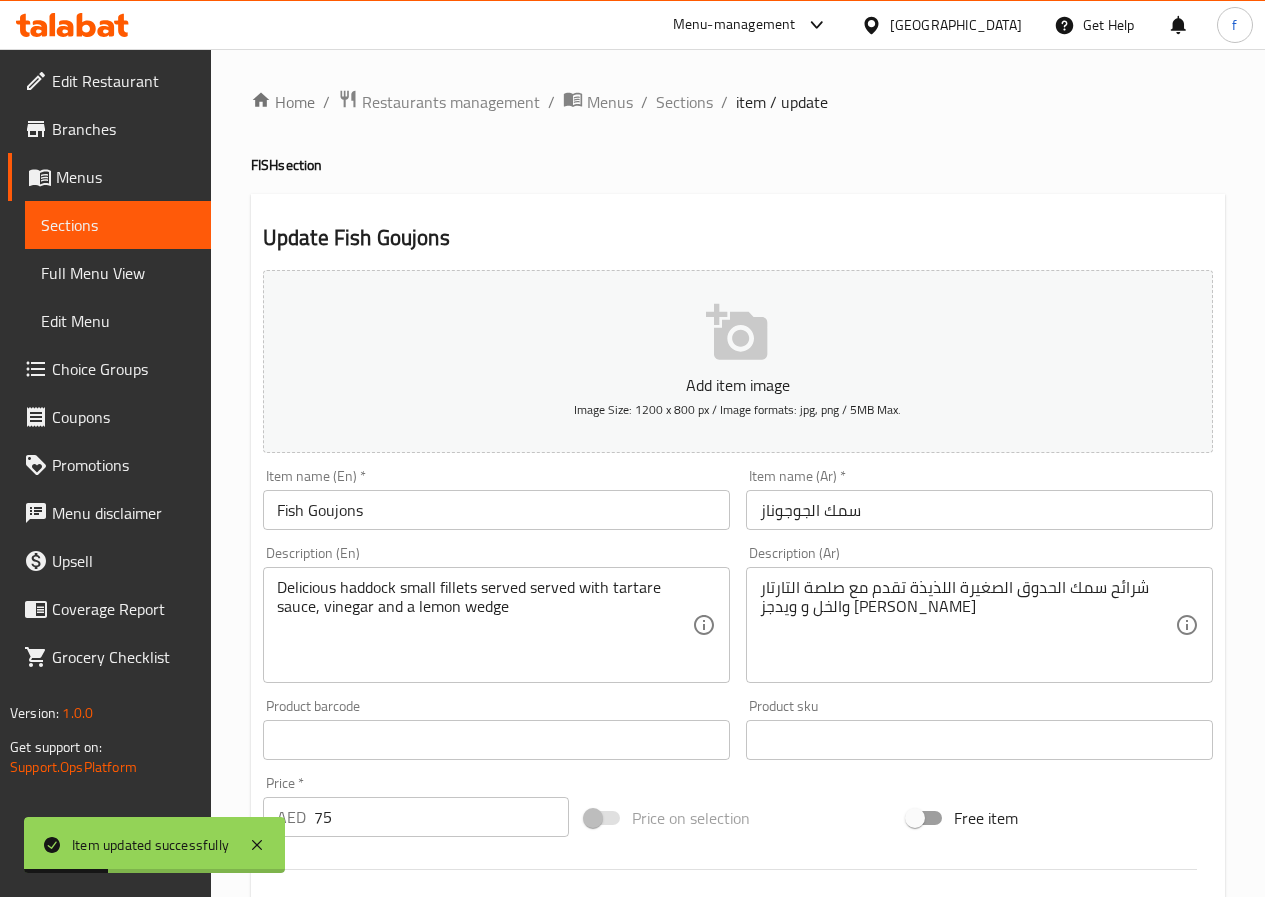 drag, startPoint x: 660, startPoint y: 105, endPoint x: 554, endPoint y: 152, distance: 115.952576 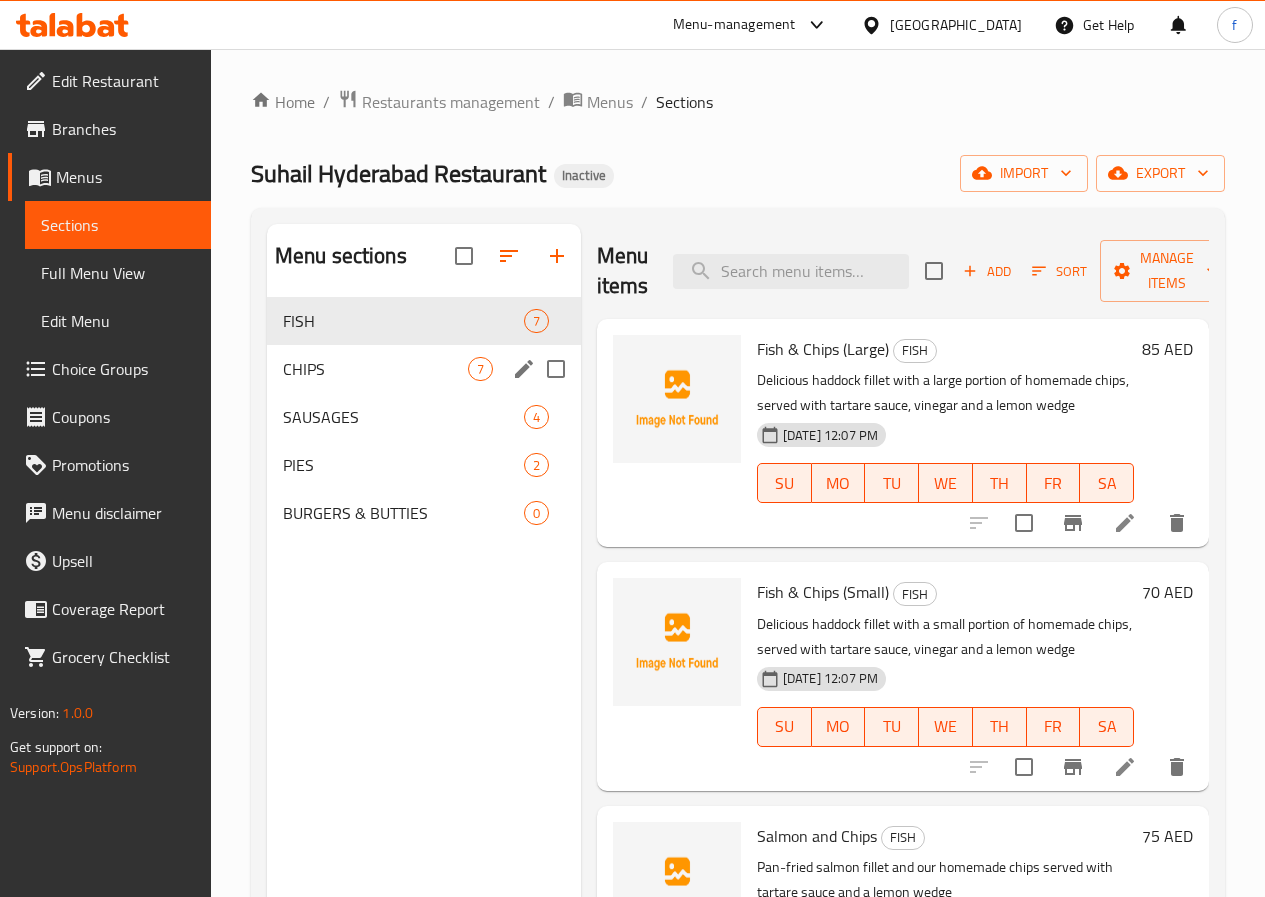 drag, startPoint x: 349, startPoint y: 390, endPoint x: 313, endPoint y: 404, distance: 38.626415 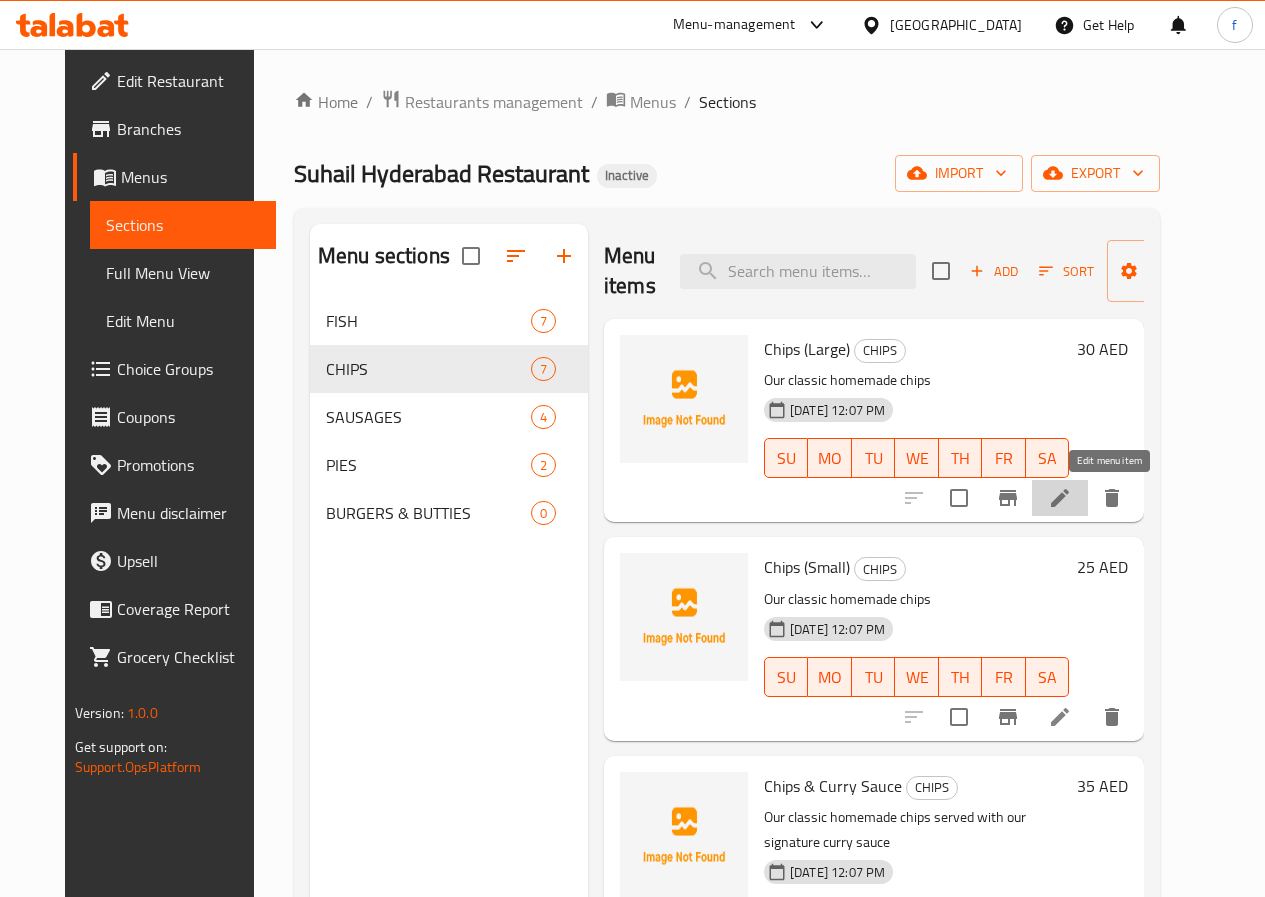 click 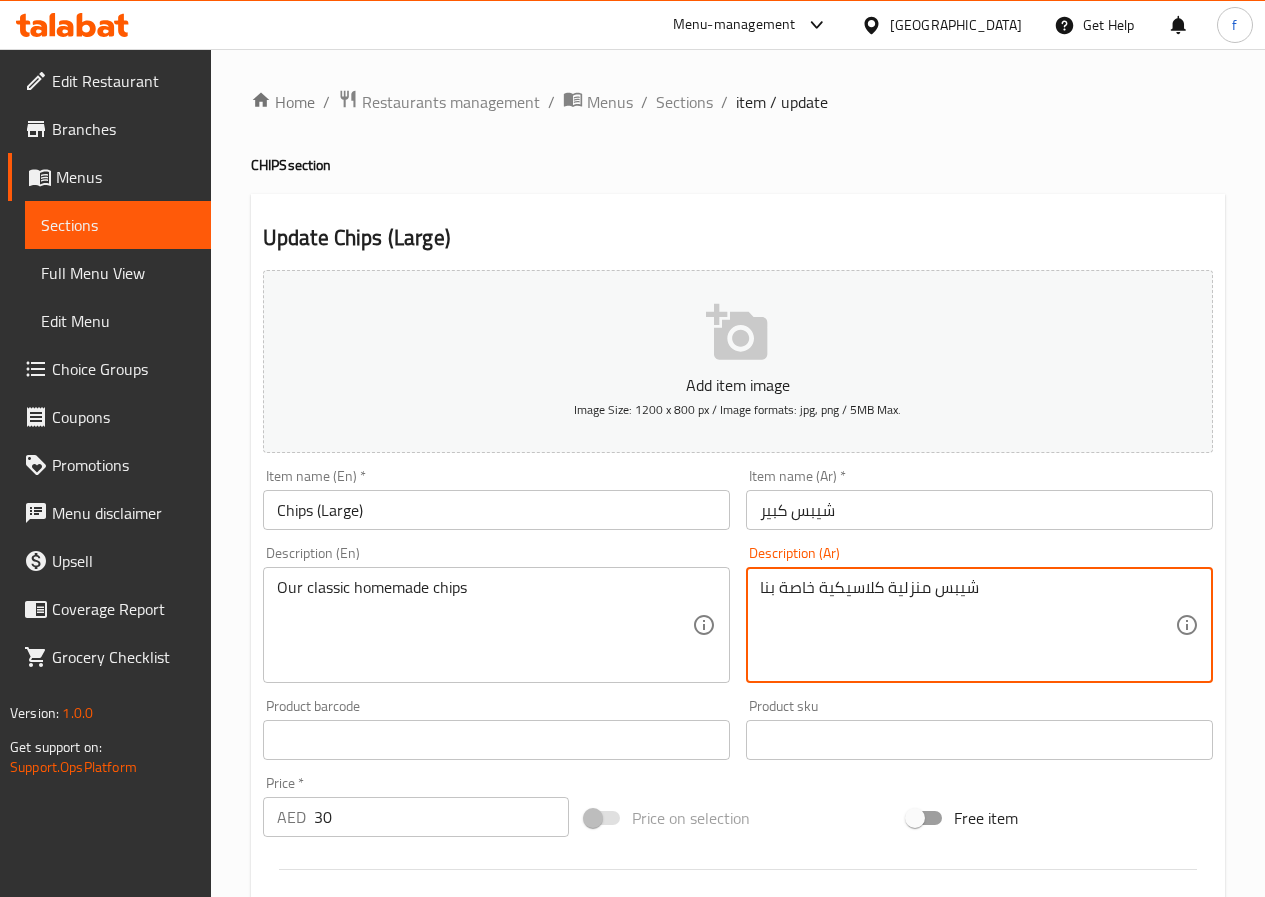 type on "شيبس منزلية كلاسيكية خاصة بنا" 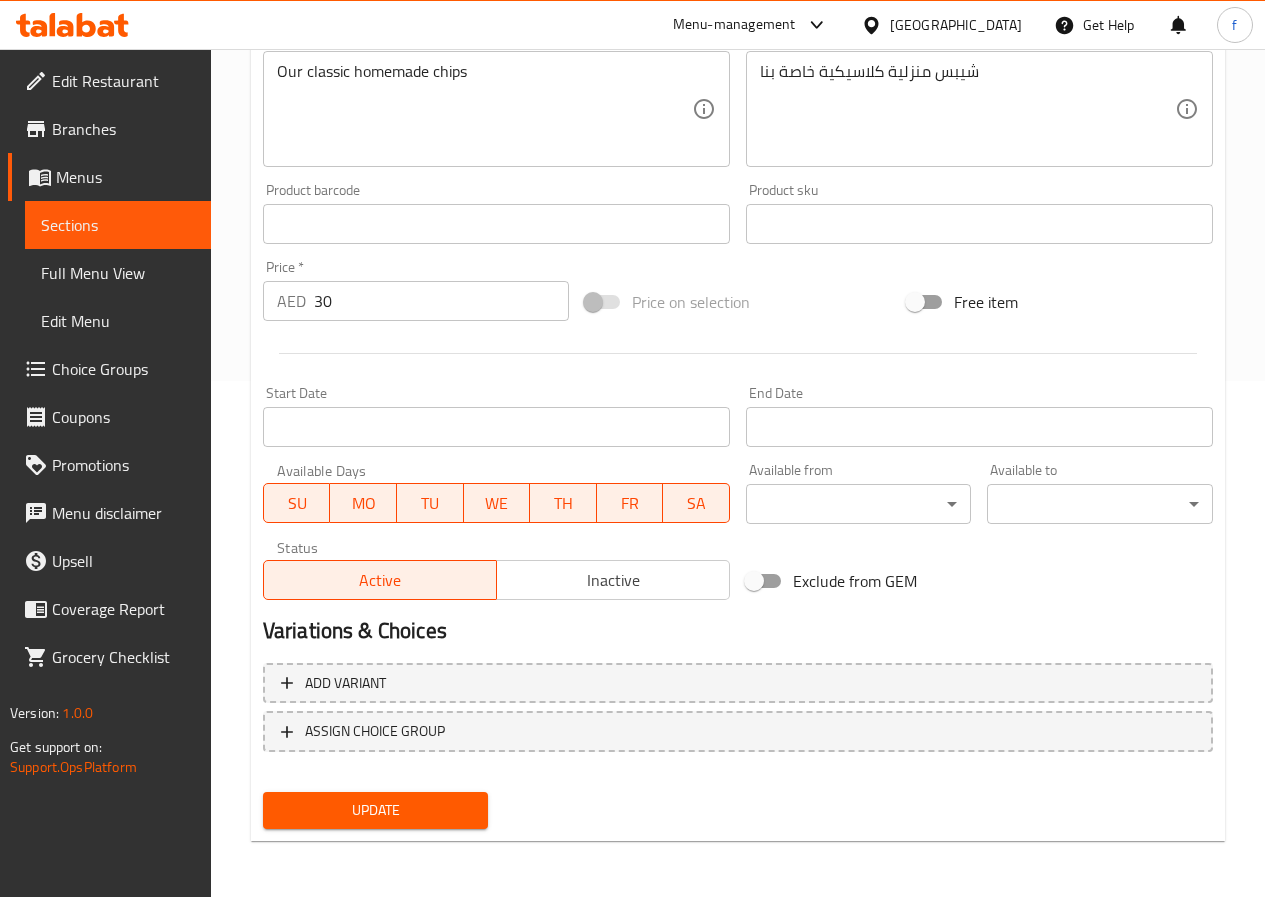 click on "Update" at bounding box center [376, 810] 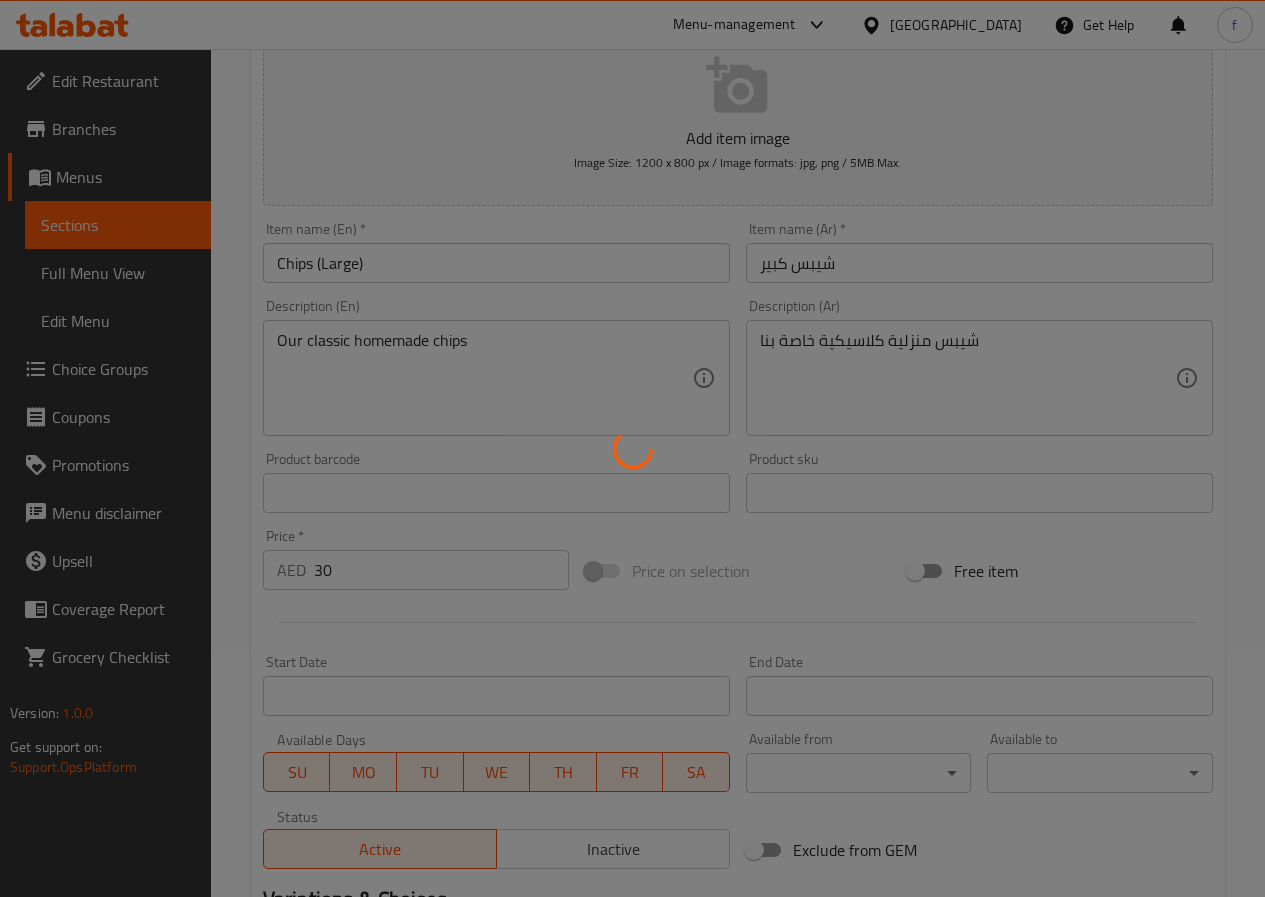 scroll, scrollTop: 0, scrollLeft: 0, axis: both 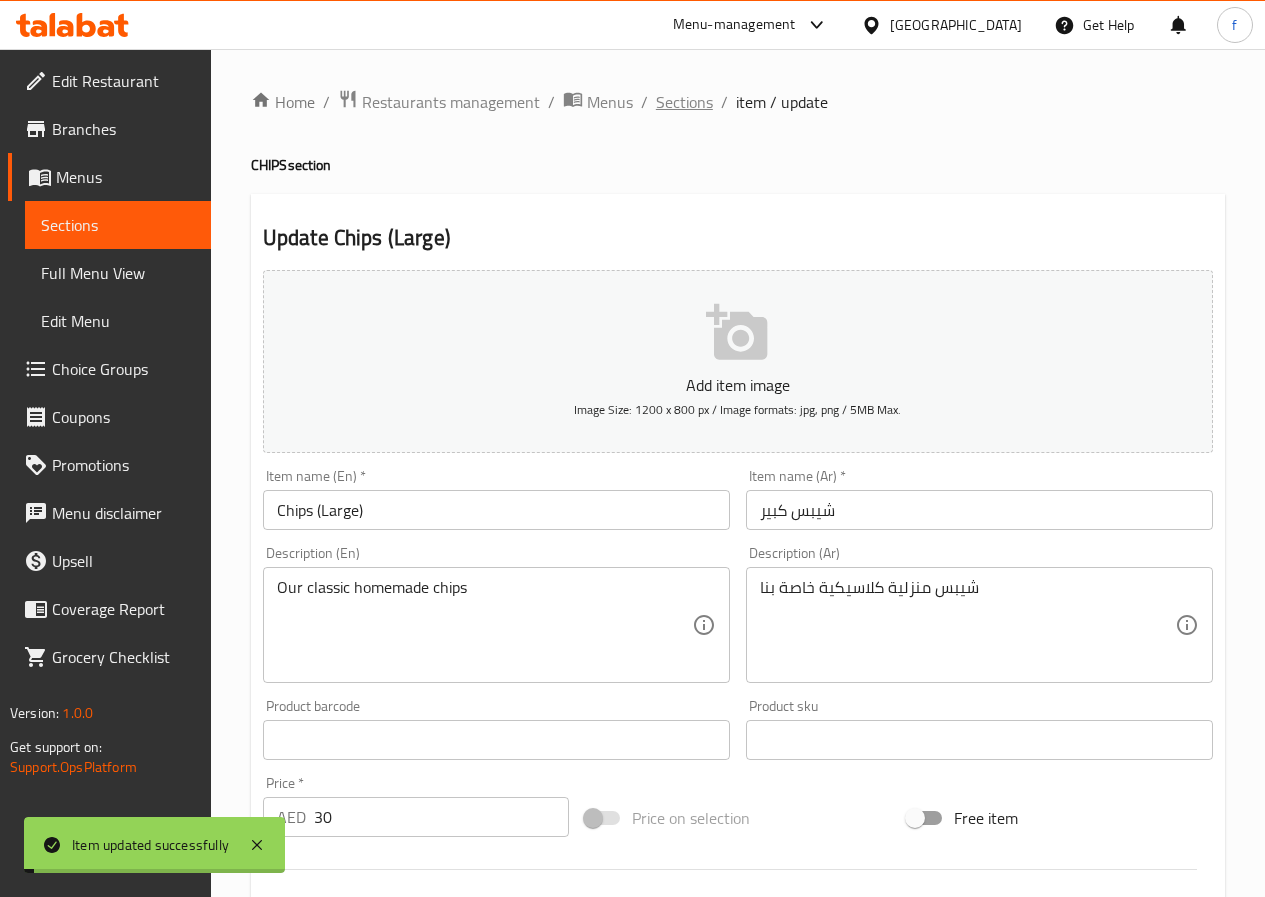 click on "Sections" at bounding box center [684, 102] 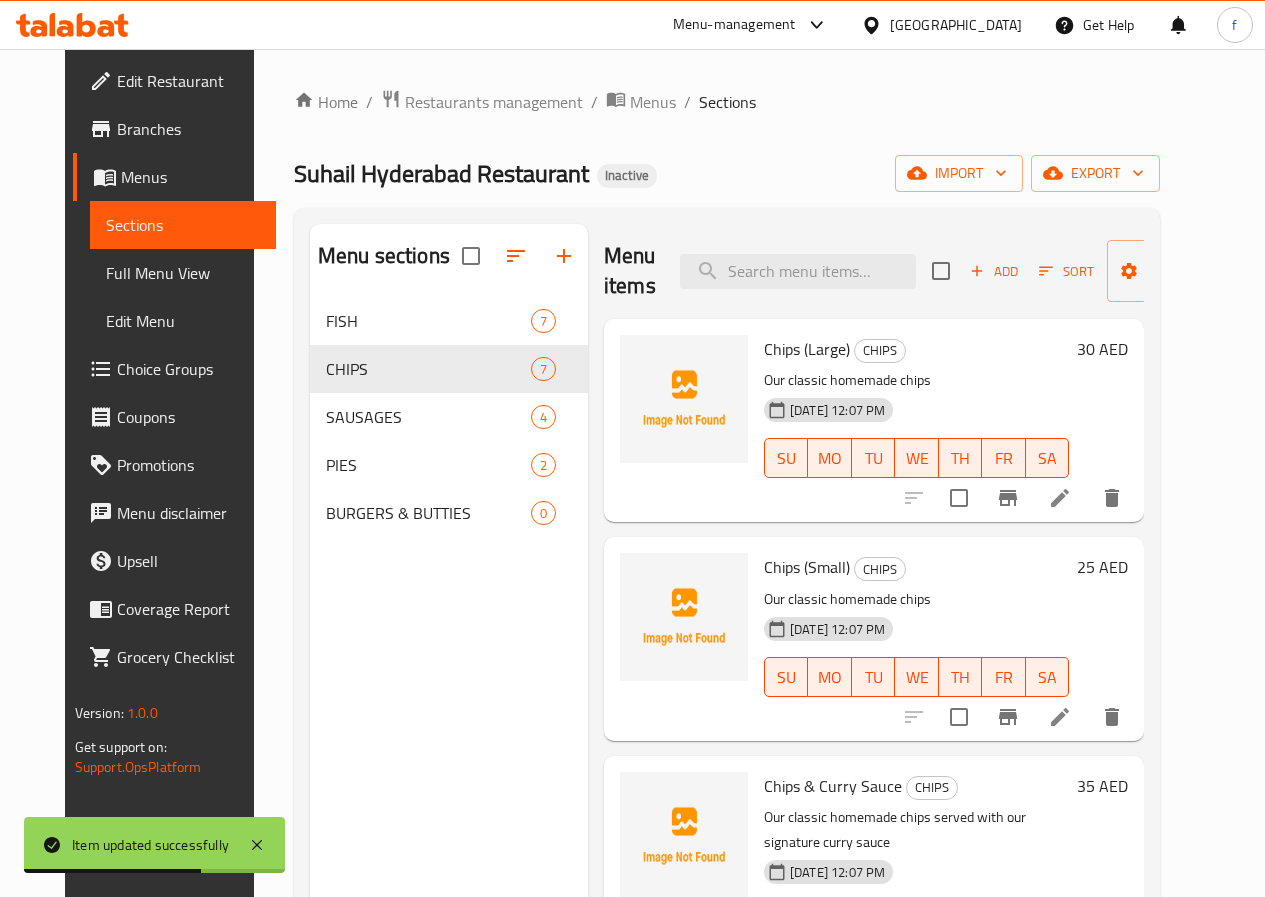scroll, scrollTop: 100, scrollLeft: 0, axis: vertical 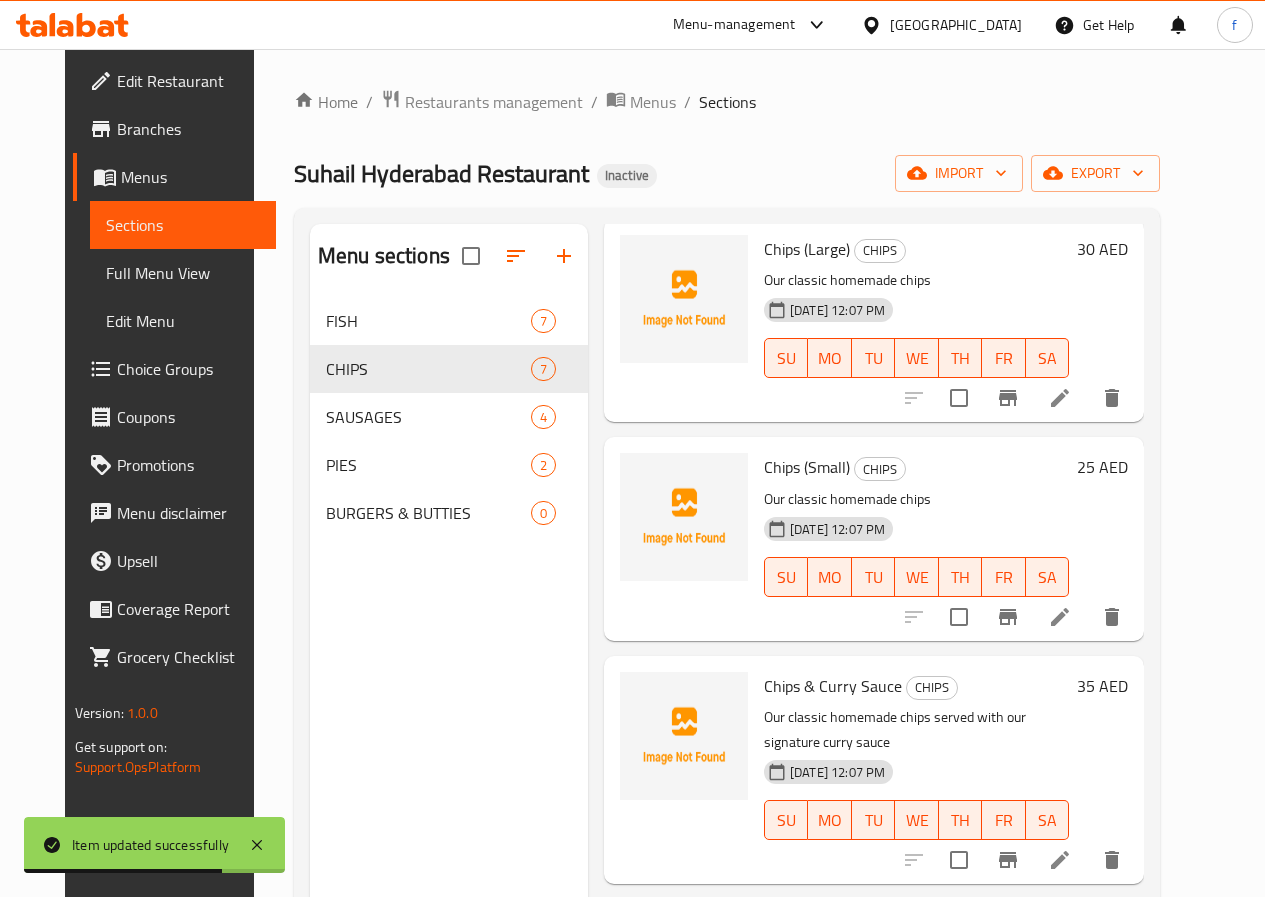 click at bounding box center [1060, 617] 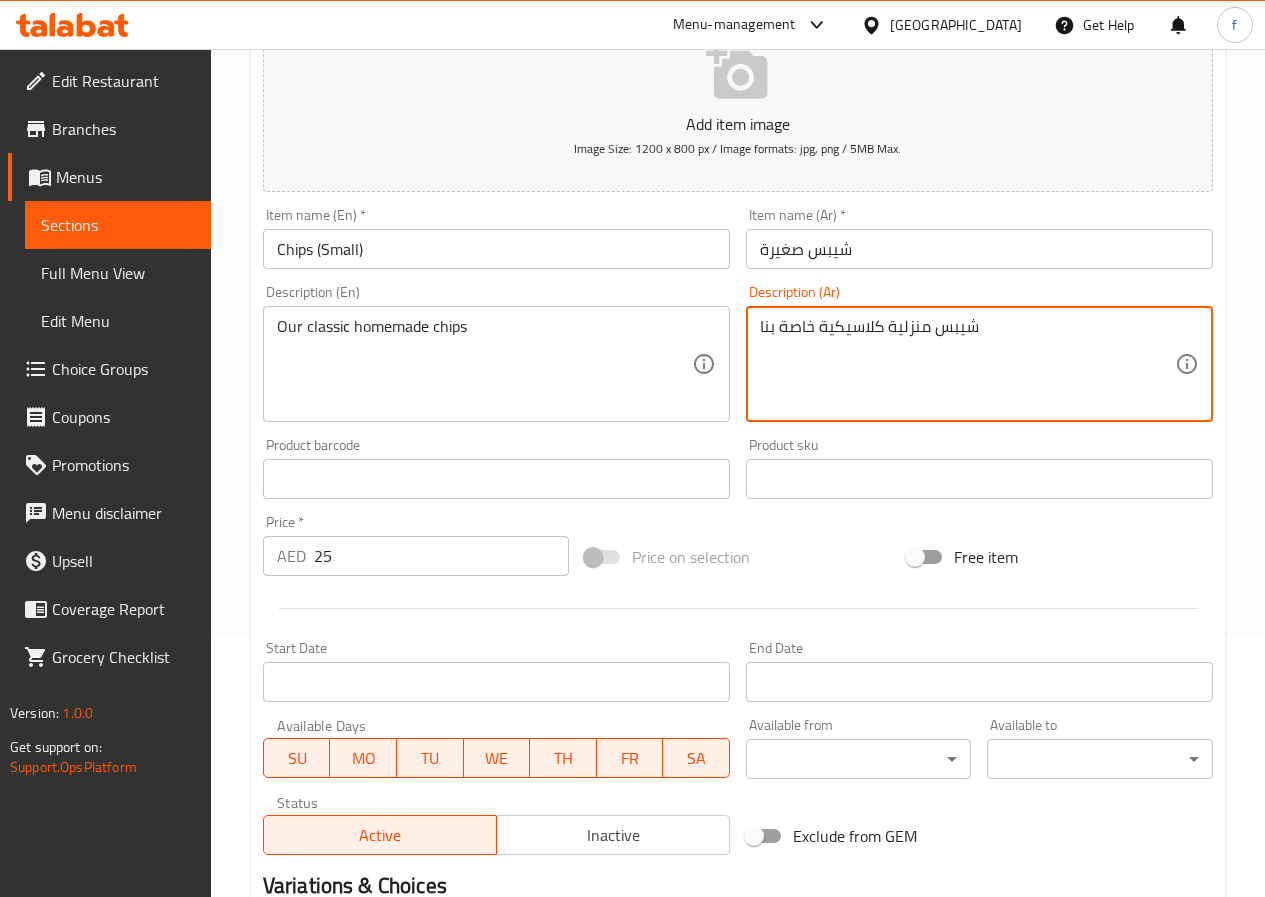 scroll, scrollTop: 516, scrollLeft: 0, axis: vertical 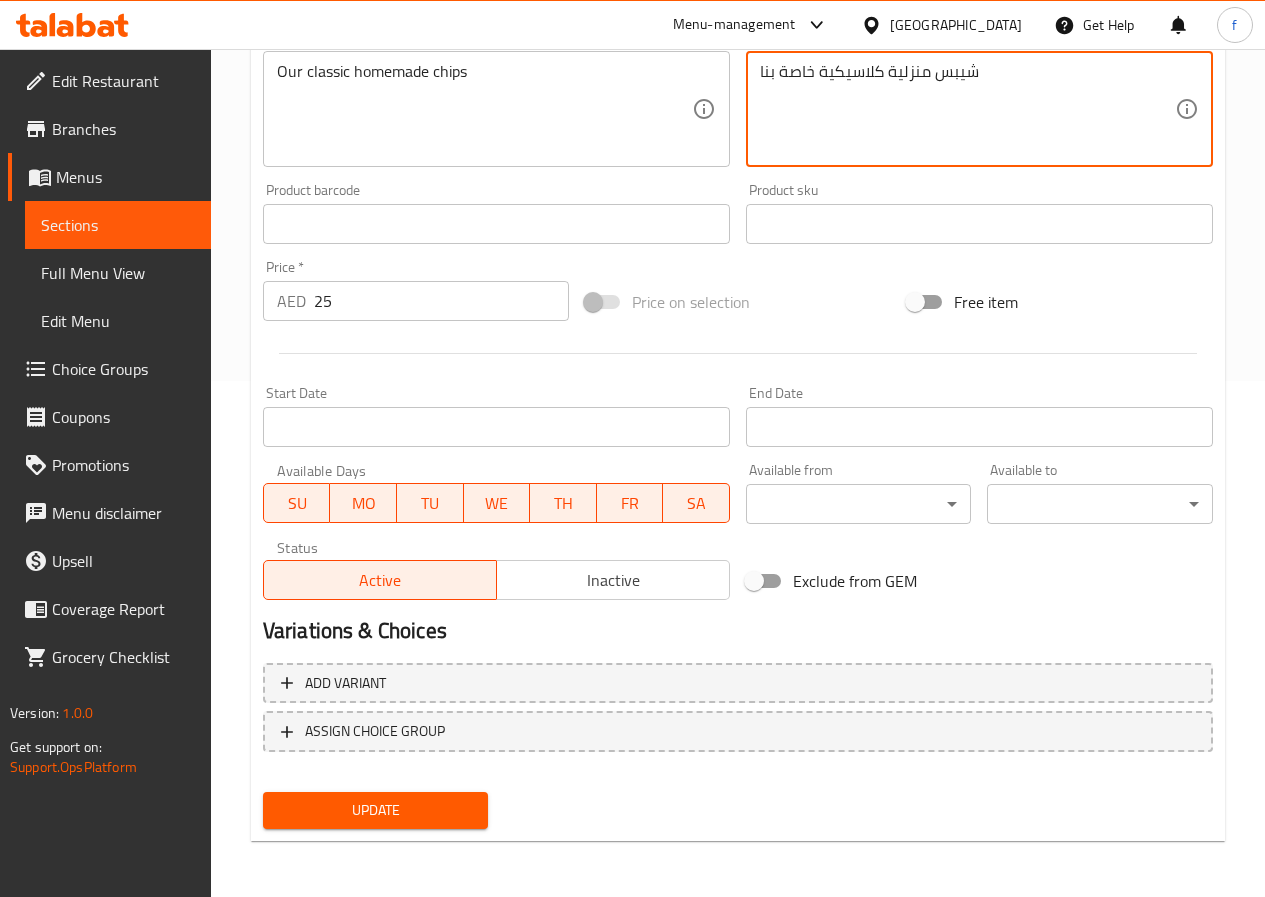 type on "شيبس منزلية كلاسيكية خاصة بنا" 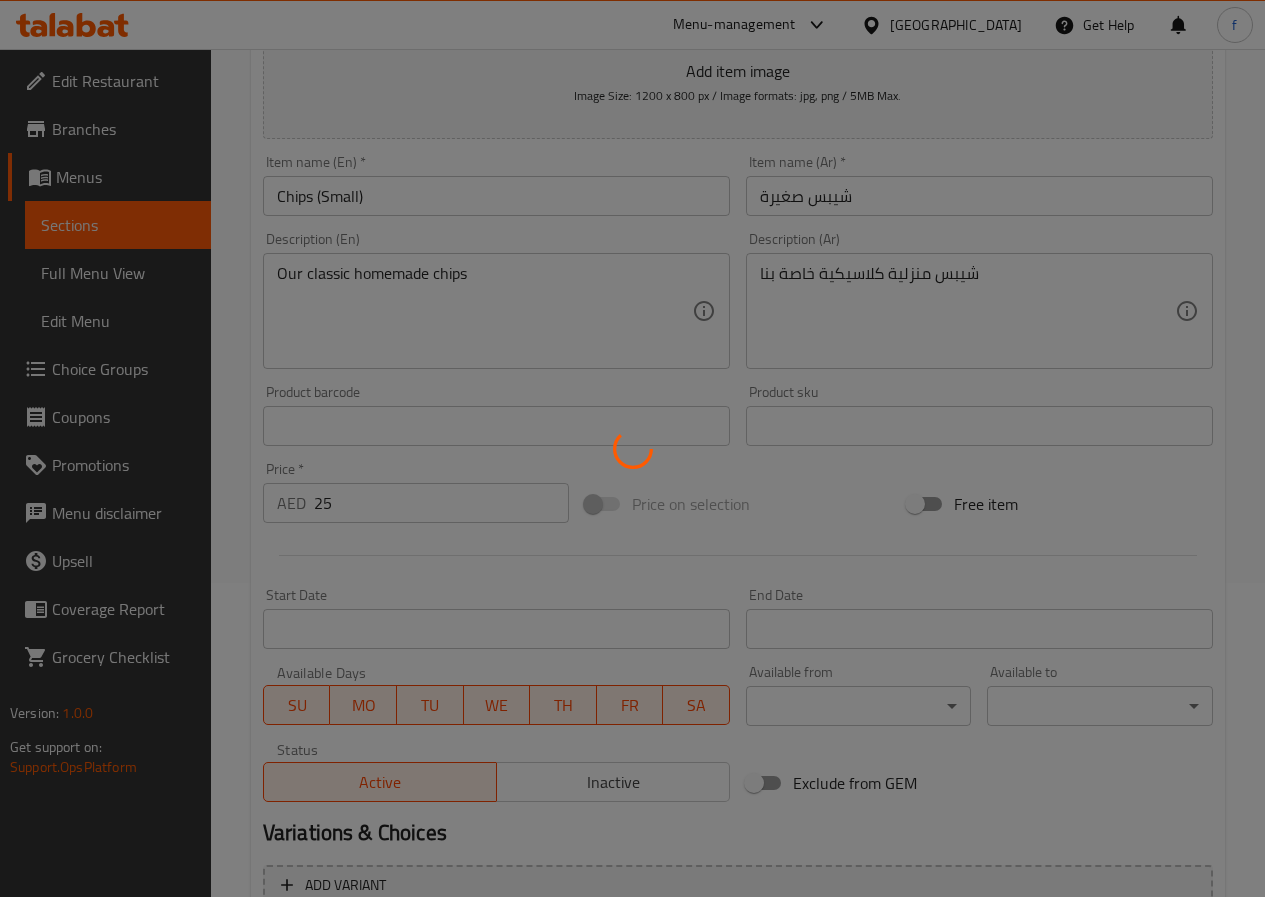 scroll, scrollTop: 0, scrollLeft: 0, axis: both 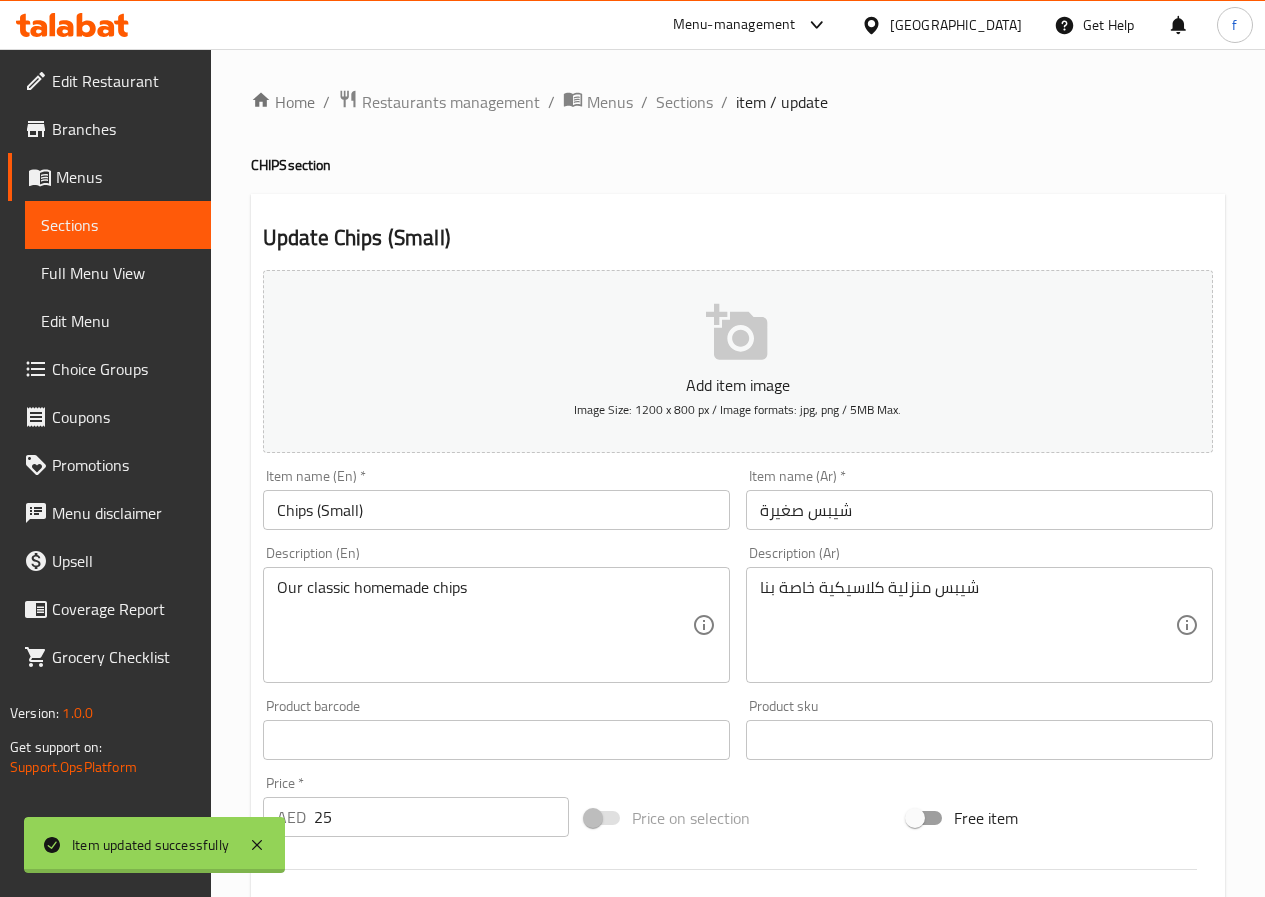 click at bounding box center [632, 448] 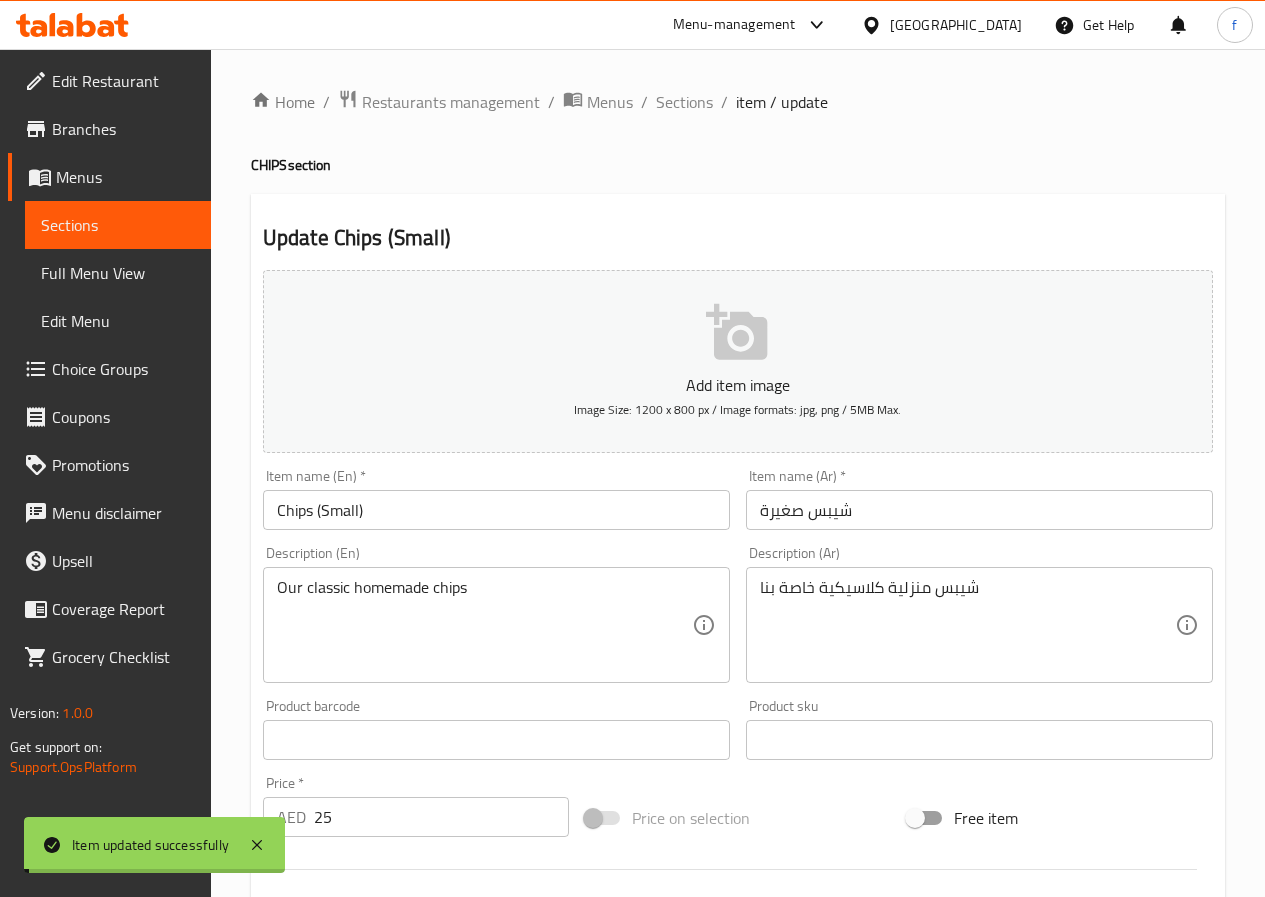 click on "Sections" at bounding box center [684, 102] 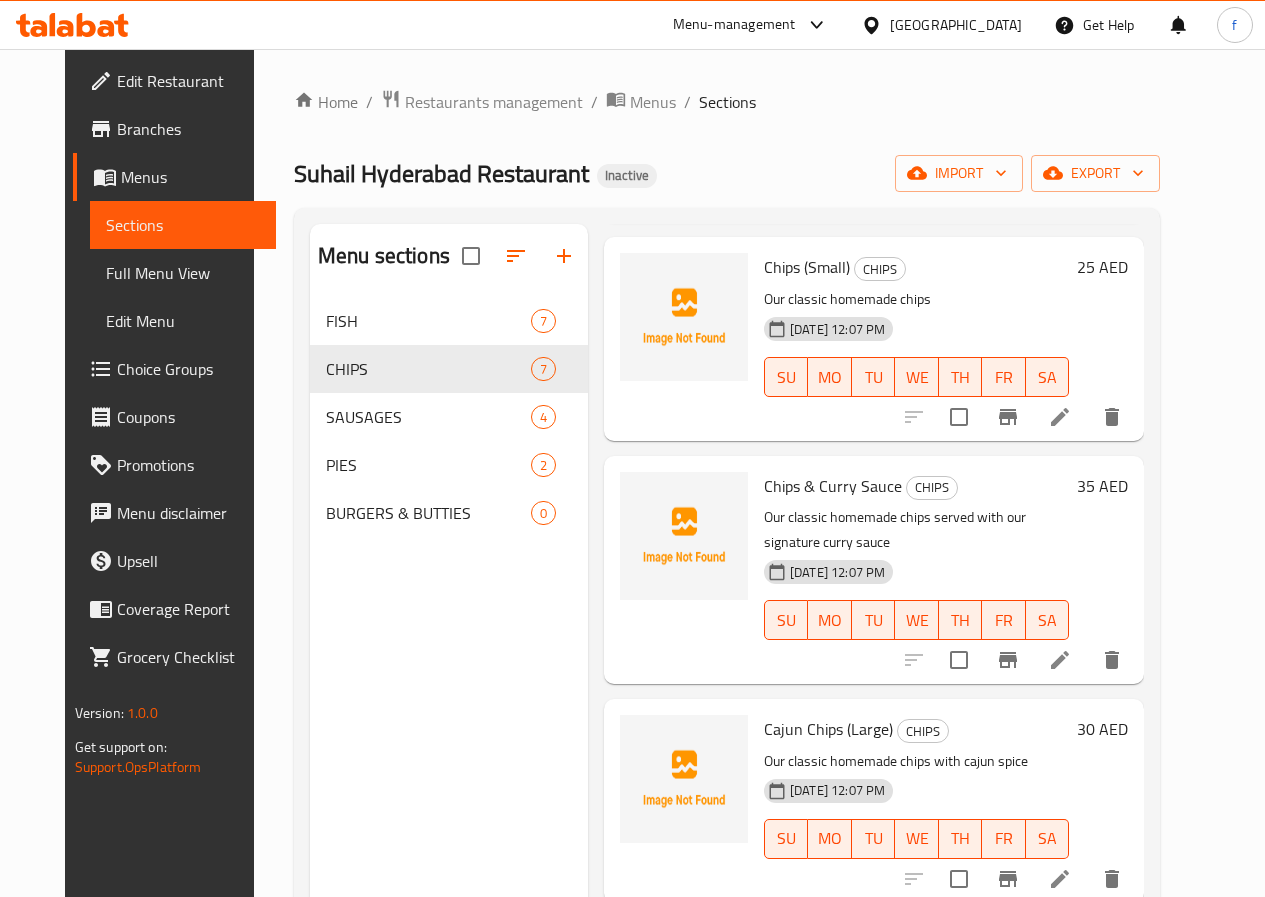 scroll, scrollTop: 400, scrollLeft: 0, axis: vertical 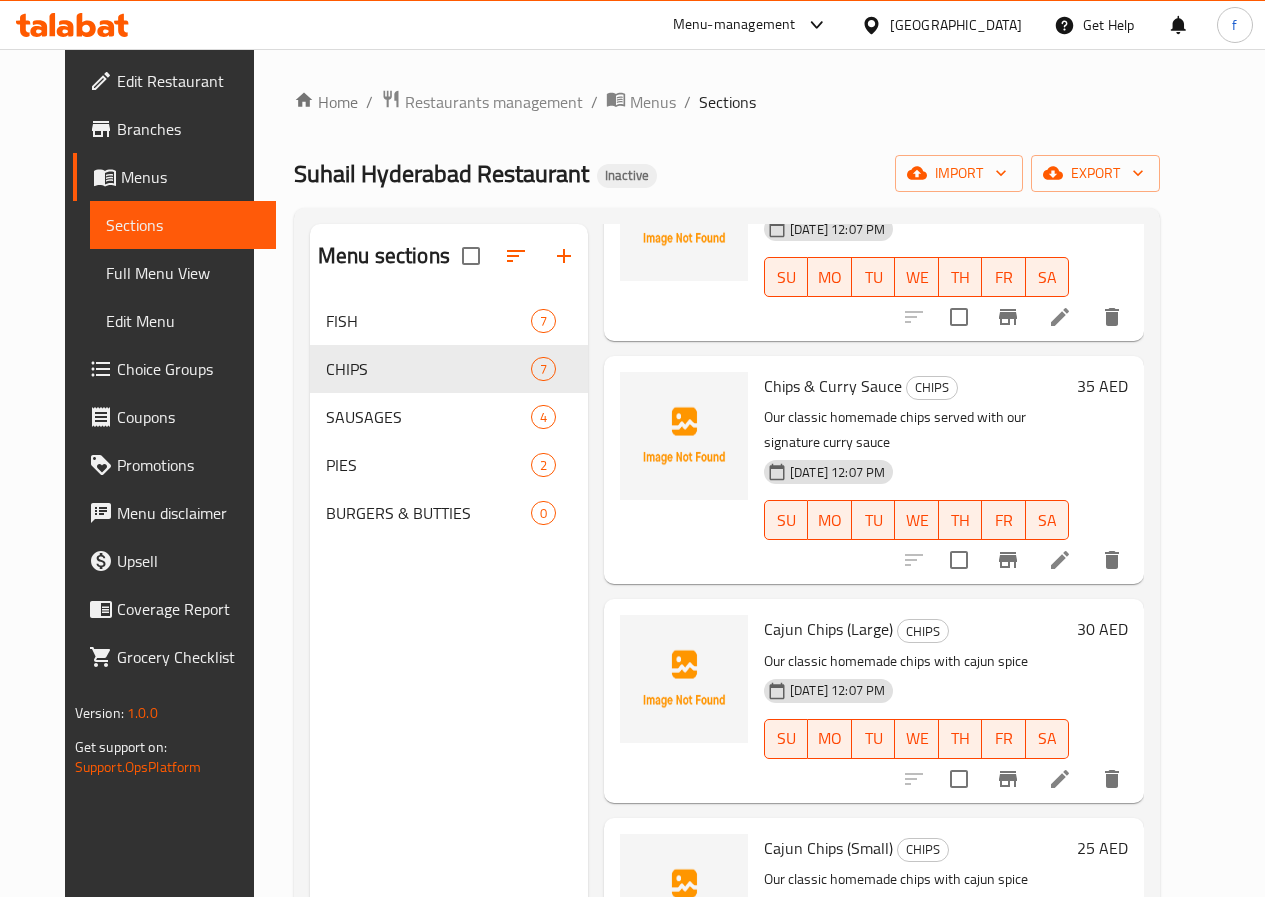 click 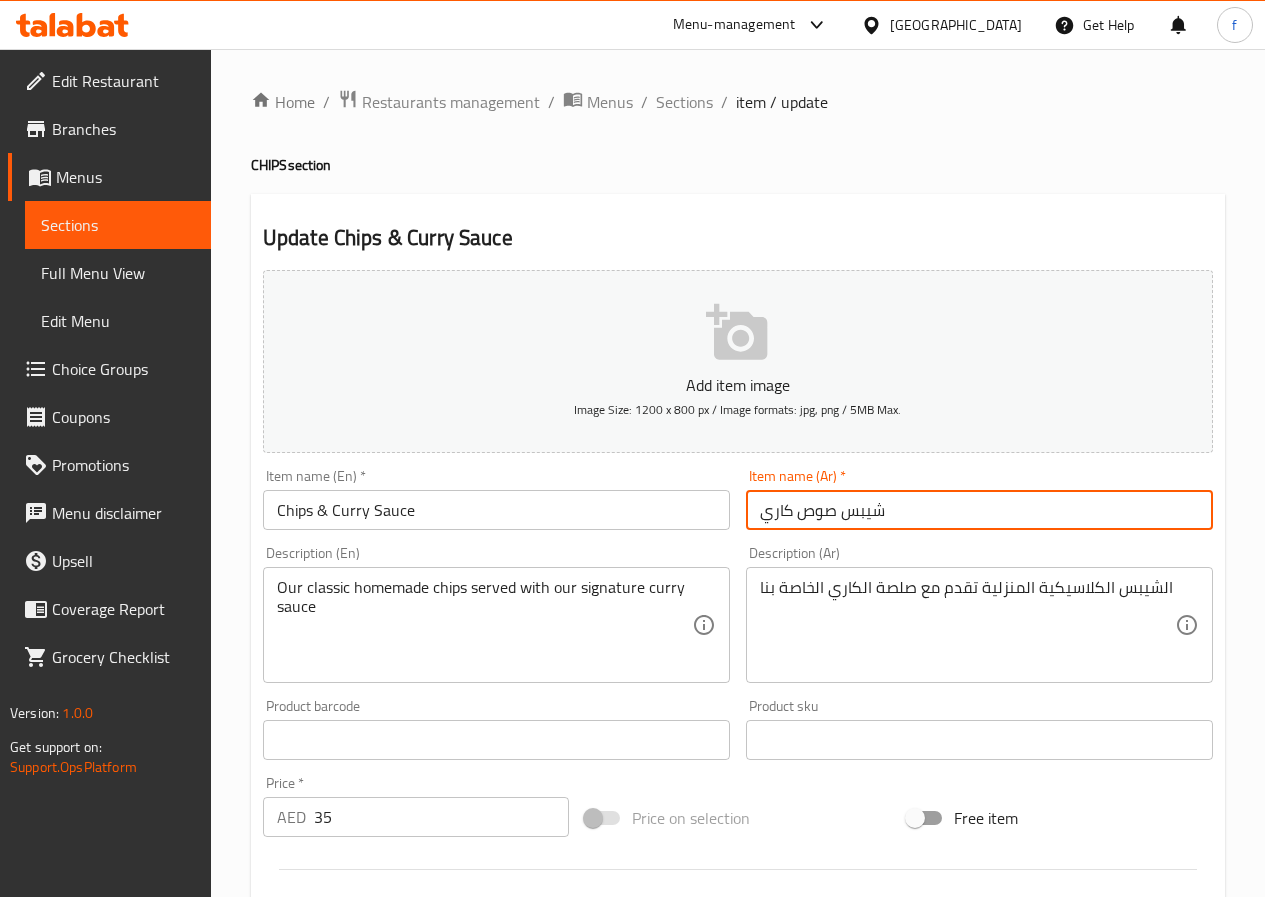 click on "شيبس صوص كاري" at bounding box center [979, 510] 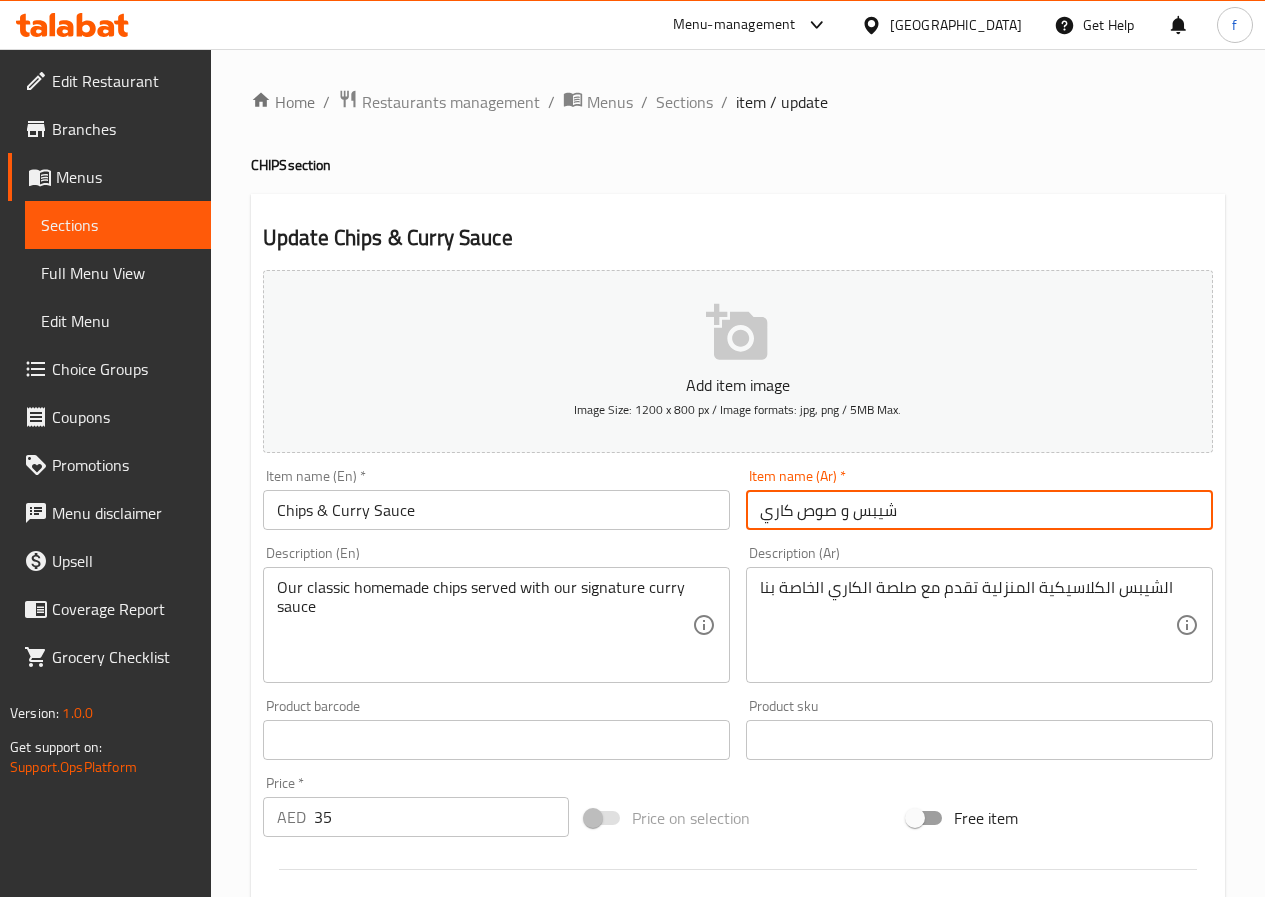 type on "شيبس و صوص كاري" 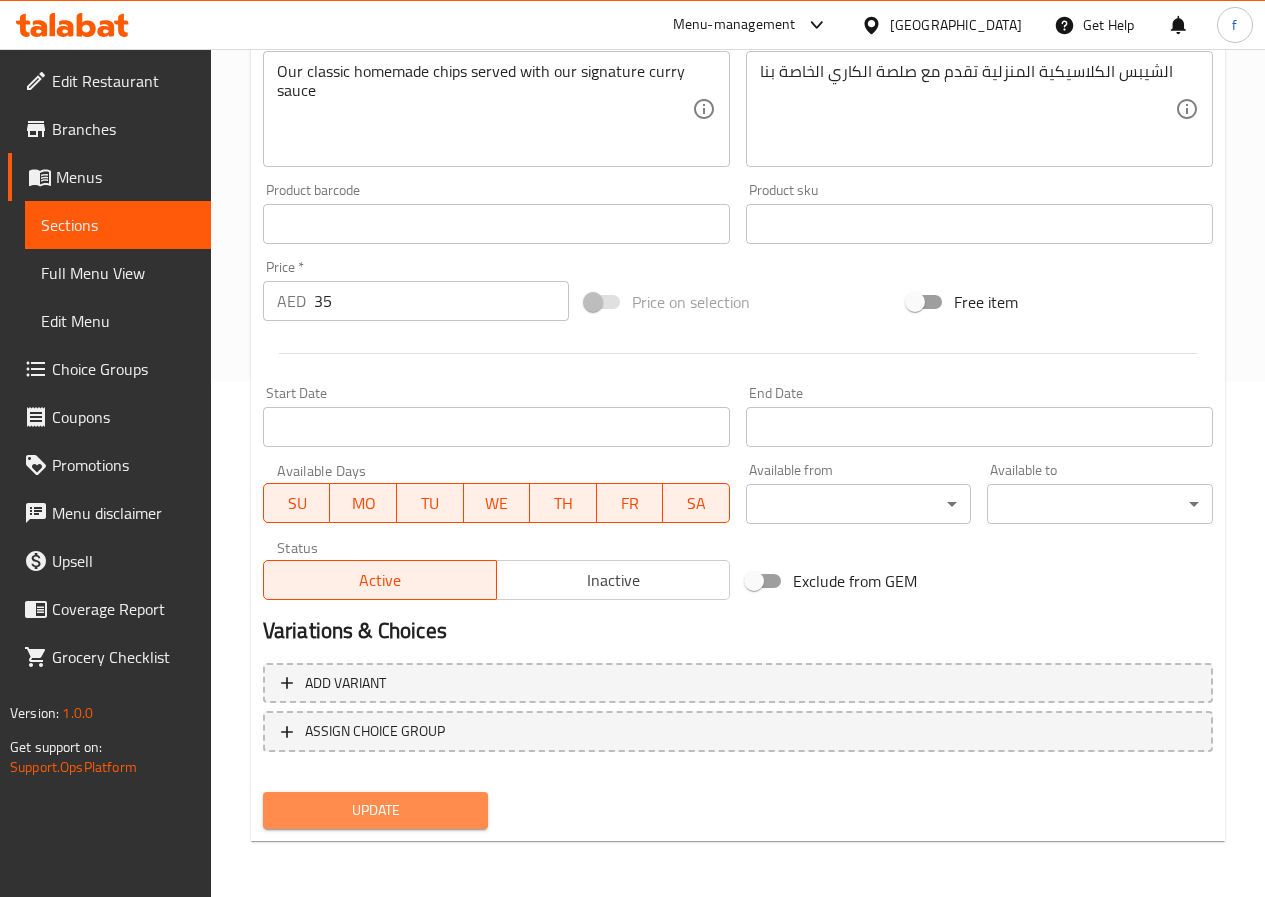click on "Update" at bounding box center [376, 810] 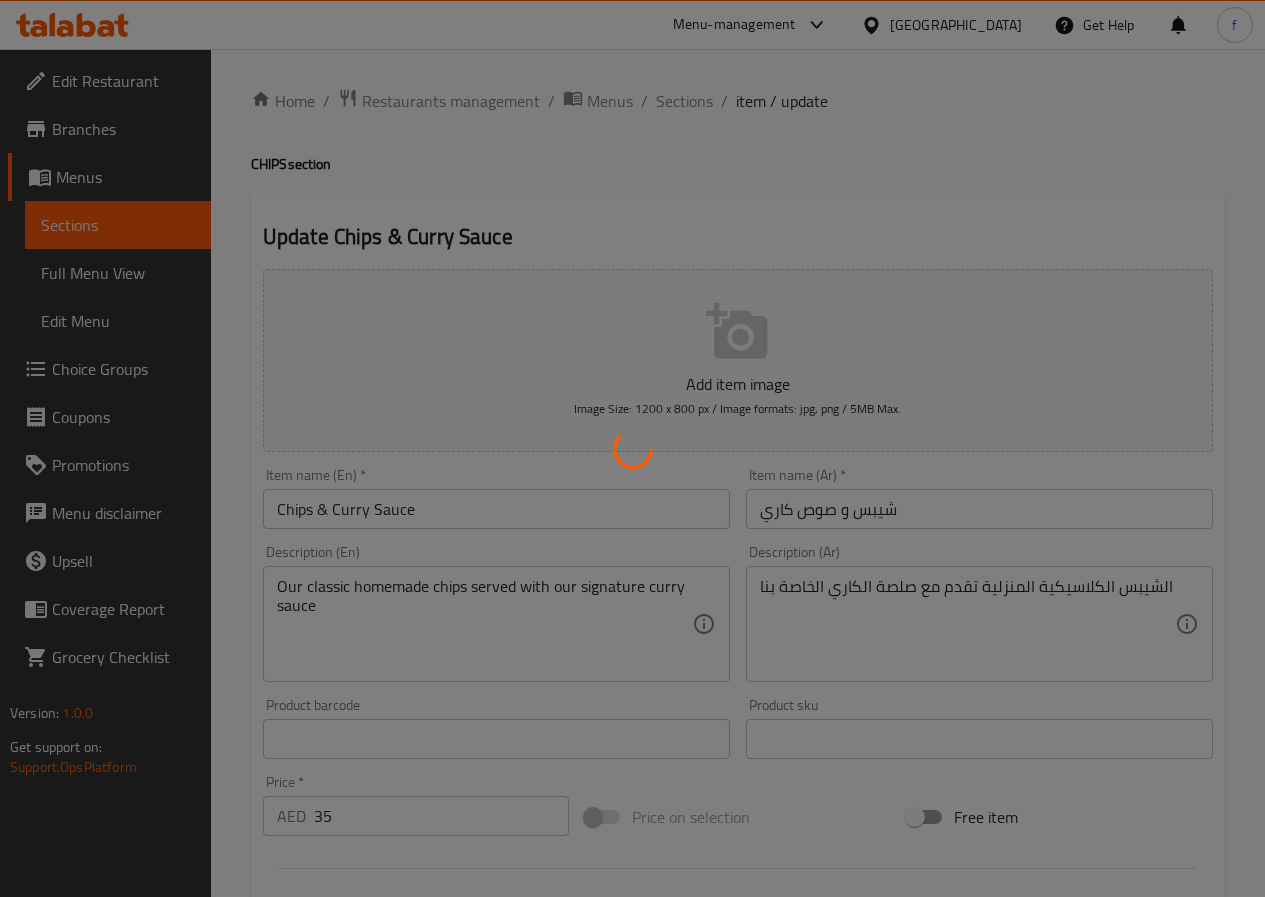 scroll, scrollTop: 0, scrollLeft: 0, axis: both 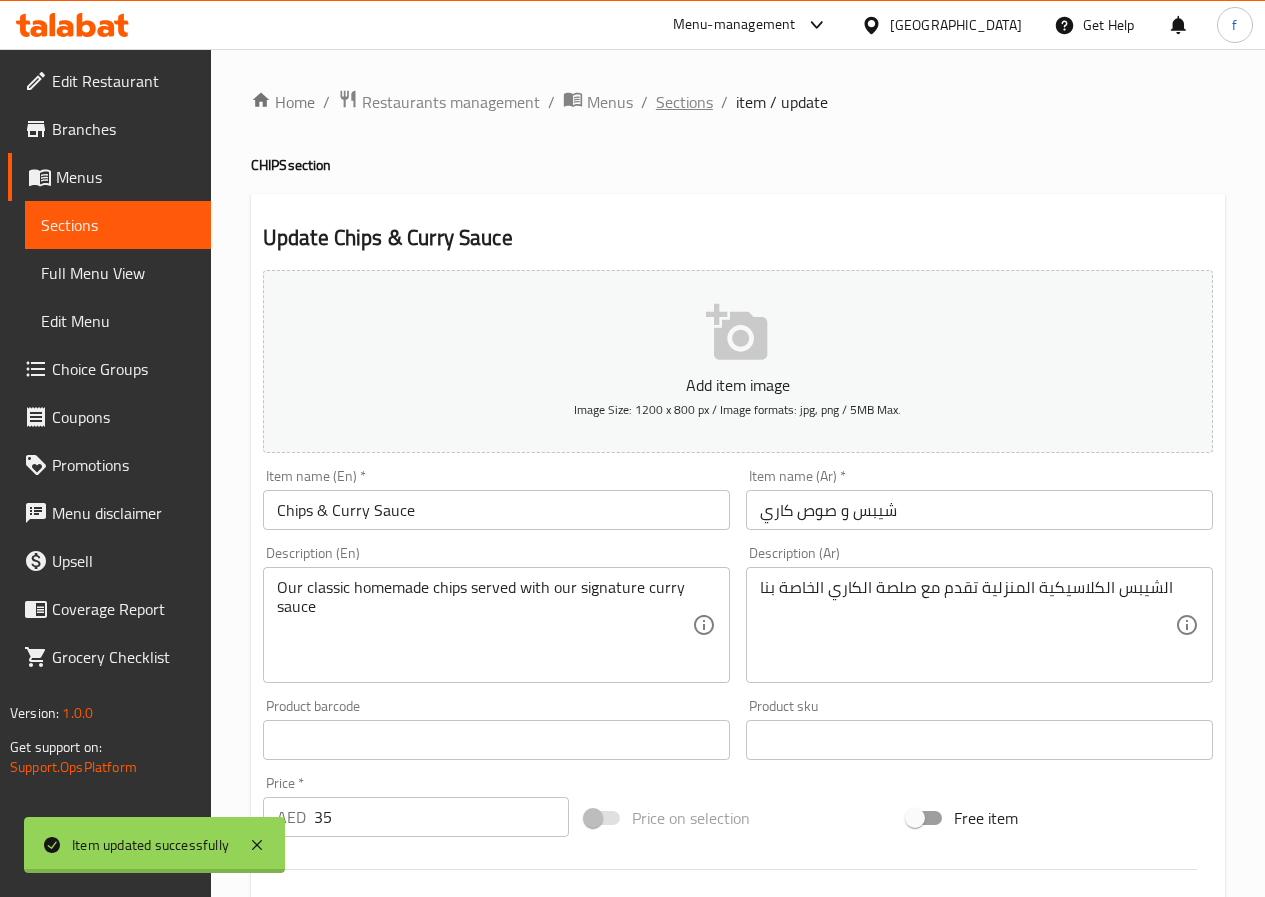 click on "Sections" at bounding box center [684, 102] 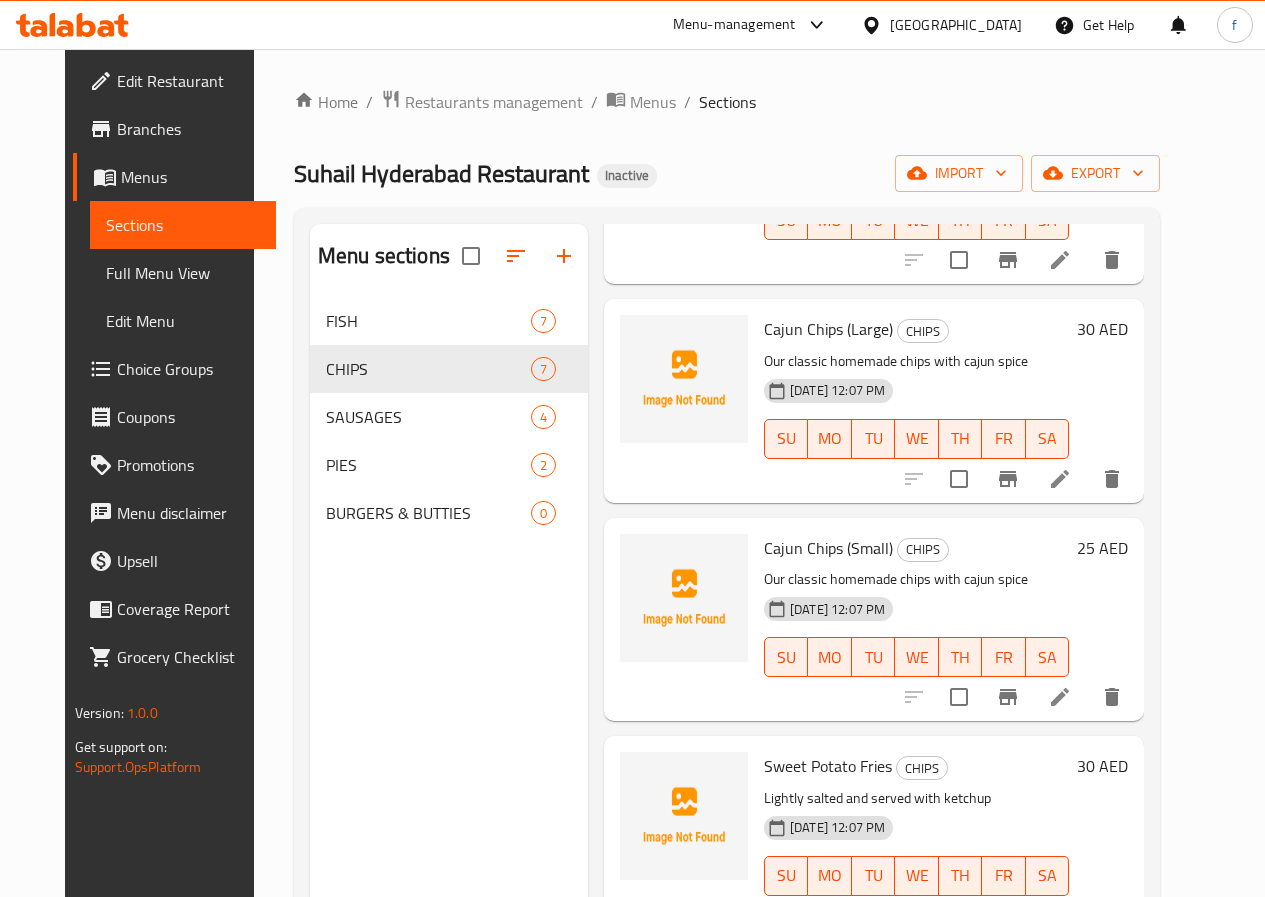 scroll, scrollTop: 712, scrollLeft: 0, axis: vertical 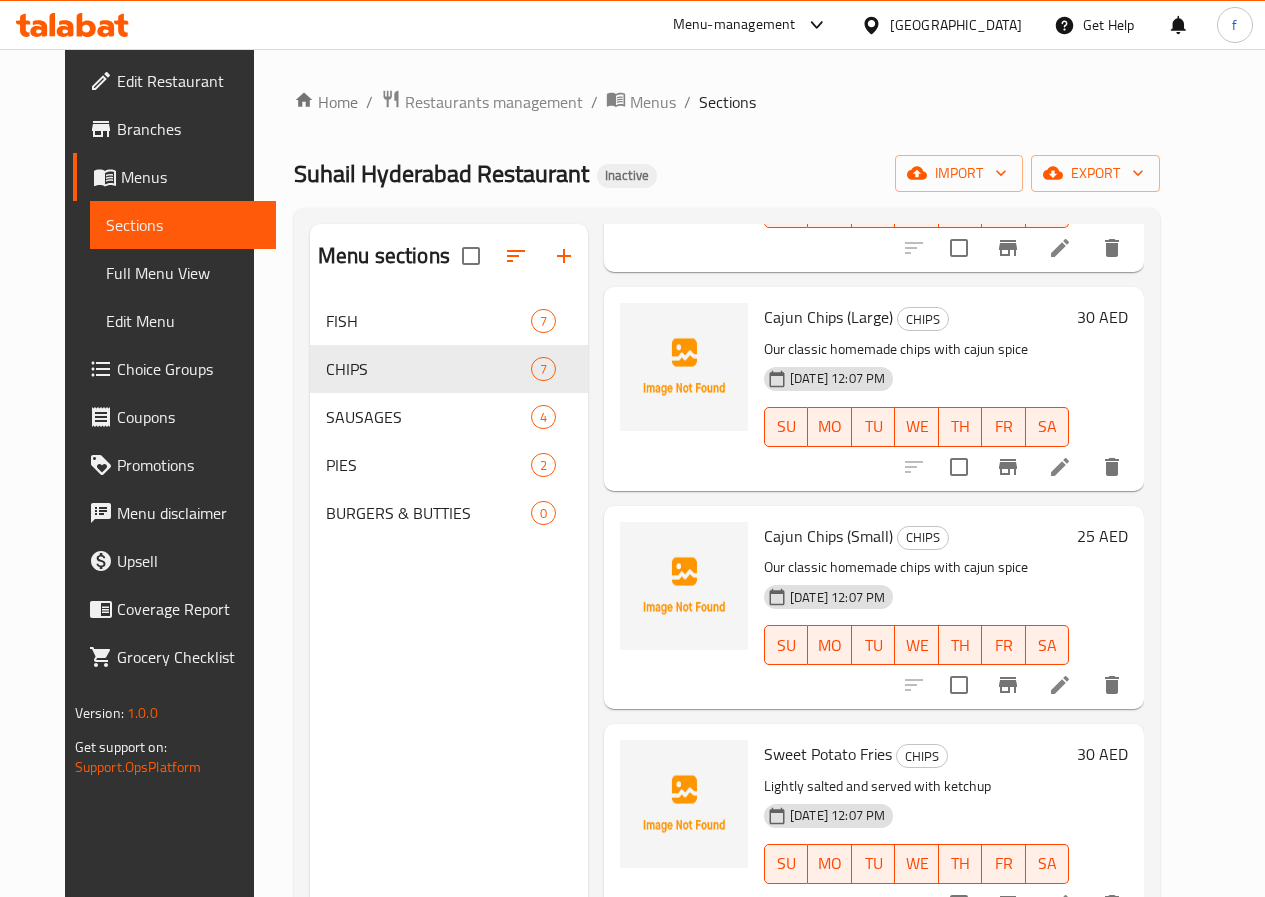 click at bounding box center [1060, 467] 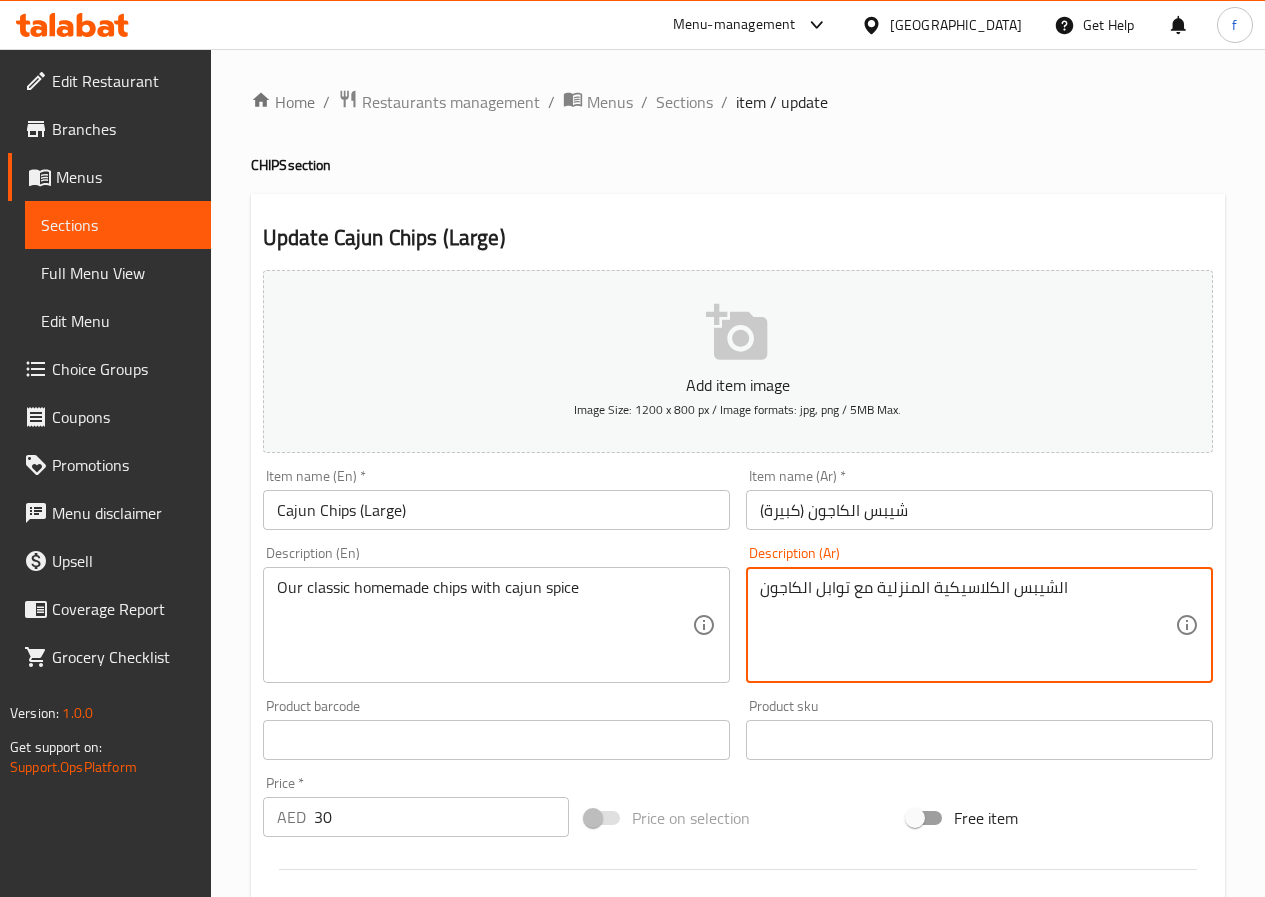 drag, startPoint x: 1082, startPoint y: 587, endPoint x: 741, endPoint y: 592, distance: 341.03665 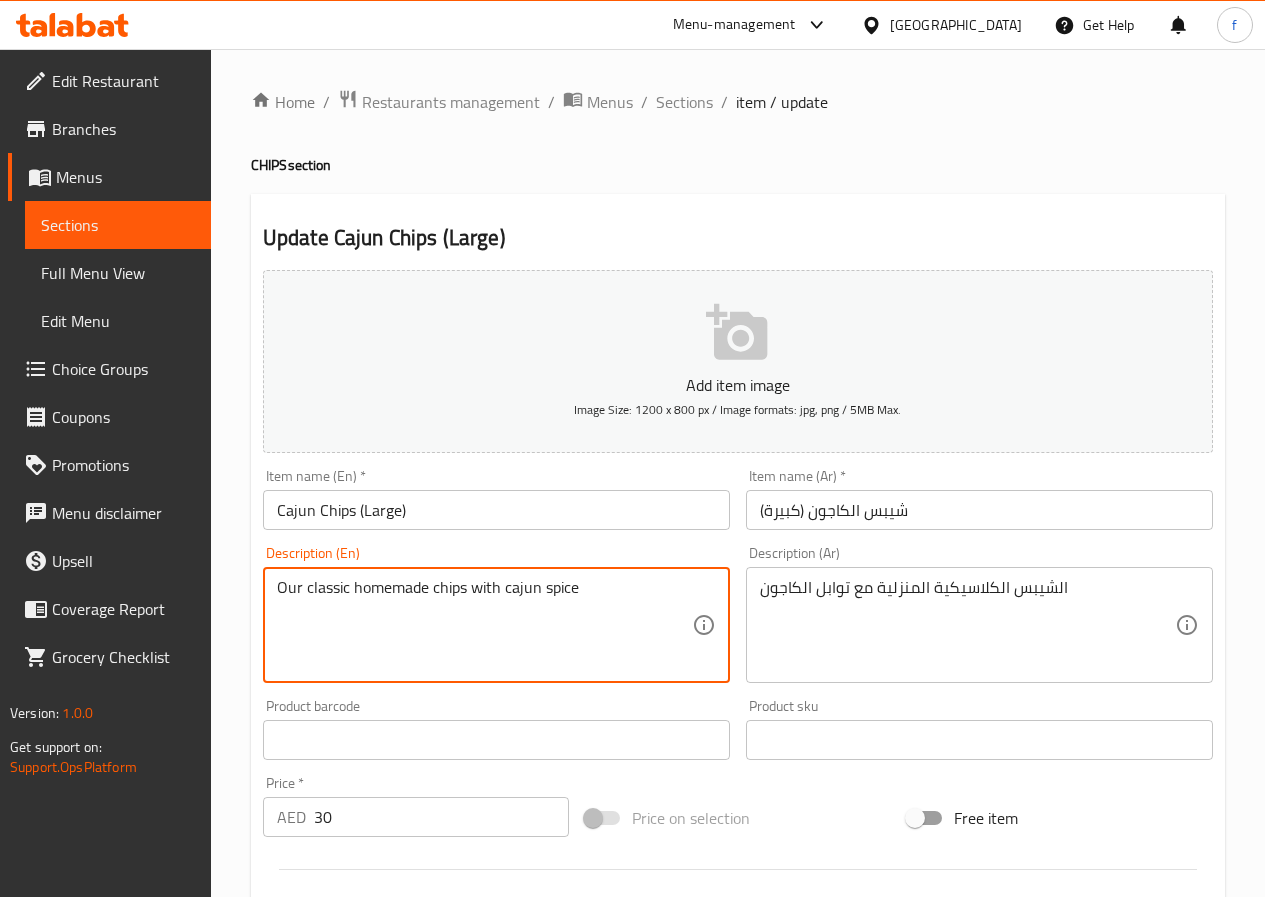 click on "Our classic homemade chips with cajun spice" at bounding box center [484, 625] 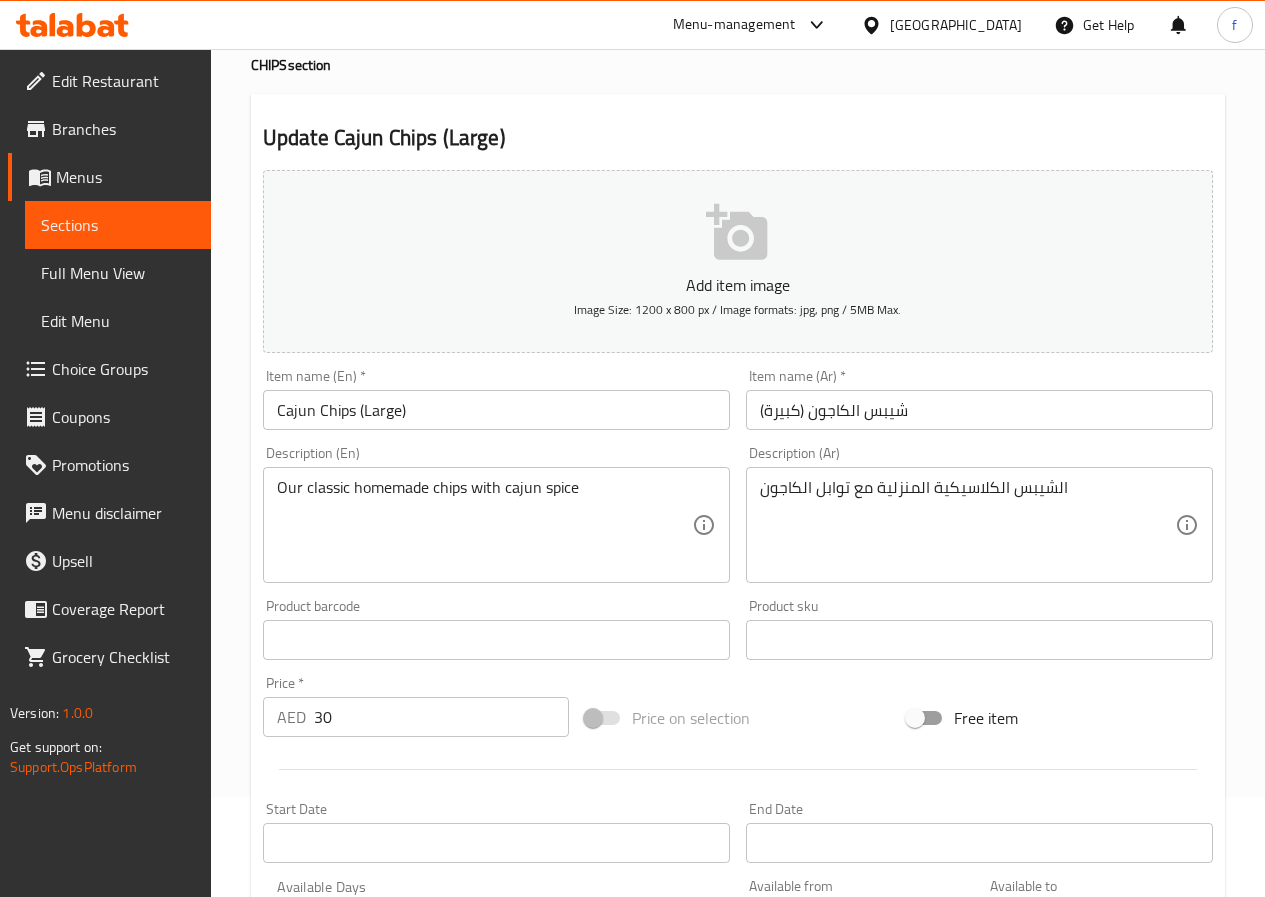 scroll, scrollTop: 0, scrollLeft: 0, axis: both 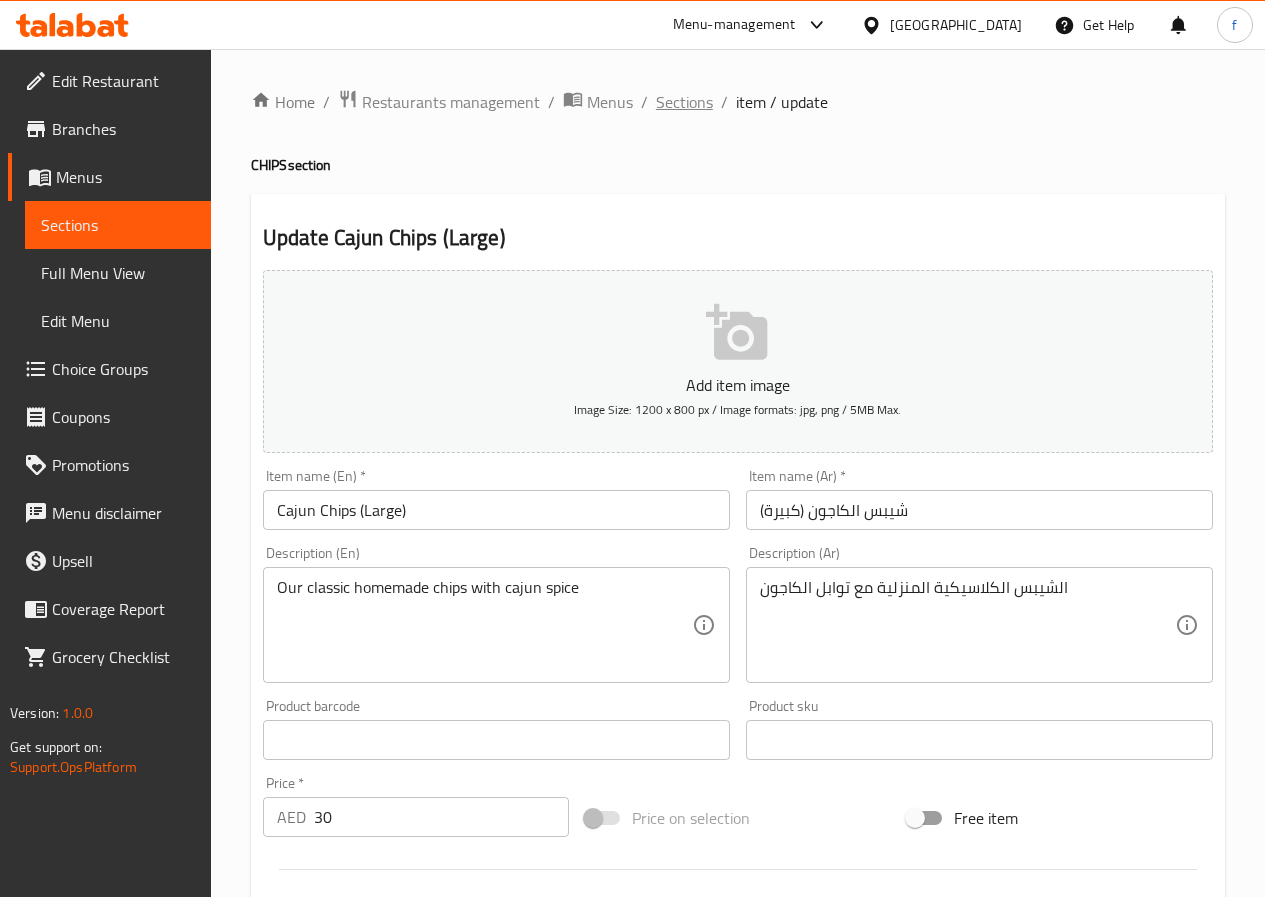 click on "Sections" at bounding box center [684, 102] 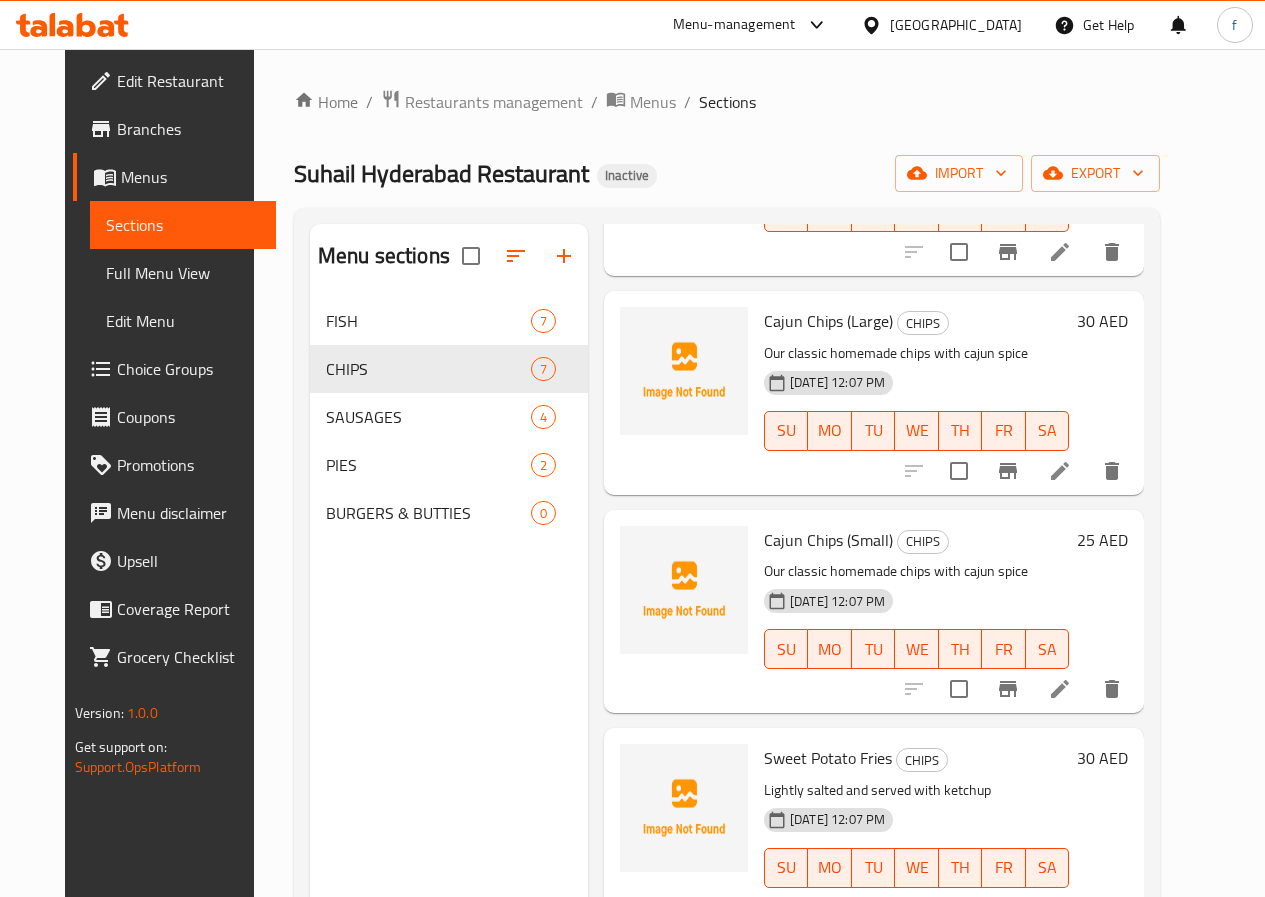 scroll, scrollTop: 712, scrollLeft: 0, axis: vertical 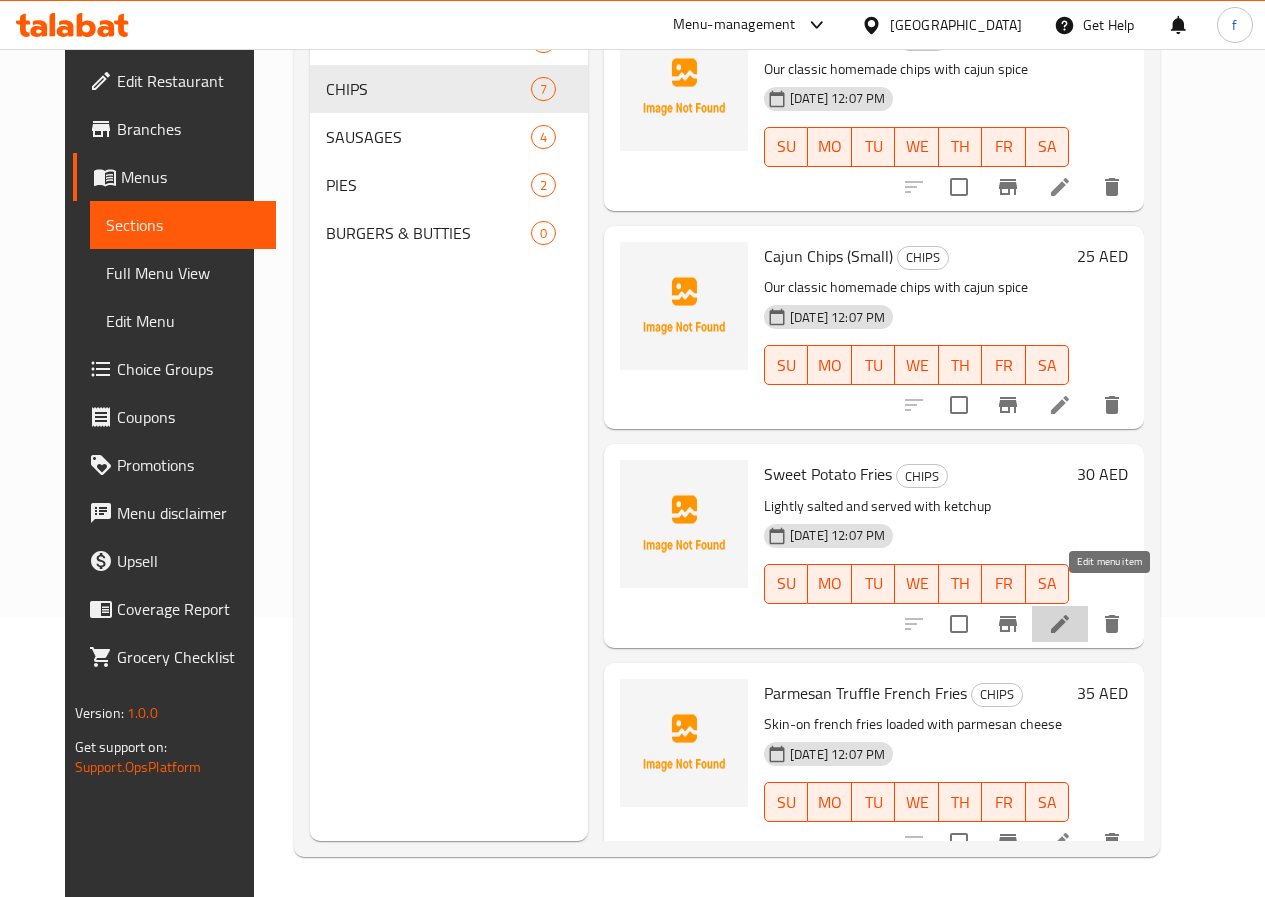click 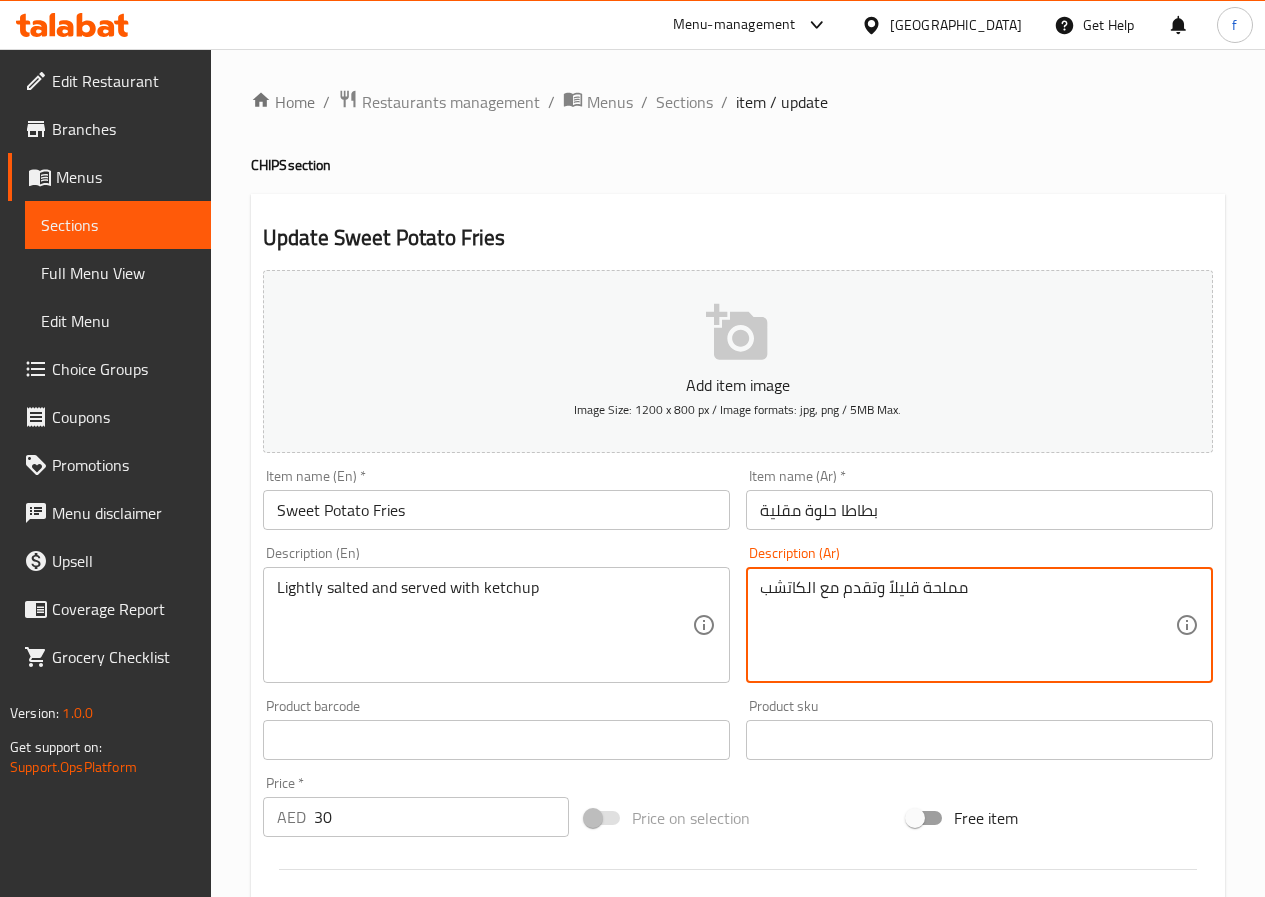 click on "مملحة قليلاً وتقدم مع الكاتشب" at bounding box center (967, 625) 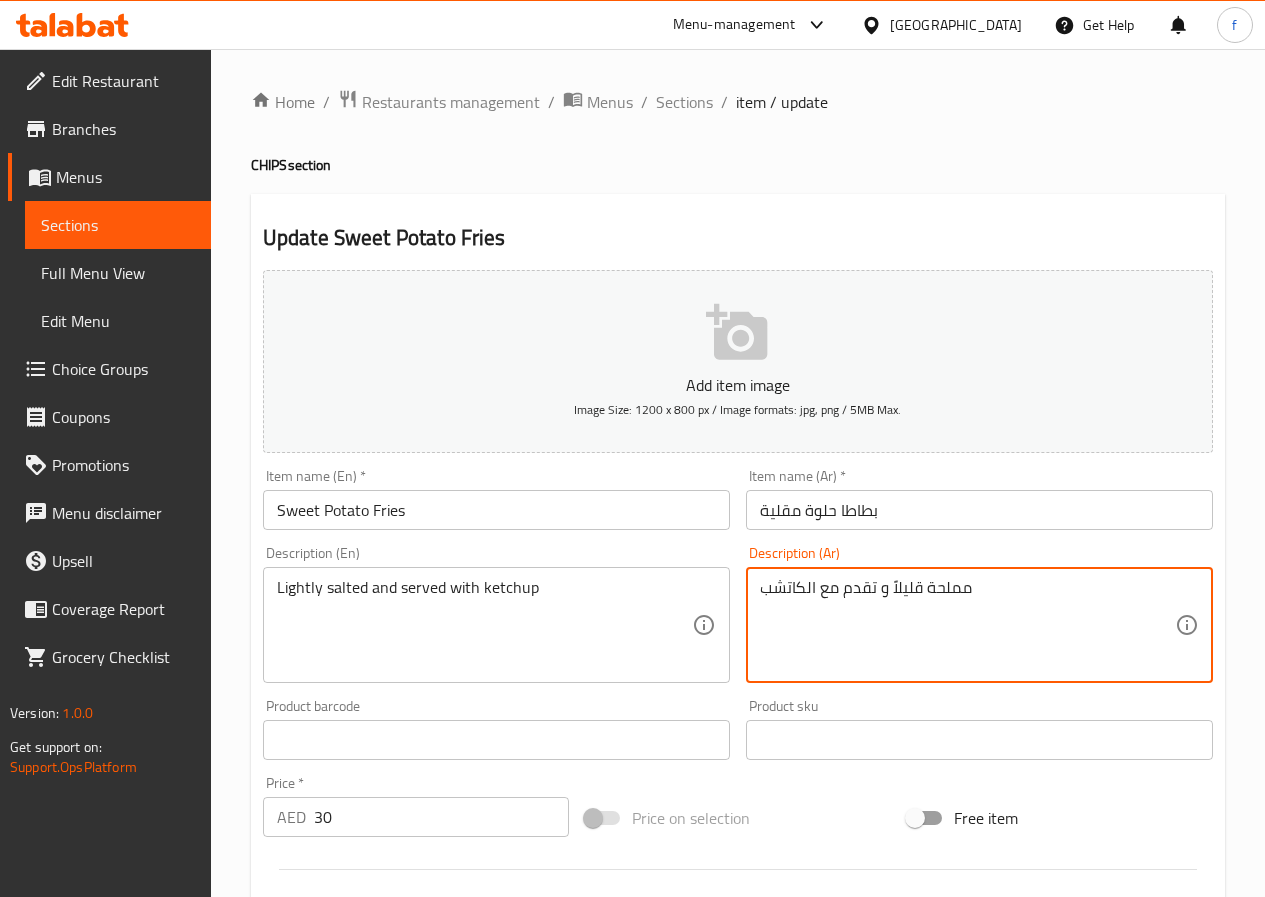 type on "مملحة قليلاً و تقدم مع الكاتشب" 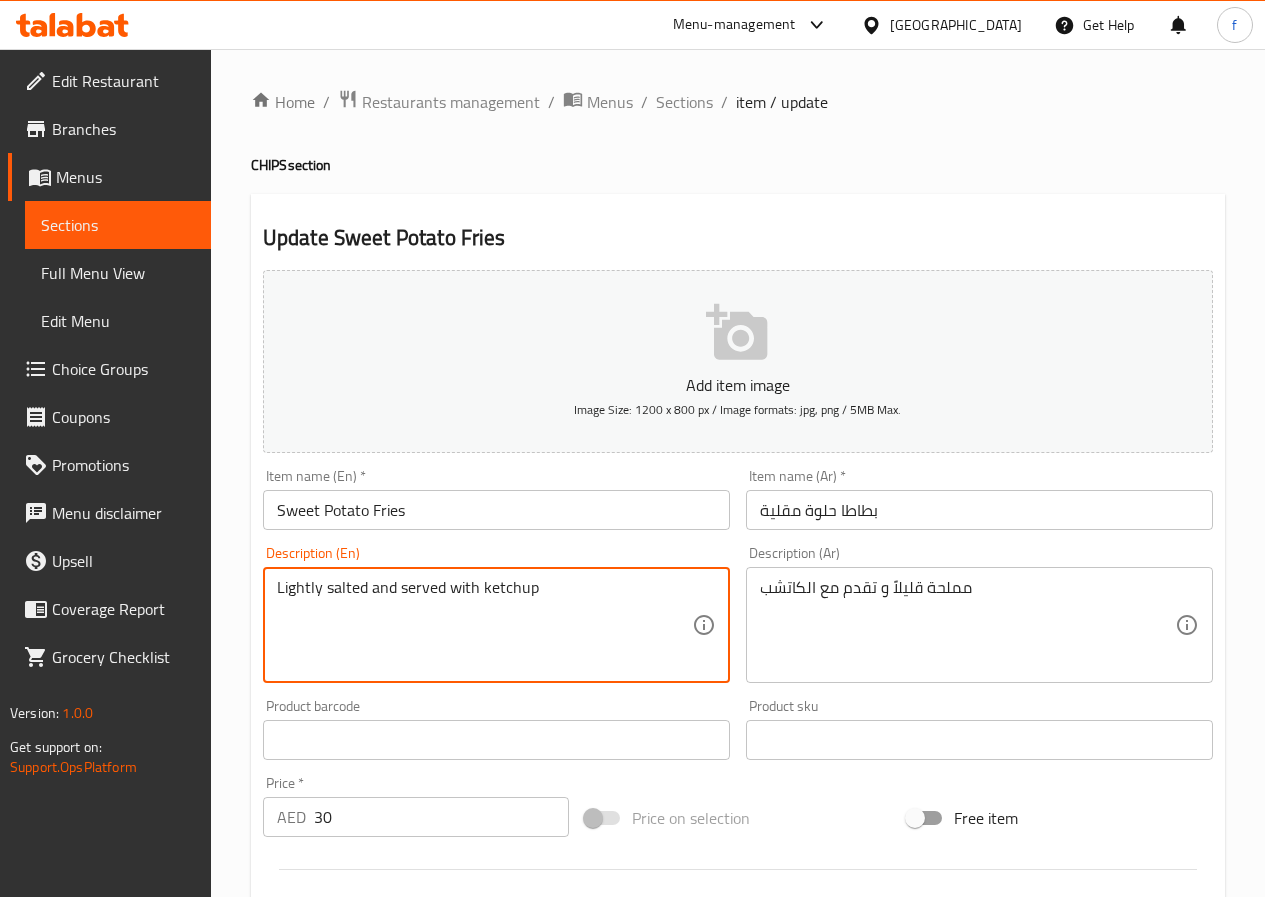 click on "Lightly salted and served with ketchup" at bounding box center [484, 625] 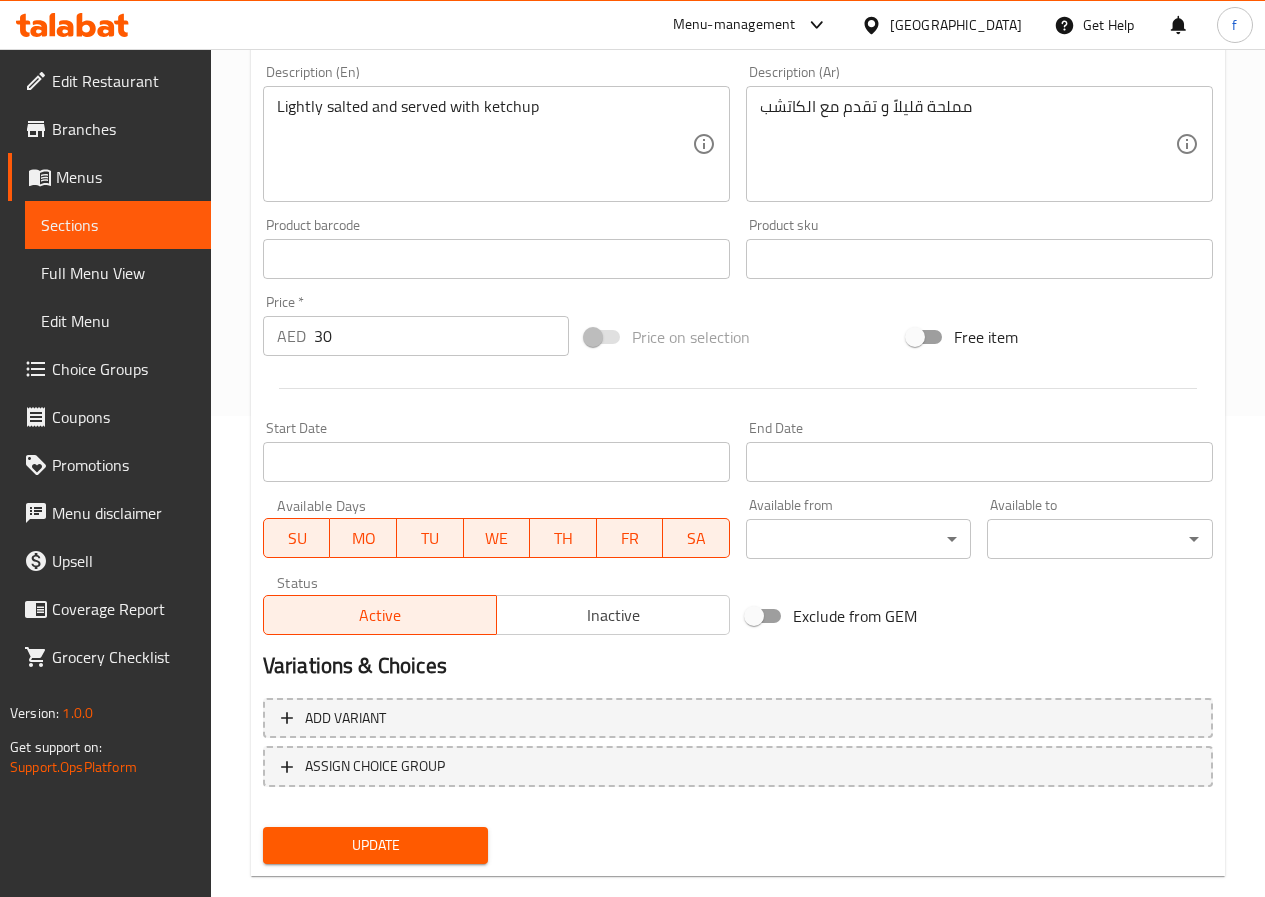 scroll, scrollTop: 516, scrollLeft: 0, axis: vertical 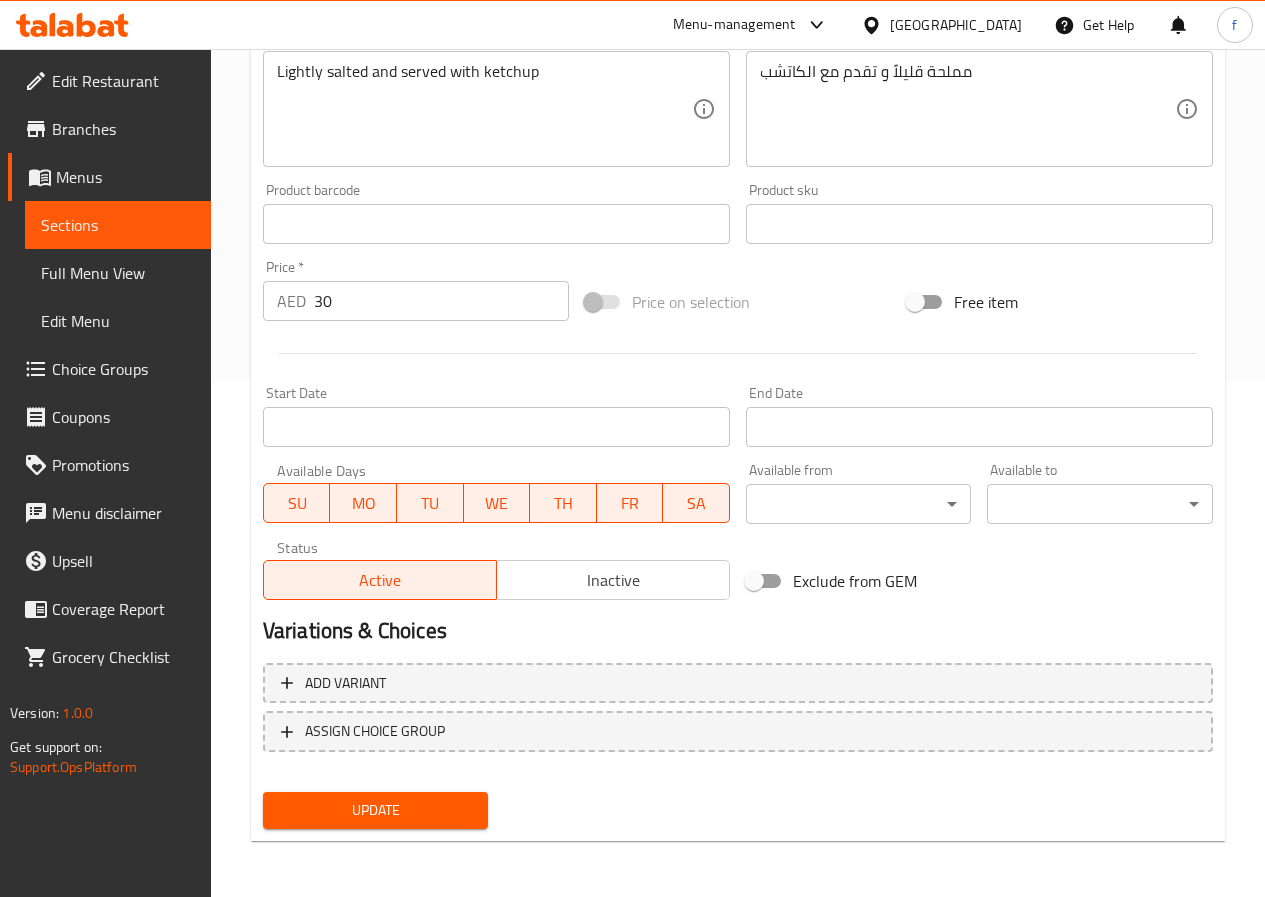 click on "Update" at bounding box center [376, 810] 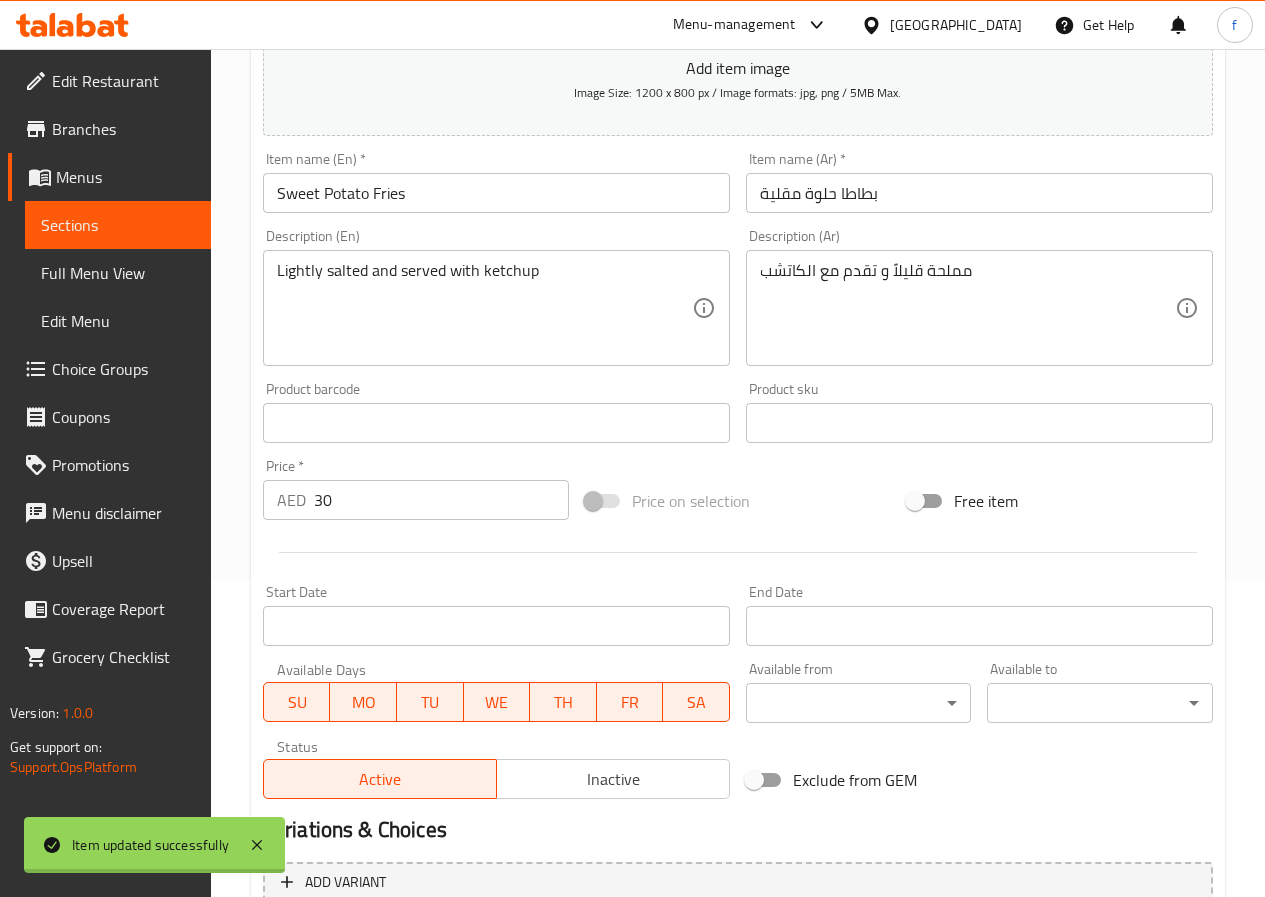 scroll, scrollTop: 16, scrollLeft: 0, axis: vertical 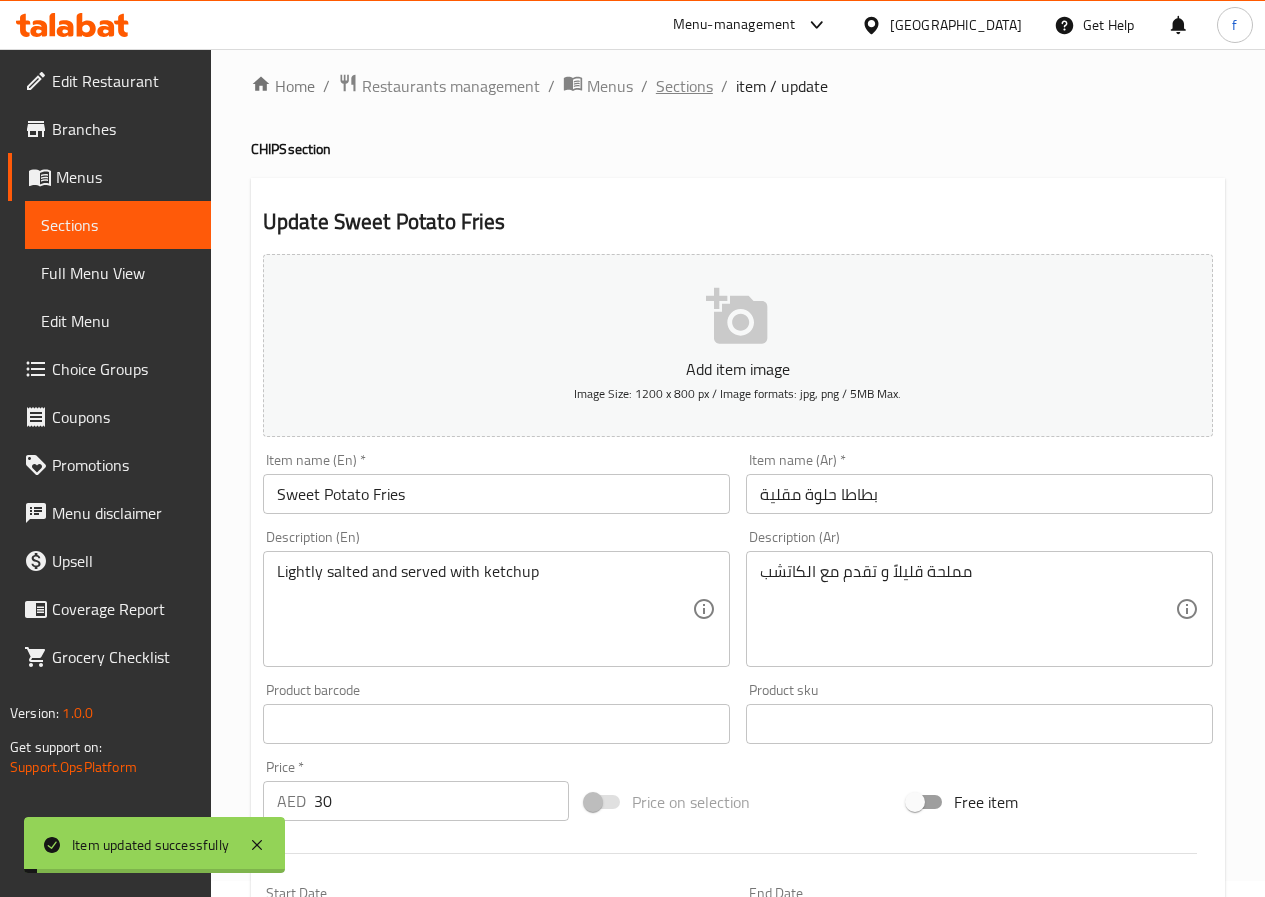 click on "Sections" at bounding box center (684, 86) 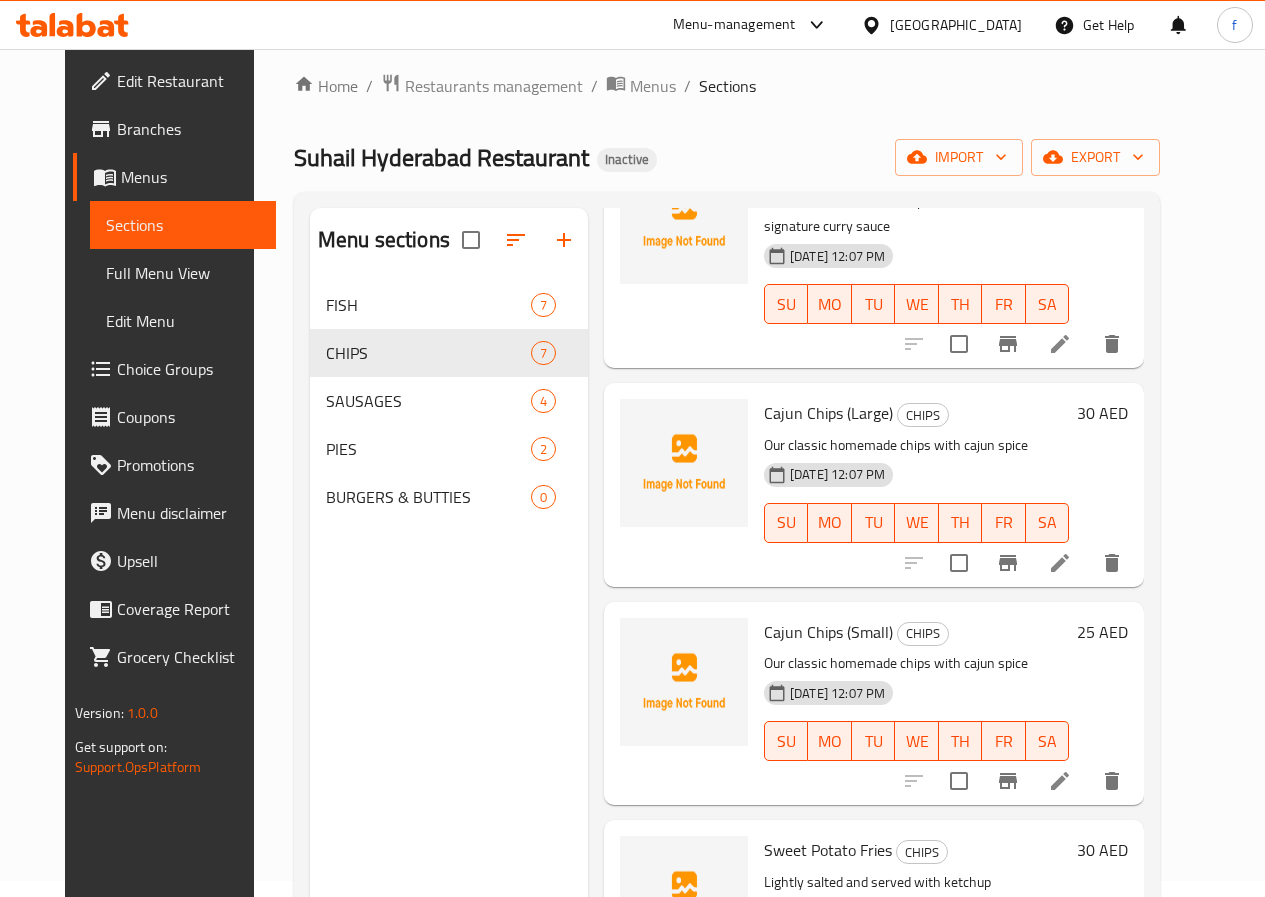 scroll, scrollTop: 712, scrollLeft: 0, axis: vertical 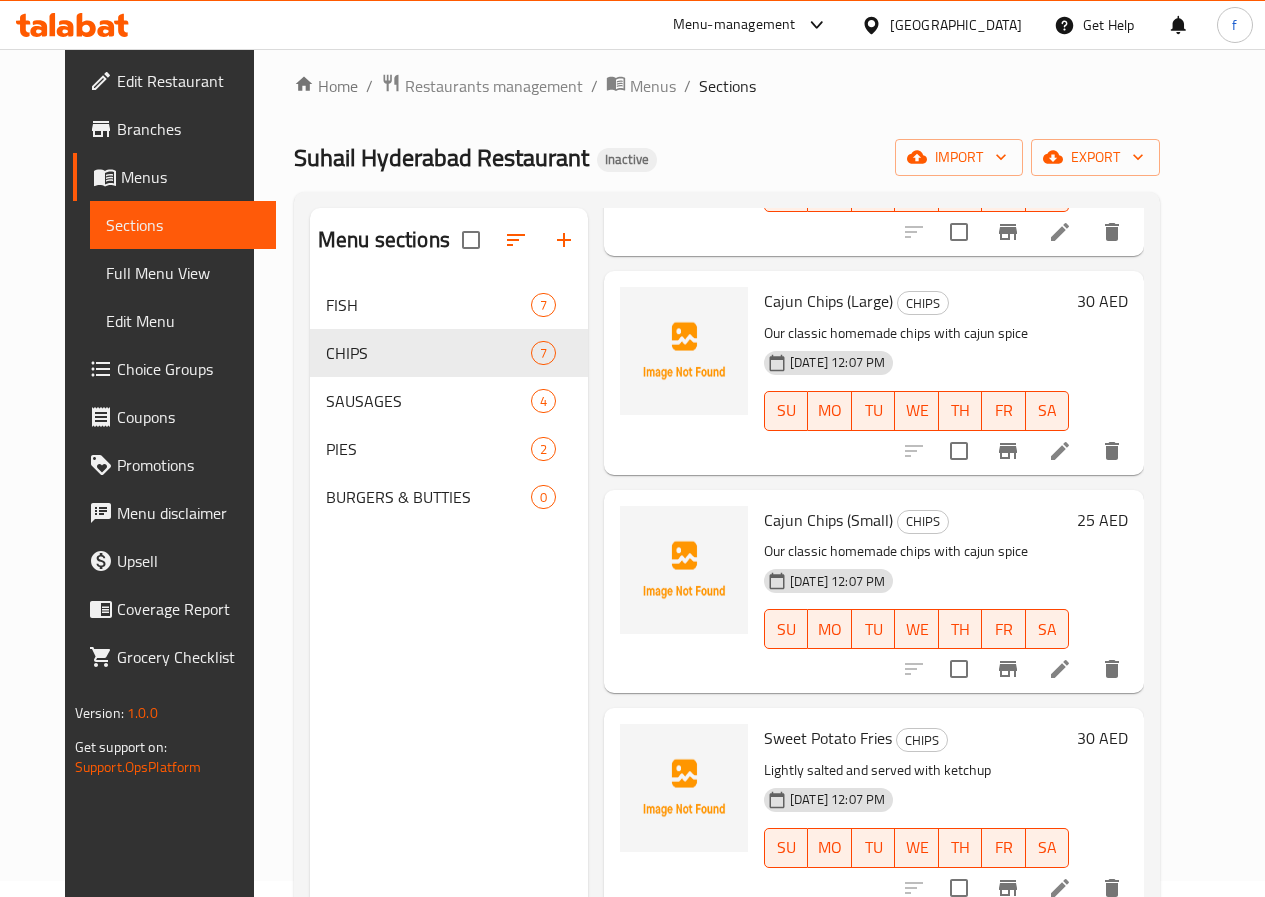 click 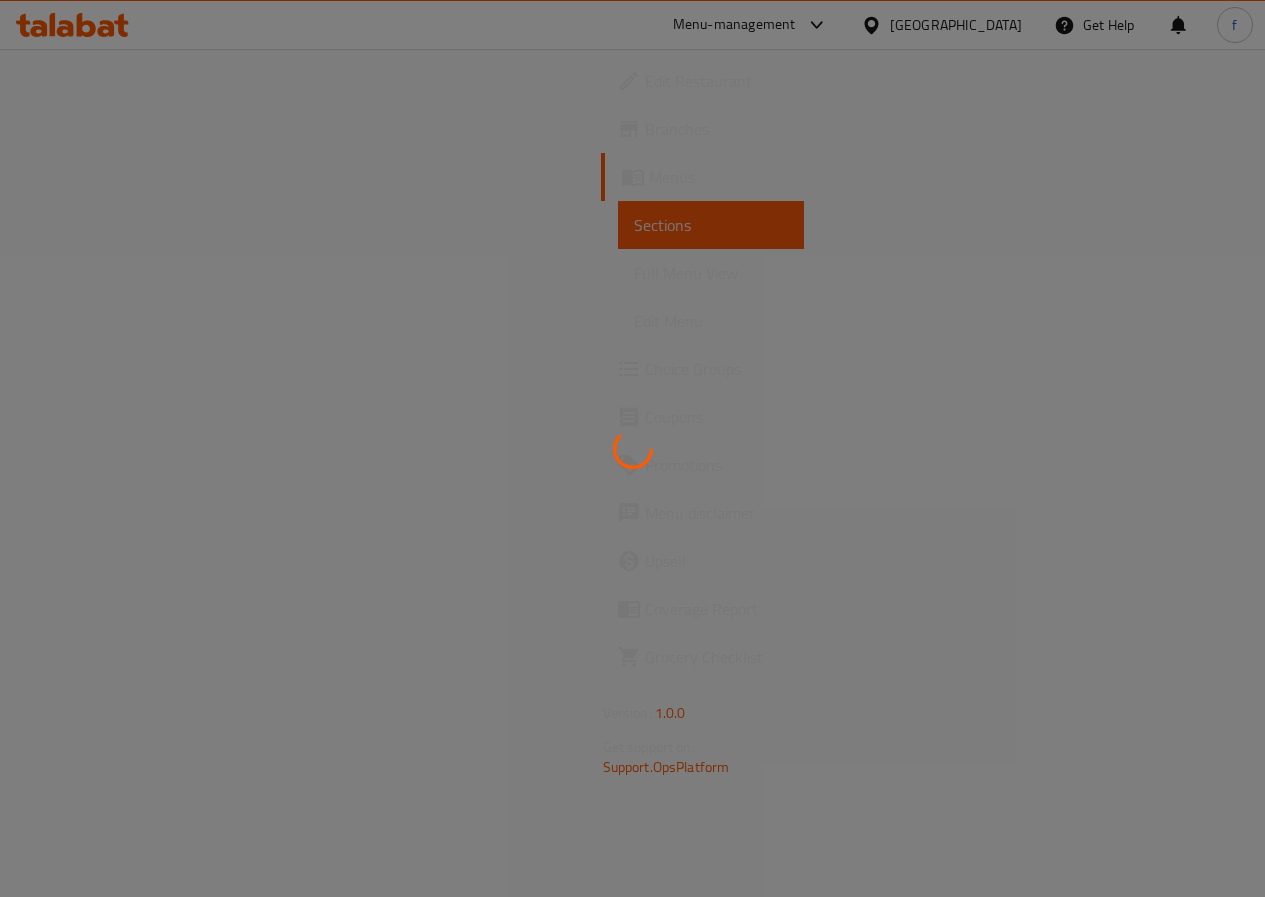 scroll, scrollTop: 0, scrollLeft: 0, axis: both 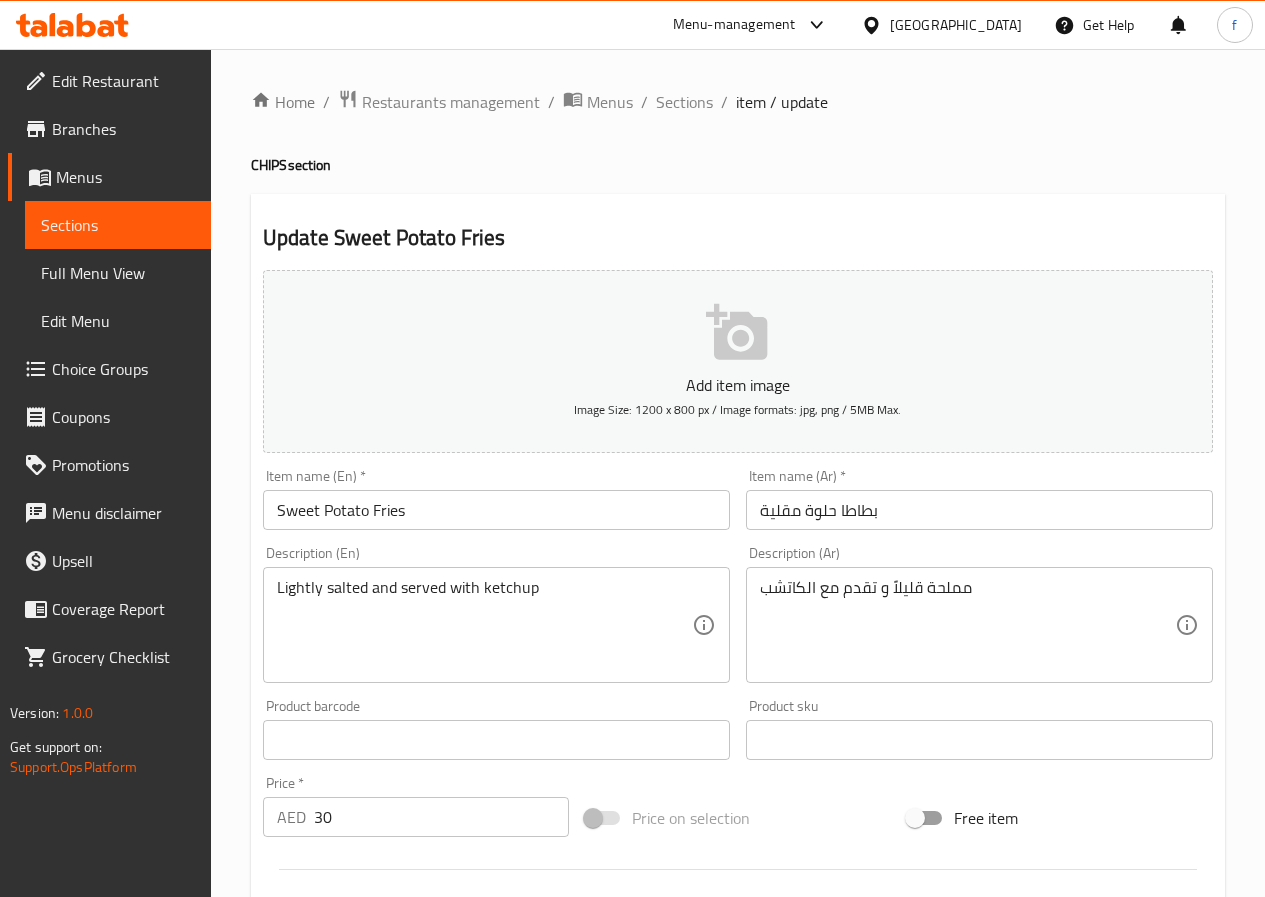 click on "Home / Restaurants management / Menus / Sections / item / update" at bounding box center (738, 102) 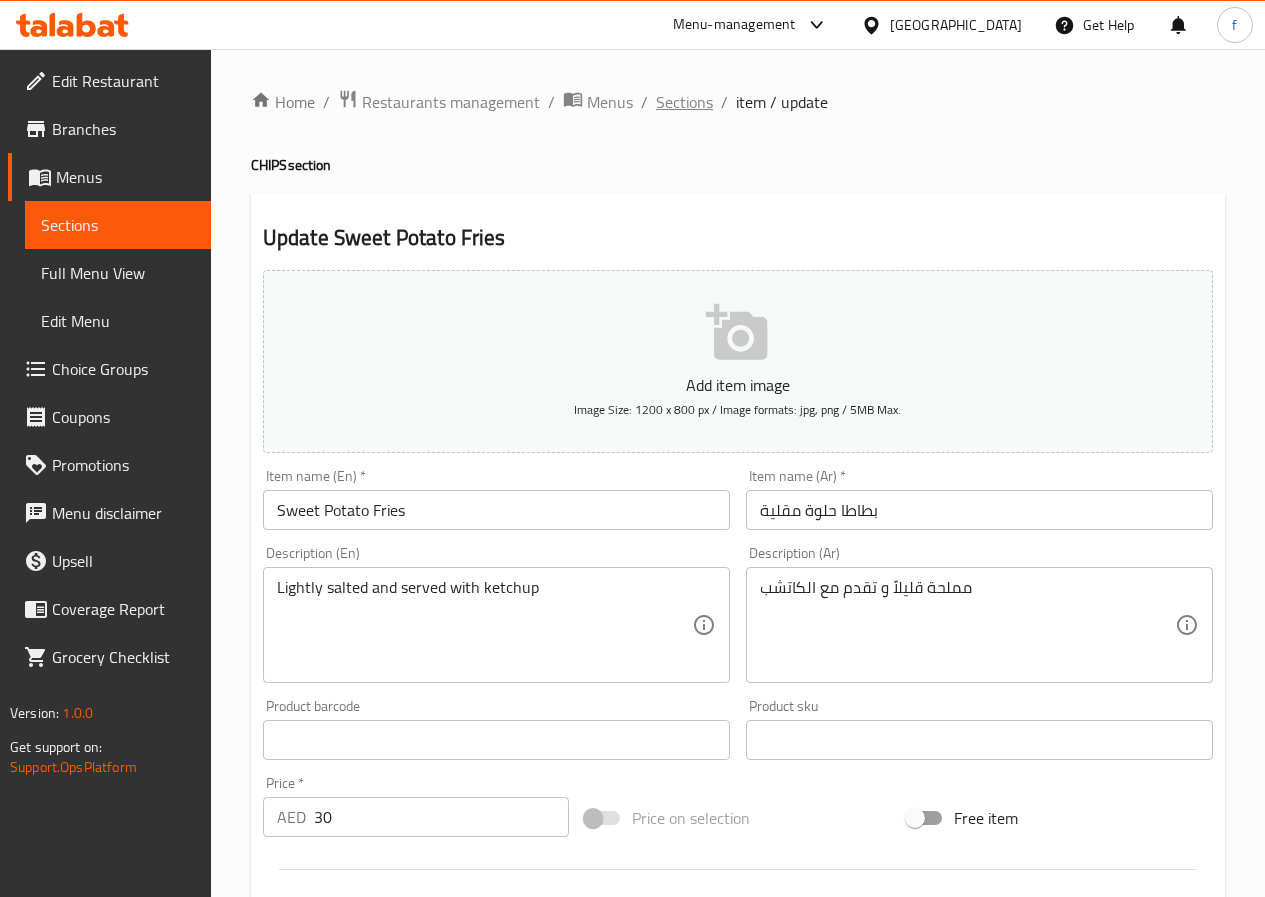 click on "Sections" at bounding box center [684, 102] 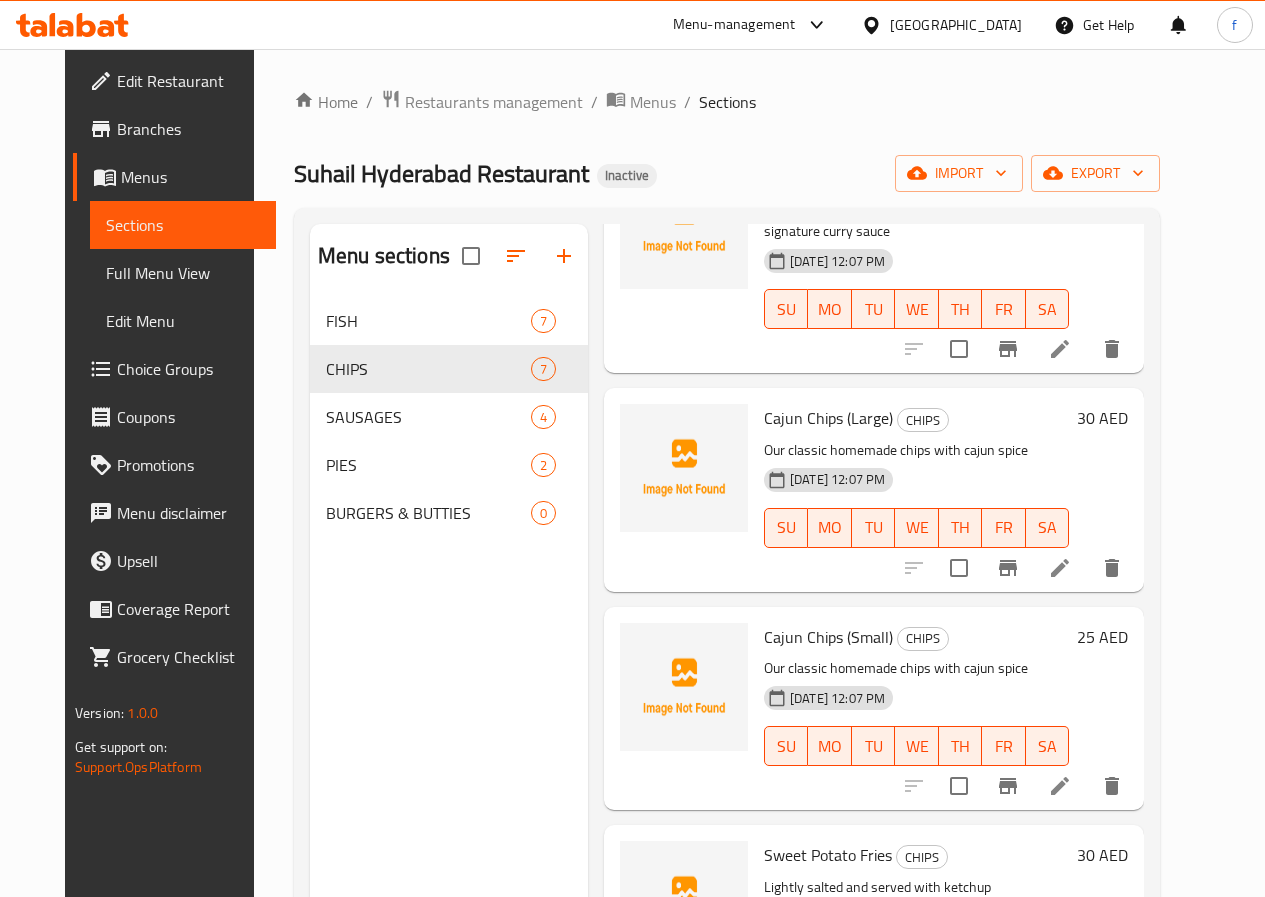 scroll, scrollTop: 712, scrollLeft: 0, axis: vertical 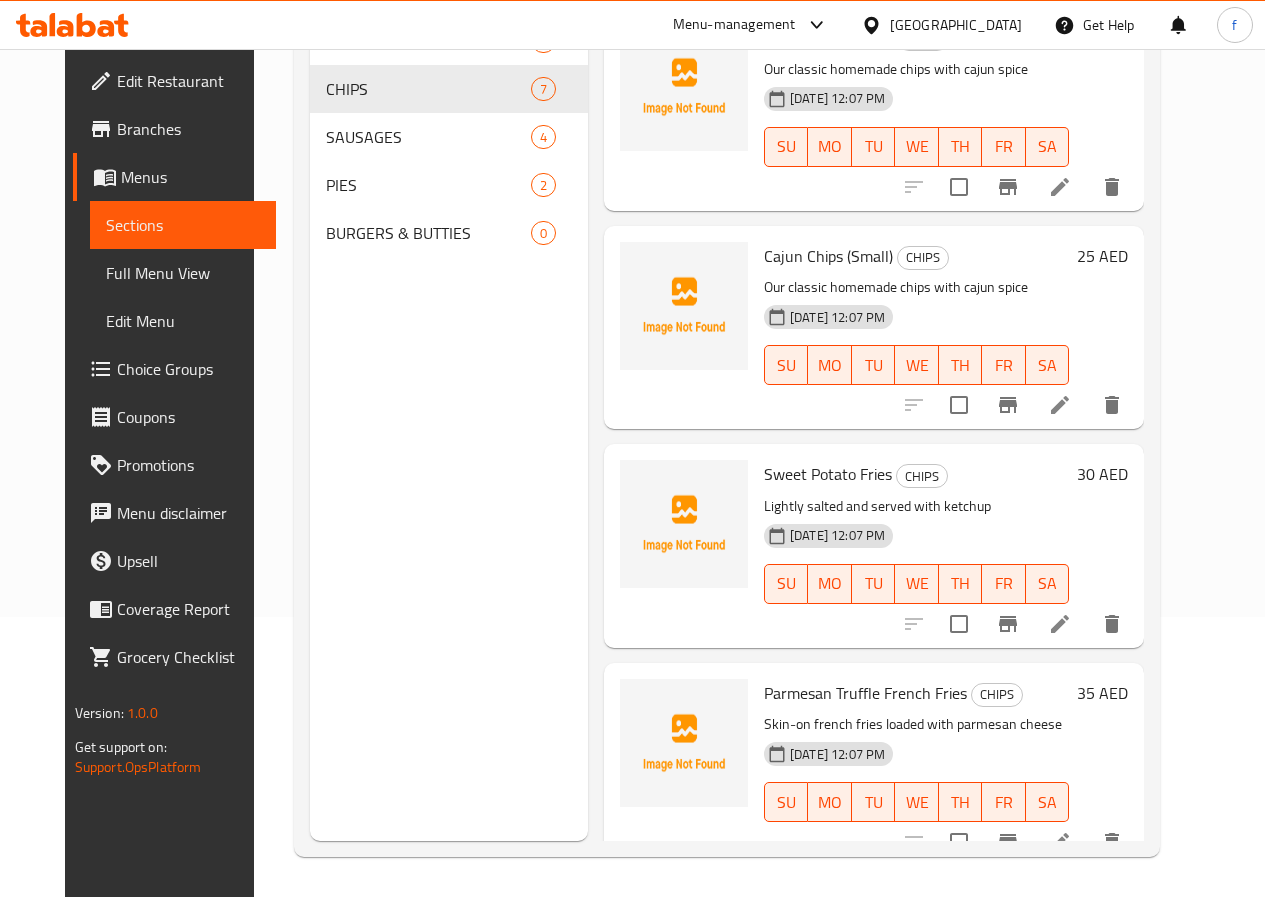 click at bounding box center [1060, 842] 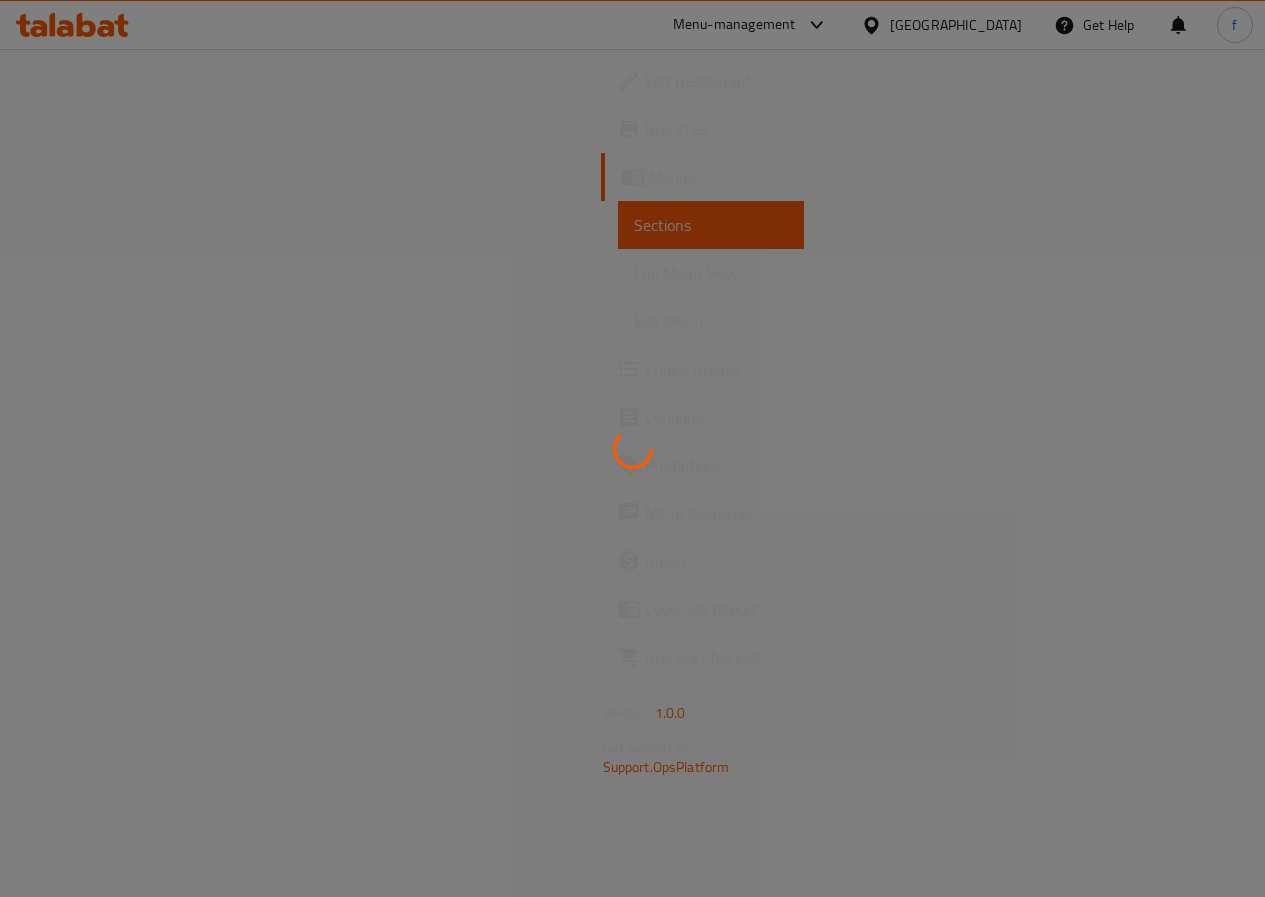 scroll, scrollTop: 0, scrollLeft: 0, axis: both 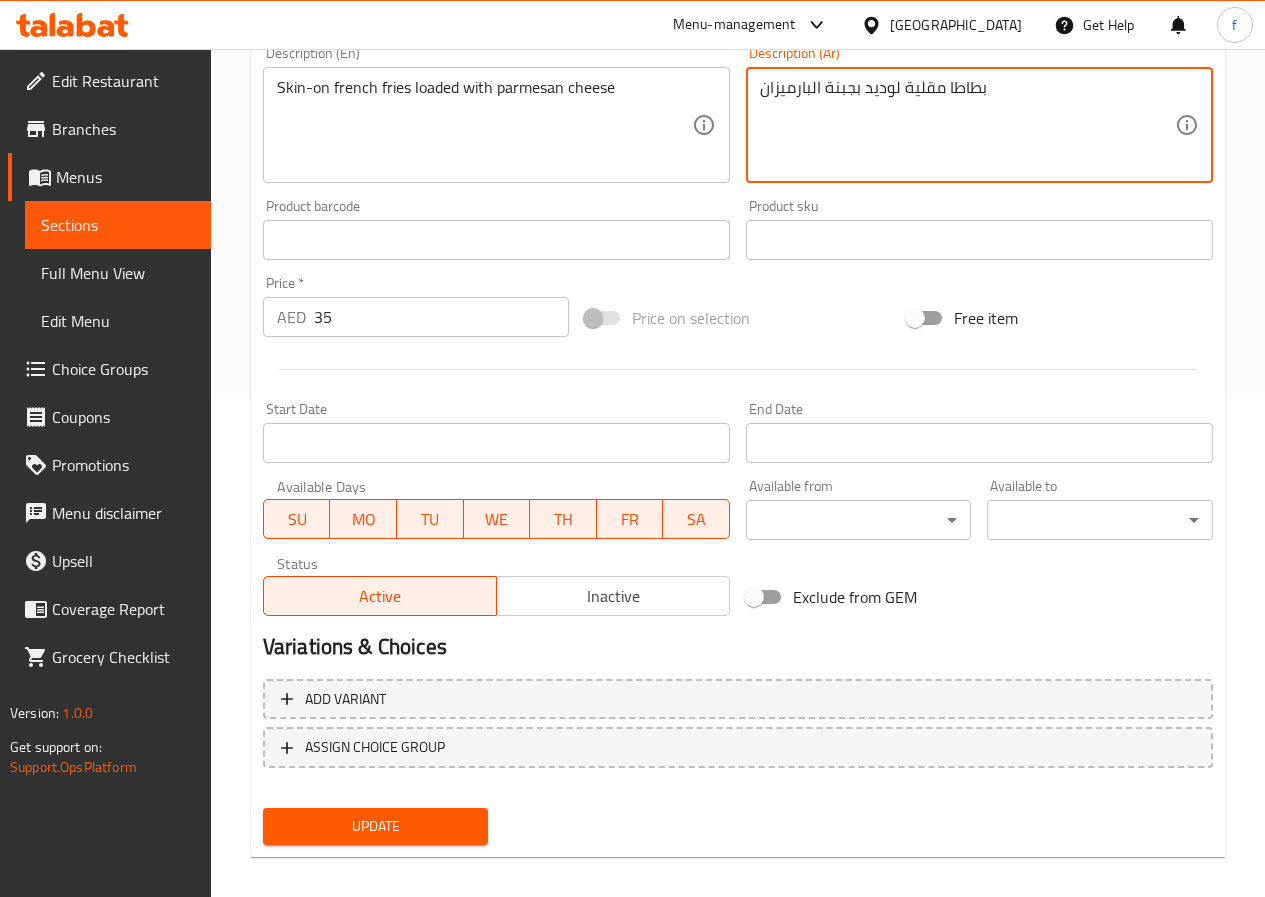 type on "بطاطا مقلية لوديد بجبنة البارميزان" 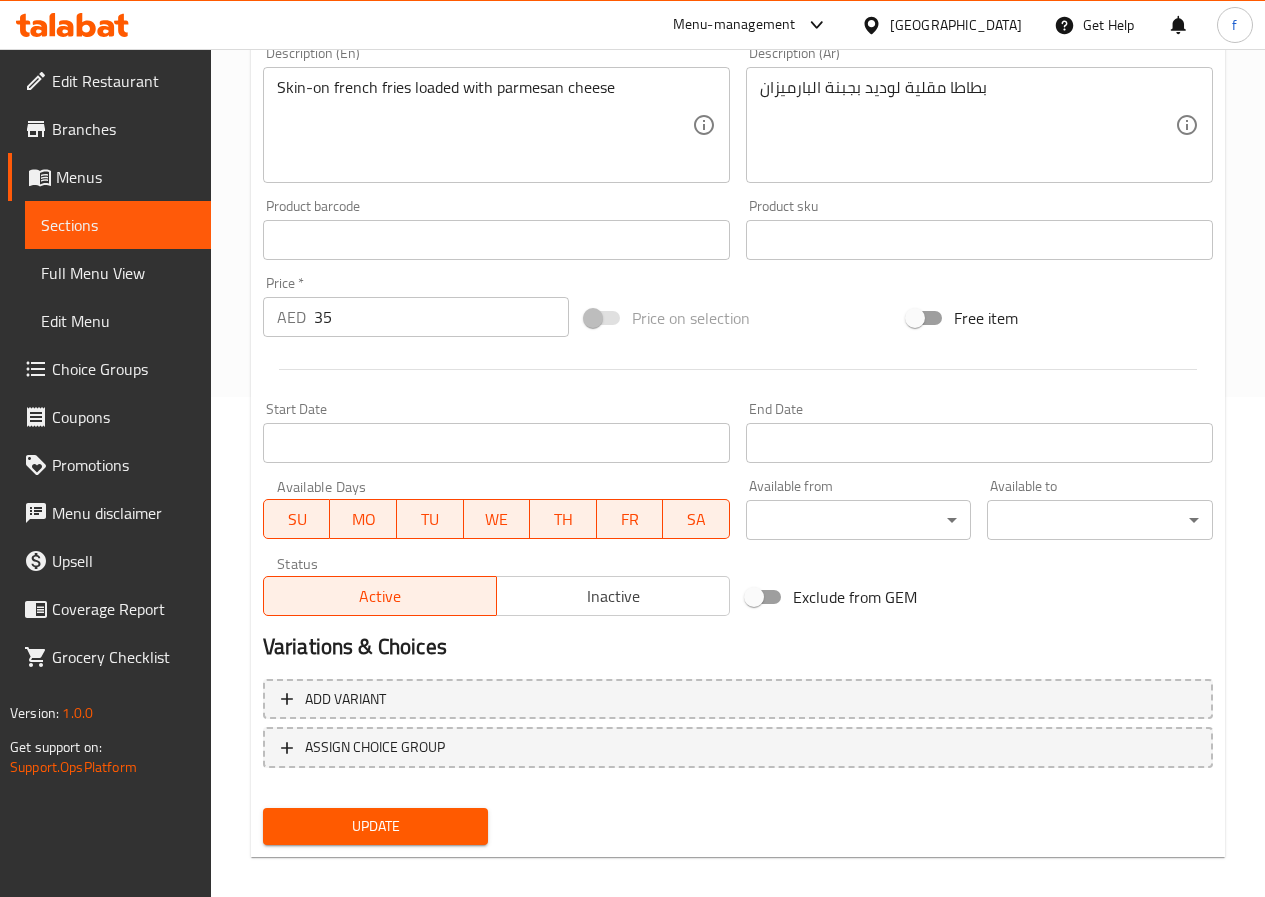 click on "Update" at bounding box center (376, 826) 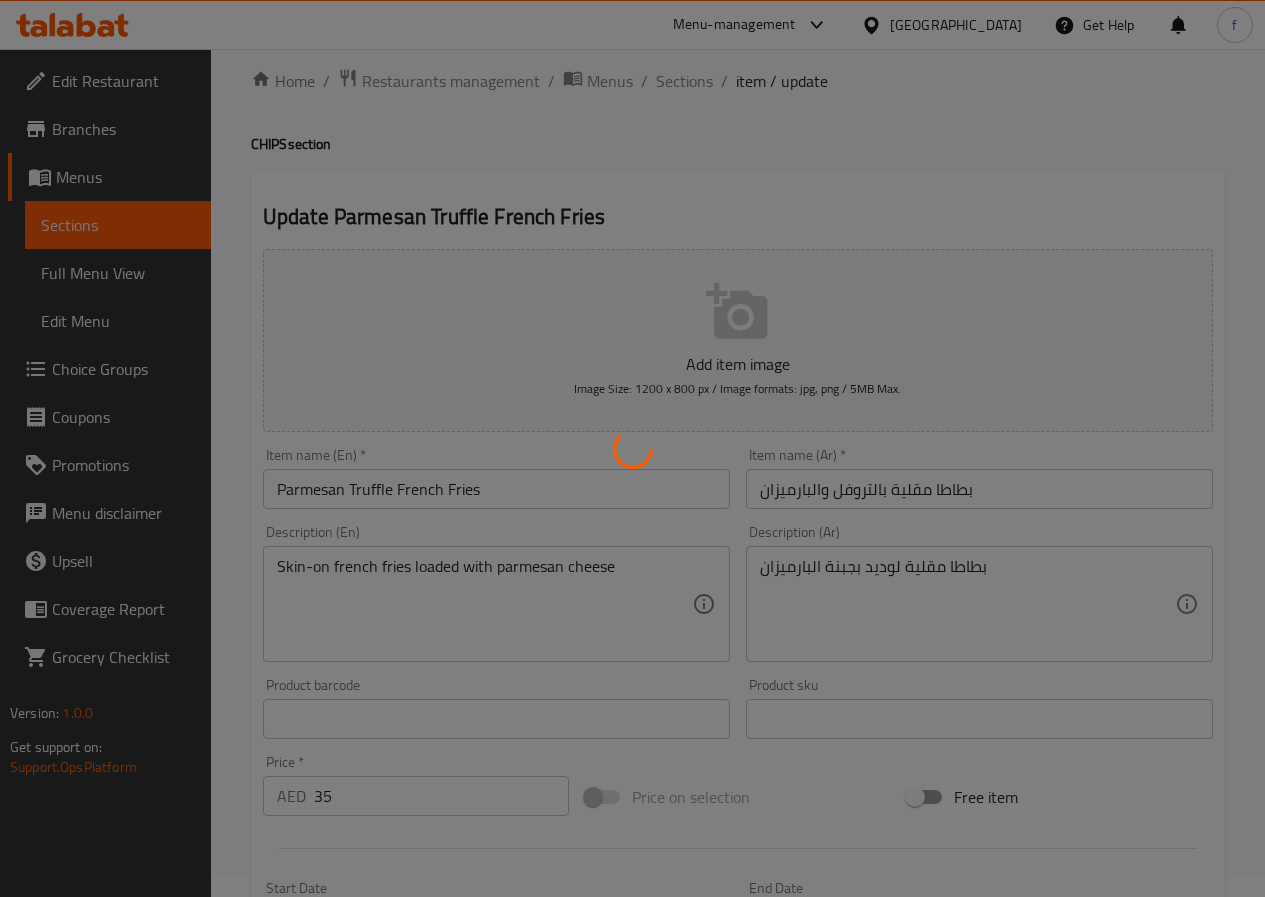 scroll, scrollTop: 0, scrollLeft: 0, axis: both 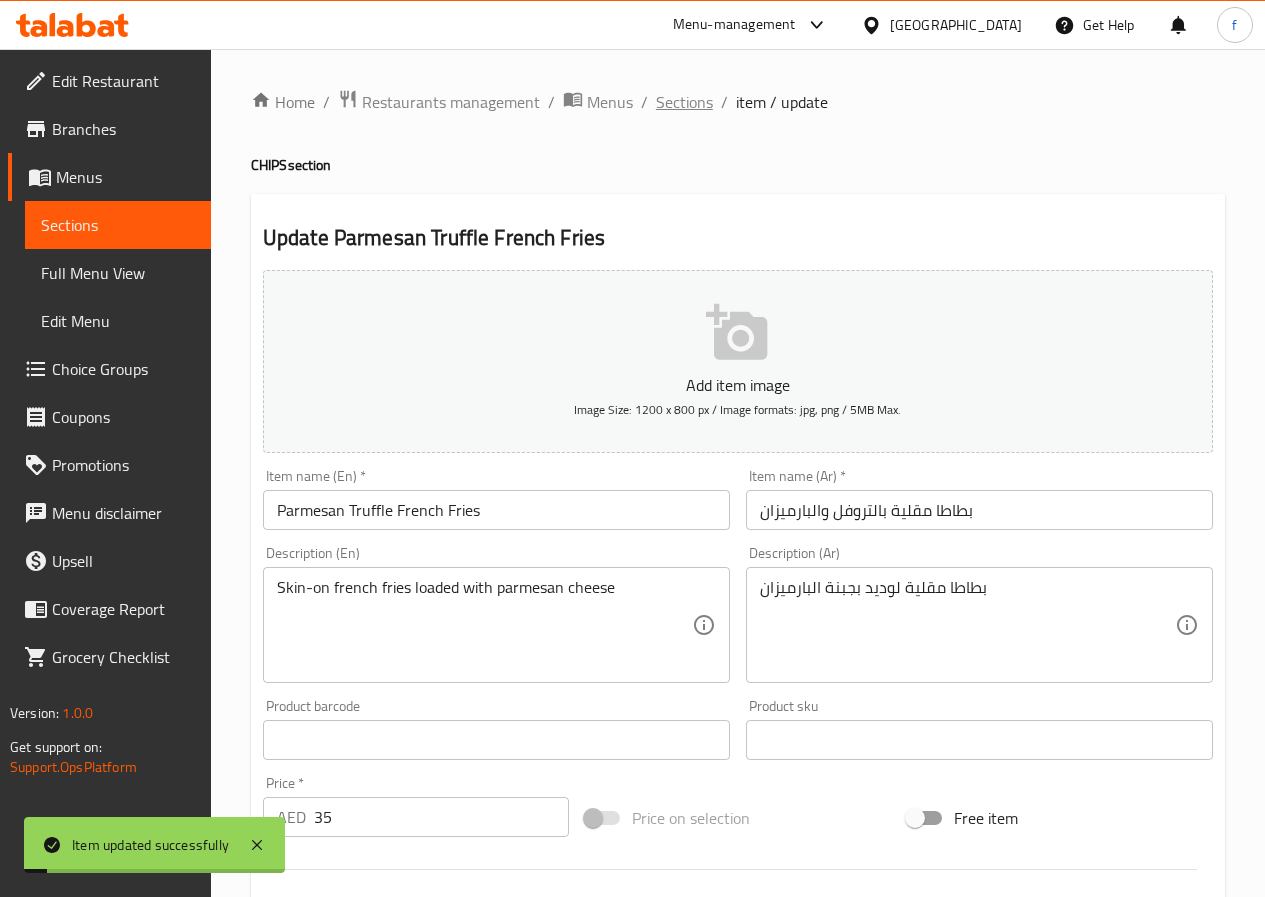 click on "Sections" at bounding box center (684, 102) 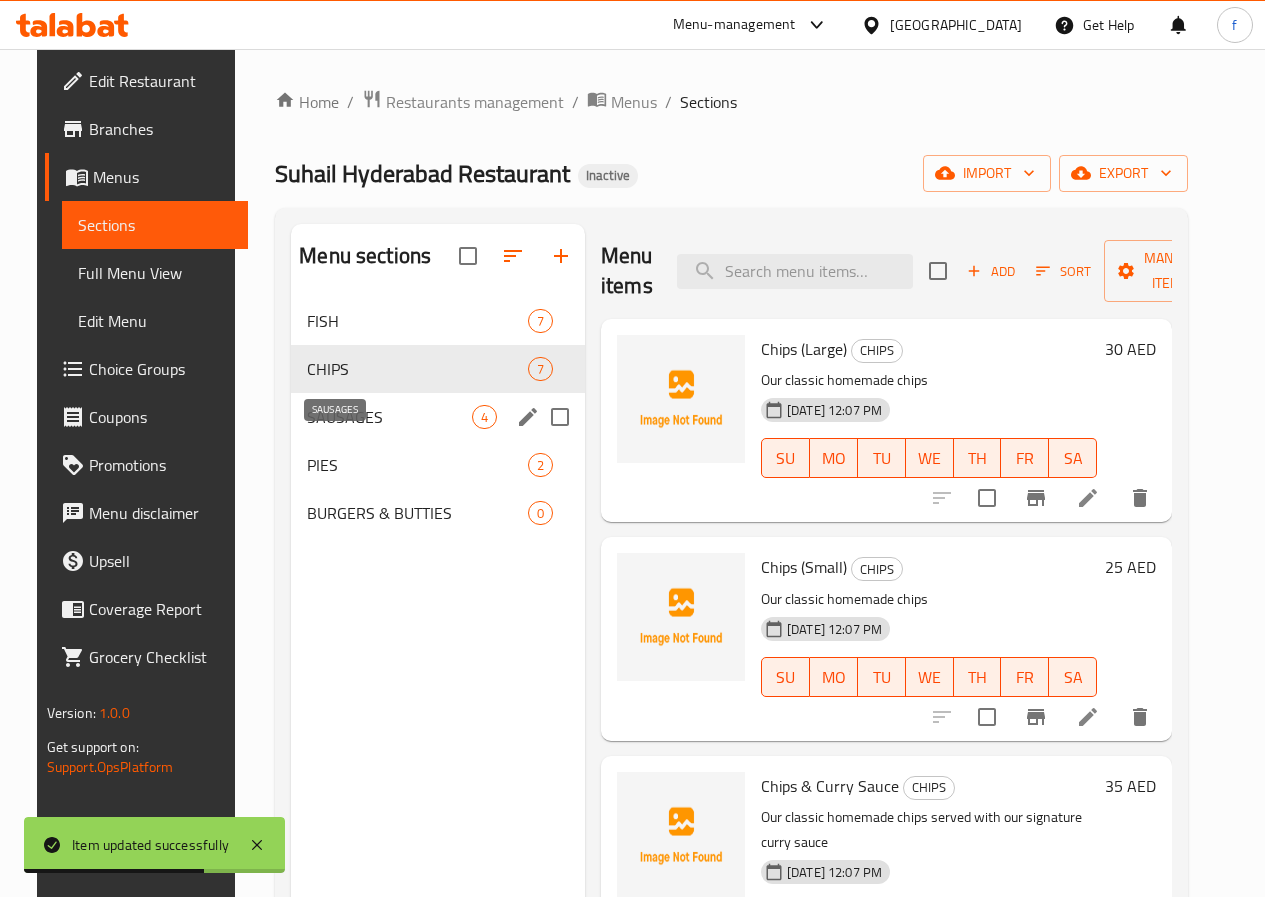 click on "SAUSAGES" at bounding box center (389, 417) 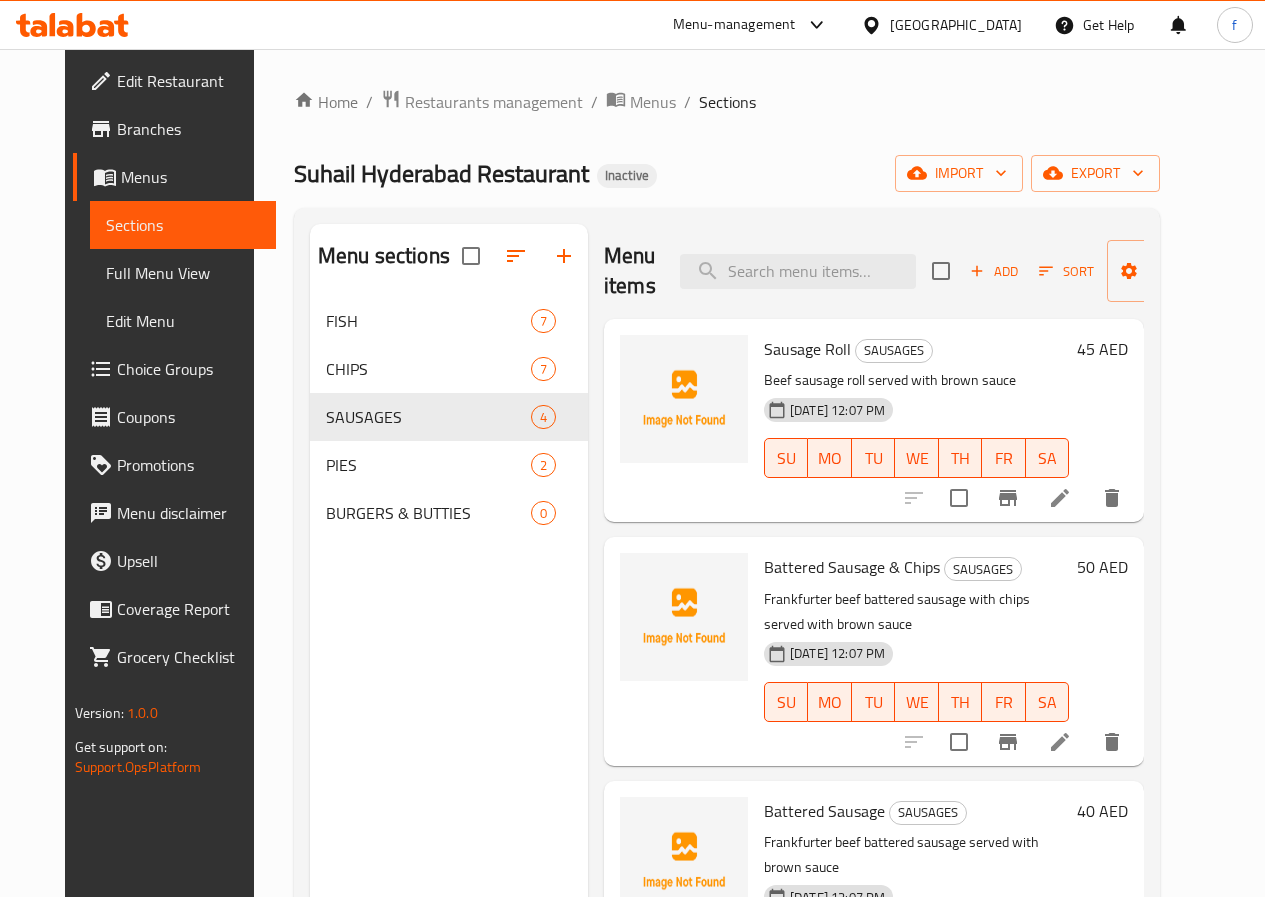 click on "Sausage Roll" at bounding box center (807, 349) 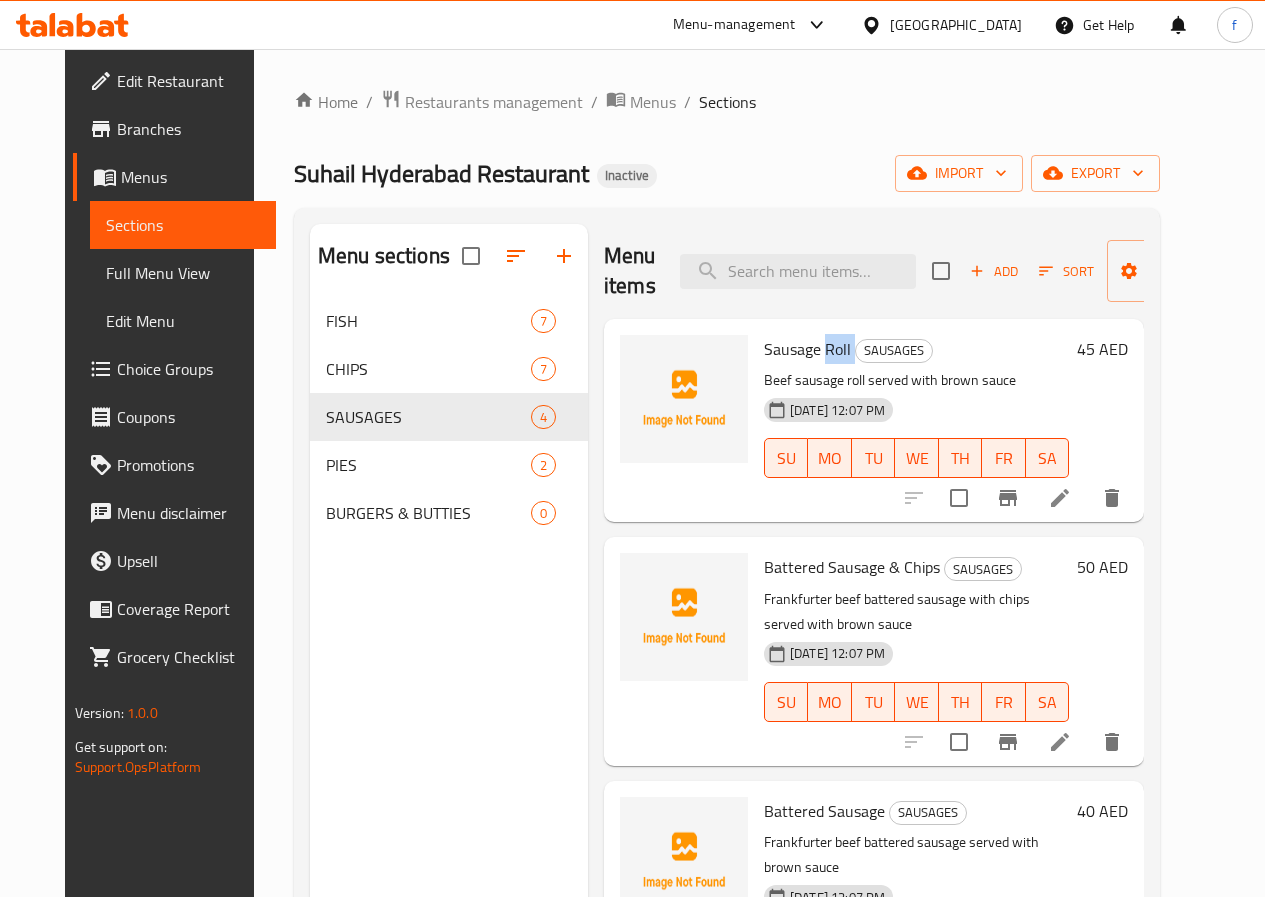 click on "Sausage Roll" at bounding box center (807, 349) 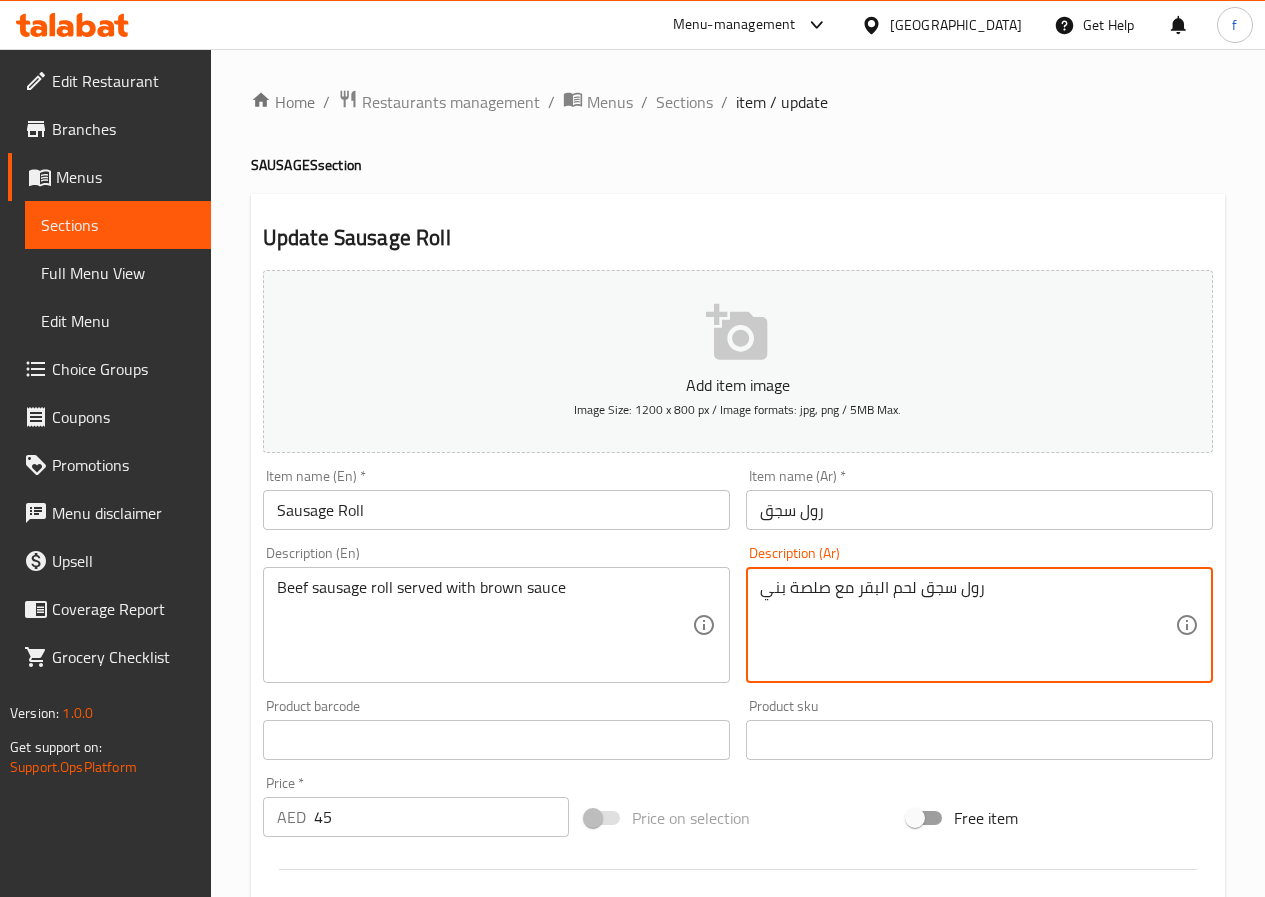 drag, startPoint x: 917, startPoint y: 587, endPoint x: 860, endPoint y: 585, distance: 57.035076 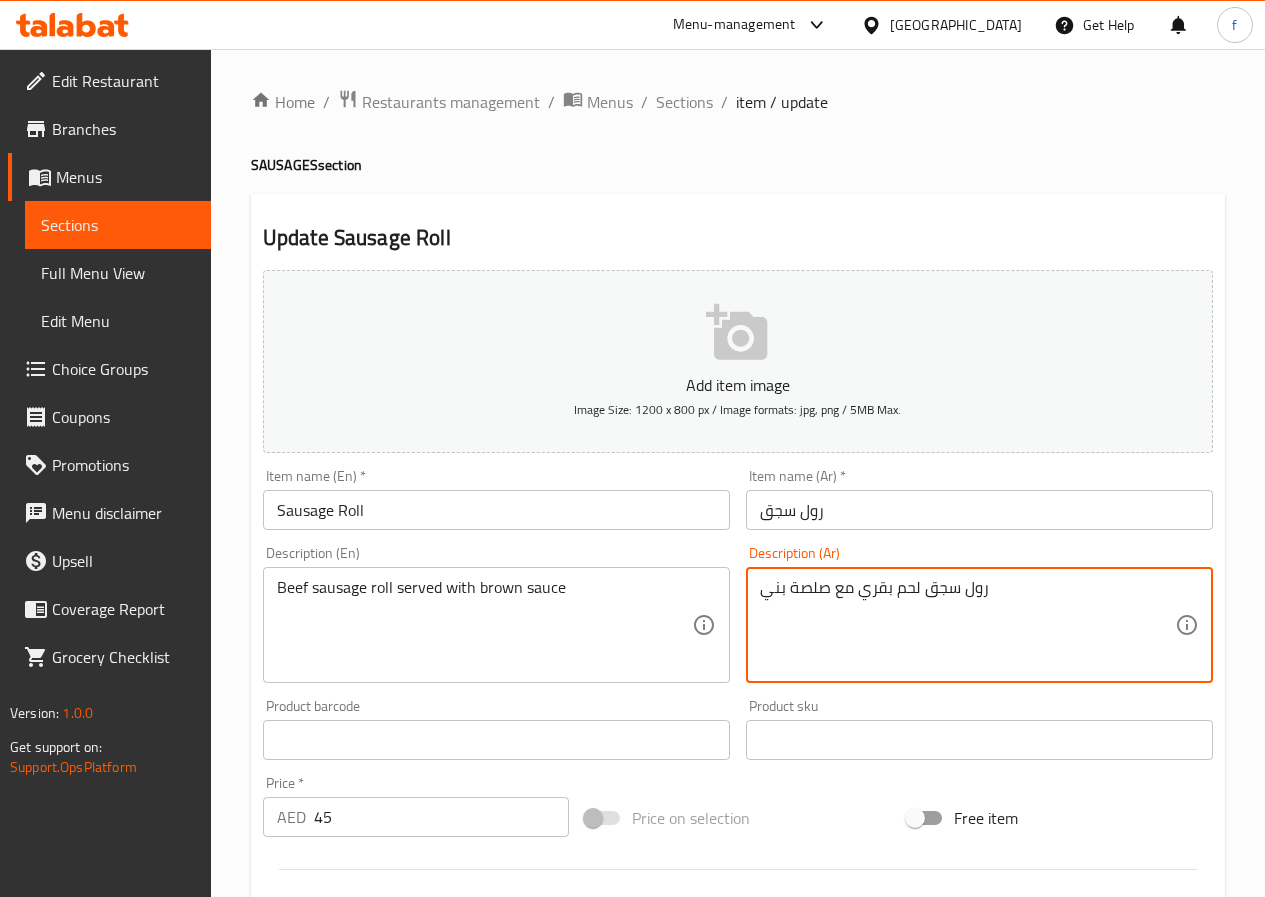 type on "رول سجق لحم بقري مع صلصة بني" 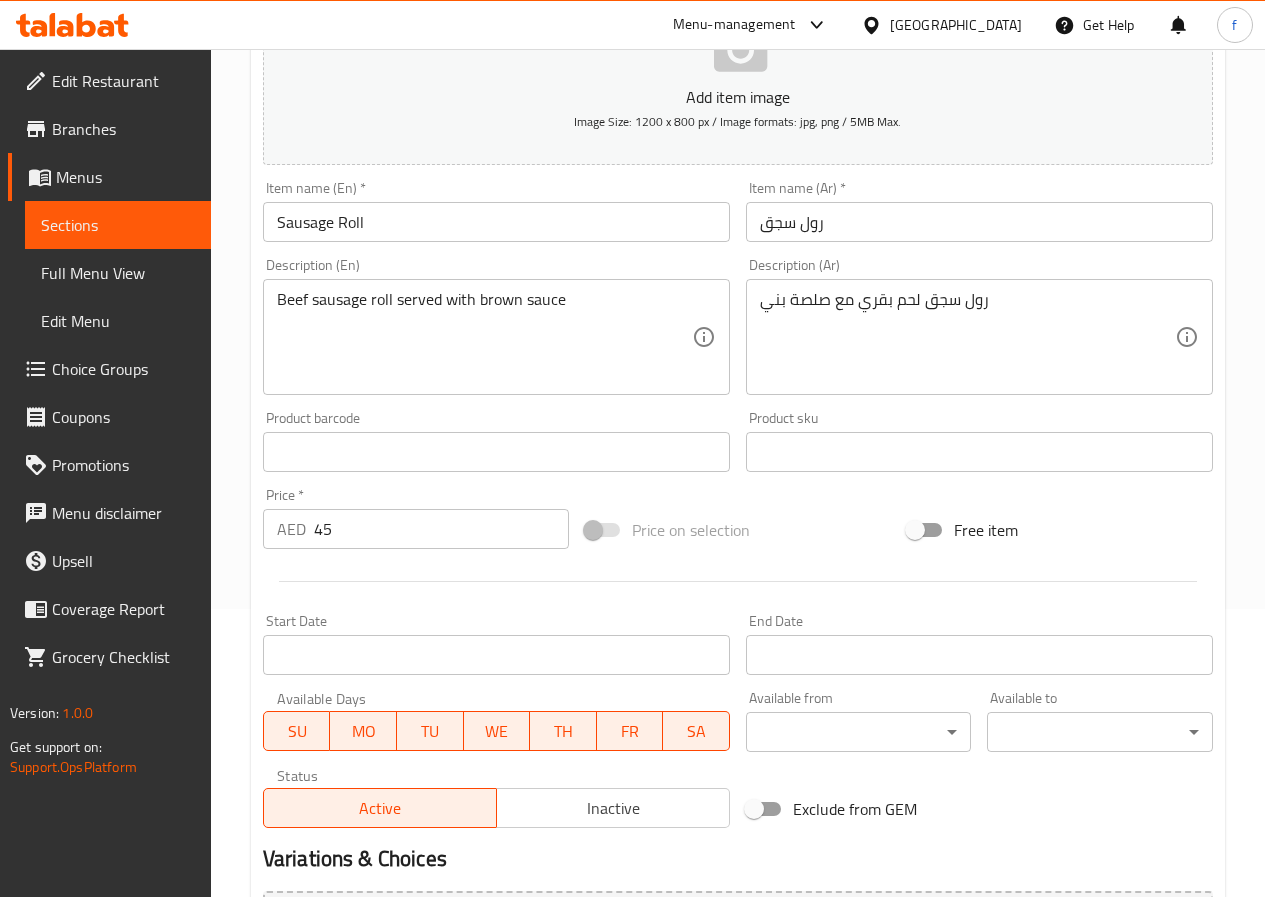 scroll, scrollTop: 0, scrollLeft: 0, axis: both 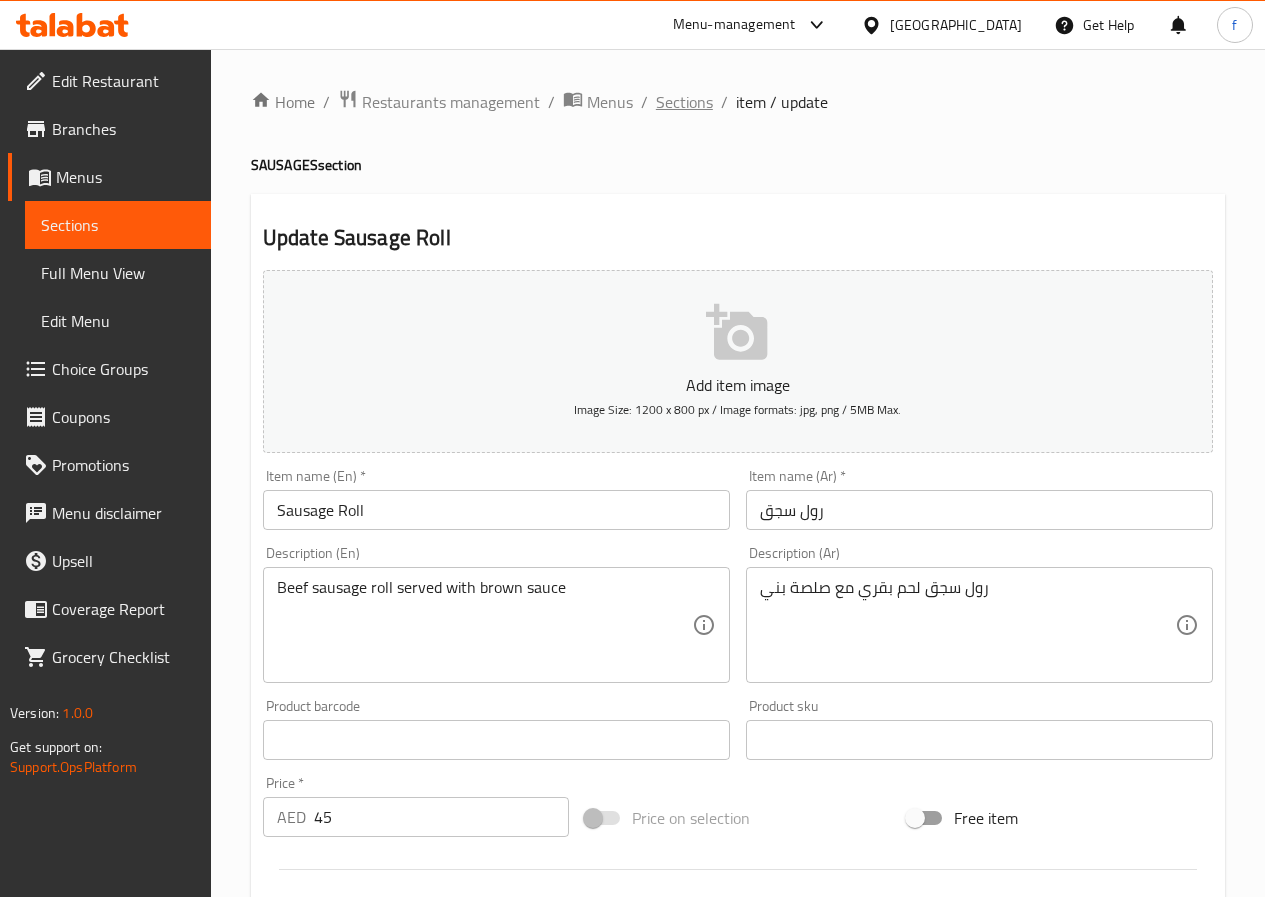 click on "Sections" at bounding box center [684, 102] 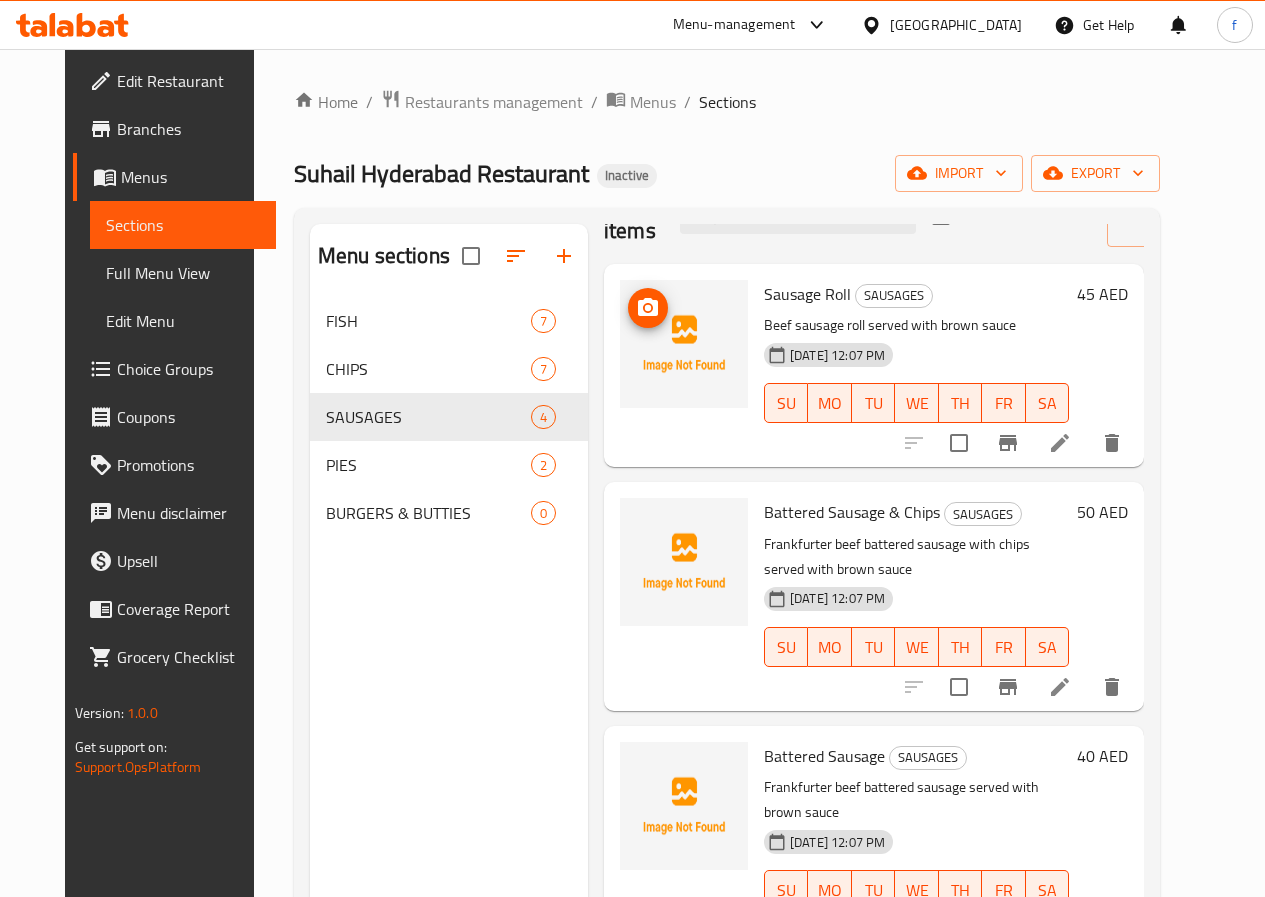 scroll, scrollTop: 82, scrollLeft: 0, axis: vertical 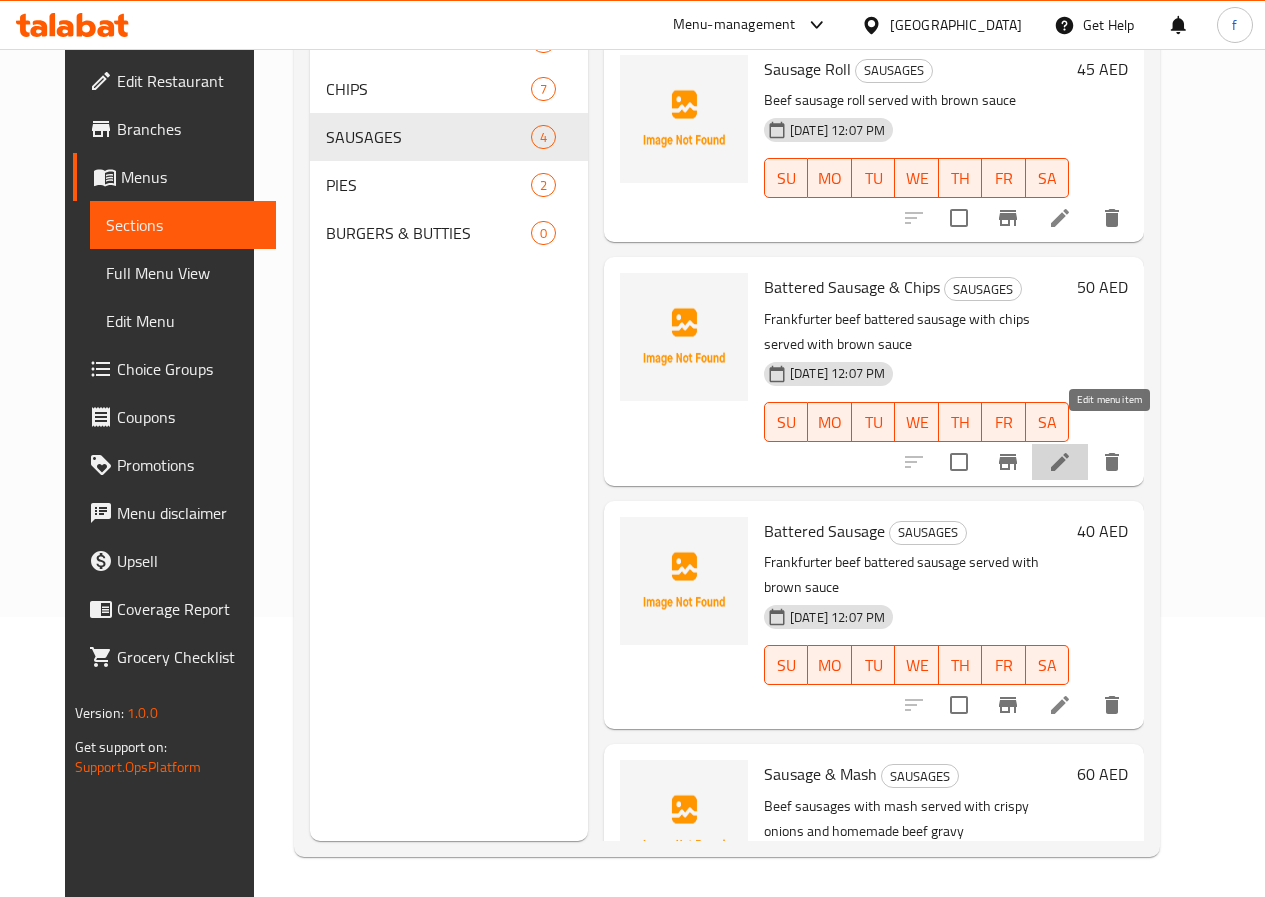 click 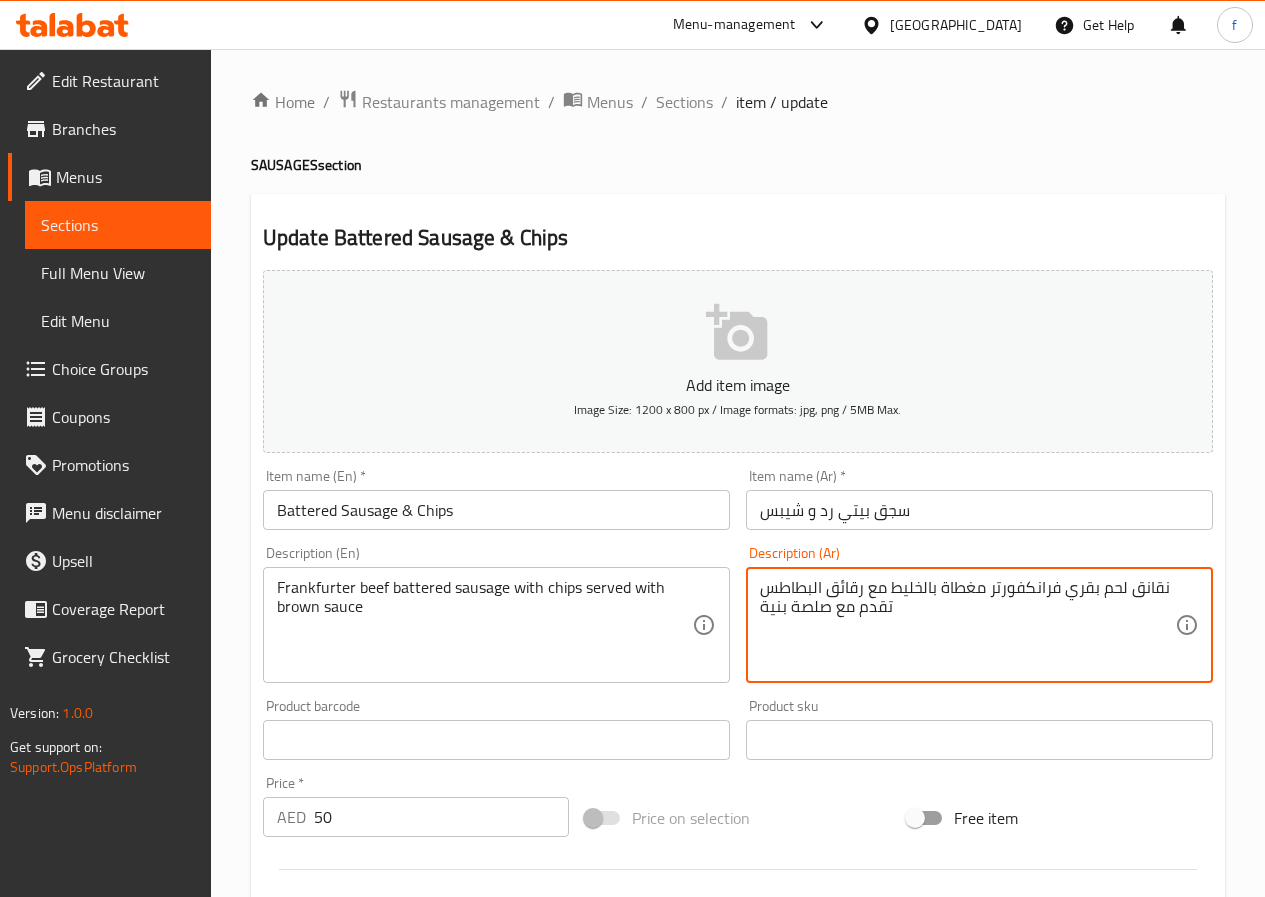 drag, startPoint x: 1177, startPoint y: 584, endPoint x: 1144, endPoint y: 590, distance: 33.54102 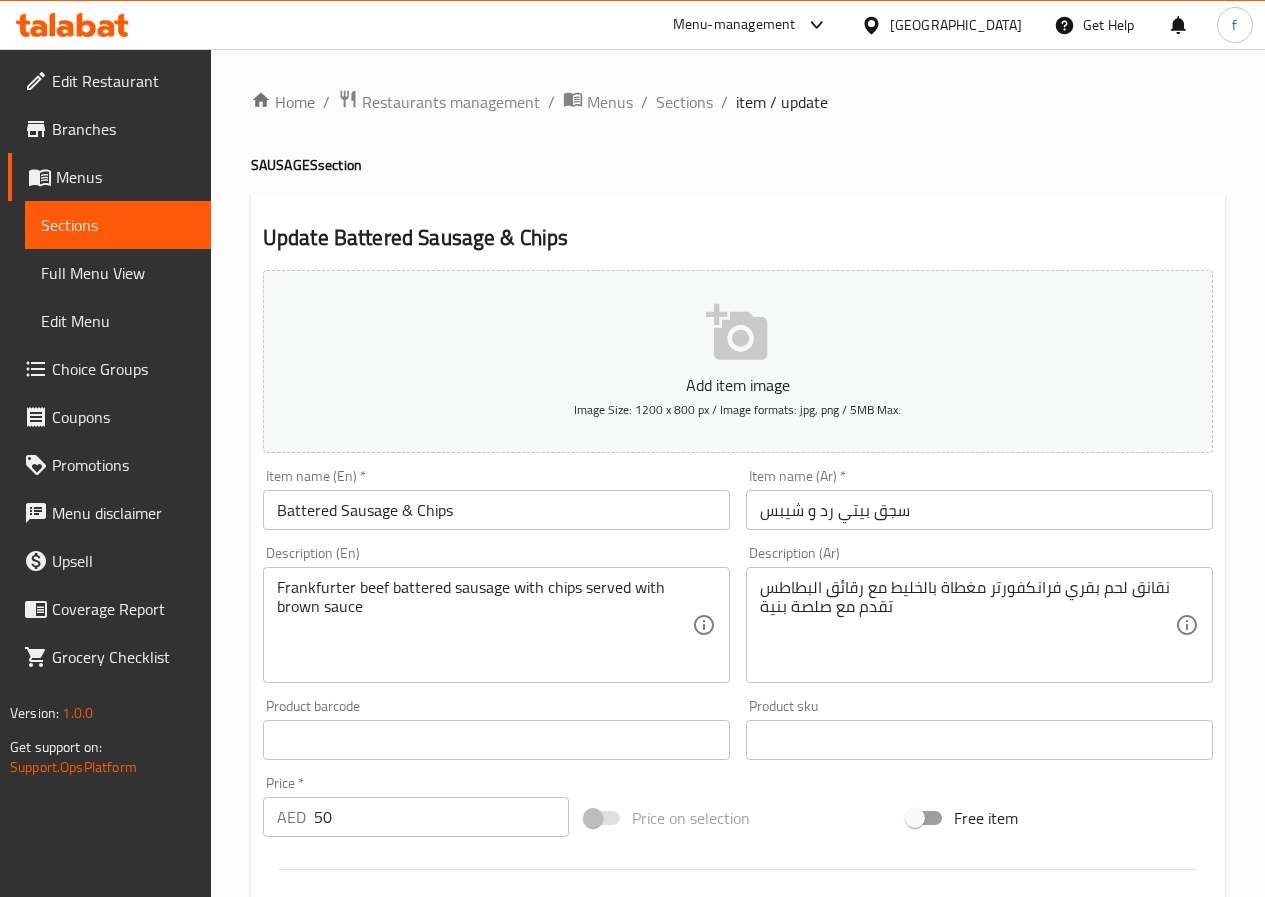 drag, startPoint x: 1150, startPoint y: 575, endPoint x: 1134, endPoint y: 621, distance: 48.703182 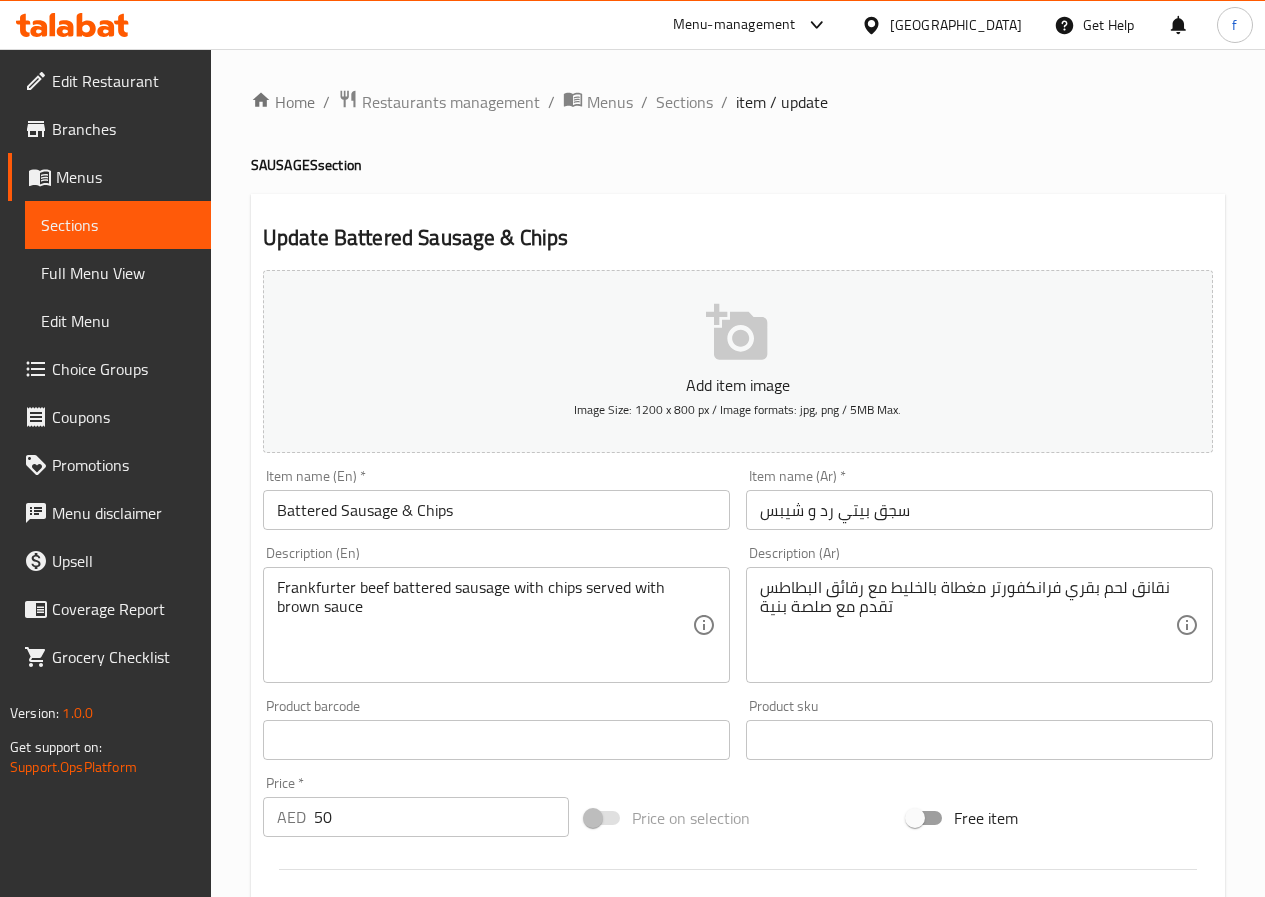 click on "نقانق لحم بقري فرانكفورتر مغطاة بالخليط مع رقائق البطاطس تقدم مع صلصة بنية Description (Ar)" at bounding box center (979, 625) 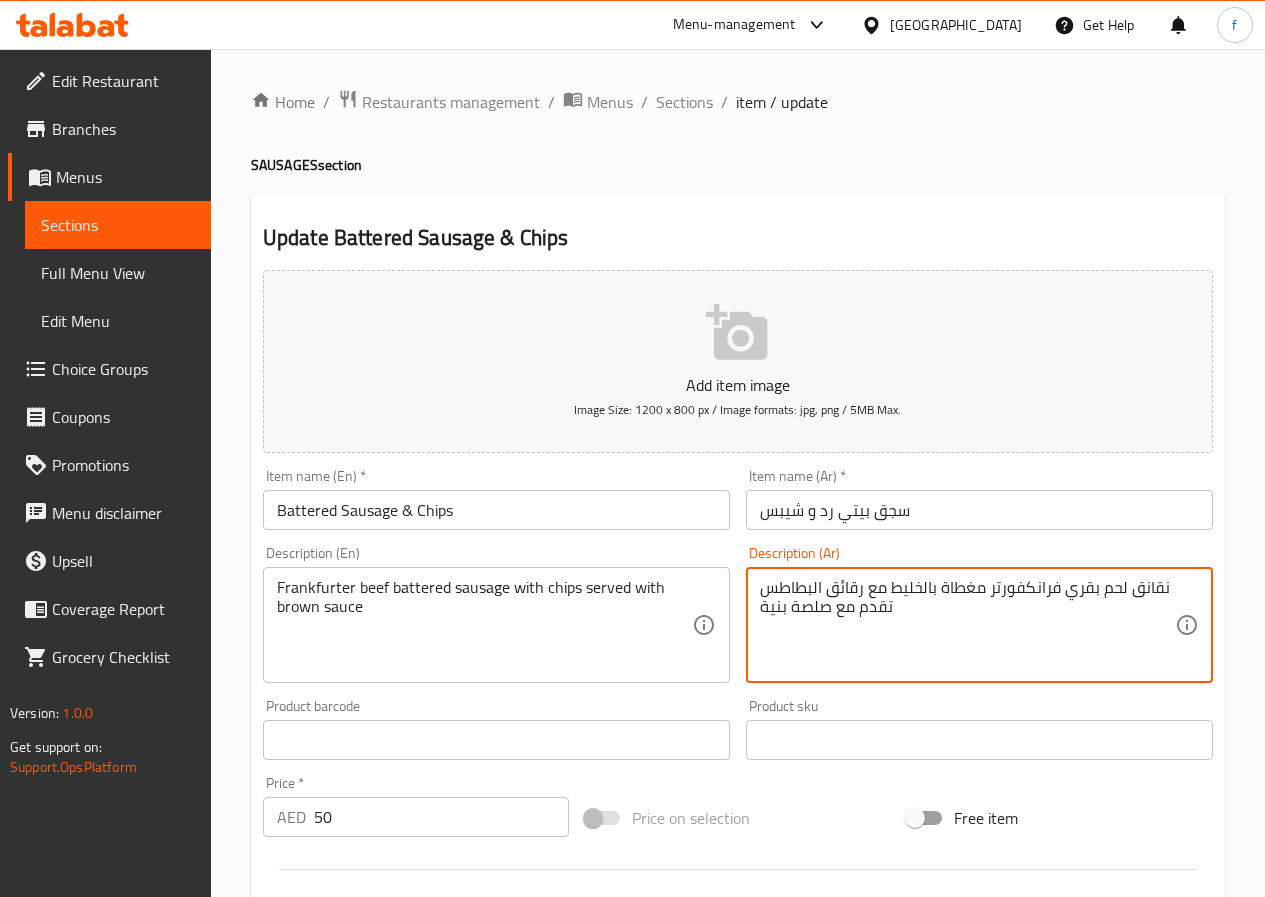click on "نقانق لحم بقري فرانكفورتر مغطاة بالخليط مع رقائق البطاطس تقدم مع صلصة بنية Description (Ar)" at bounding box center (979, 625) 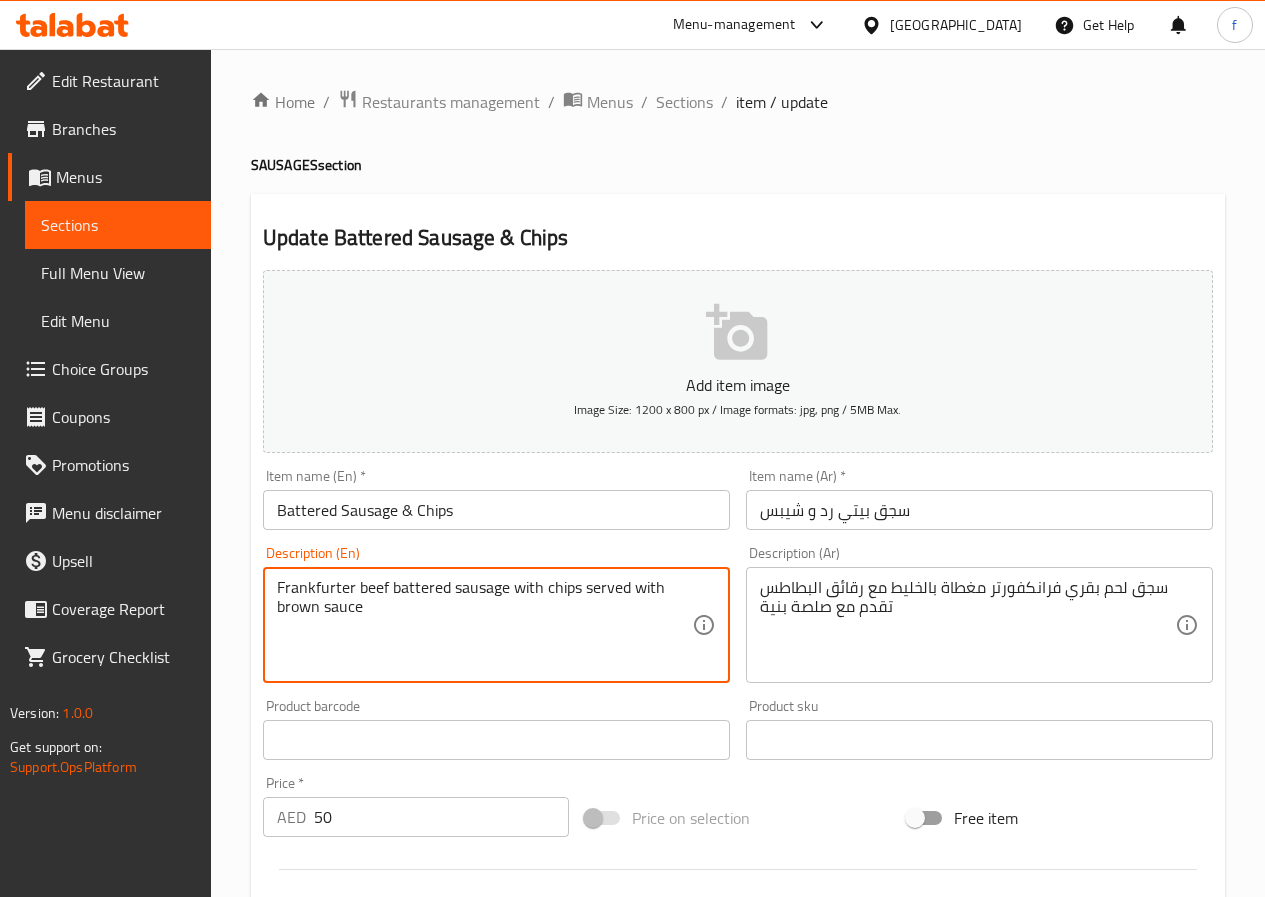 click on "Frankfurter beef battered sausage with chips served with brown sauce" at bounding box center (484, 625) 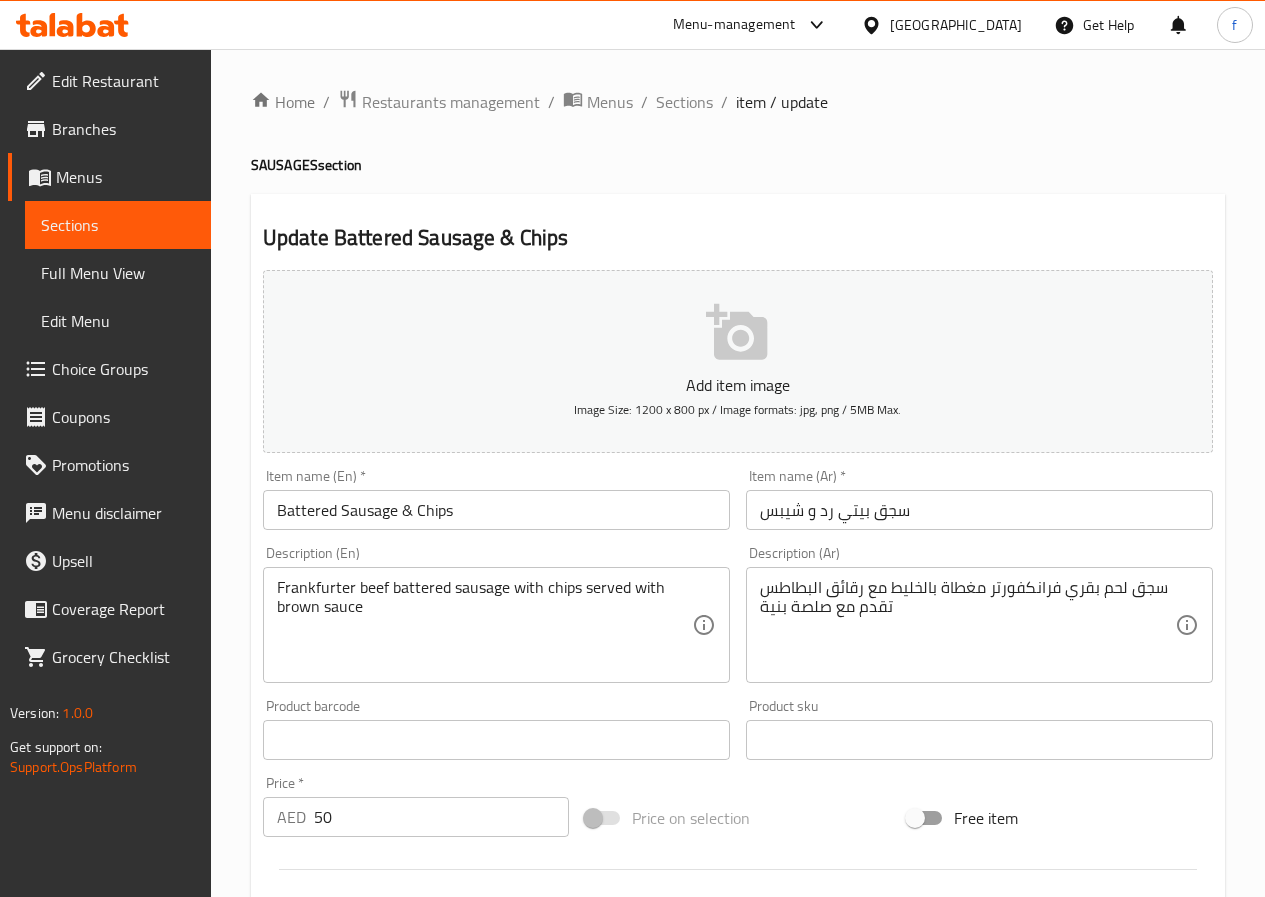 click on "Frankfurter beef battered sausage with chips served with brown sauce" at bounding box center (484, 625) 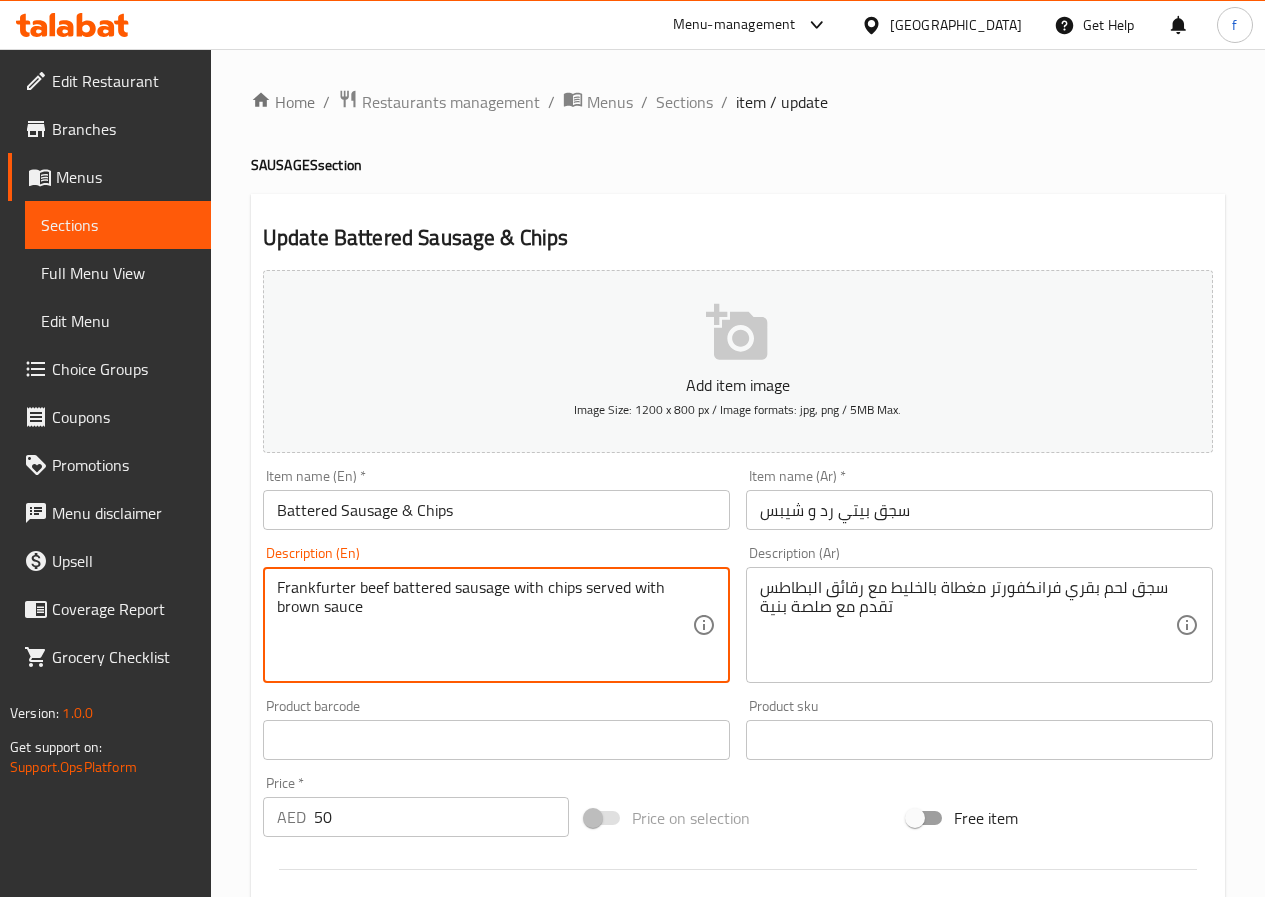 click on "Frankfurter beef battered sausage with chips served with brown sauce" at bounding box center (484, 625) 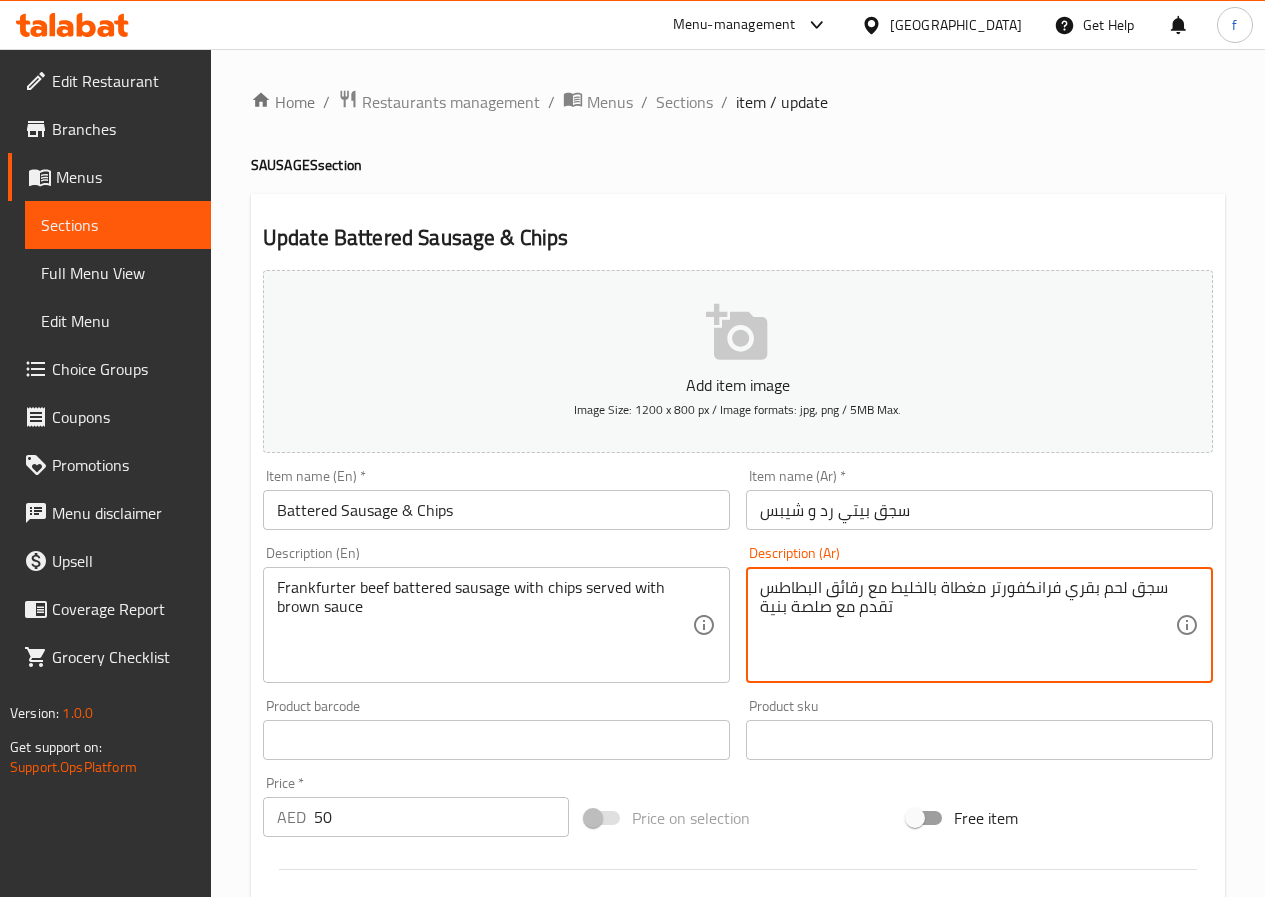 click on "سجق لحم بقري فرانكفورتر مغطاة بالخليط مع رقائق البطاطس تقدم مع صلصة بنية" at bounding box center (967, 625) 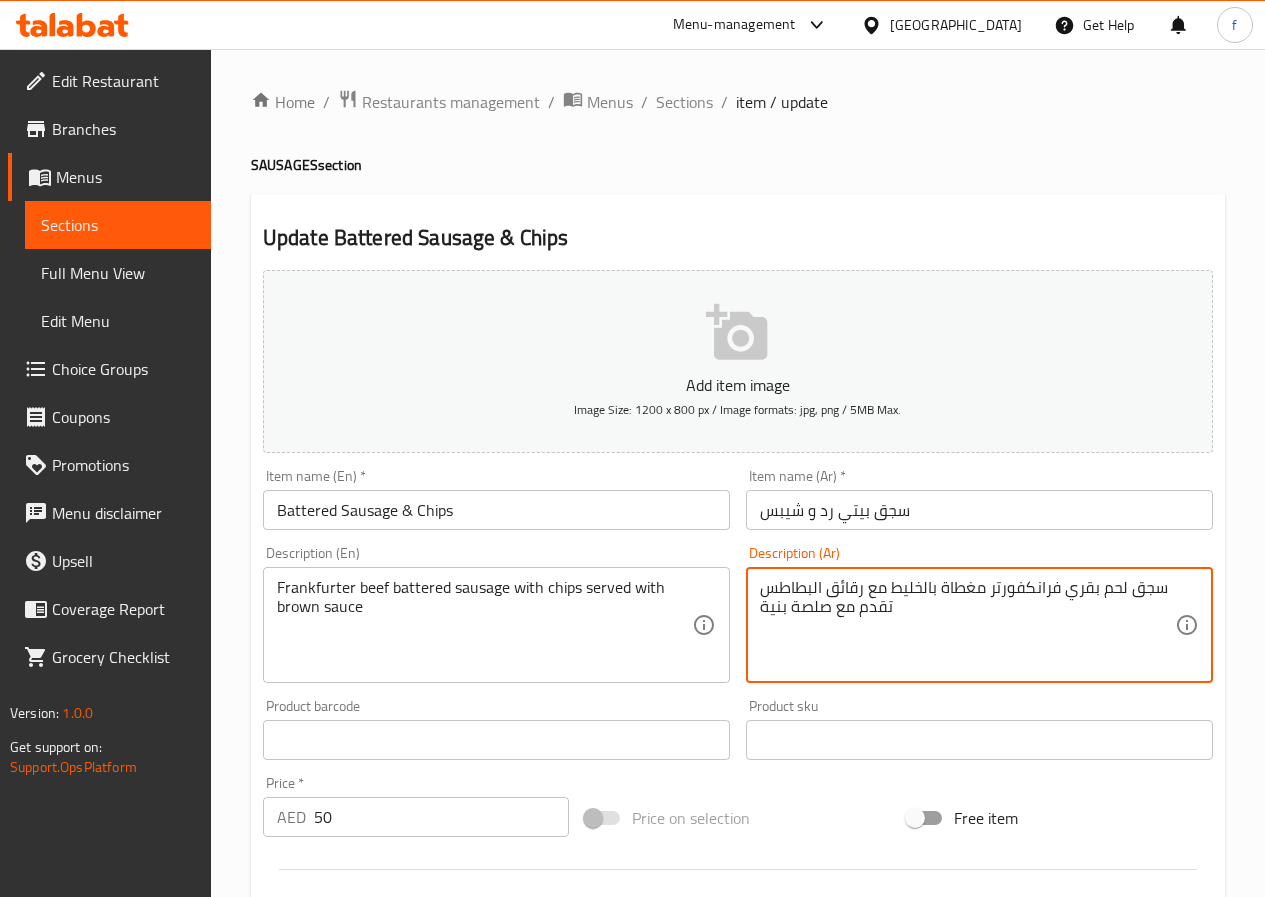drag, startPoint x: 864, startPoint y: 588, endPoint x: 757, endPoint y: 602, distance: 107.912 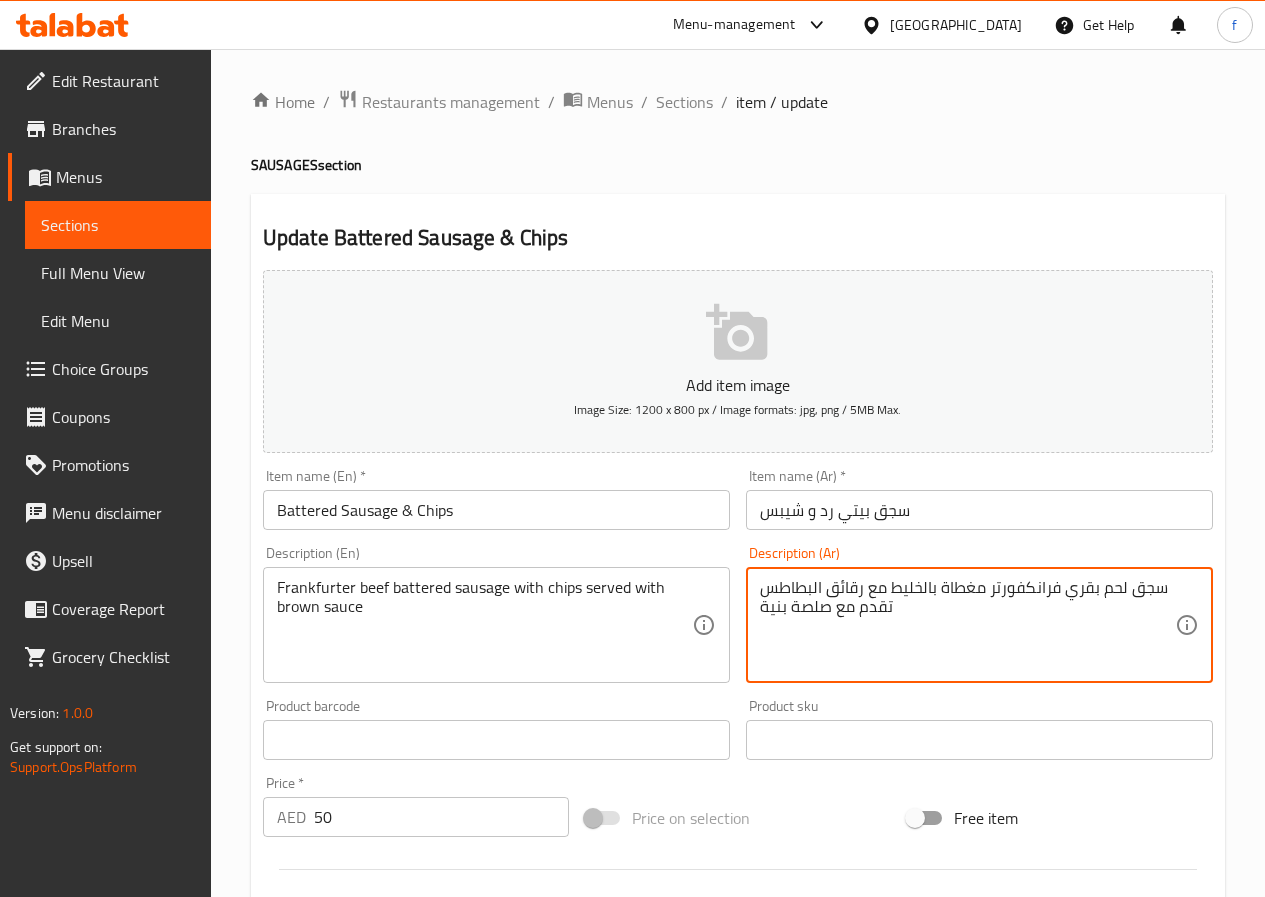 click on "سجق لحم بقري فرانكفورتر مغطاة بالخليط مع رقائق البطاطس تقدم مع صلصة بنية Description (Ar)" at bounding box center [979, 625] 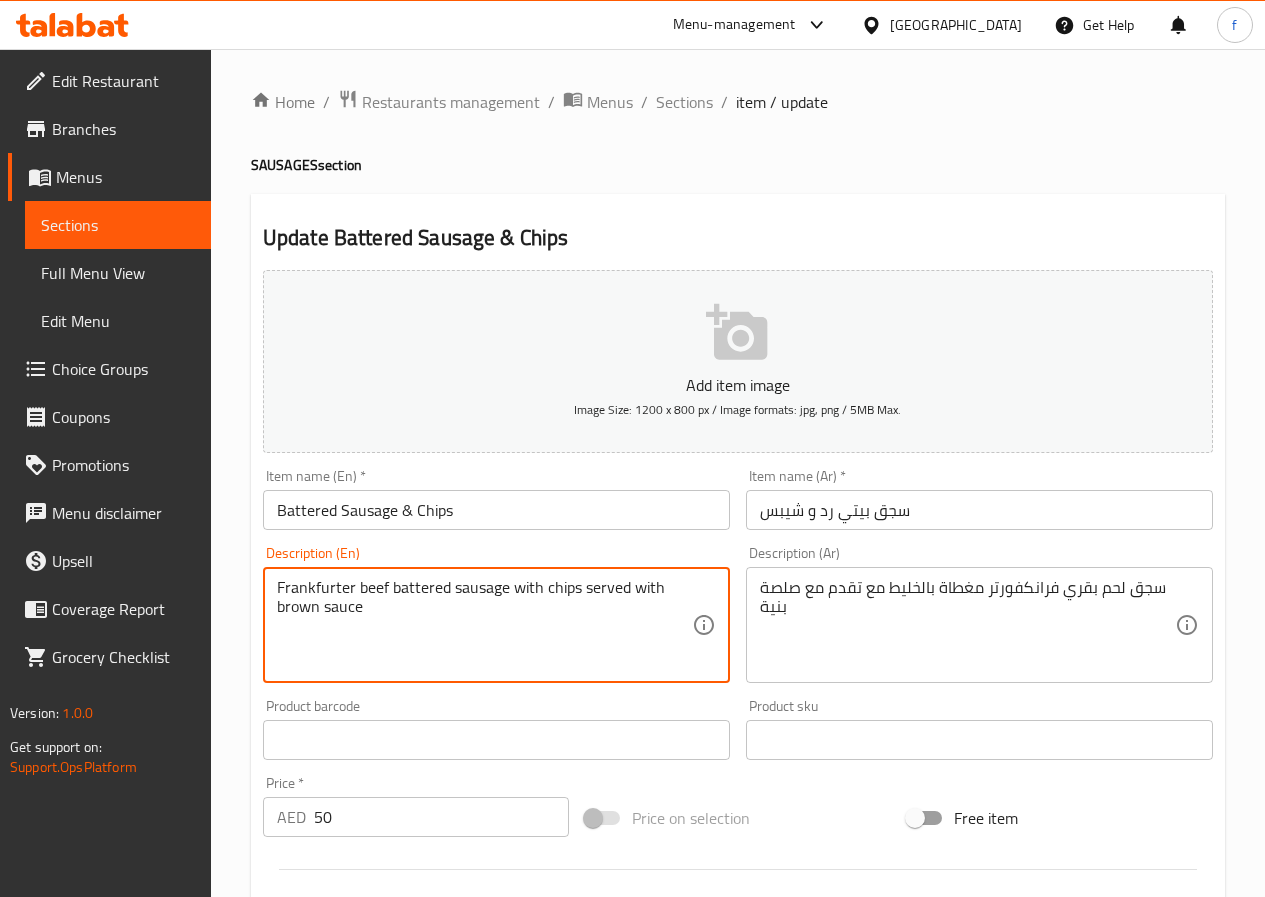 click on "Frankfurter beef battered sausage with chips served with brown sauce" at bounding box center (484, 625) 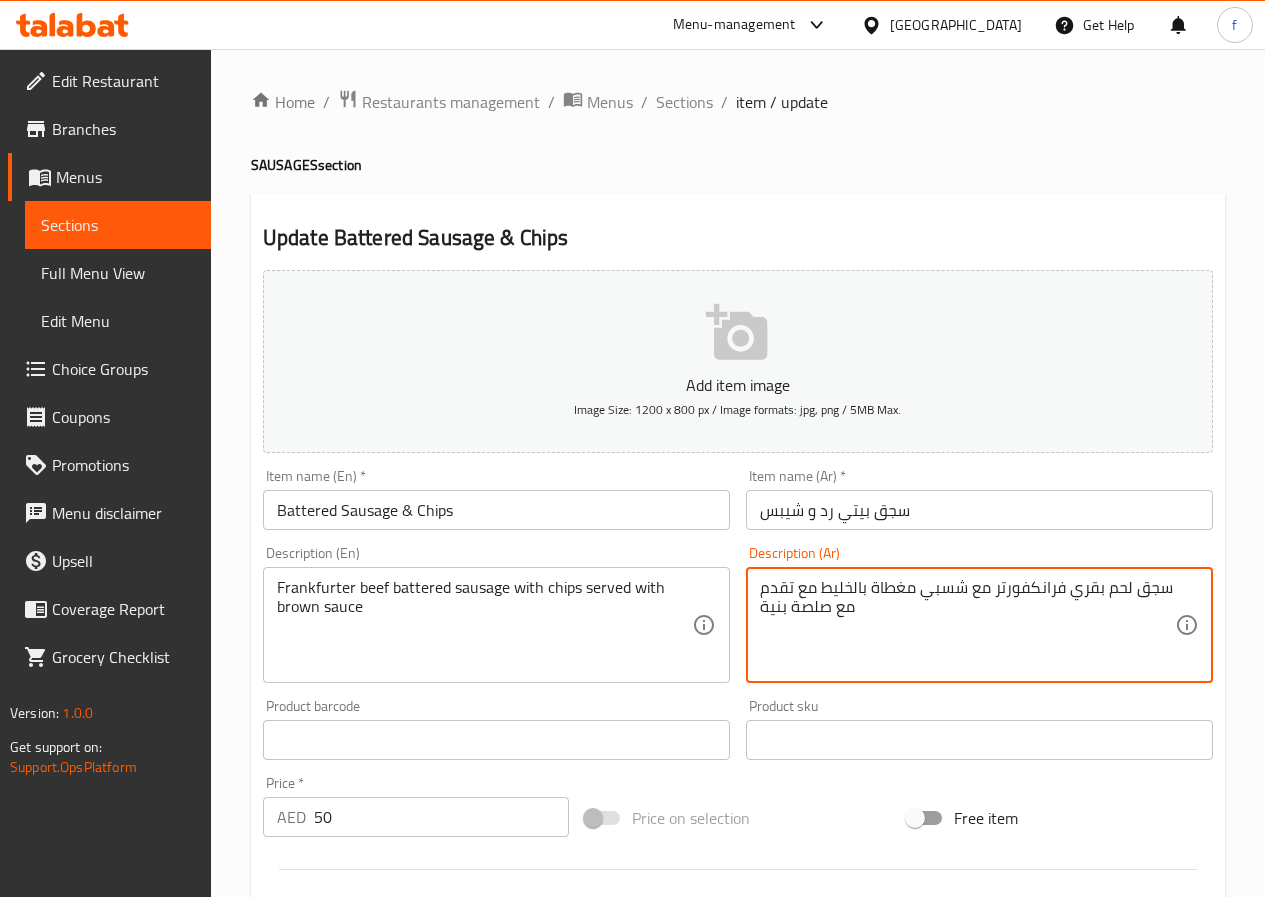 drag, startPoint x: 920, startPoint y: 587, endPoint x: 797, endPoint y: 586, distance: 123.00407 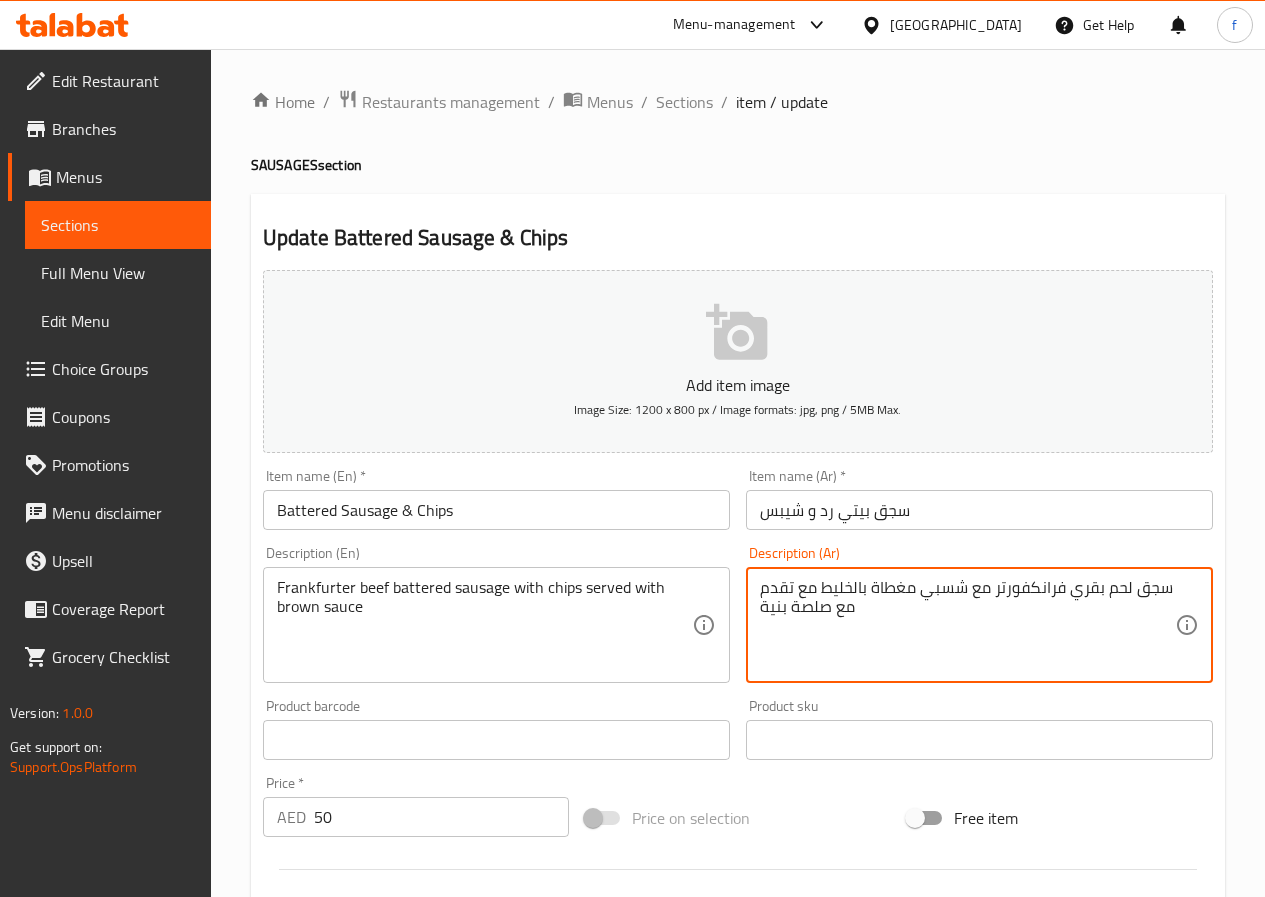 click on "سجق لحم بقري فرانكفورتر مع شسبي مغطاة بالخليط مع تقدم مع صلصة بنية" at bounding box center (967, 625) 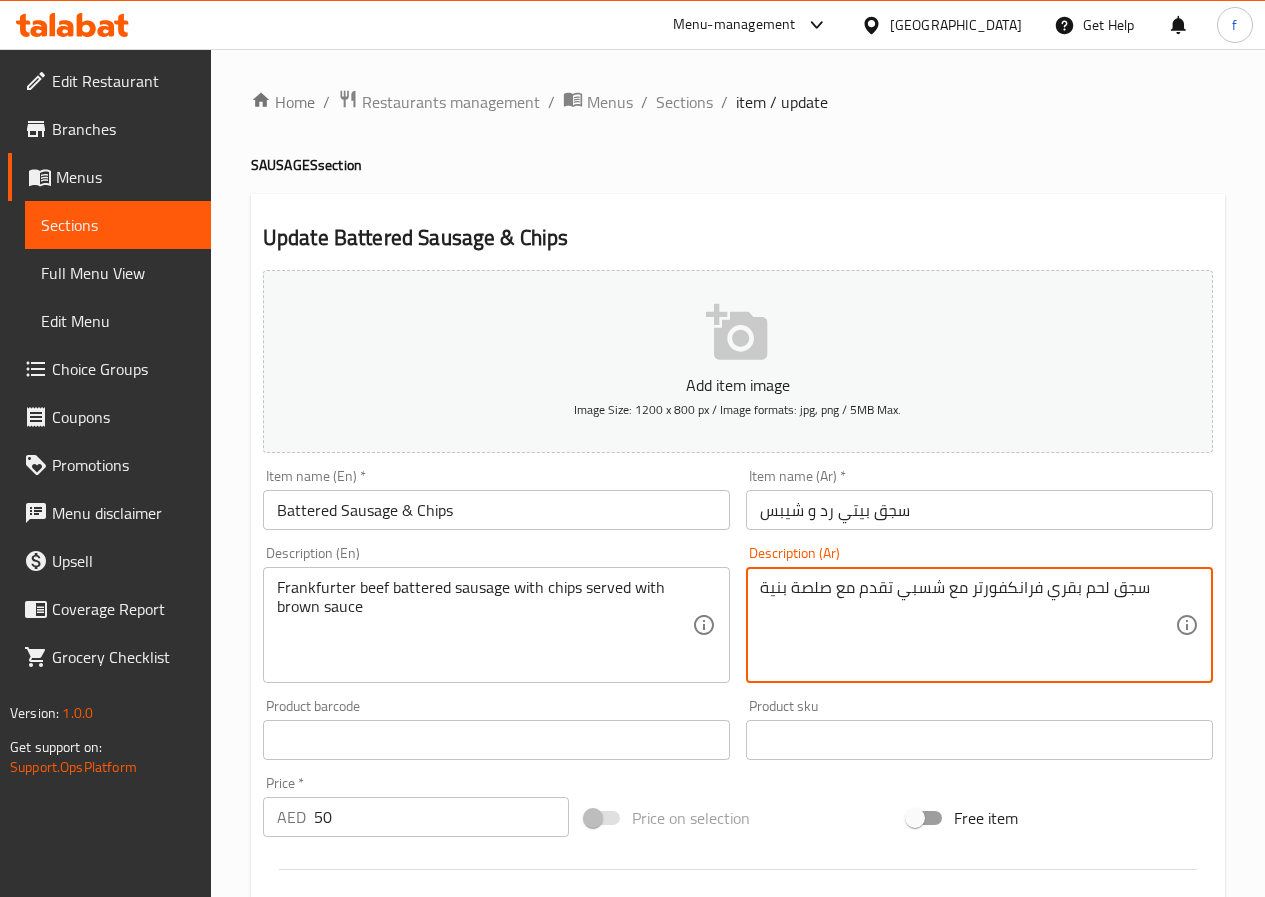 click on "سجق لحم بقري فرانكفورتر مع شسبي تقدم مع صلصة بنية" at bounding box center [967, 625] 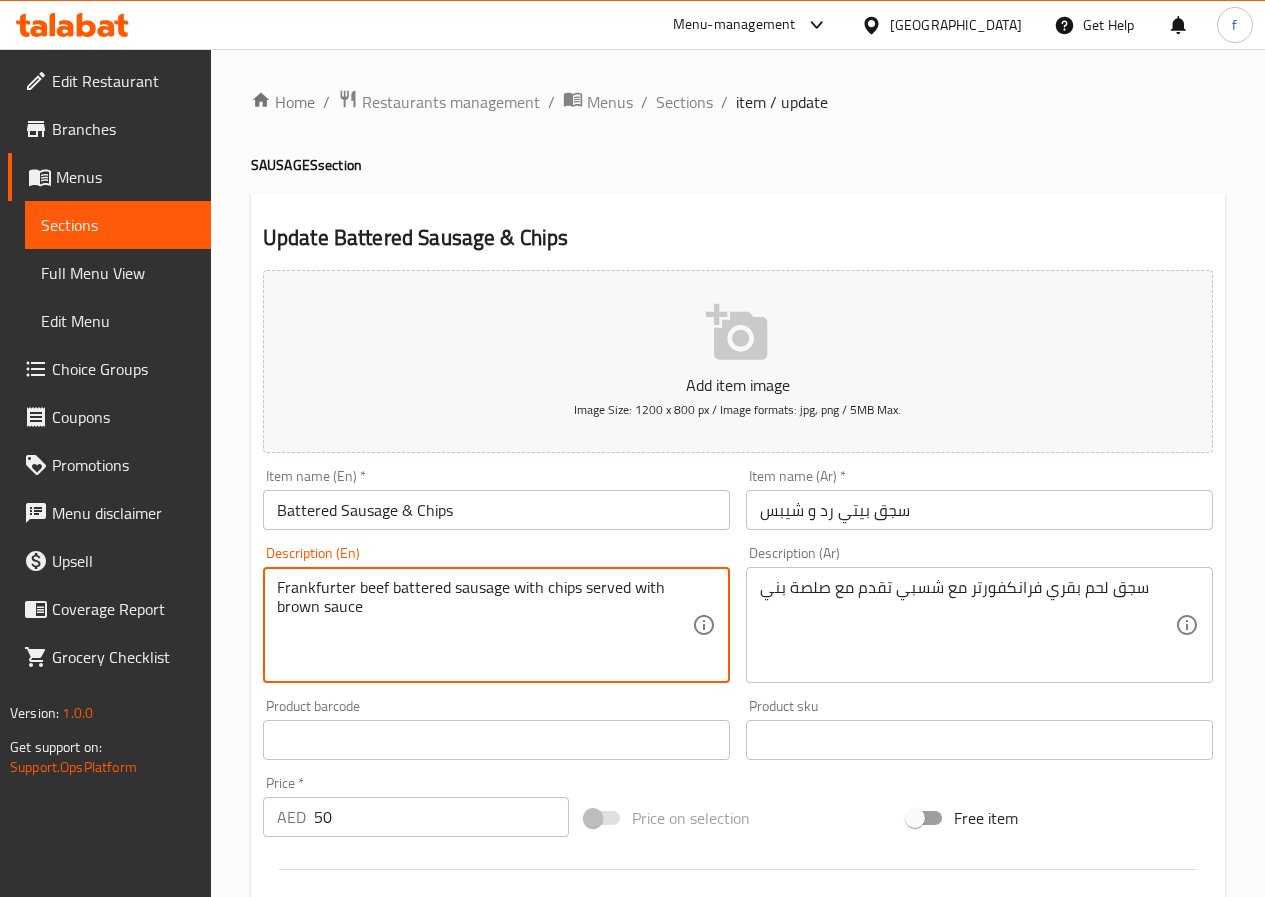 click on "Frankfurter beef battered sausage with chips served with brown sauce" at bounding box center (484, 625) 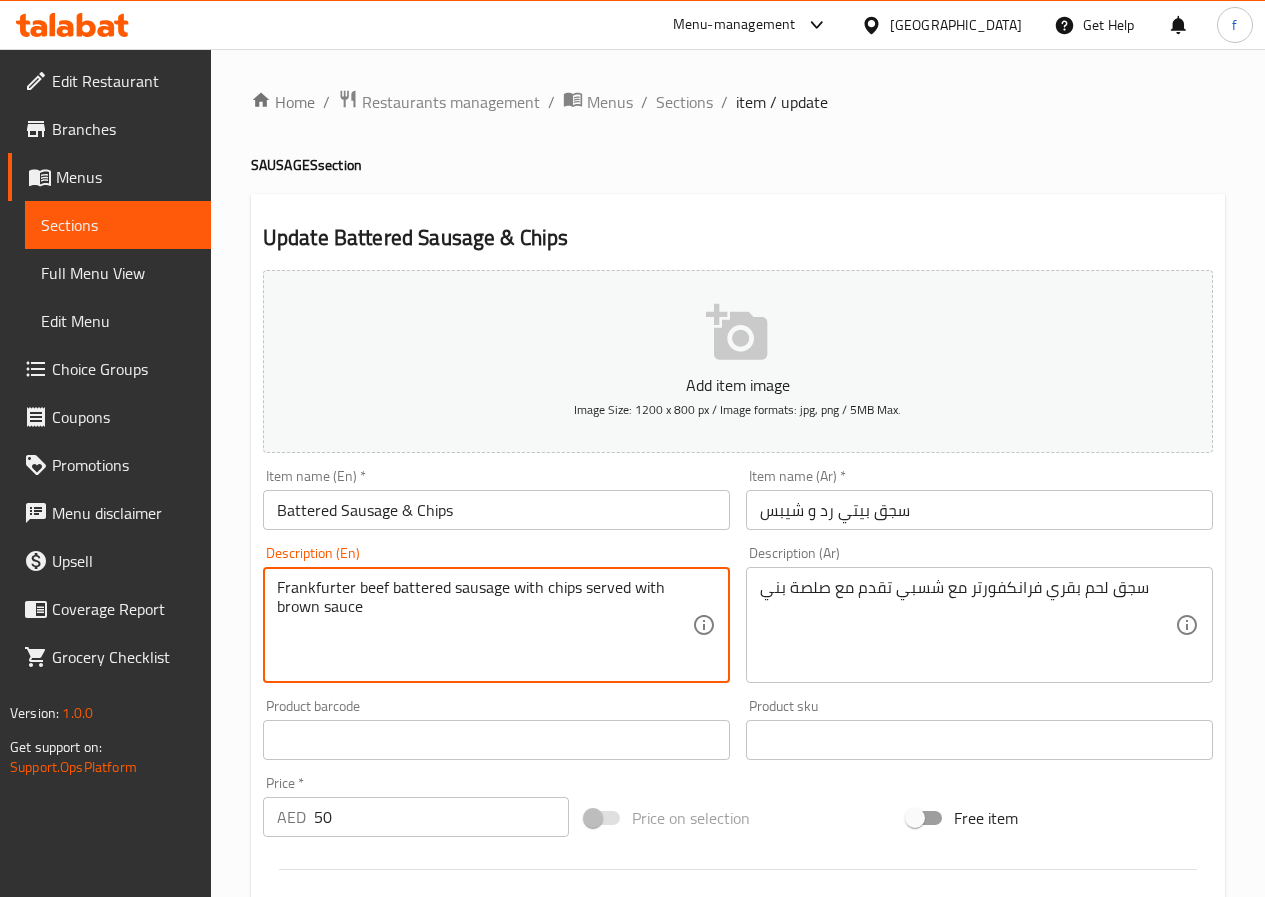 click on "Frankfurter beef battered sausage with chips served with brown sauce" at bounding box center (484, 625) 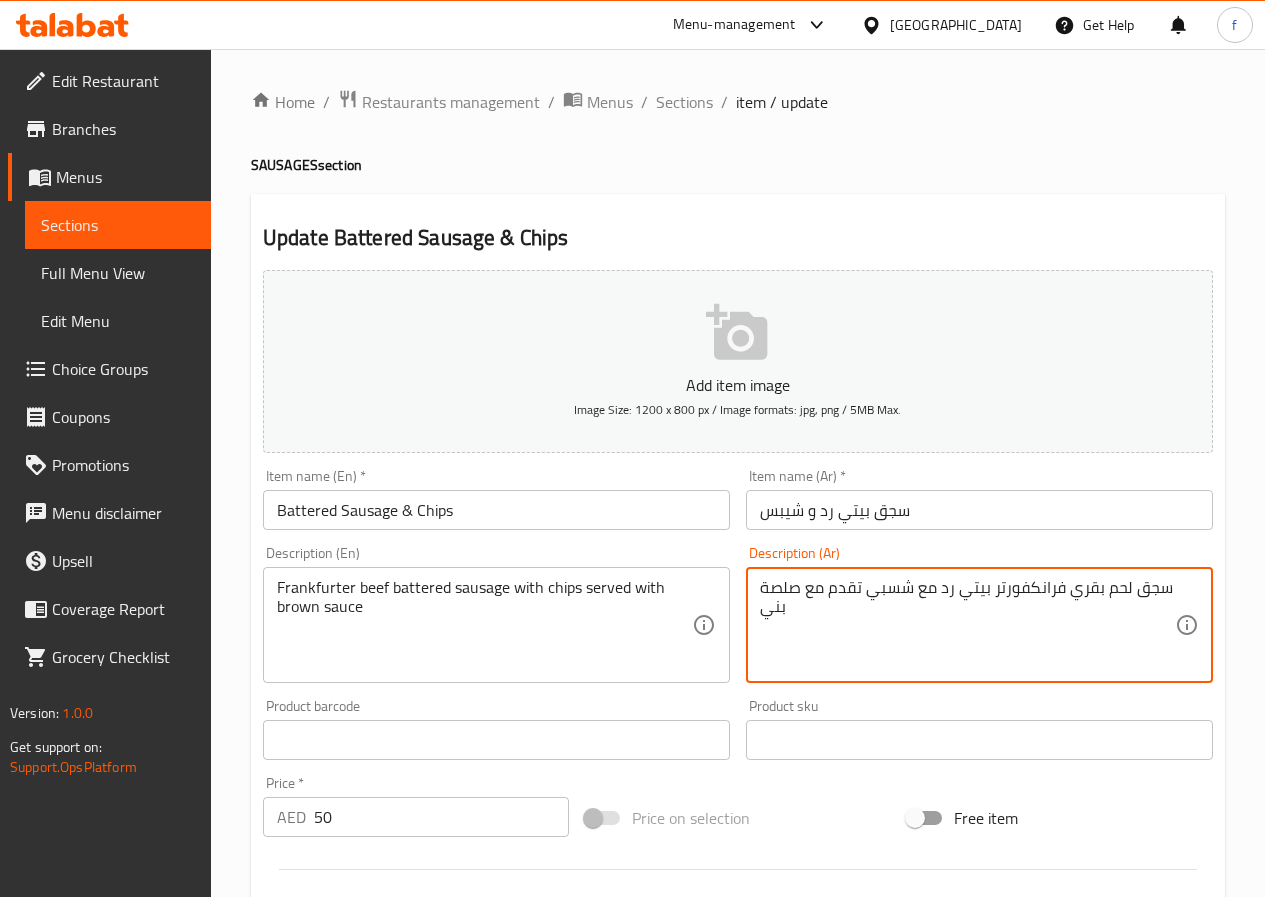 click on "سجق لحم بقري فرانكفورتر بيتي رد مع شسبي تقدم مع صلصة بني" at bounding box center (967, 625) 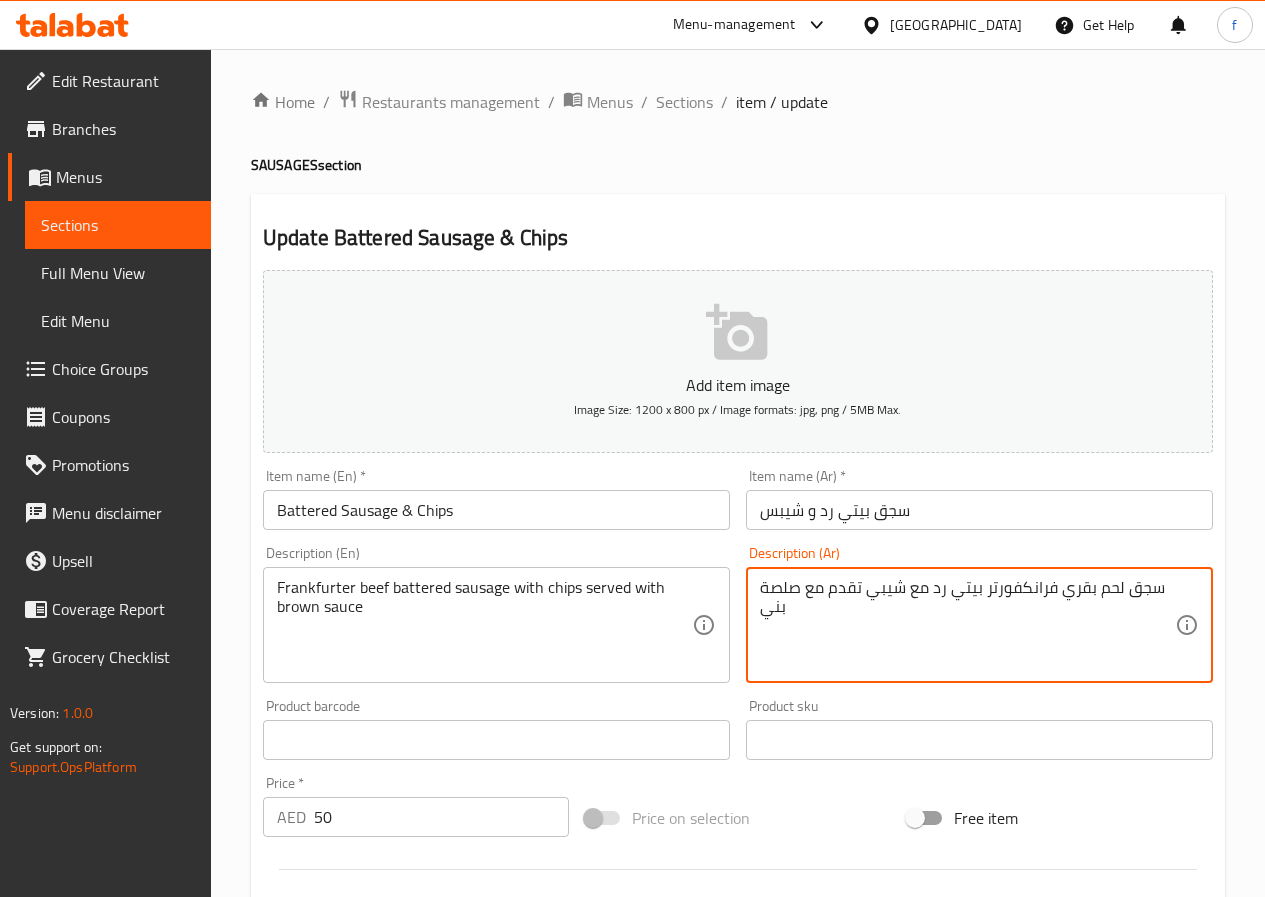 drag, startPoint x: 982, startPoint y: 591, endPoint x: 928, endPoint y: 591, distance: 54 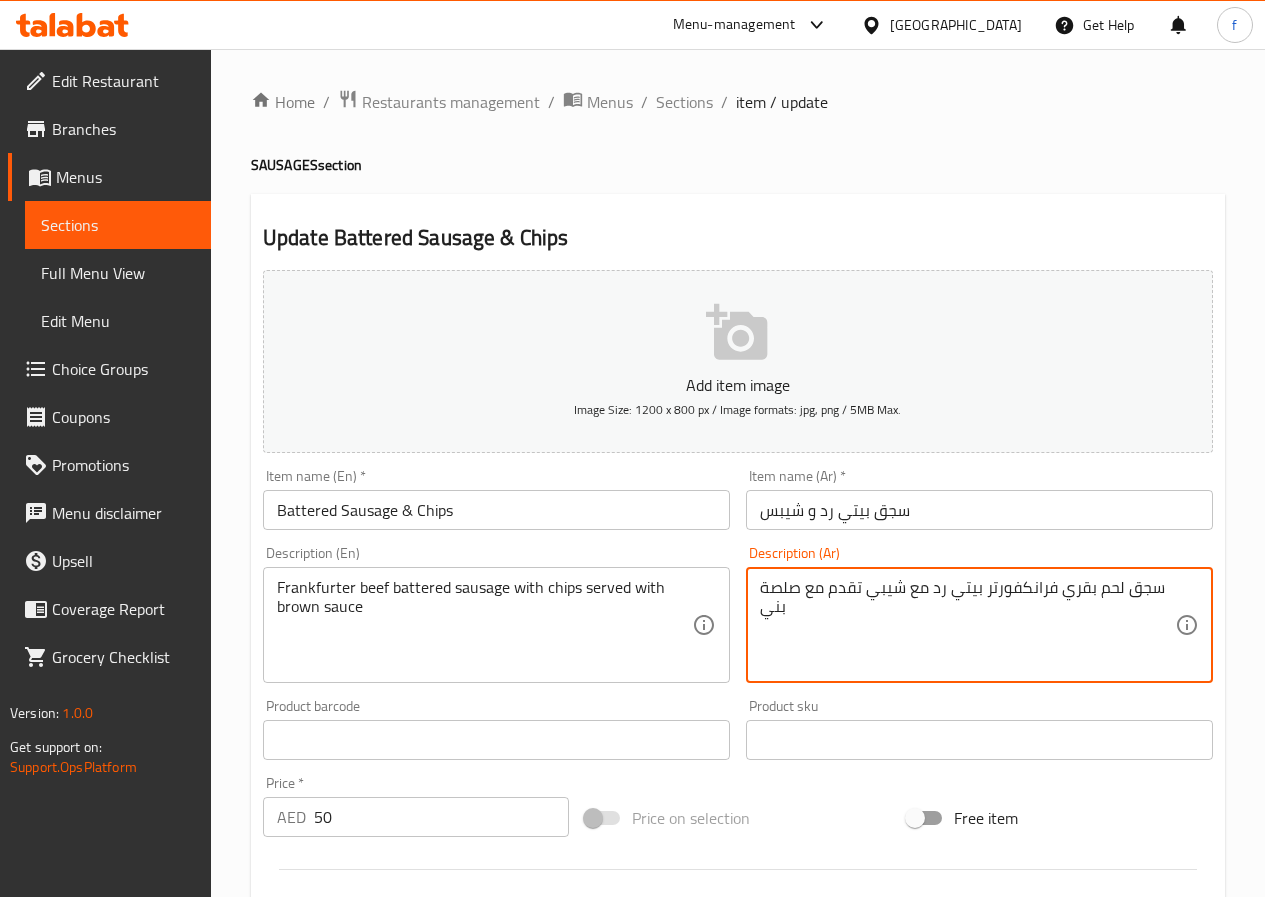 click on "سجق لحم بقري فرانكفورتر بيتي رد مع شيبي تقدم مع صلصة بني" at bounding box center [967, 625] 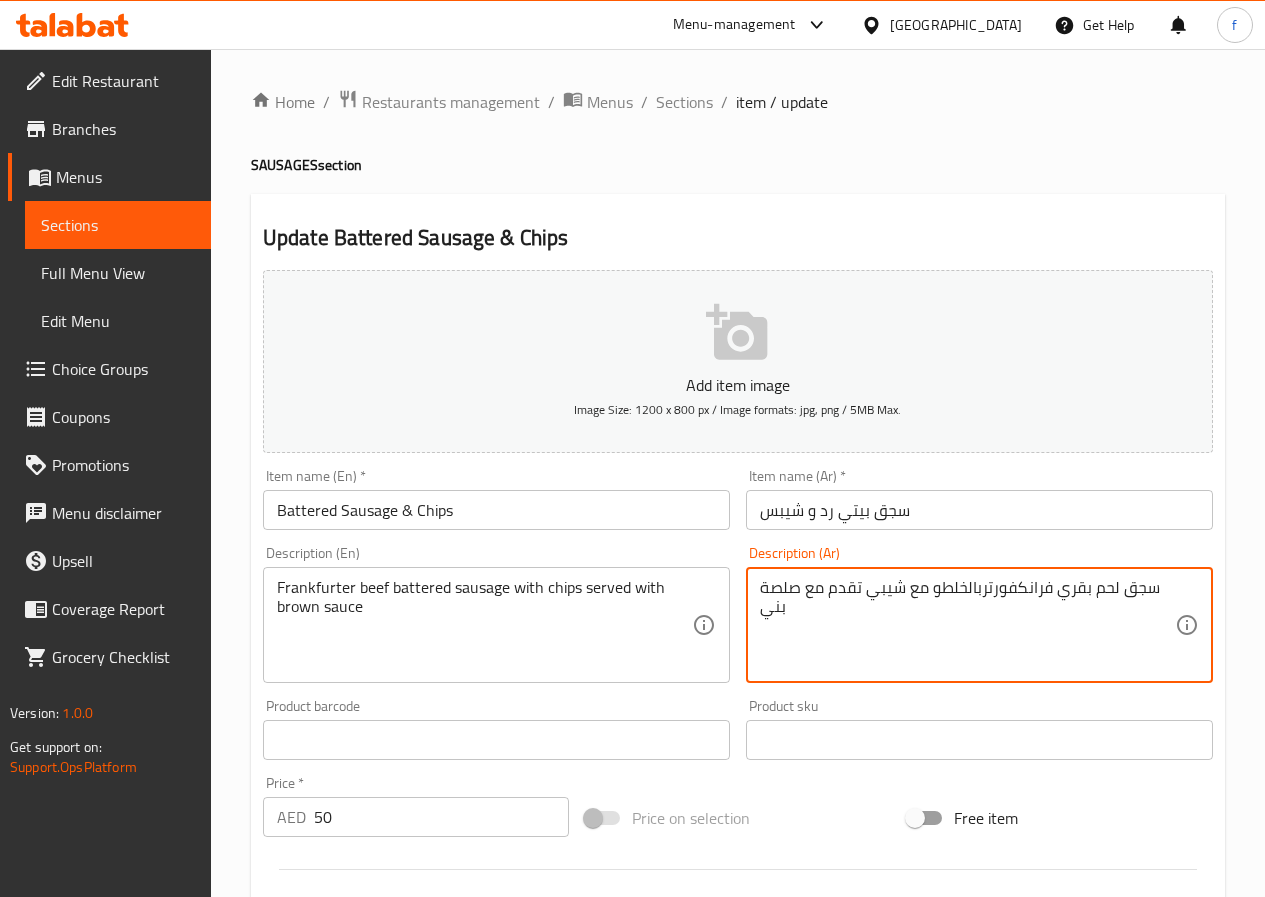 click on "سجق لحم بقري فرانكفورتربالخلطو مع شيبي تقدم مع صلصة بني" at bounding box center [967, 625] 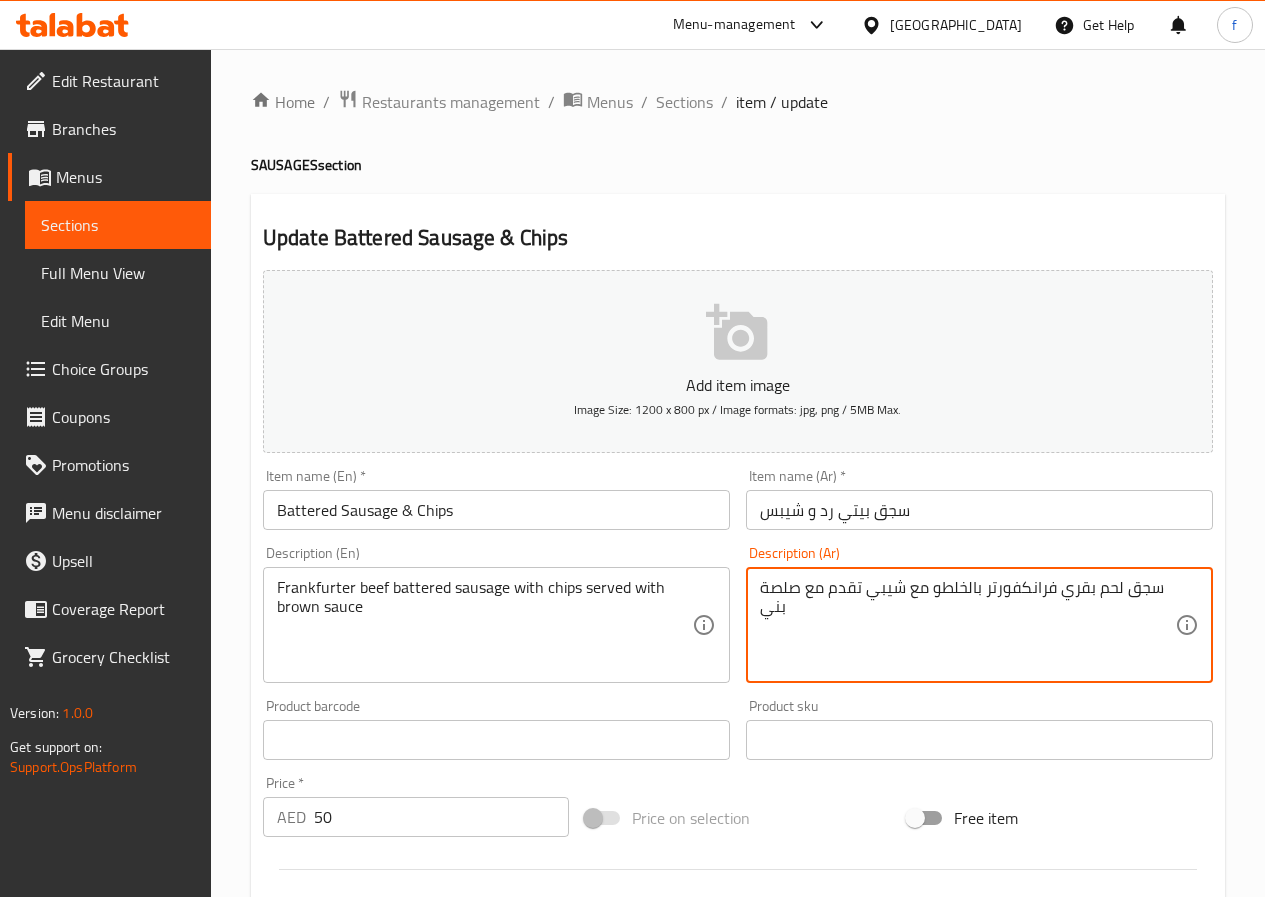 click on "سجق لحم بقري فرانكفورتر بالخلطو مع شيبي تقدم مع صلصة بني" at bounding box center [967, 625] 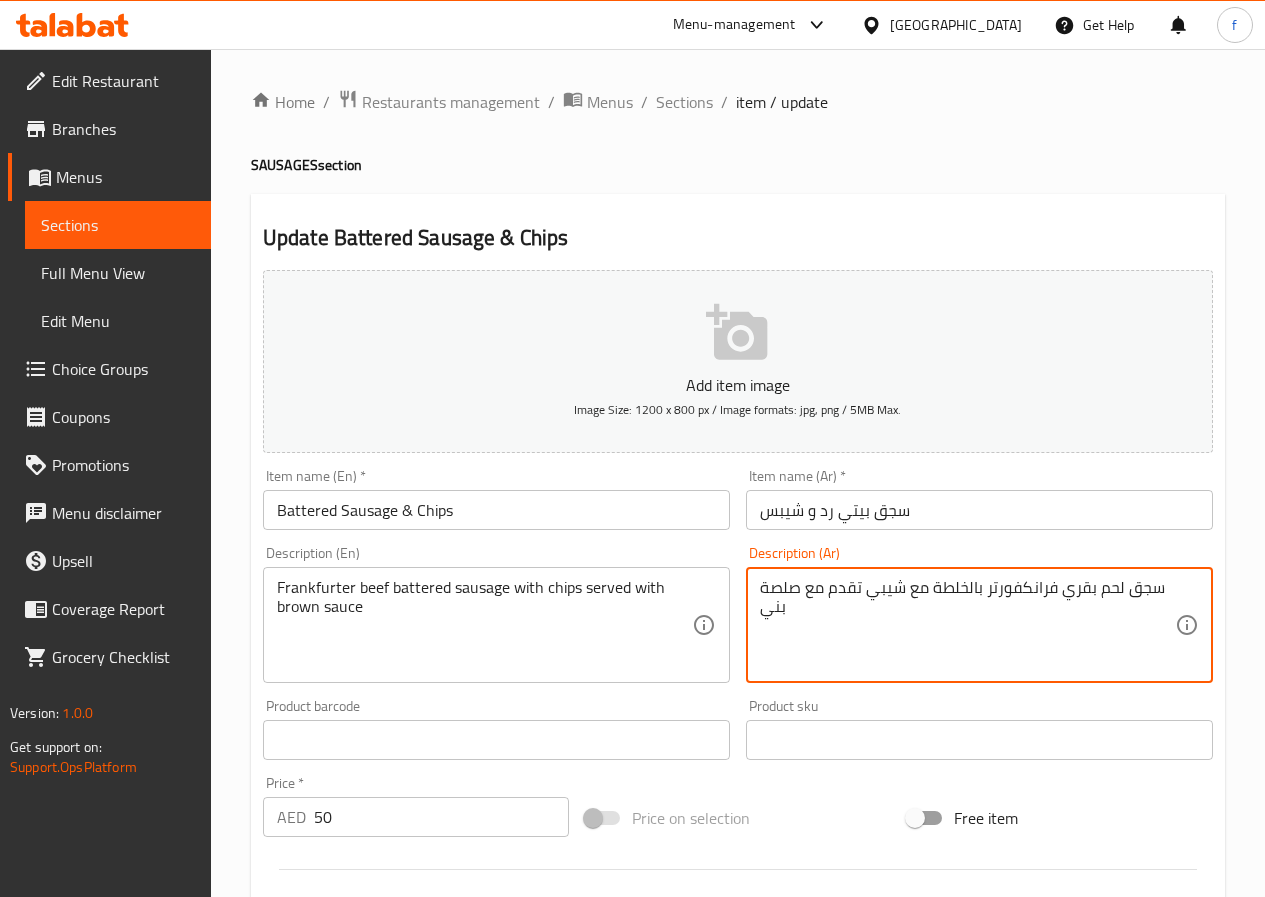 click on "سجق لحم بقري فرانكفورتر بالخلطة مع شيبي تقدم مع صلصة بني" at bounding box center [967, 625] 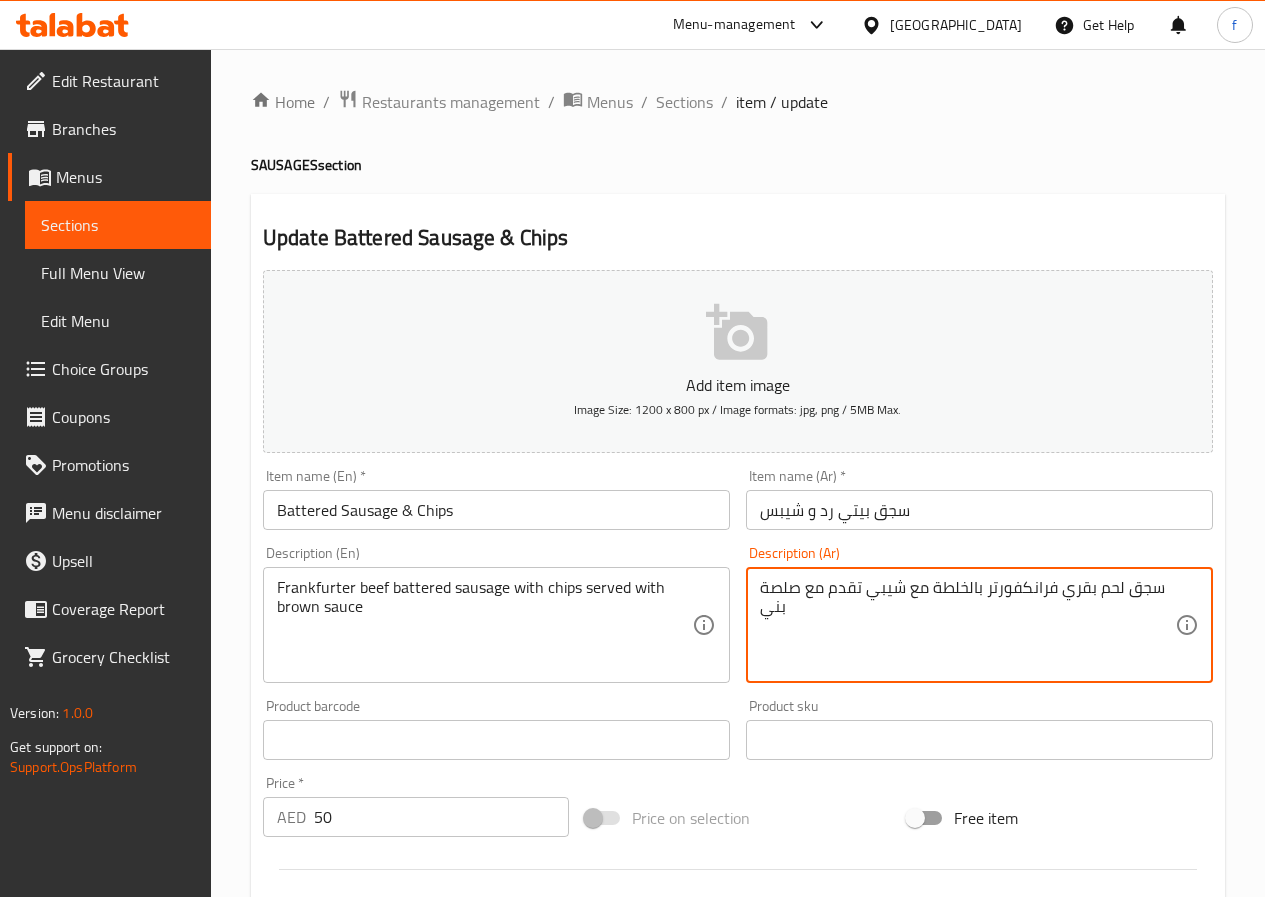 click on "سجق لحم بقري فرانكفورتر بالخلطة مع شيبي تقدم مع صلصة بني" at bounding box center (967, 625) 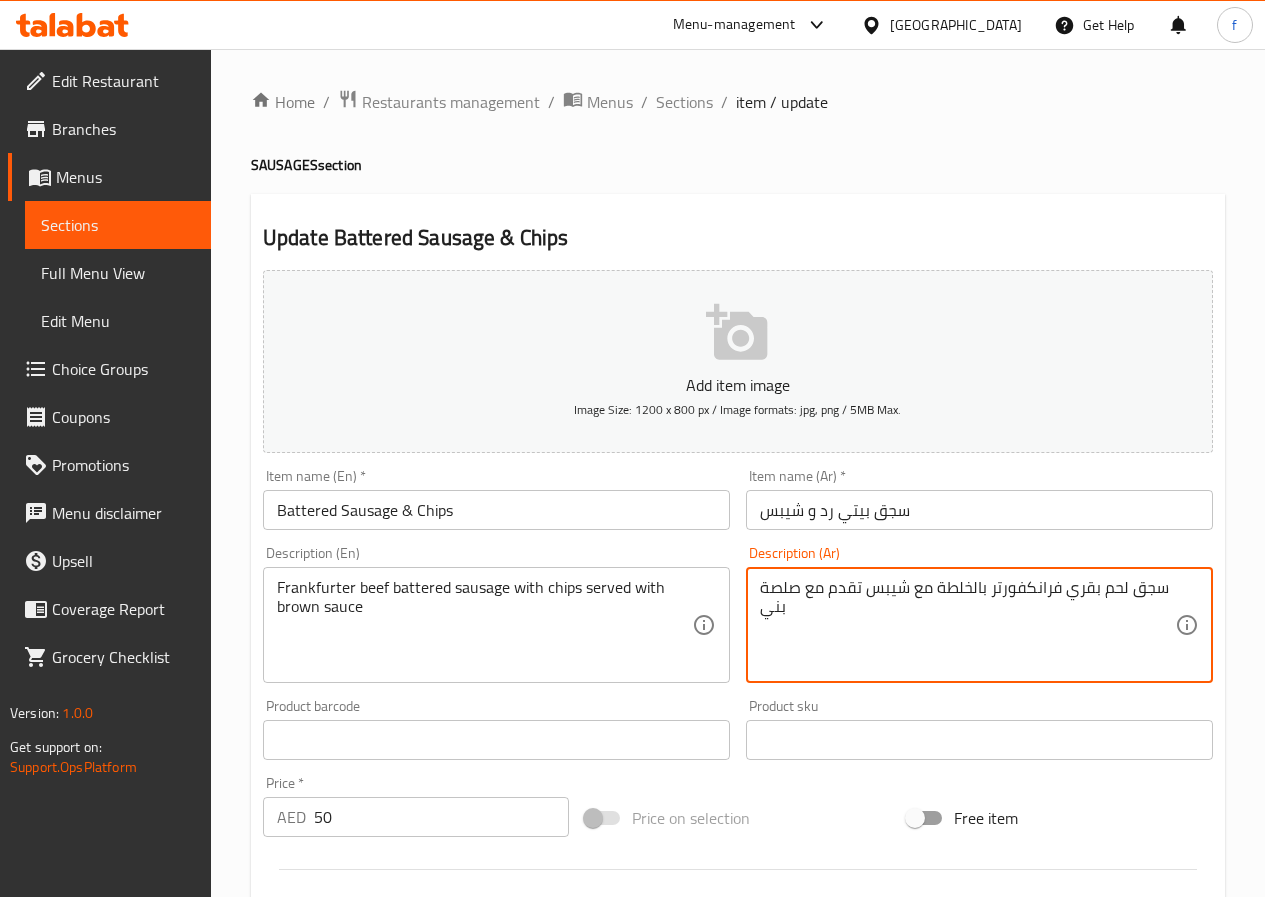 type on "سجق لحم بقري فرانكفورتر بالخلطة مع شيبس تقدم مع صلصة بني" 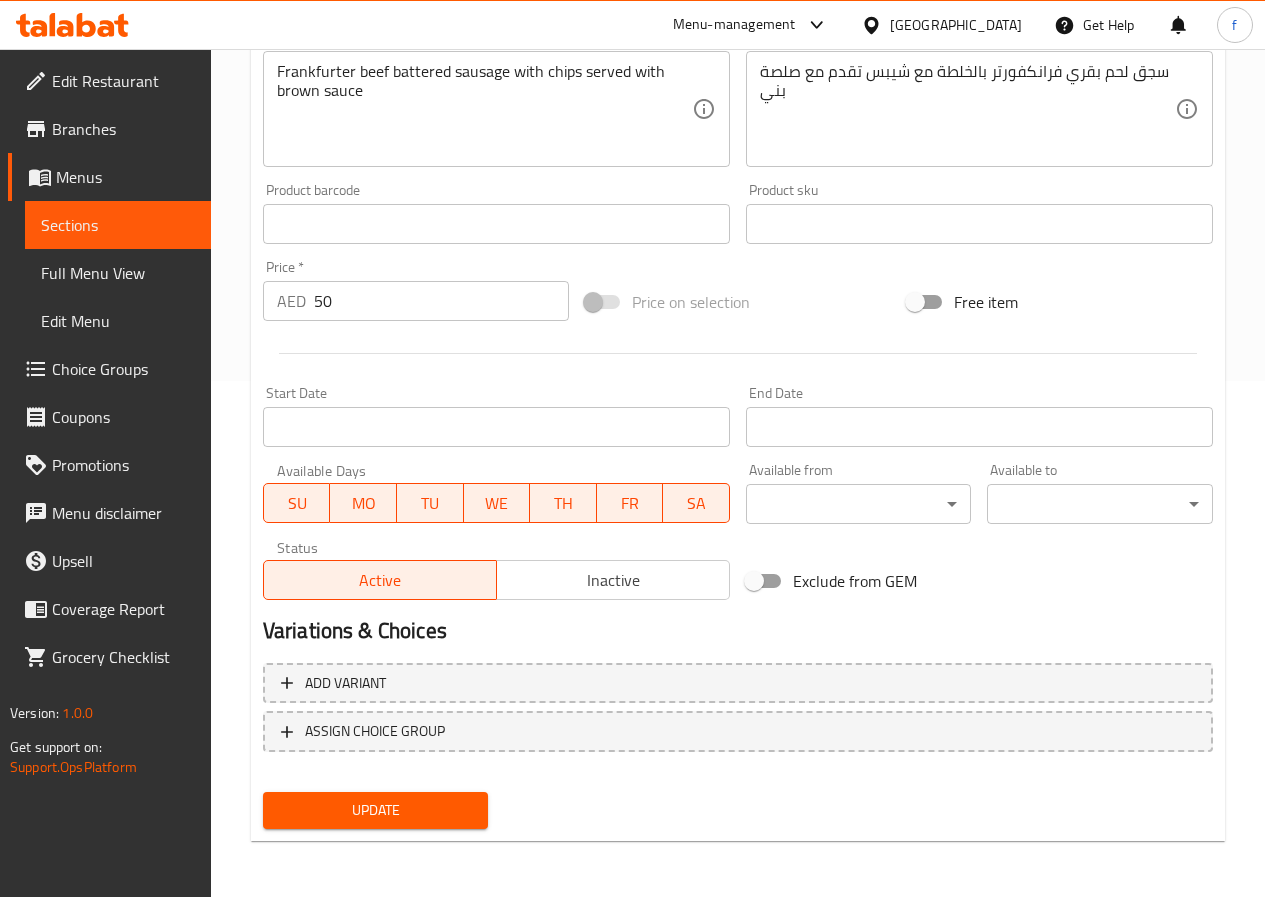 click on "Update" at bounding box center [376, 810] 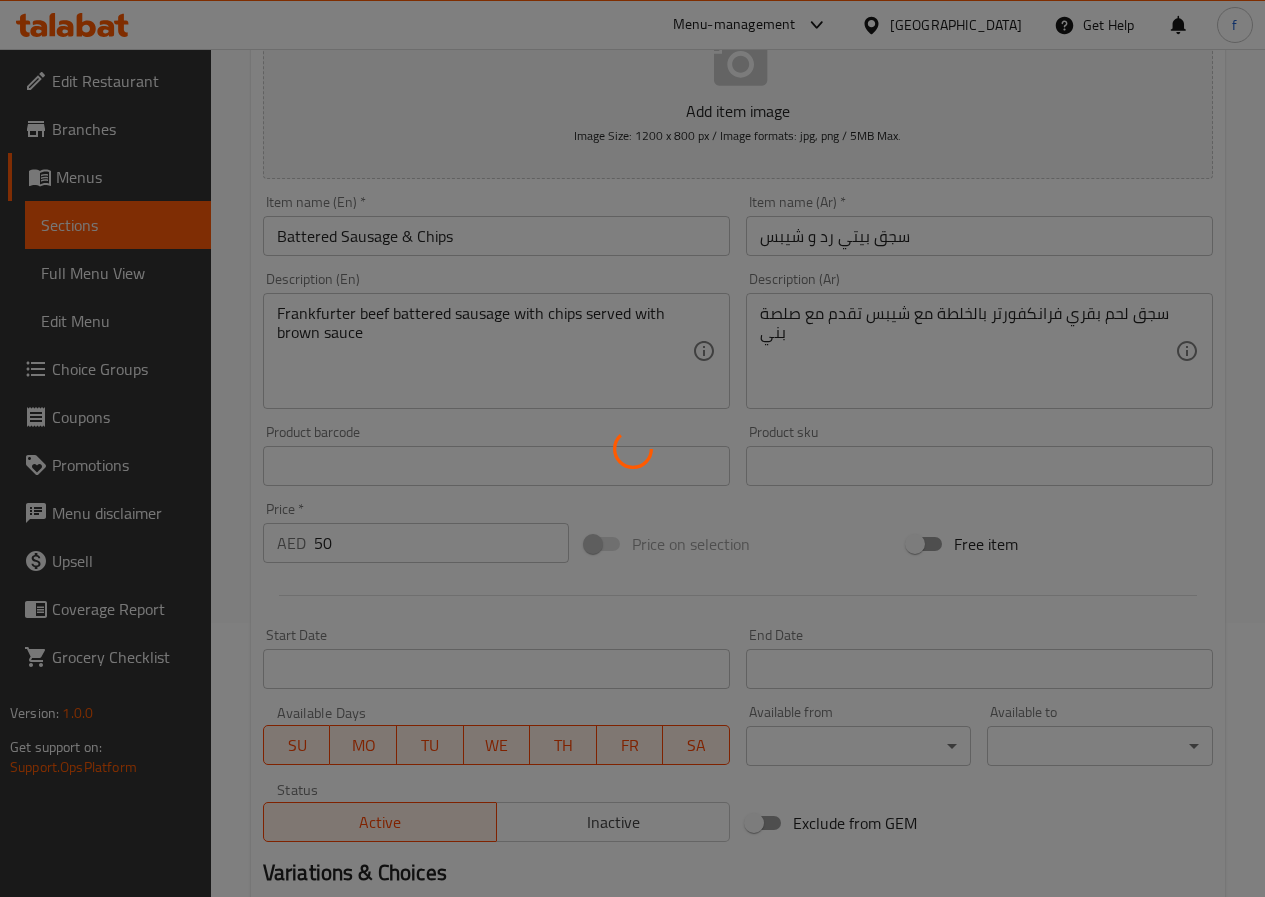 scroll, scrollTop: 0, scrollLeft: 0, axis: both 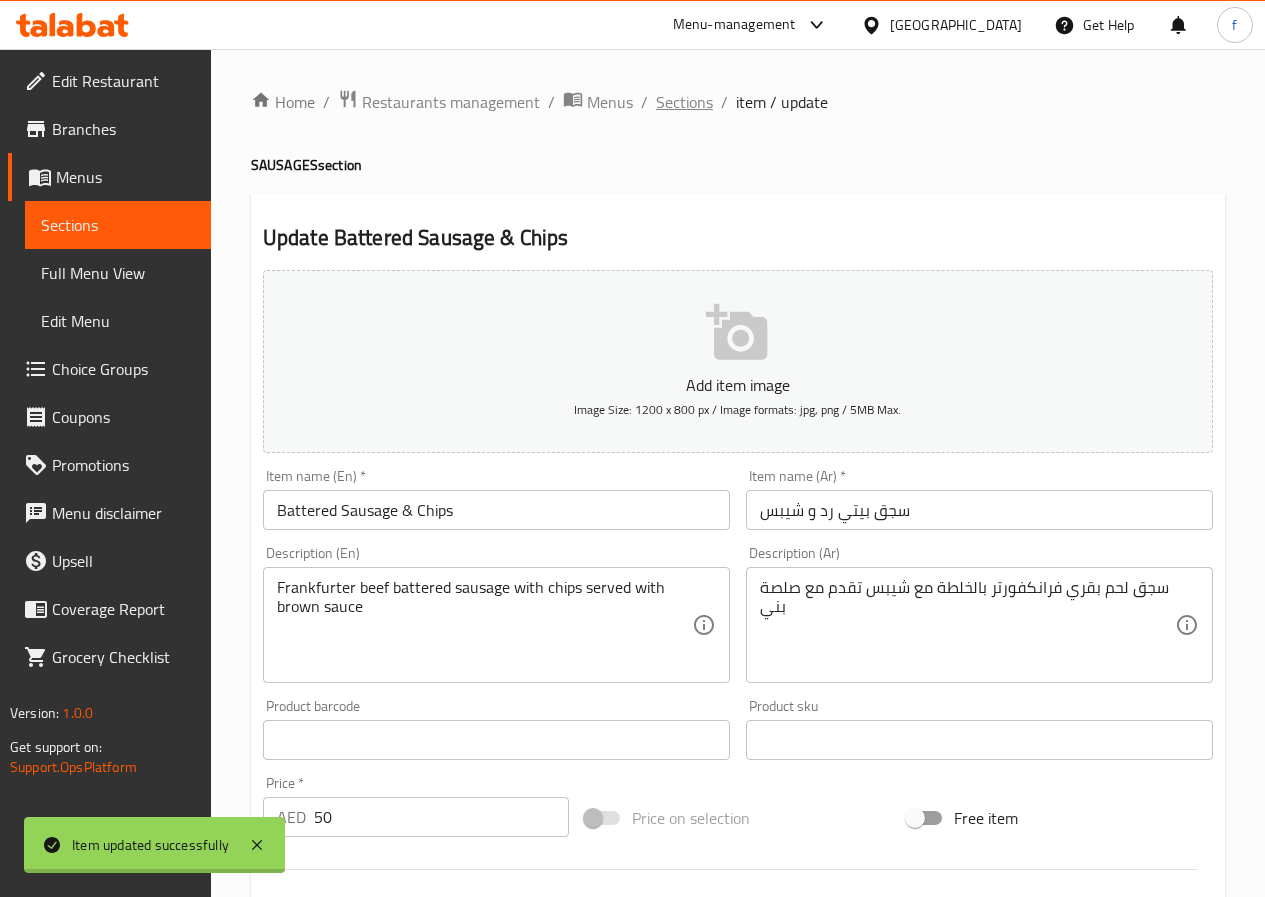 click on "Home / Restaurants management / Menus / Sections / item / update SAUSAGES  section Update Battered Sausage & Chips Add item image Image Size: 1200 x 800 px / Image formats: jpg, png / 5MB Max. Item name (En)   * Battered Sausage & Chips Item name (En)  * Item name (Ar)   * سجق بيتي رد و شيبس Item name (Ar)  * Description (En) Frankfurter beef battered sausage with chips served with brown sauce Description (En) Description (Ar) سجق لحم بقري فرانكفورتر بالخلطة مع شيبس تقدم مع صلصة بني Description (Ar) Product barcode Product barcode Product sku Product sku Price   * AED 50 Price  * Price on selection Free item Start Date Start Date End Date End Date Available Days SU MO TU WE TH FR SA Available from ​ ​ Available to ​ ​ Status Active Inactive Exclude from GEM Variations & Choices Add variant ASSIGN CHOICE GROUP Update" at bounding box center (738, 731) 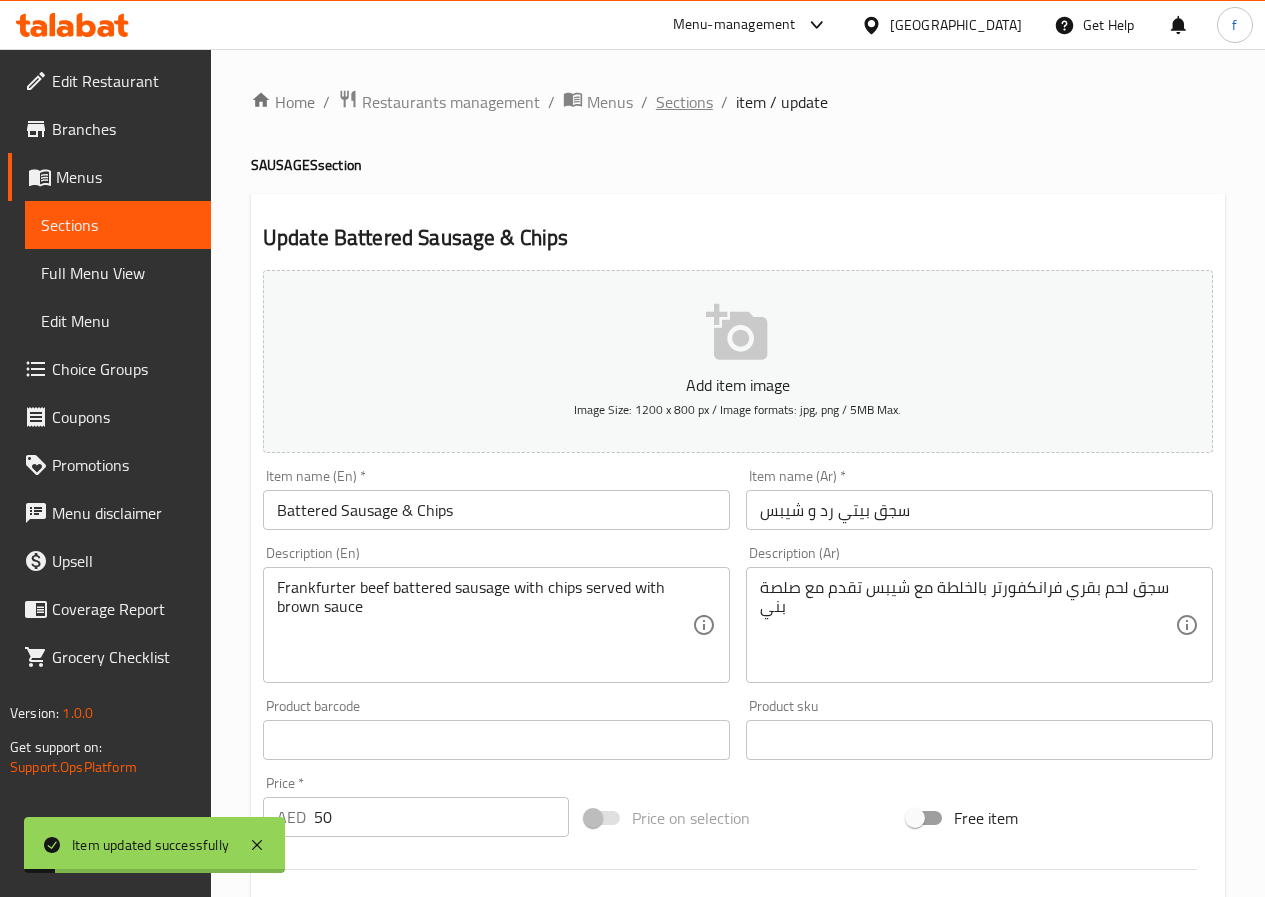 click on "Sections" at bounding box center (684, 102) 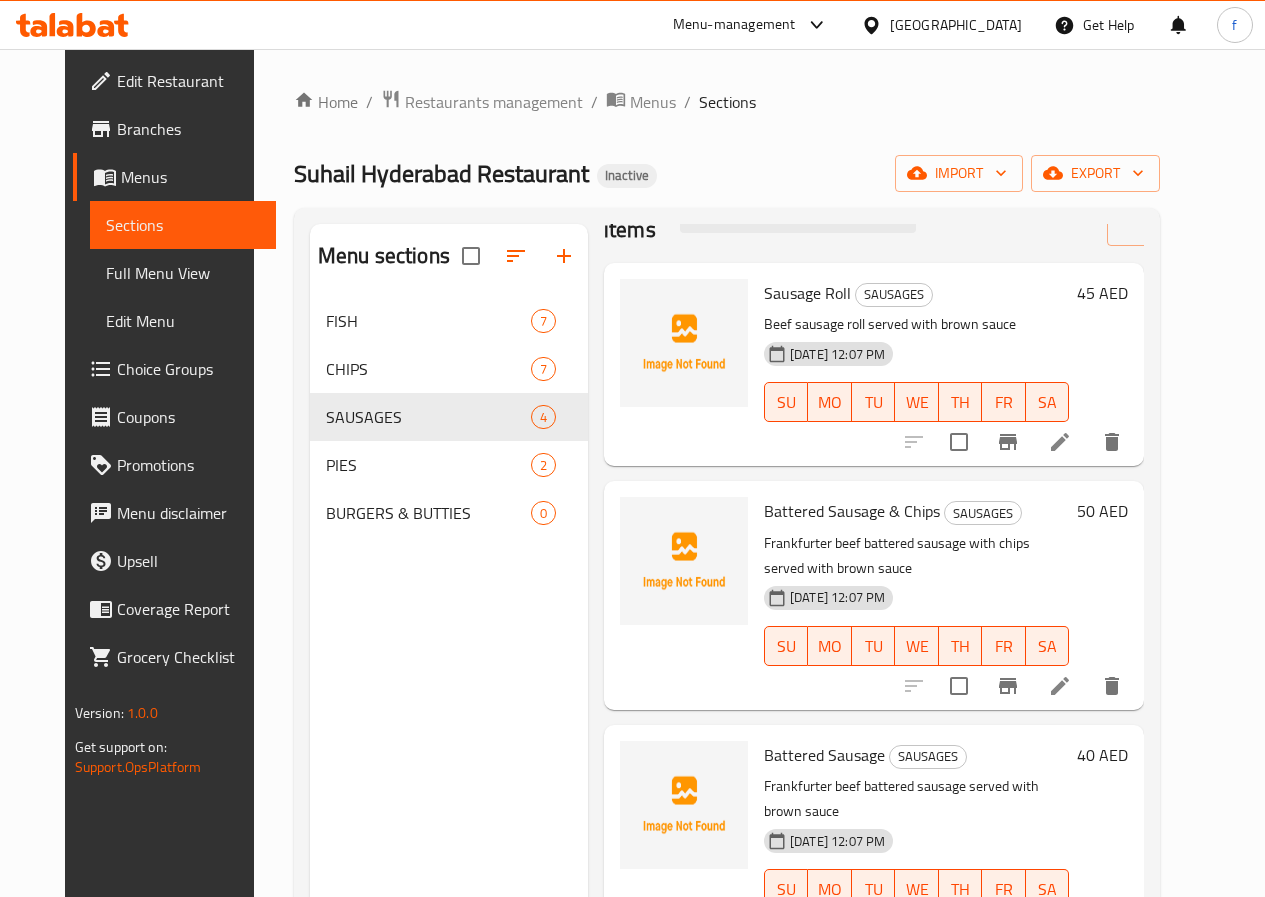 scroll, scrollTop: 82, scrollLeft: 0, axis: vertical 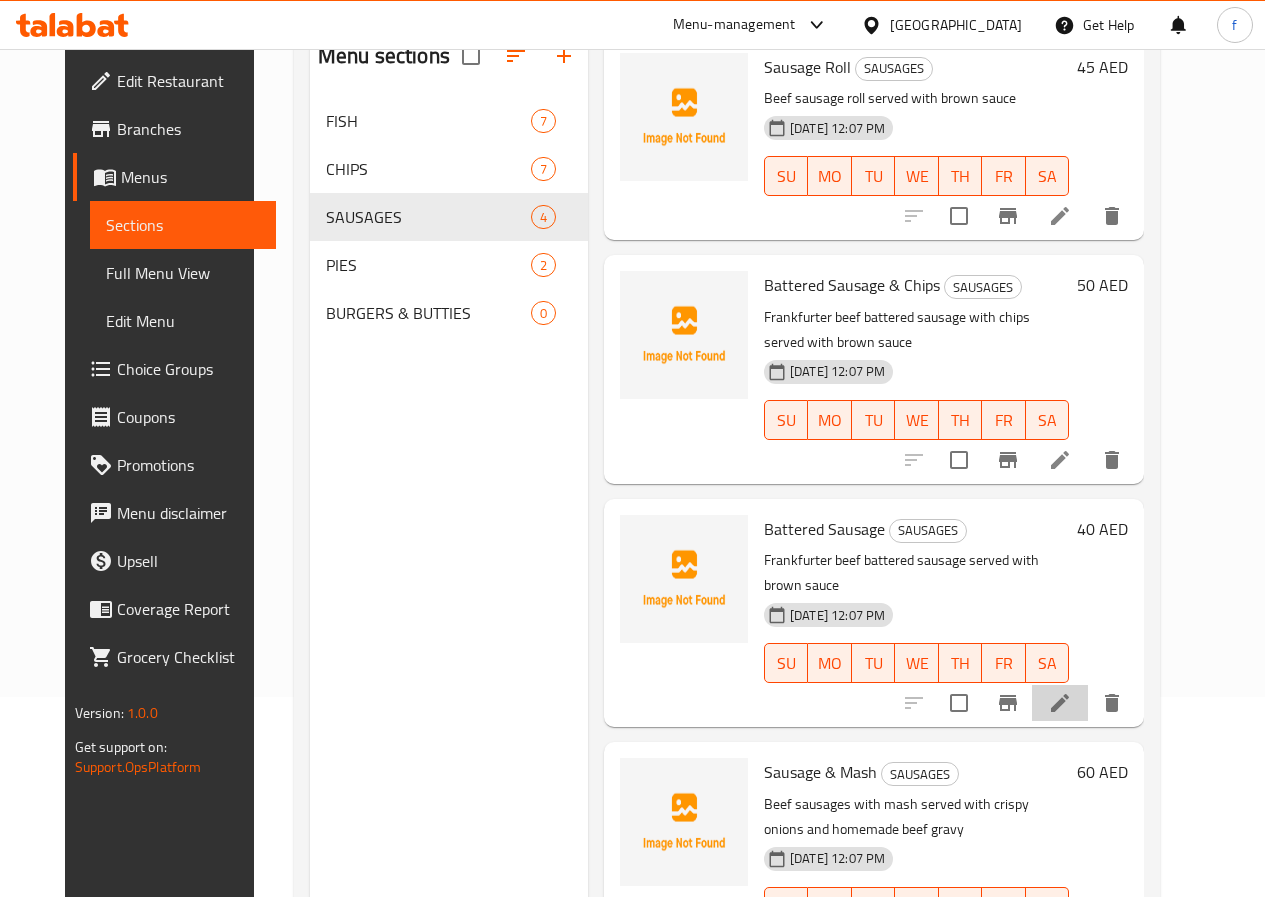 click at bounding box center [1060, 703] 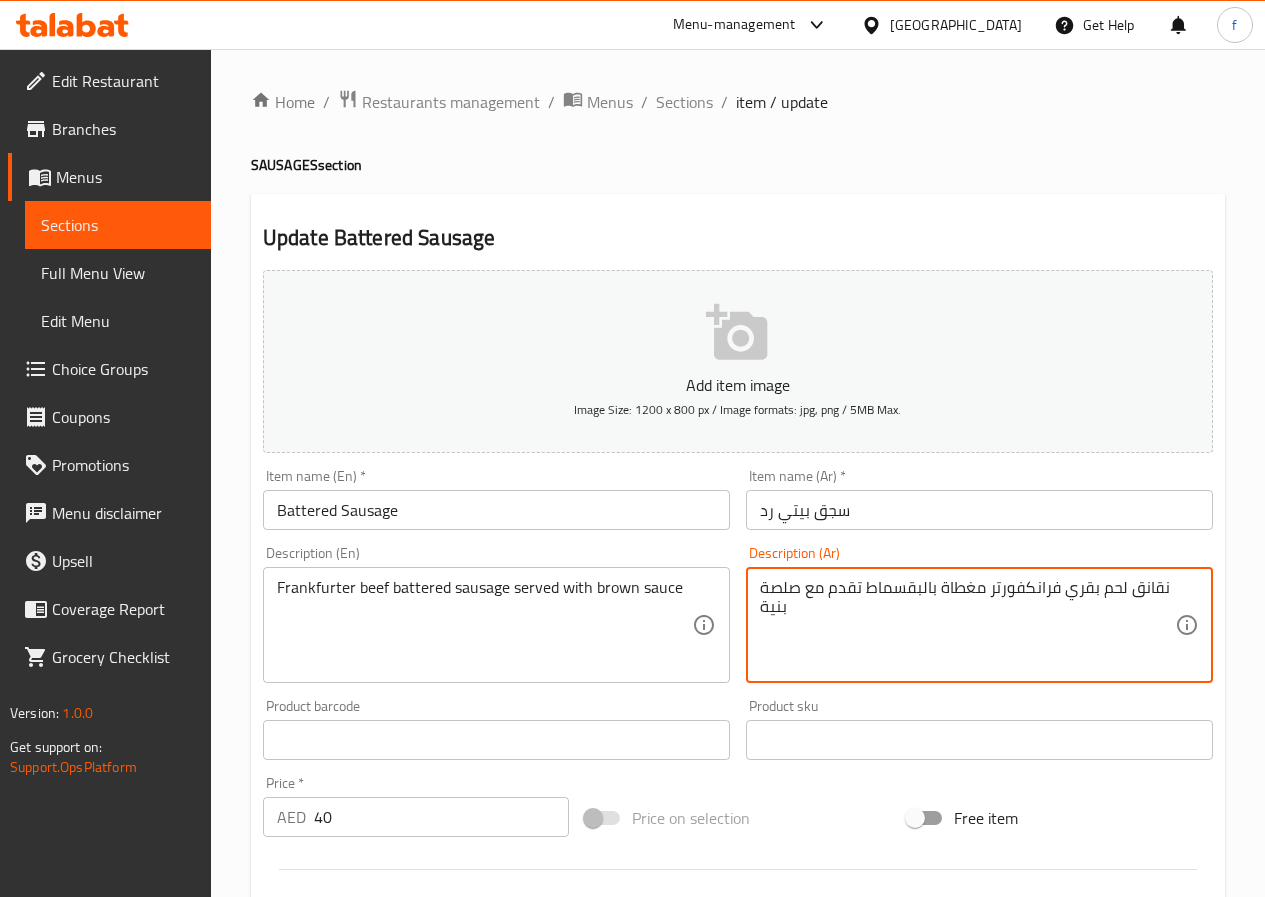 click on "نقانق لحم بقري فرانكفورتر مغطاة بالبقسماط تقدم مع صلصة بنية" at bounding box center (967, 625) 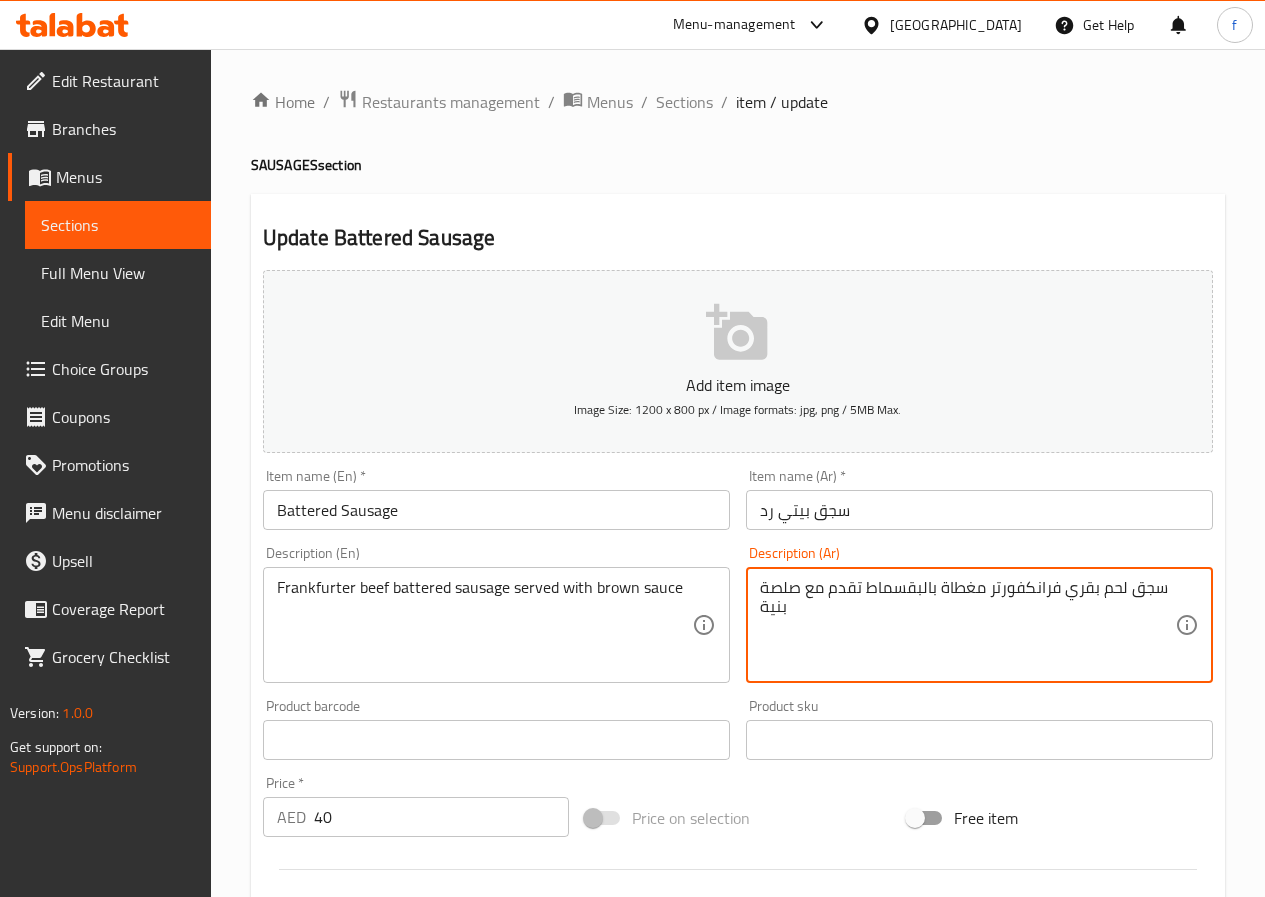 click on "سجق لحم بقري فرانكفورتر مغطاة بالبقسماط تقدم مع صلصة بنية" at bounding box center [967, 625] 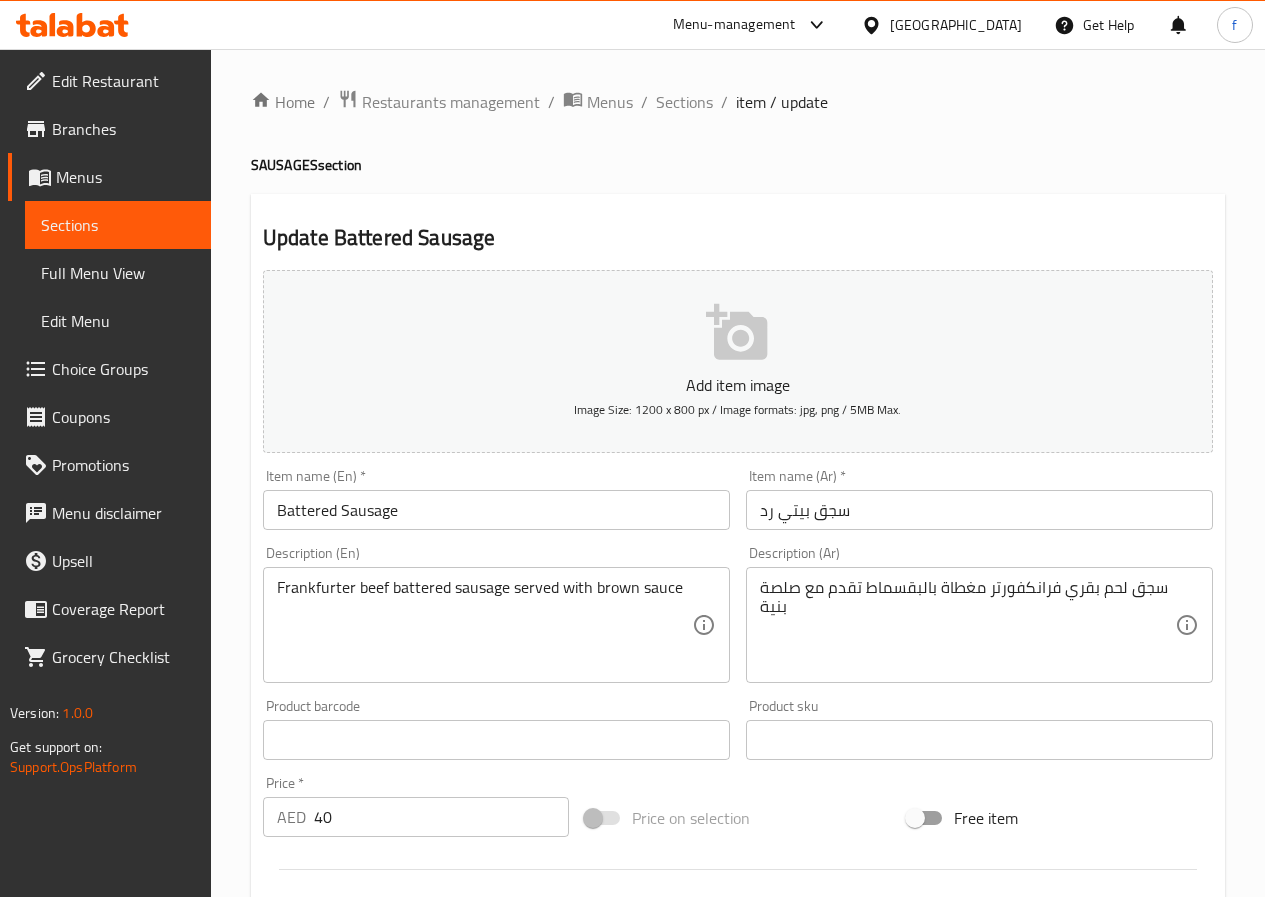 click on "سجق لحم بقري فرانكفورتر مغطاة بالبقسماط تقدم مع صلصة بنية" at bounding box center [967, 625] 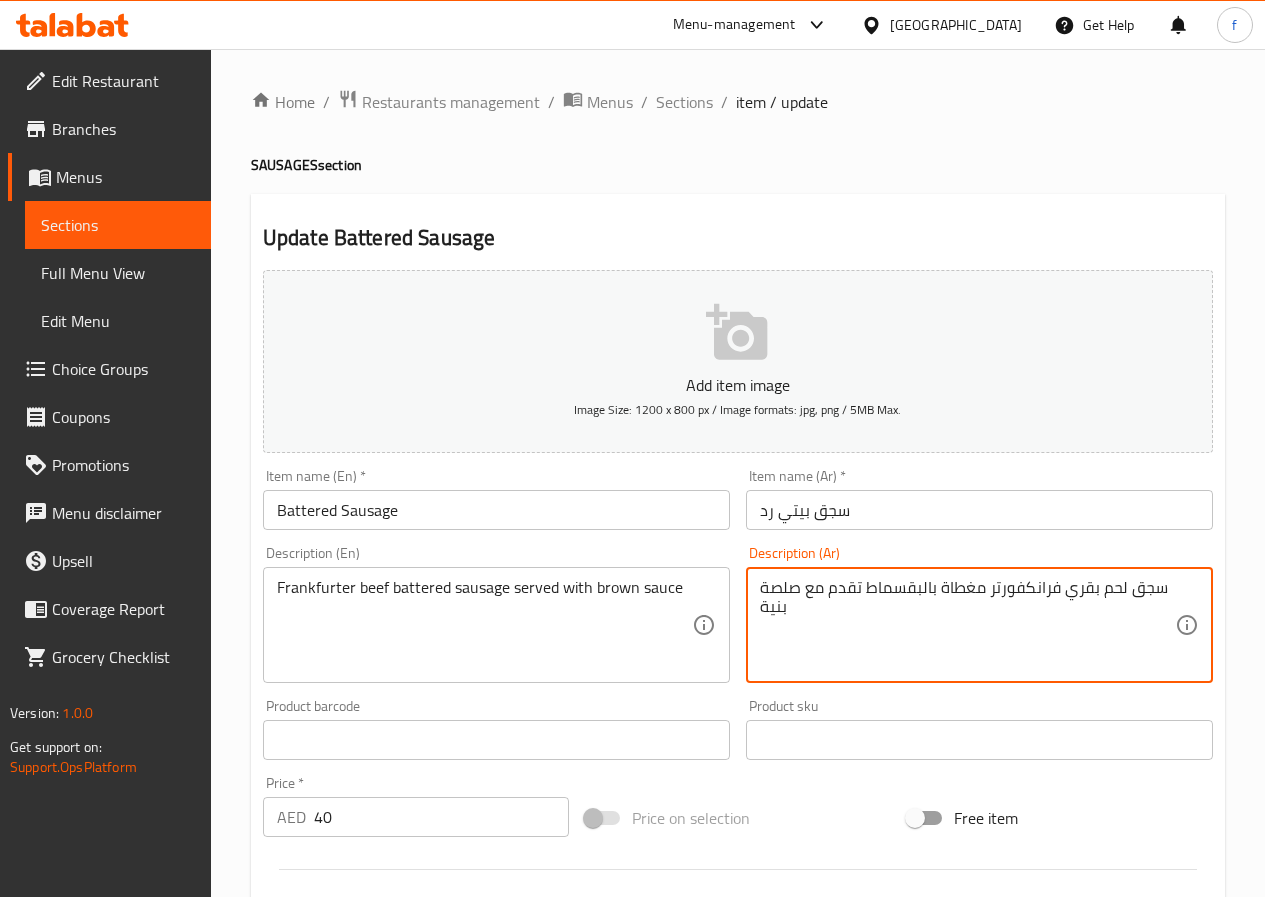 click on "سجق لحم بقري فرانكفورتر مغطاة بالبقسماط تقدم مع صلصة بنية" at bounding box center (967, 625) 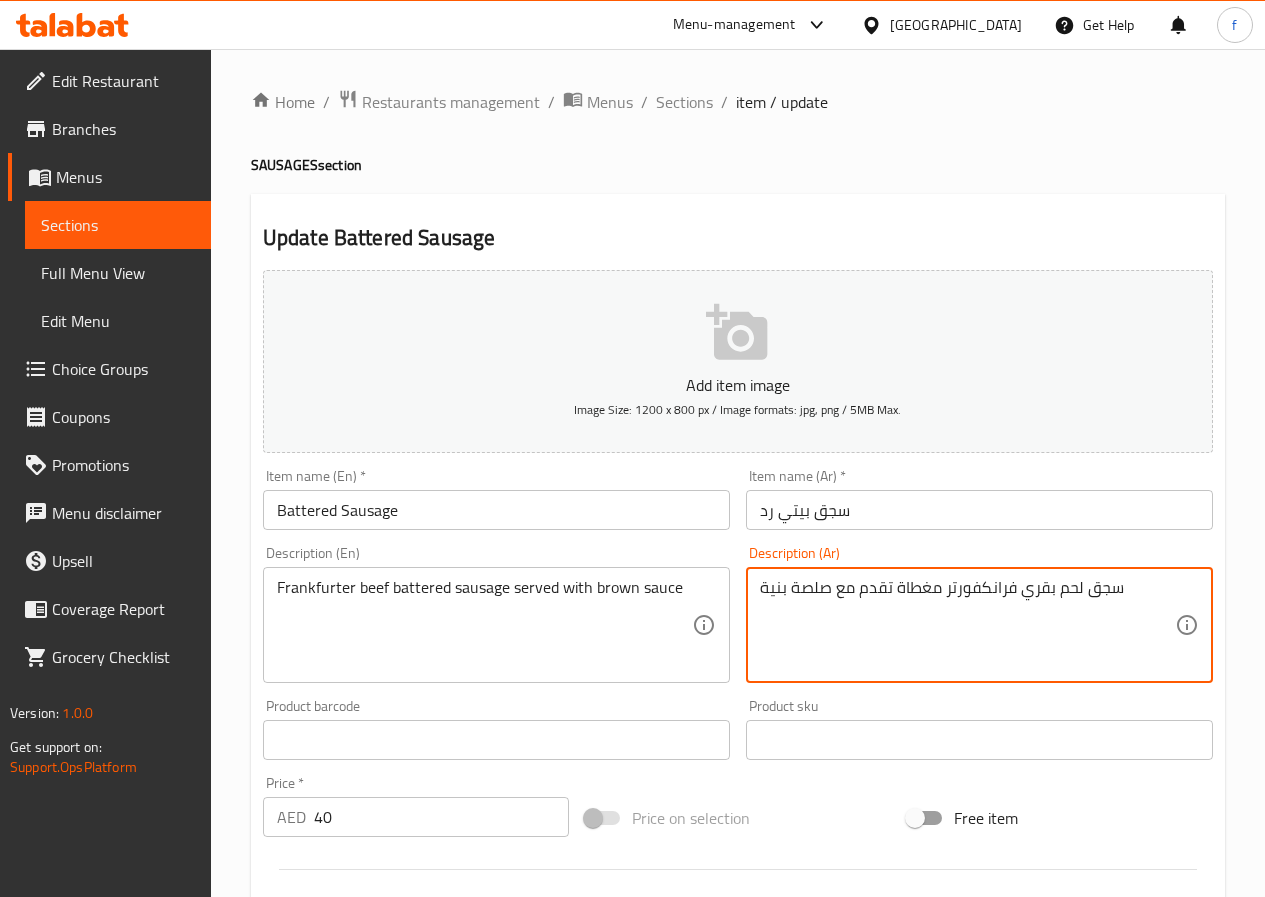 click on "سجق لحم بقري فرانكفورتر مغطاة تقدم مع صلصة بنية" at bounding box center [967, 625] 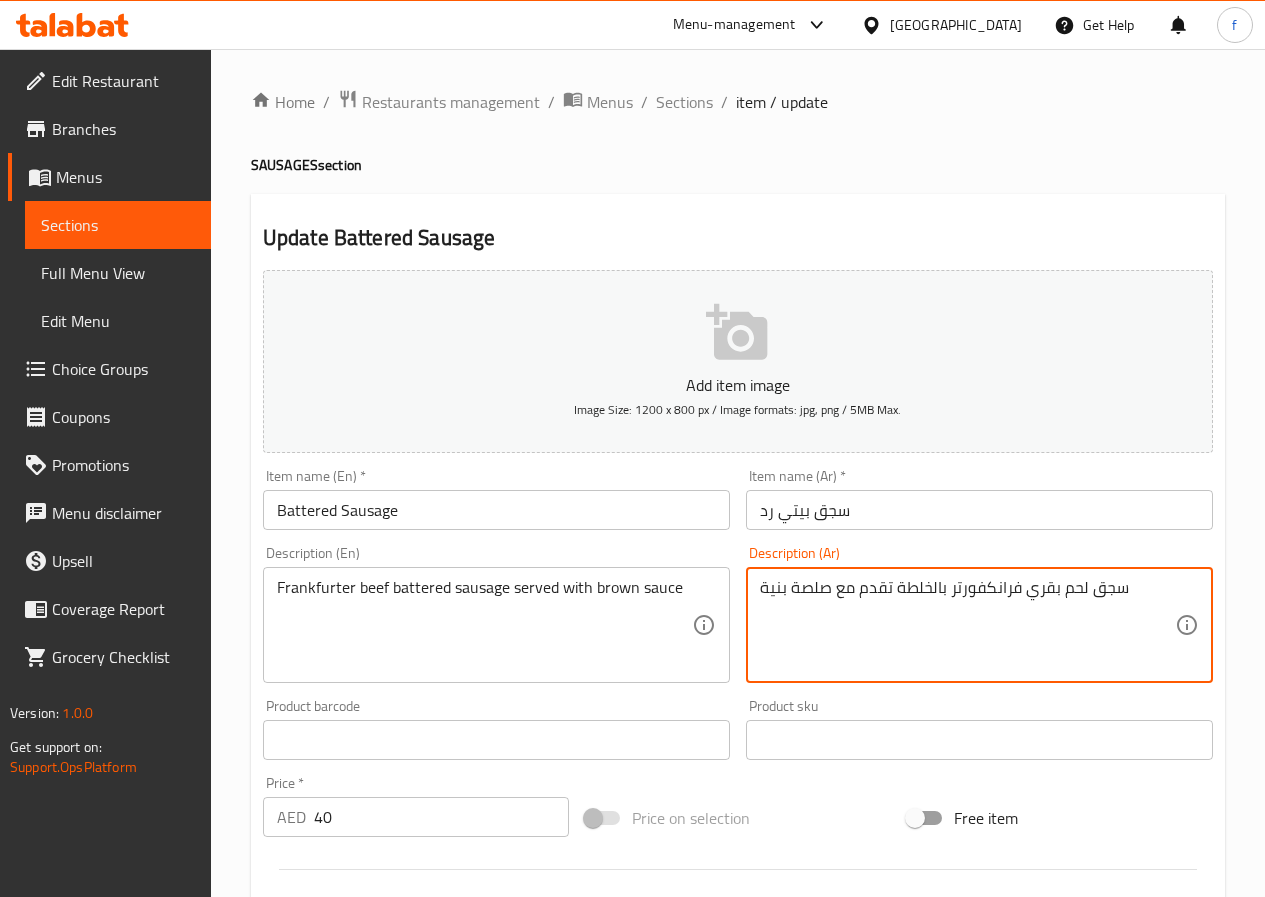 click on "سجق لحم بقري فرانكفورتر بالخلطة تقدم مع صلصة بنية" at bounding box center [967, 625] 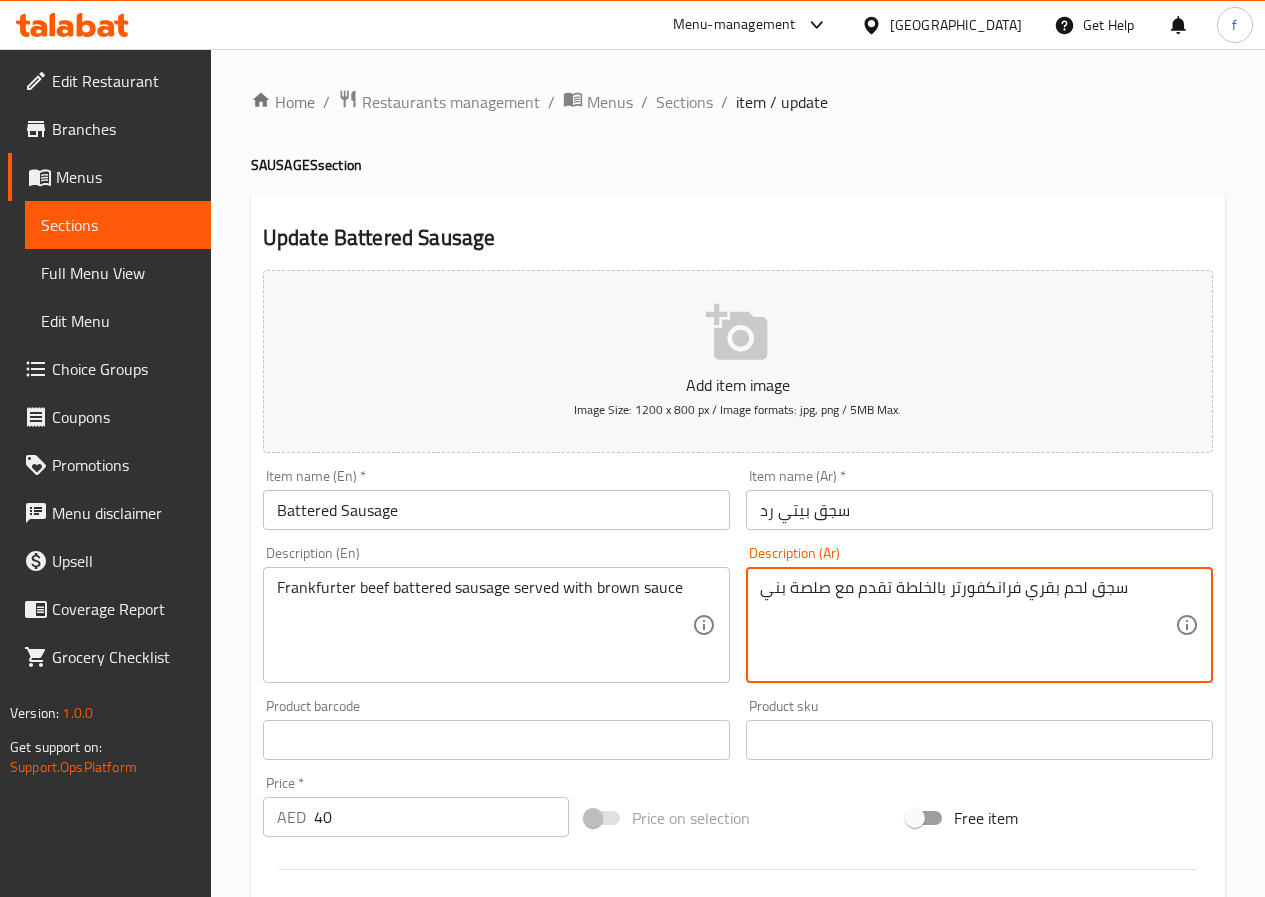type on "سجق لحم بقري فرانكفورتر بالخلطة تقدم مع صلصة بني" 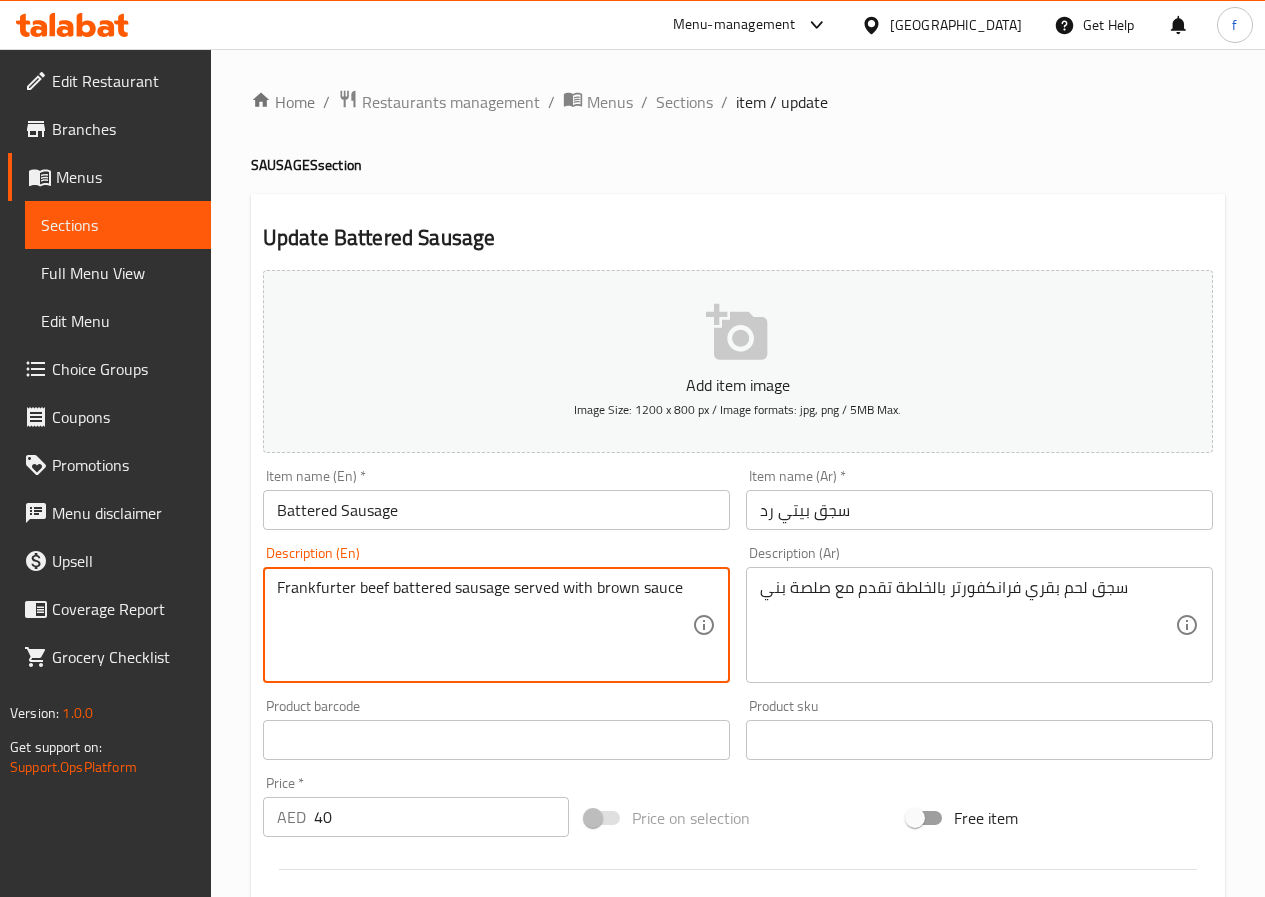 click on "Frankfurter beef battered sausage served with brown sauce" at bounding box center (484, 625) 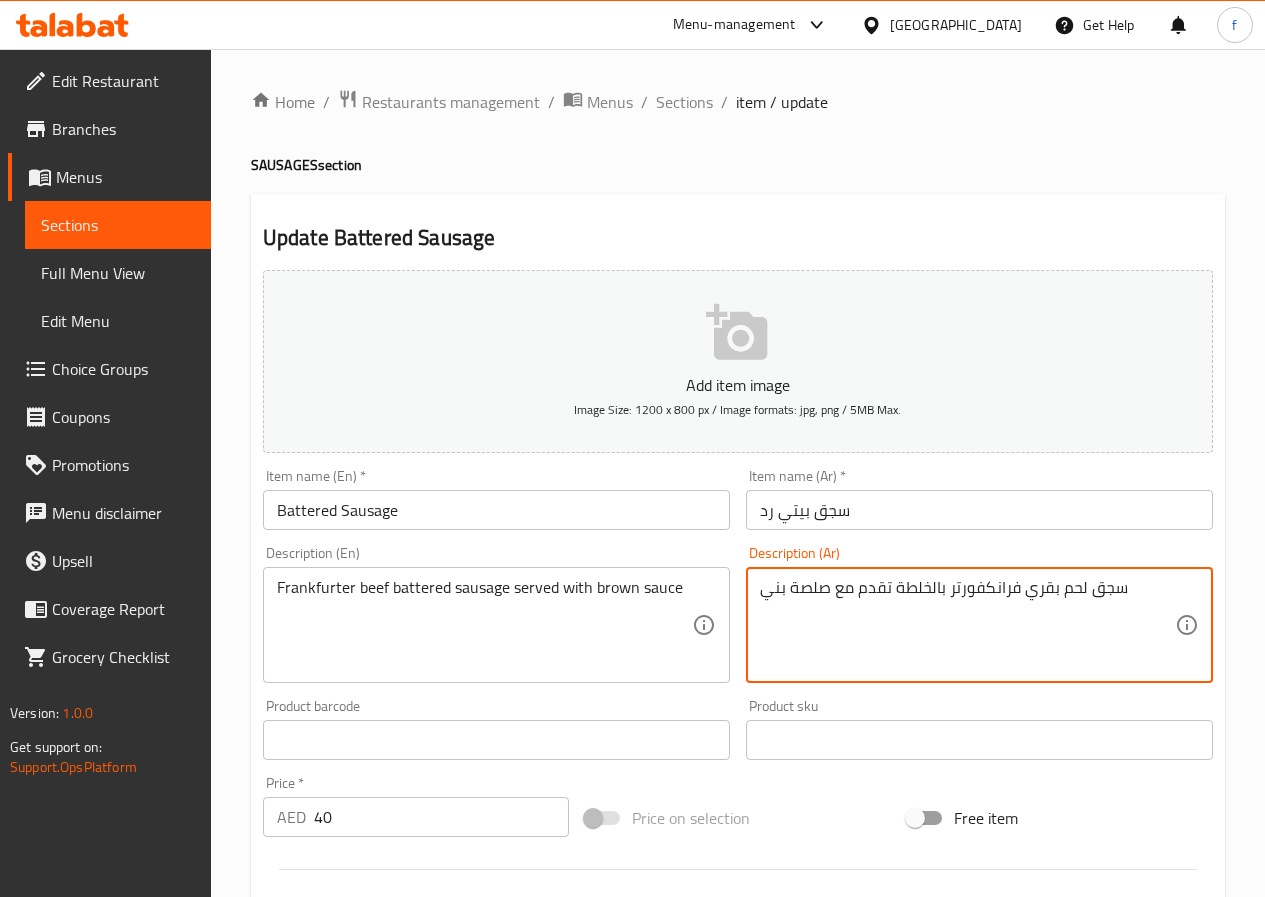 drag, startPoint x: 985, startPoint y: 587, endPoint x: 943, endPoint y: 591, distance: 42.190044 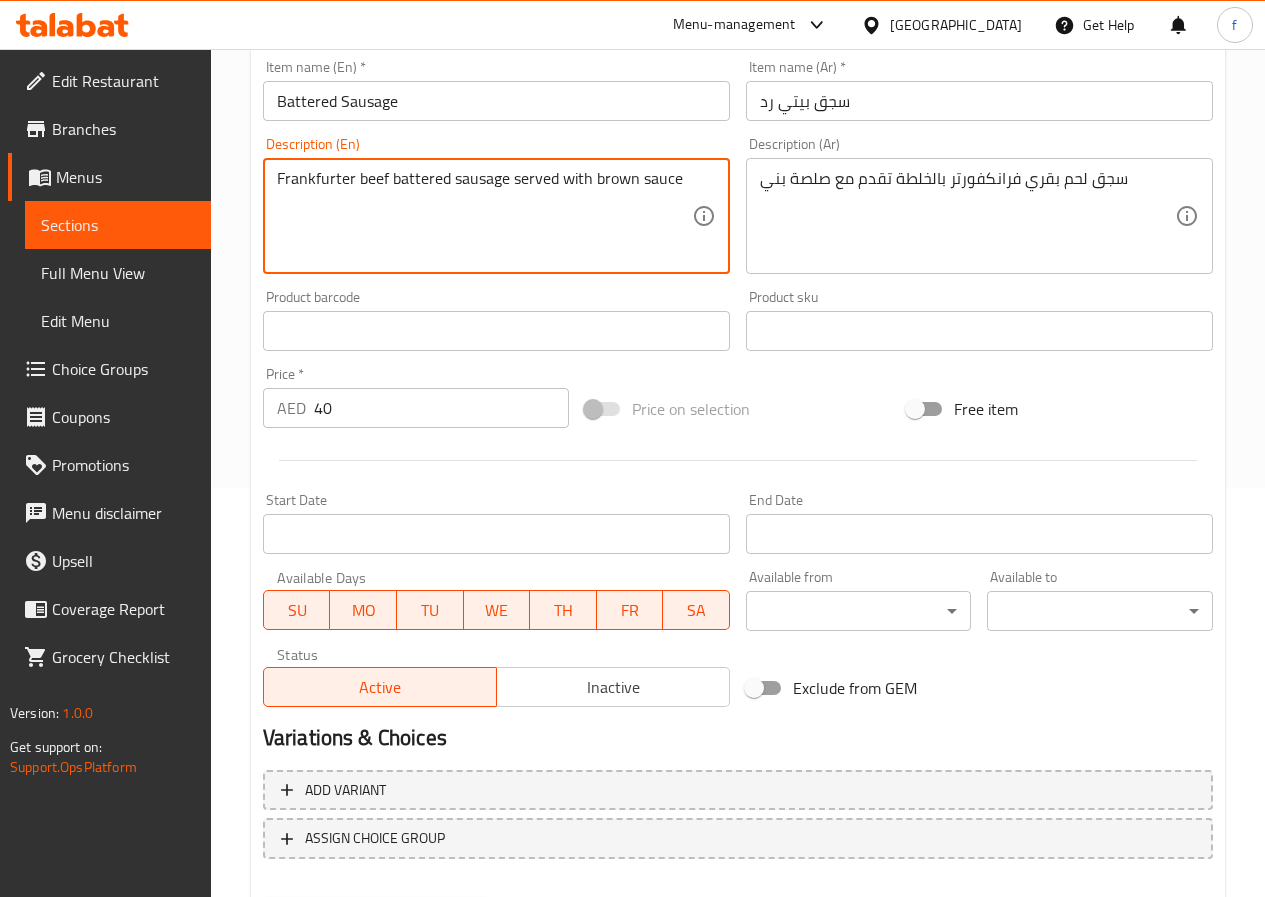 scroll, scrollTop: 516, scrollLeft: 0, axis: vertical 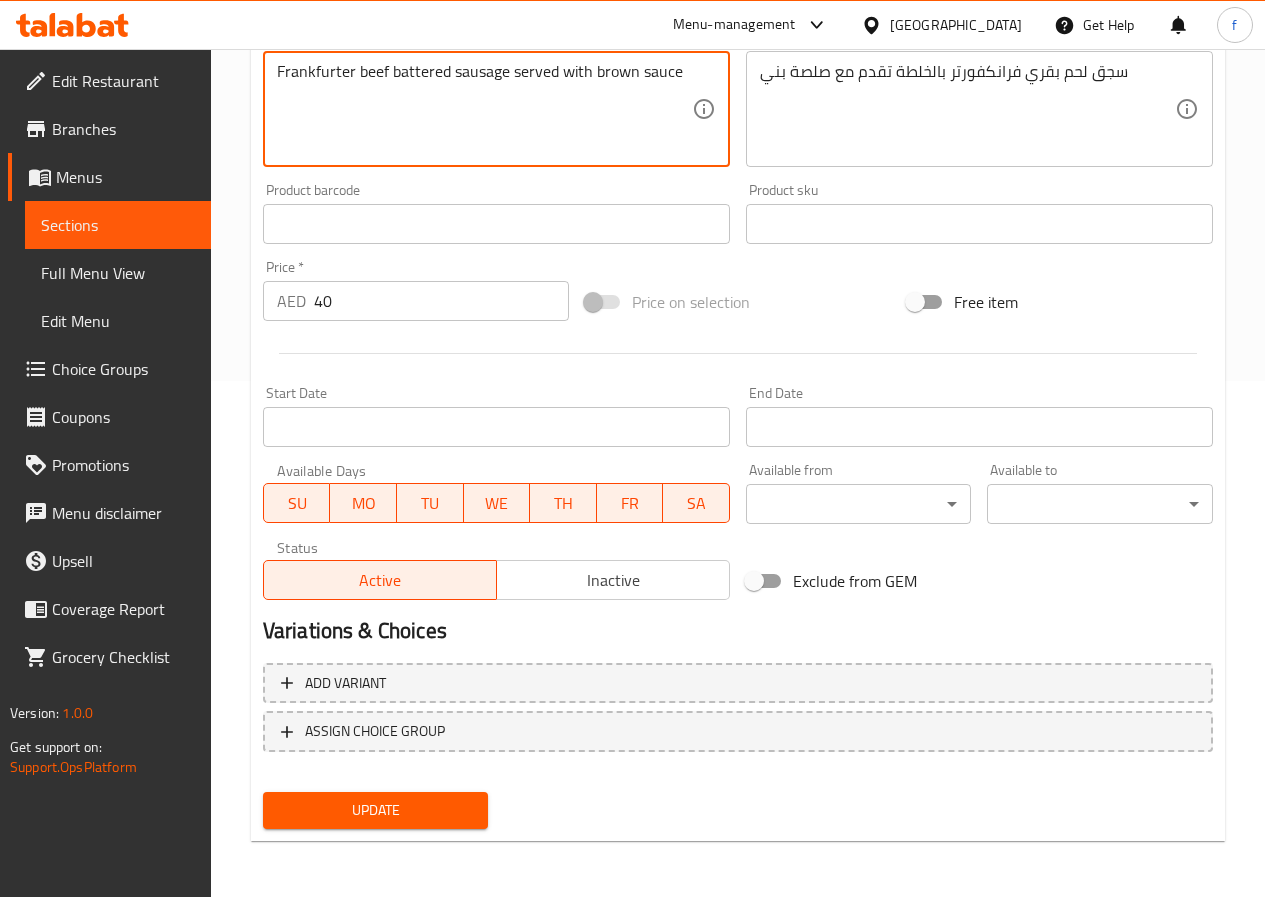 click on "Update" at bounding box center (376, 810) 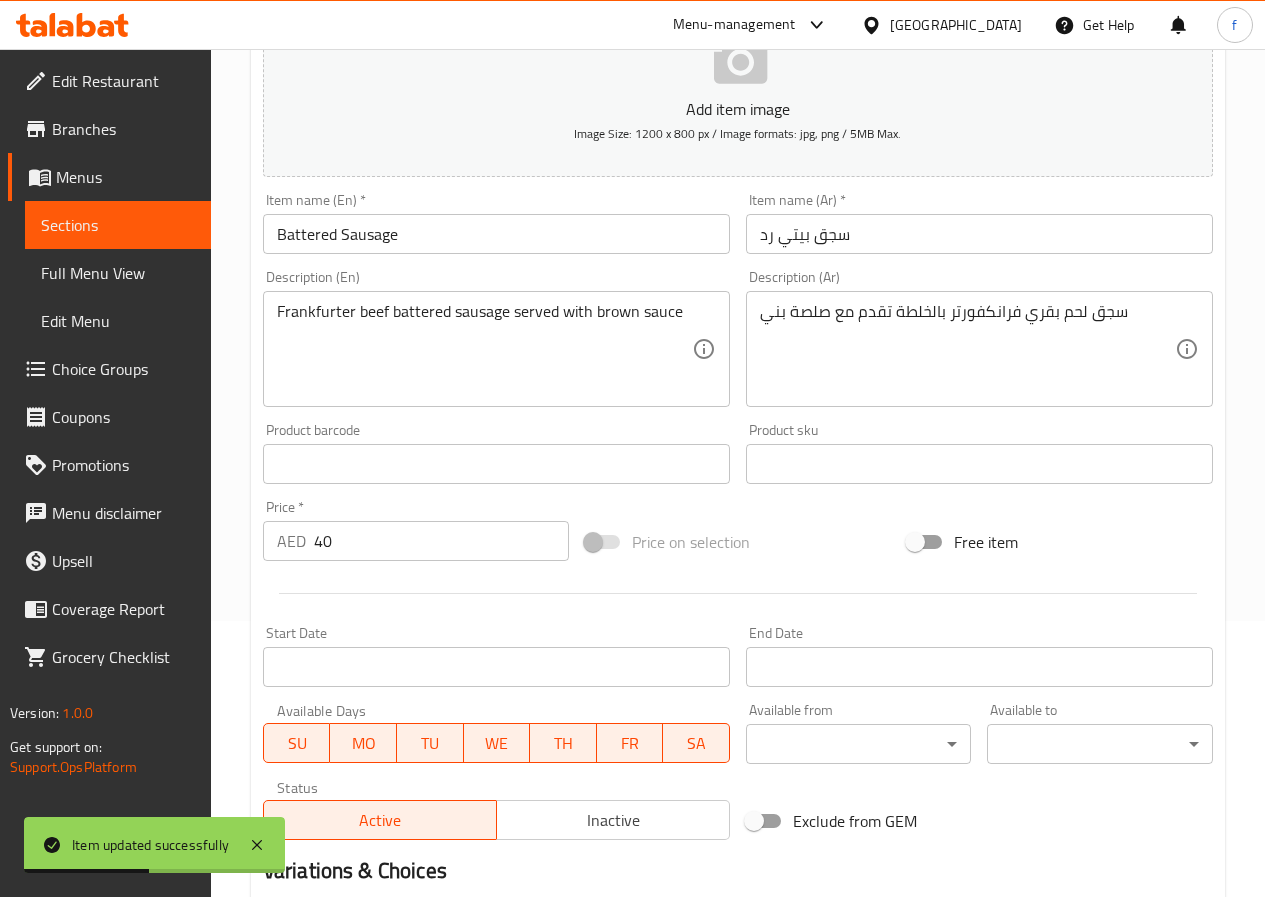 scroll, scrollTop: 16, scrollLeft: 0, axis: vertical 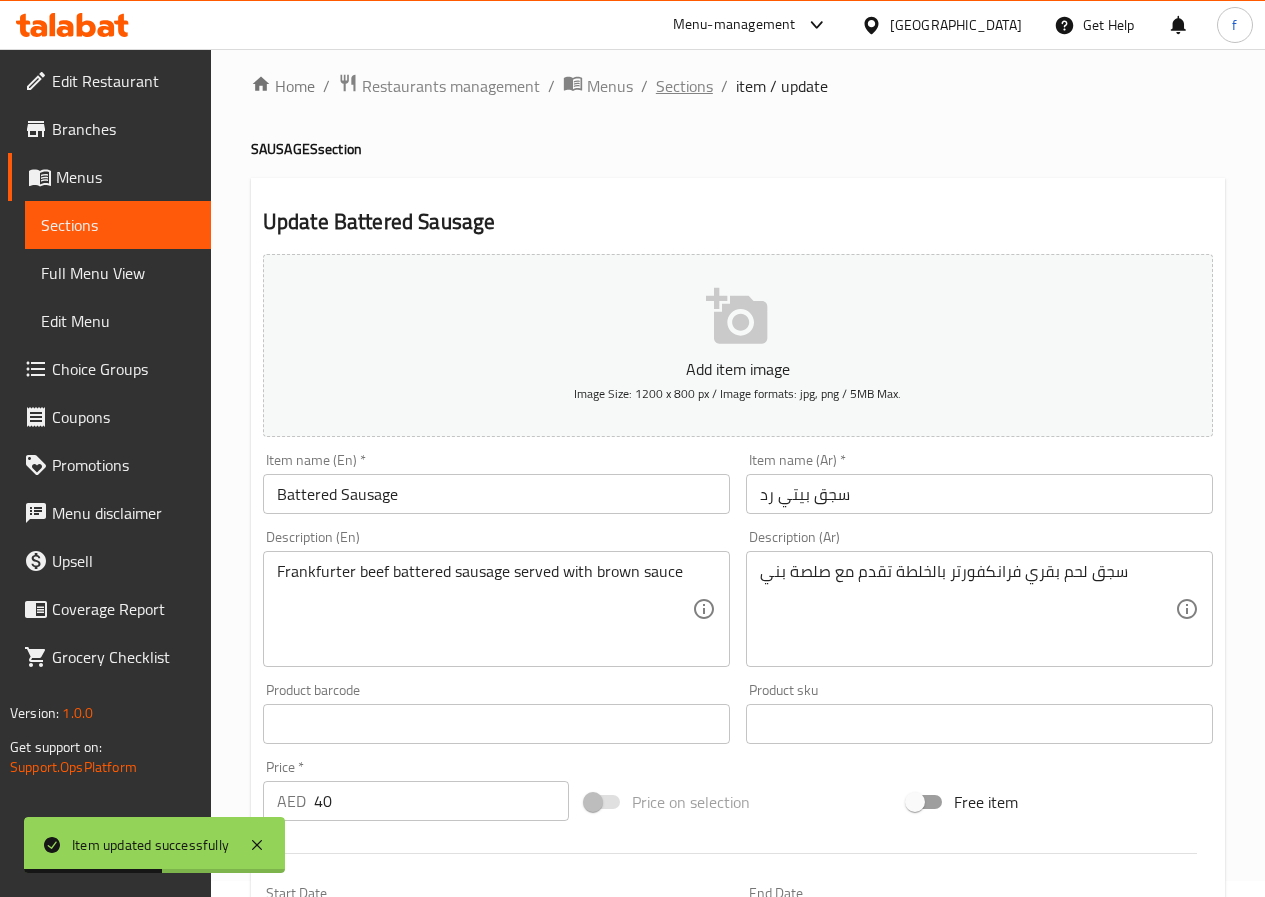 click on "Sections" at bounding box center [684, 86] 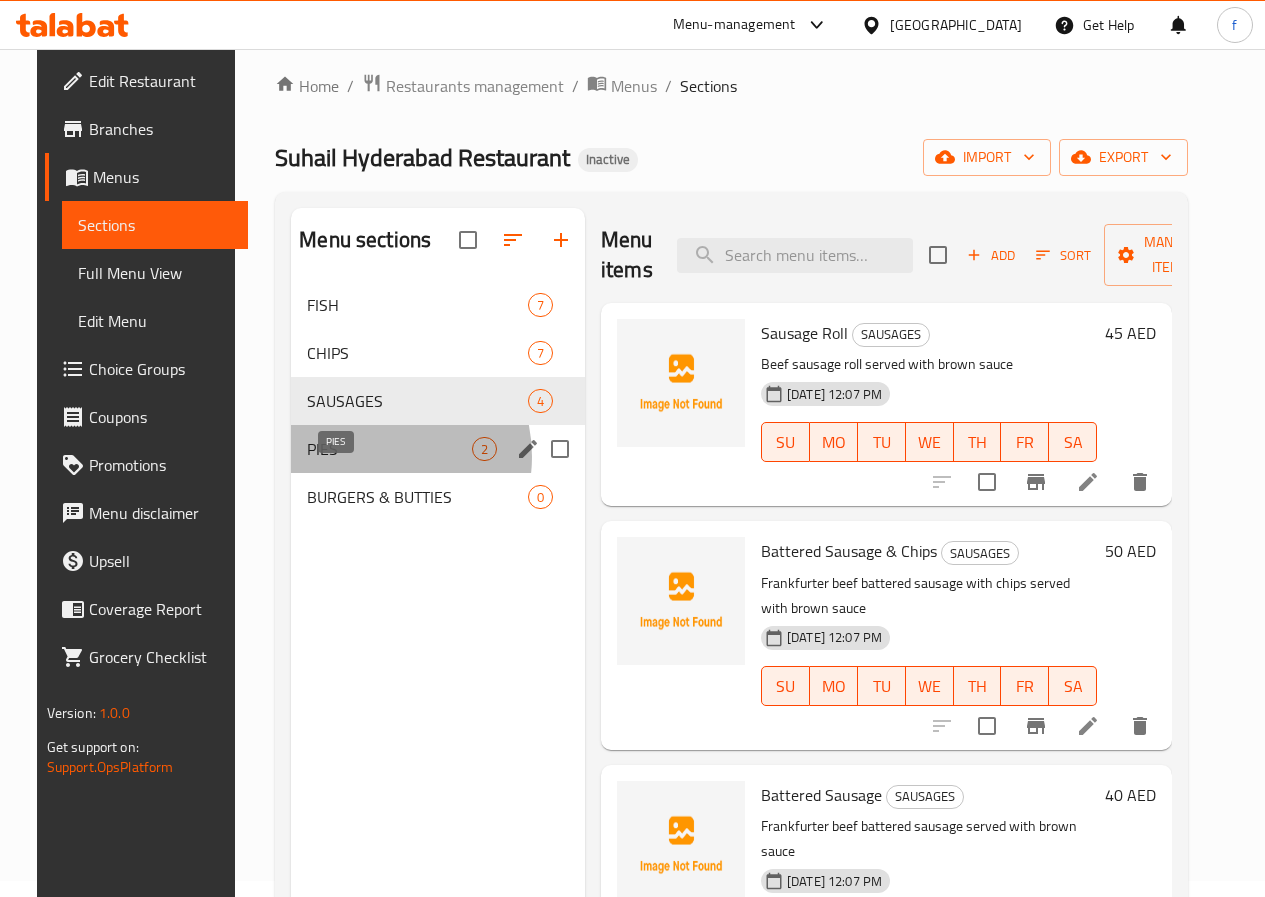 drag, startPoint x: 348, startPoint y: 487, endPoint x: 360, endPoint y: 486, distance: 12.0415945 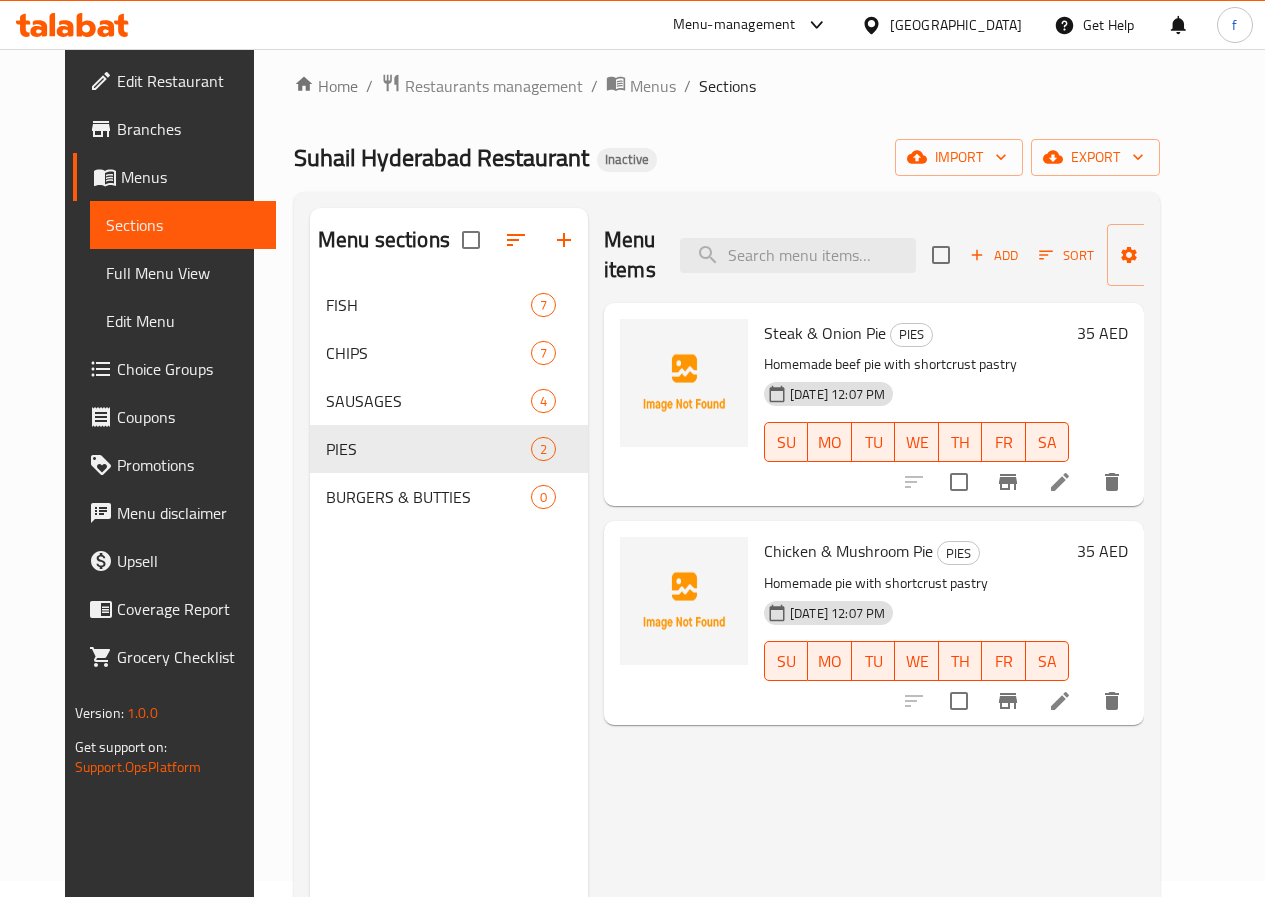 click at bounding box center [1060, 482] 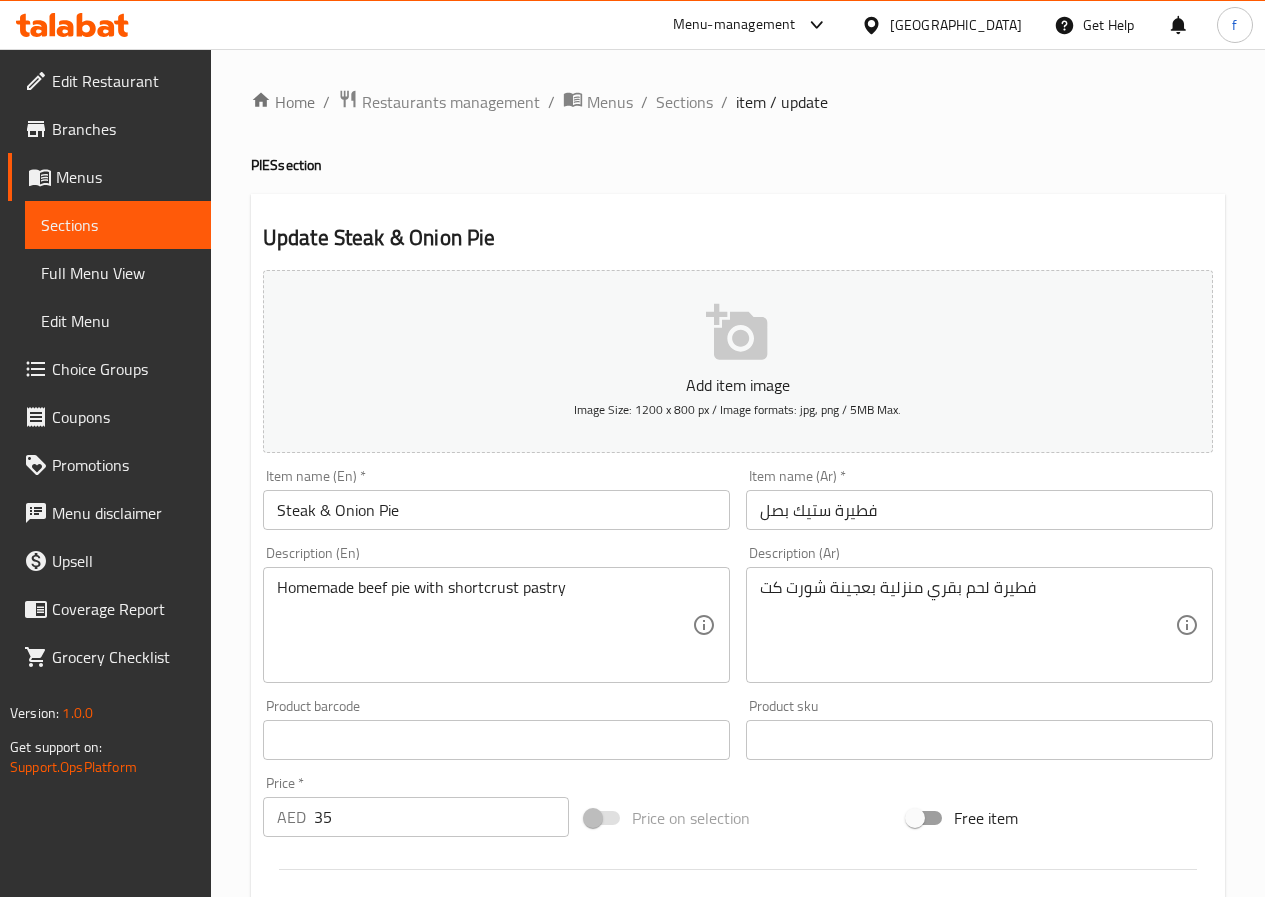 click on "فطيرة ستيك بصل" at bounding box center [979, 510] 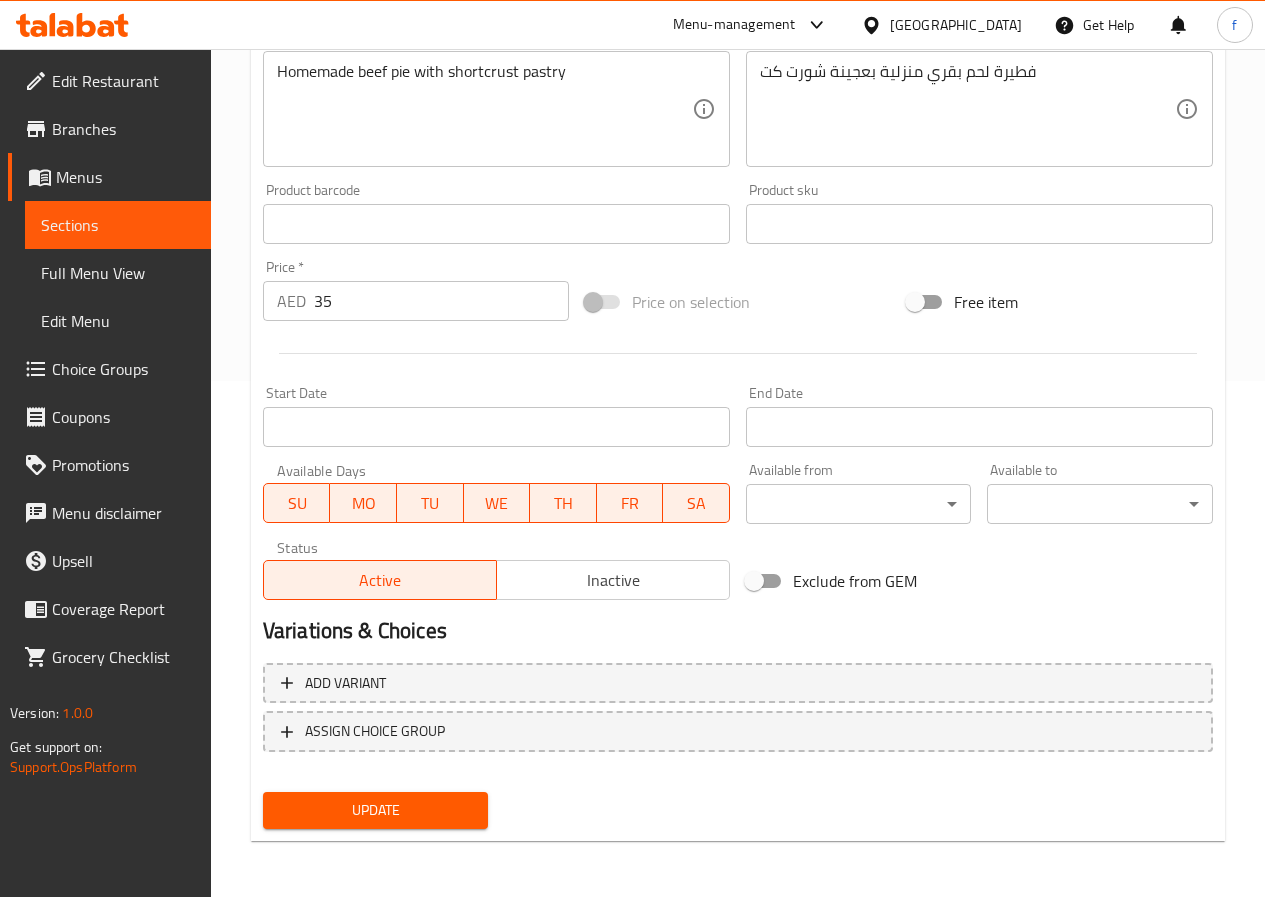 type on "فطيرة و ستيك بصل" 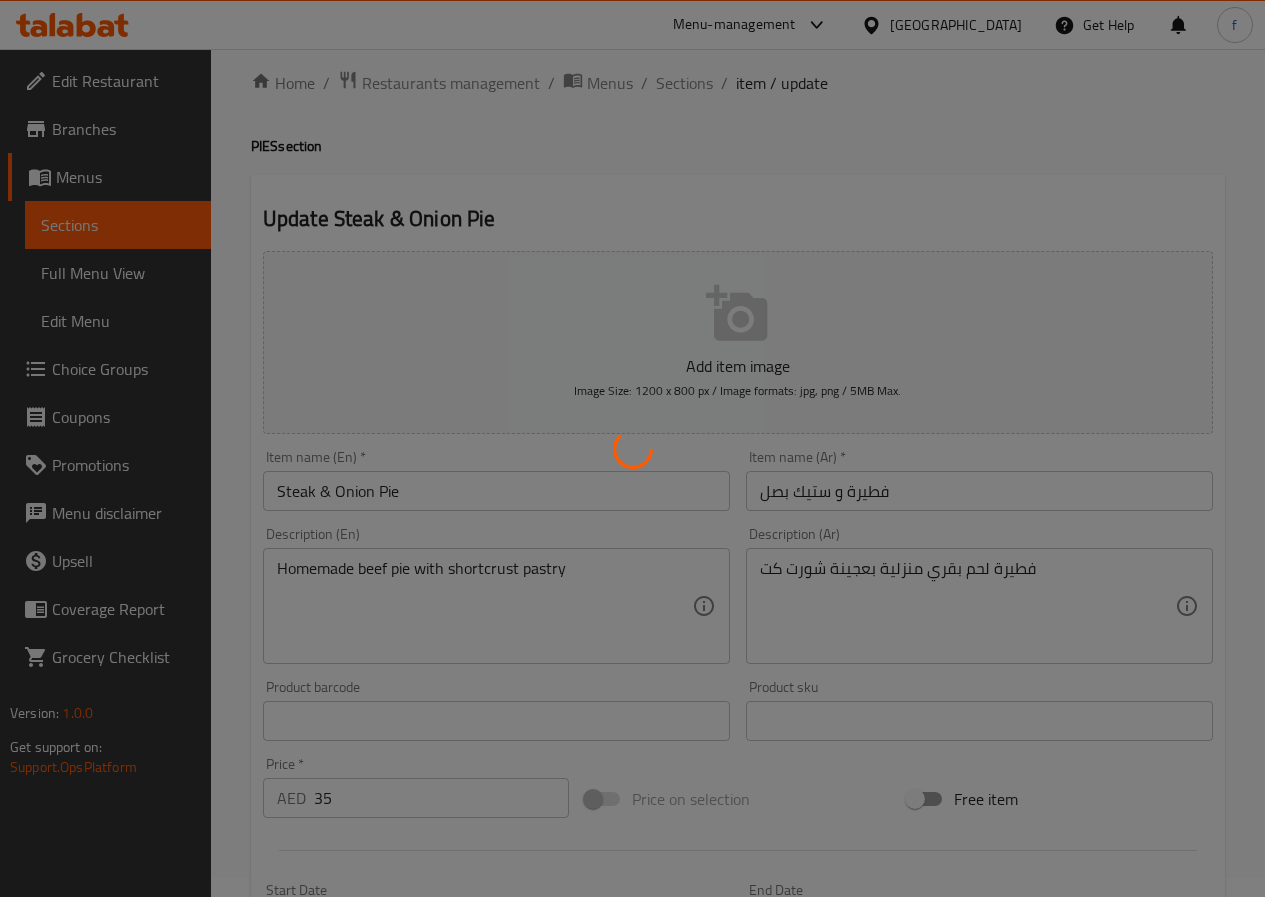 scroll, scrollTop: 16, scrollLeft: 0, axis: vertical 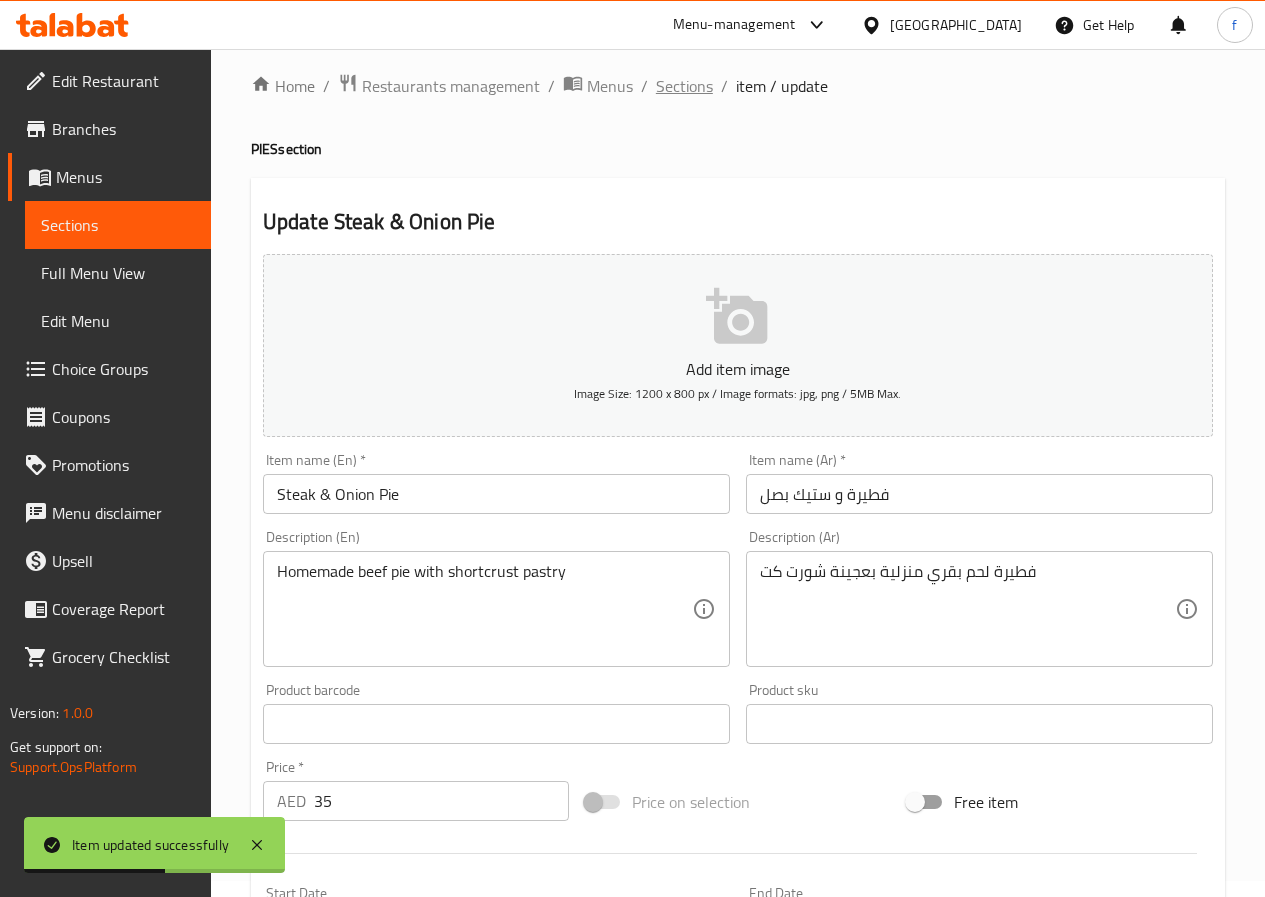 drag, startPoint x: 686, startPoint y: 73, endPoint x: 626, endPoint y: 102, distance: 66.64083 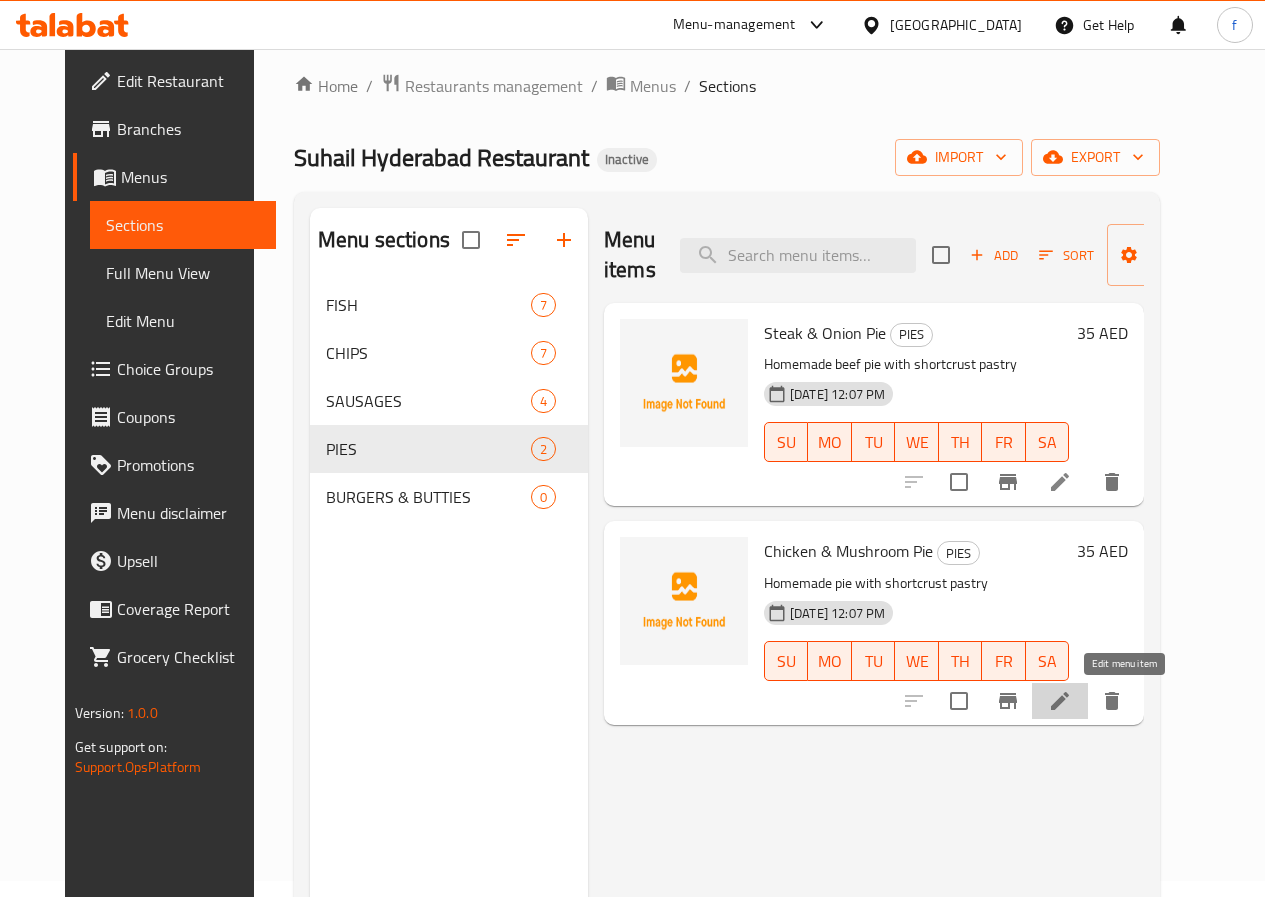 click 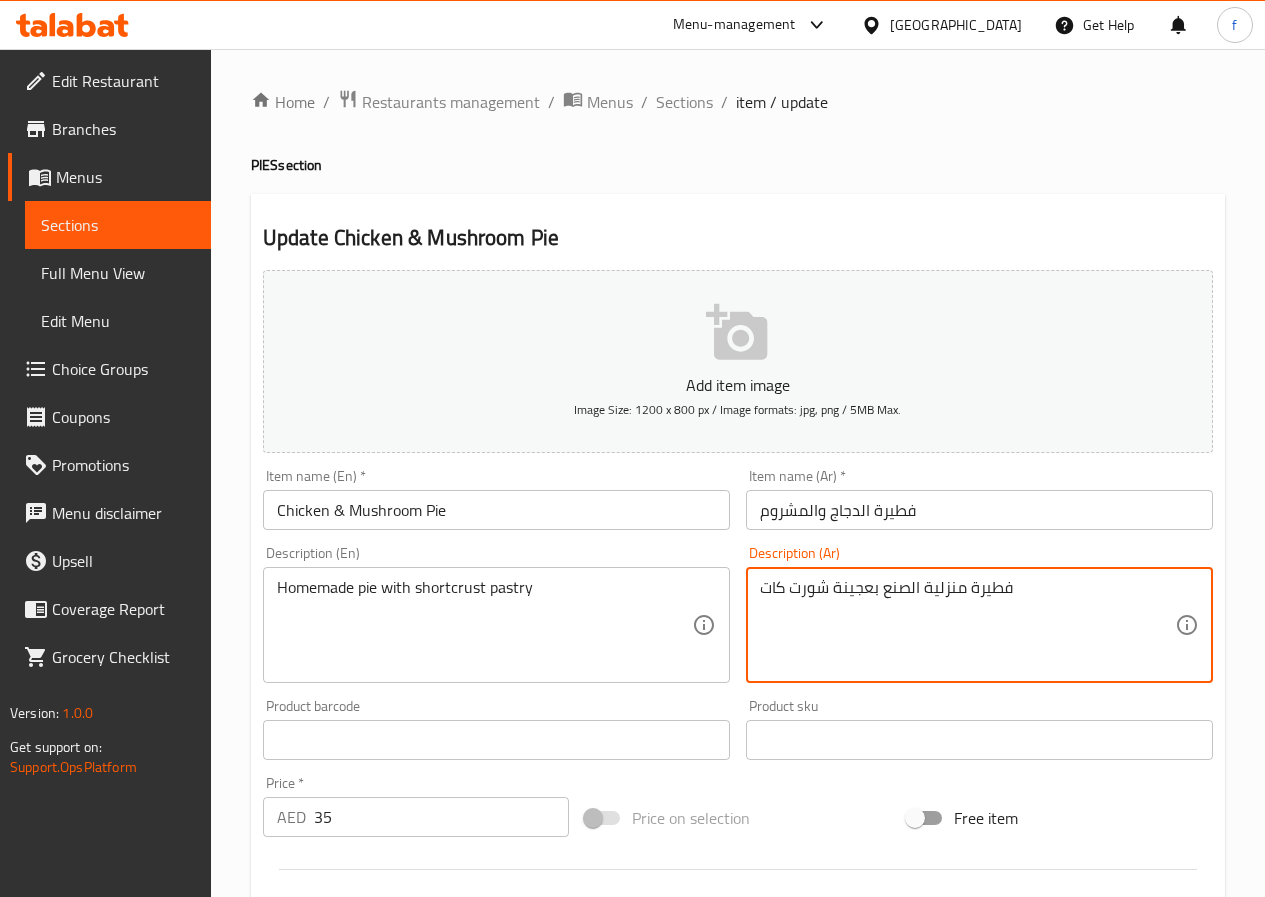 drag, startPoint x: 919, startPoint y: 589, endPoint x: 881, endPoint y: 592, distance: 38.118237 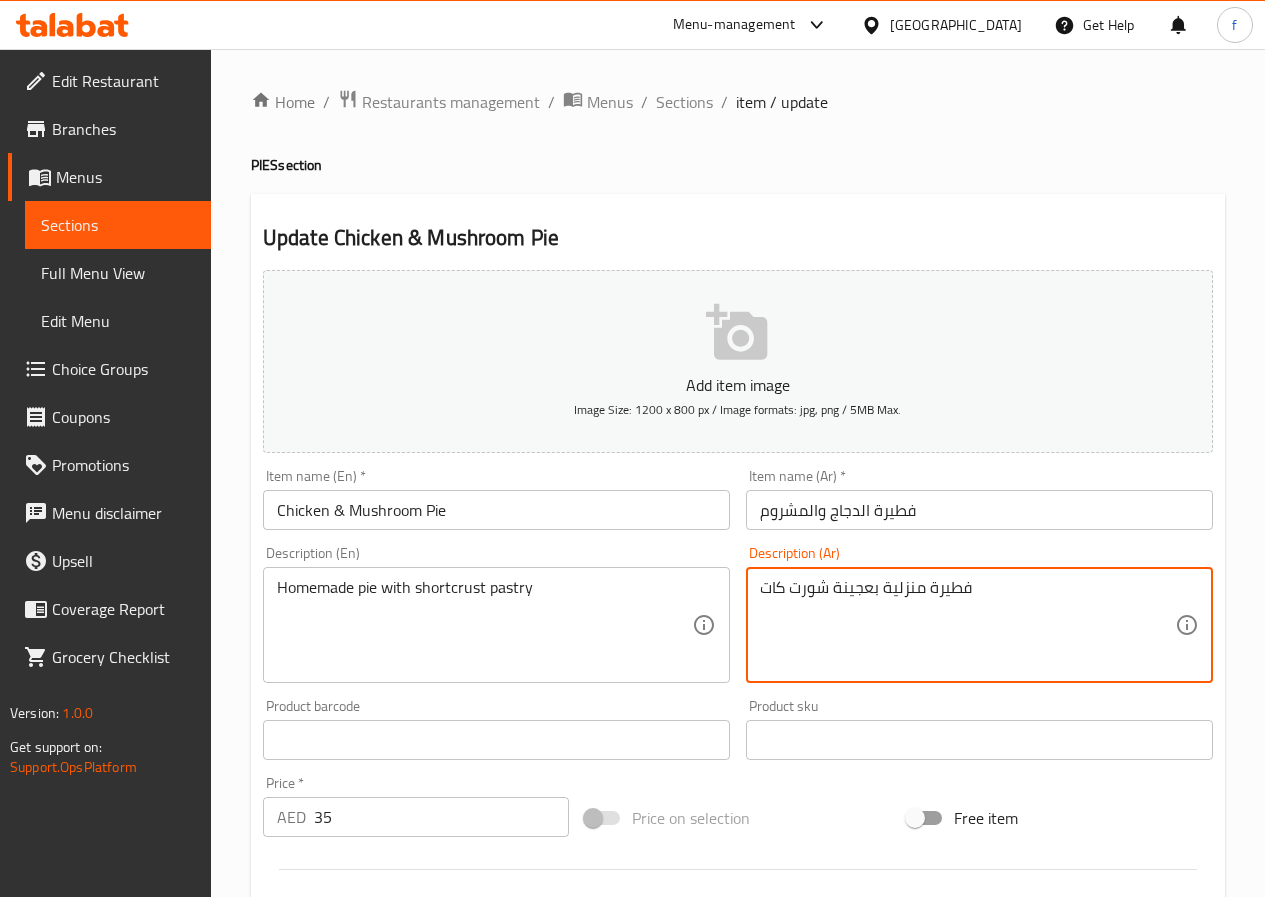 type on "فطيرة منزلية بعجينة شورت كات" 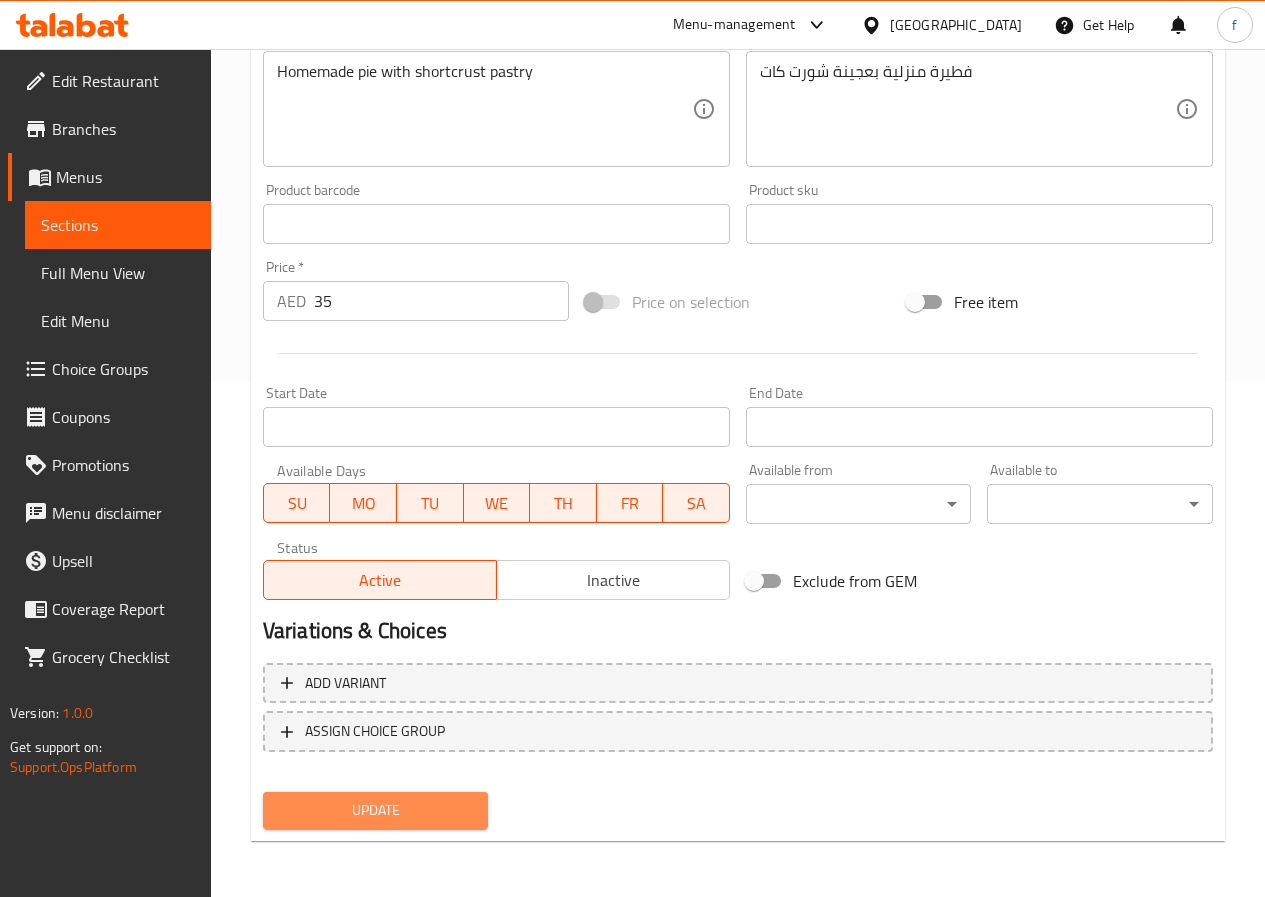 click on "Update" at bounding box center (376, 810) 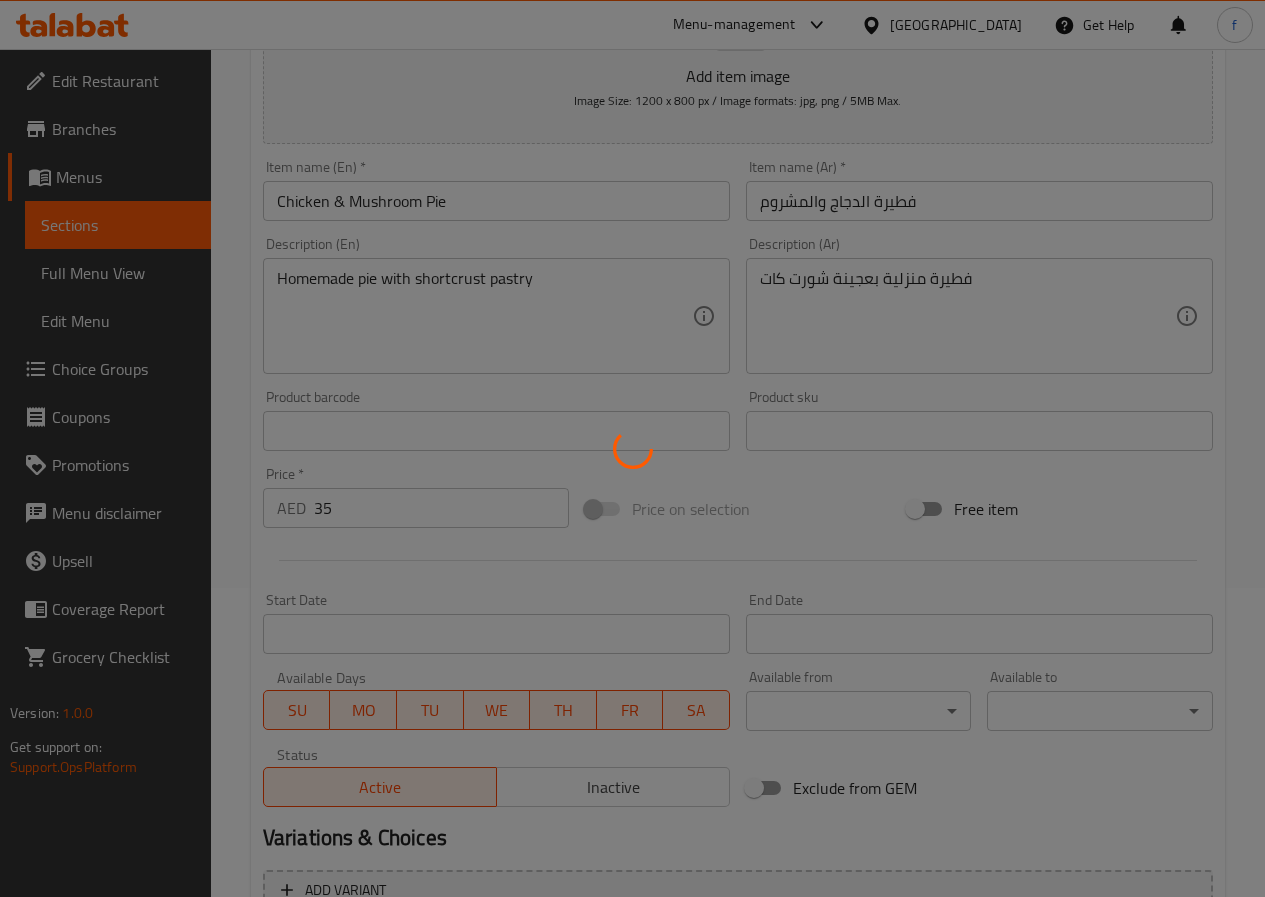 scroll, scrollTop: 16, scrollLeft: 0, axis: vertical 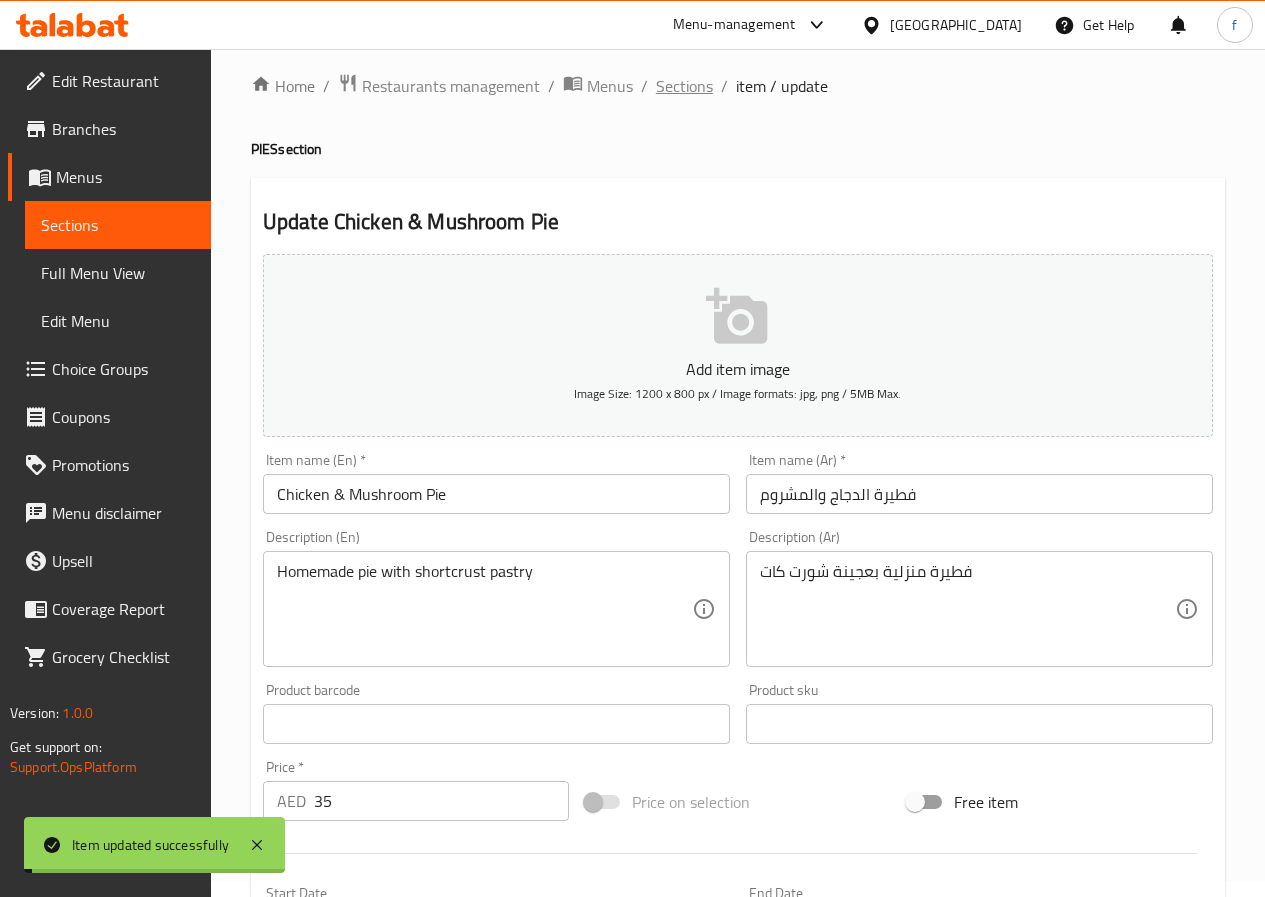 click on "Sections" at bounding box center (684, 86) 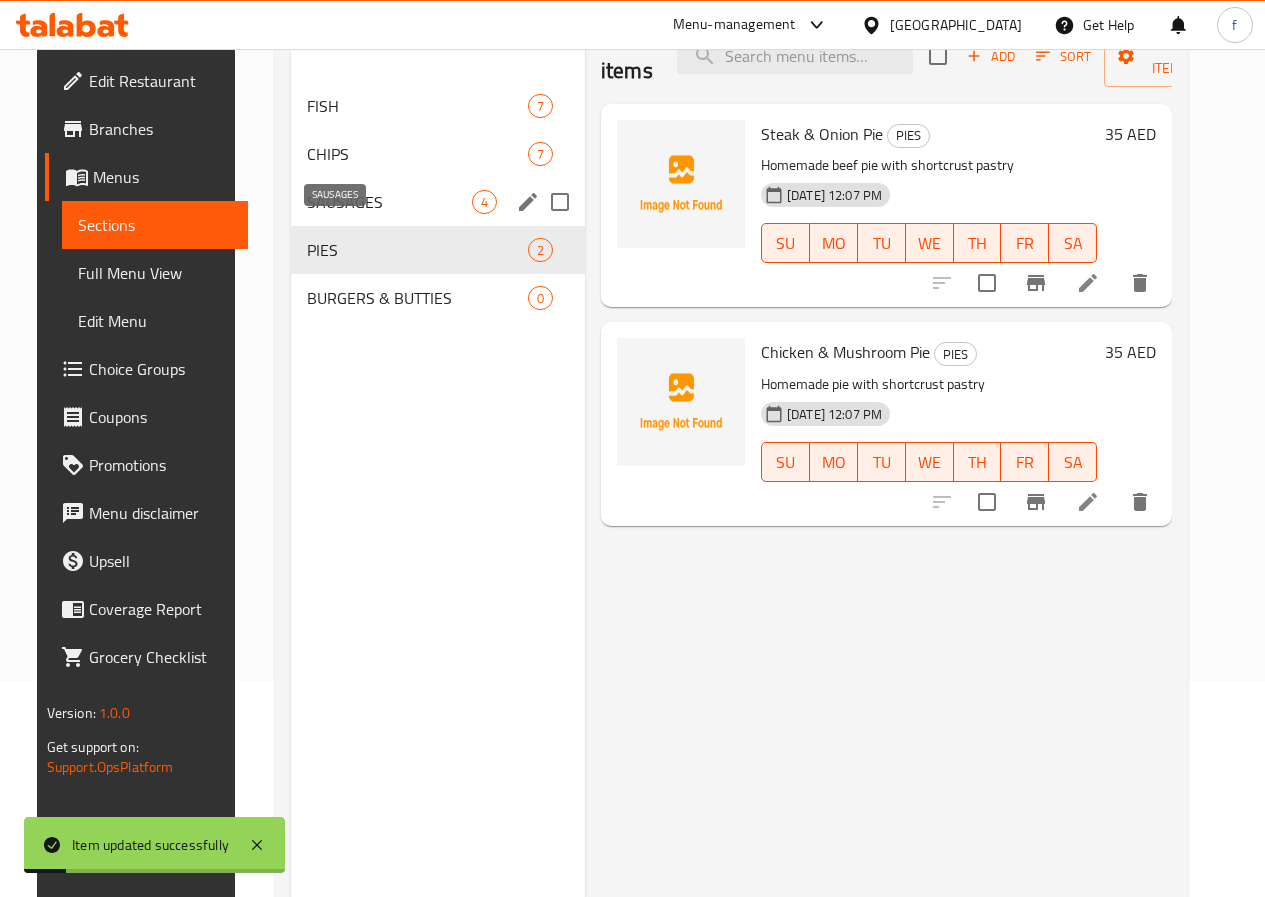 scroll, scrollTop: 180, scrollLeft: 0, axis: vertical 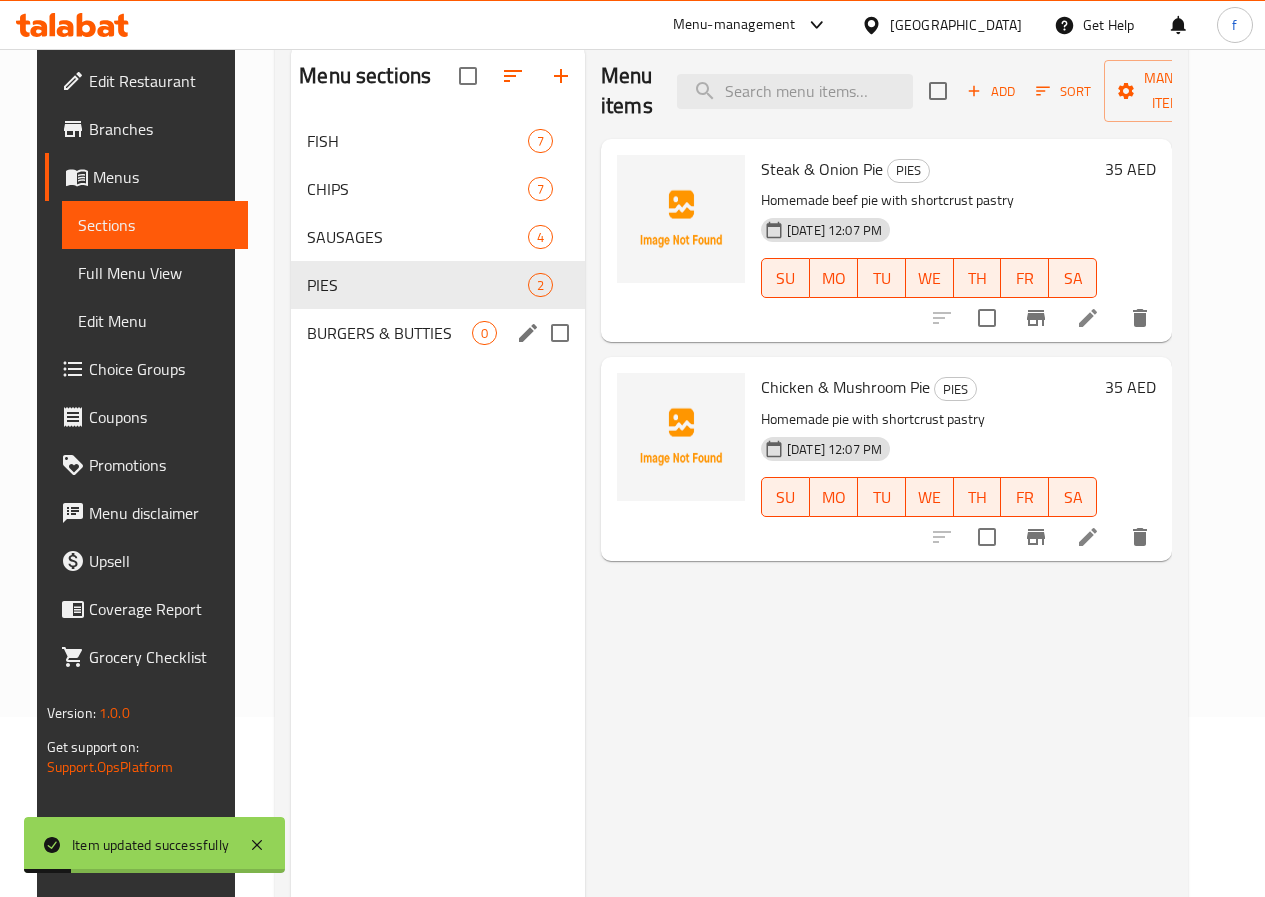 click on "BURGERS & BUTTIES 0" at bounding box center [438, 333] 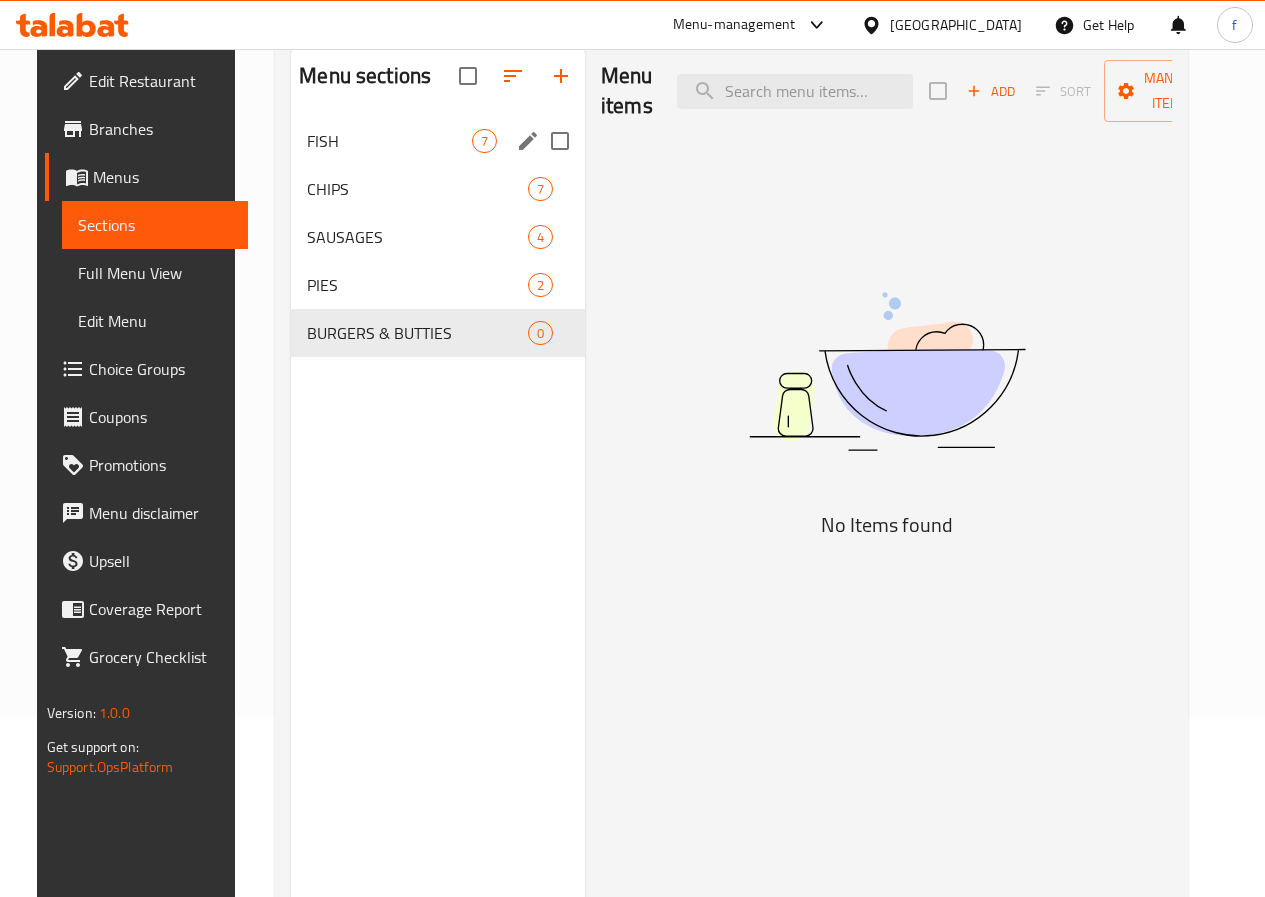 drag, startPoint x: 338, startPoint y: 176, endPoint x: 305, endPoint y: 188, distance: 35.1141 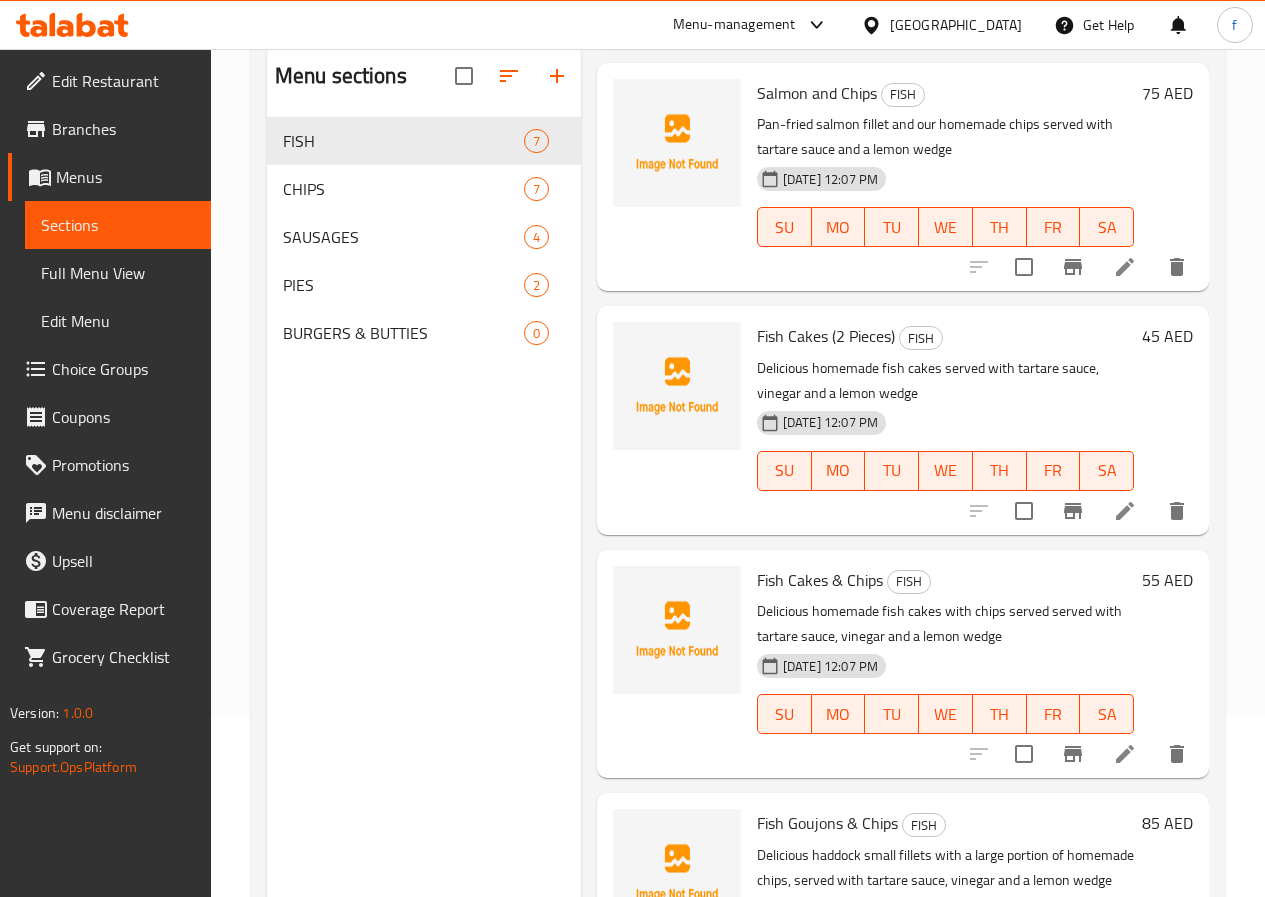 scroll, scrollTop: 700, scrollLeft: 0, axis: vertical 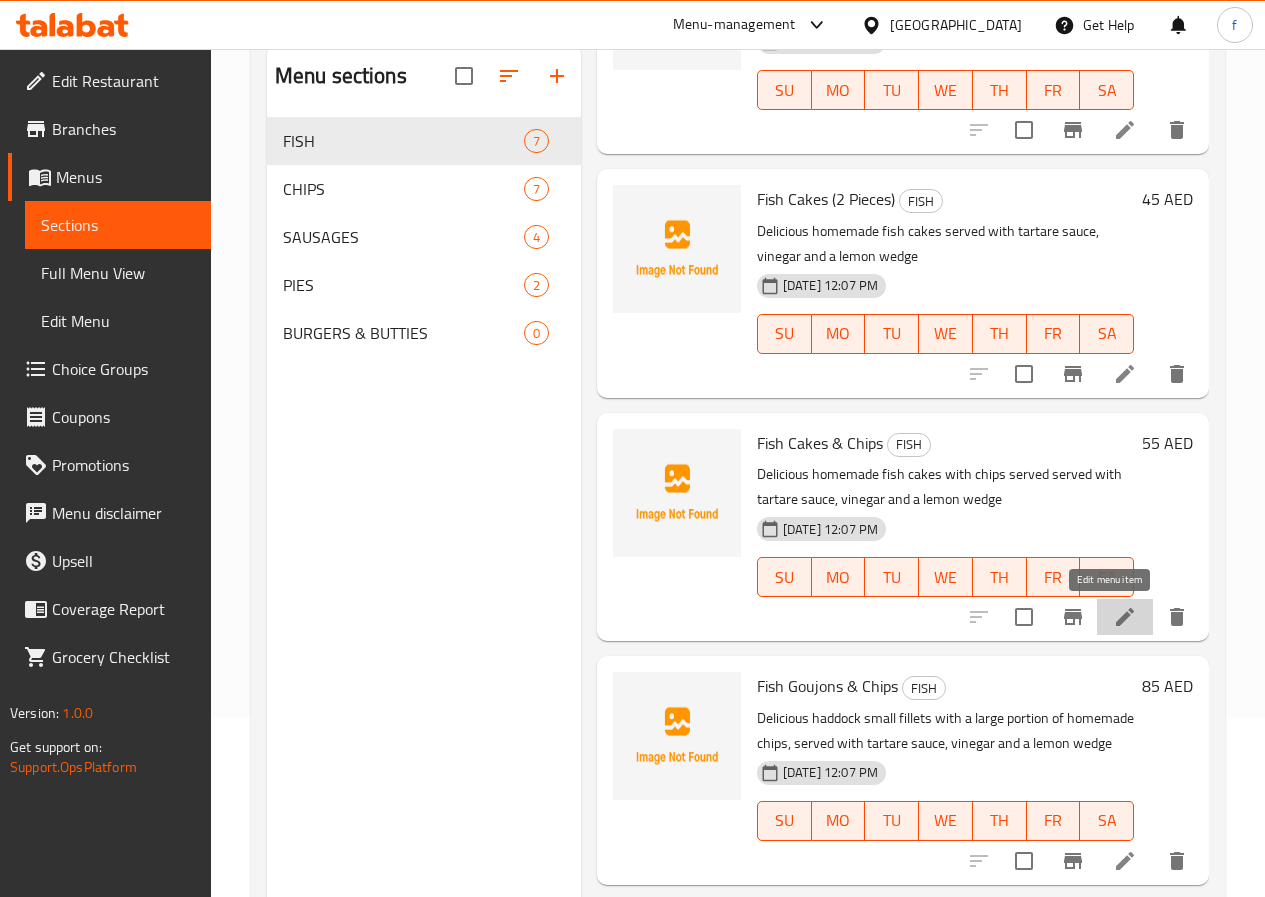 click 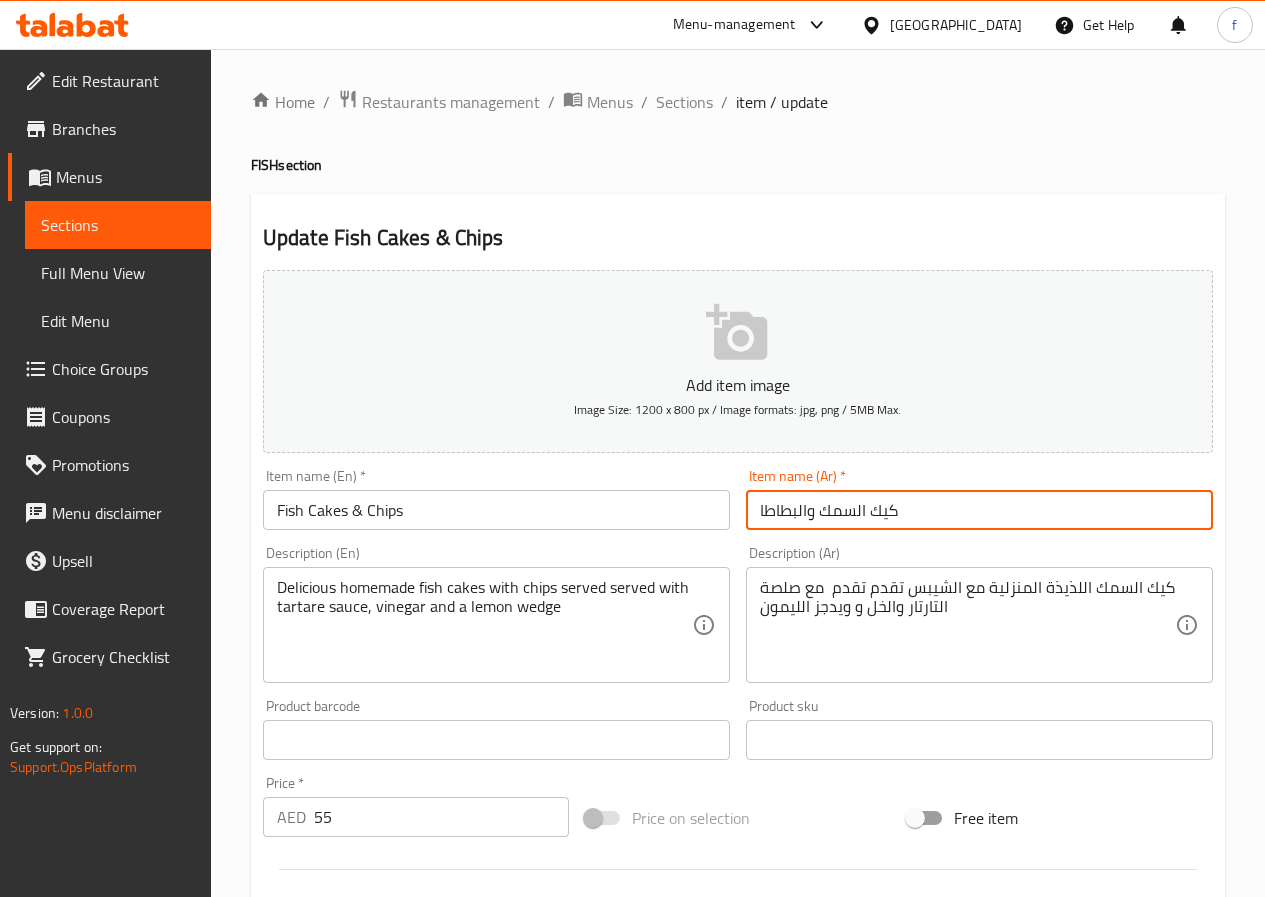 drag, startPoint x: 808, startPoint y: 508, endPoint x: 715, endPoint y: 516, distance: 93.34345 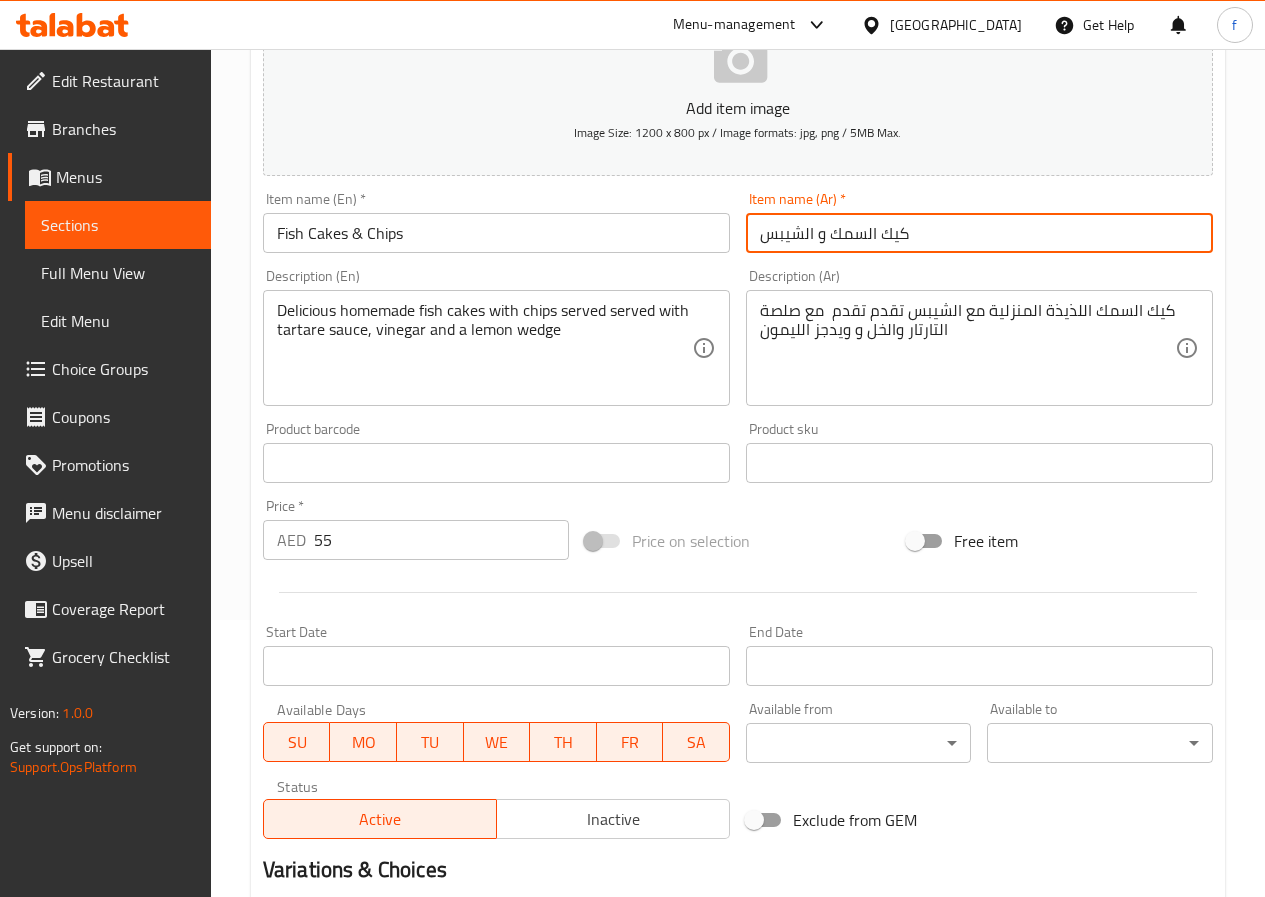 scroll, scrollTop: 400, scrollLeft: 0, axis: vertical 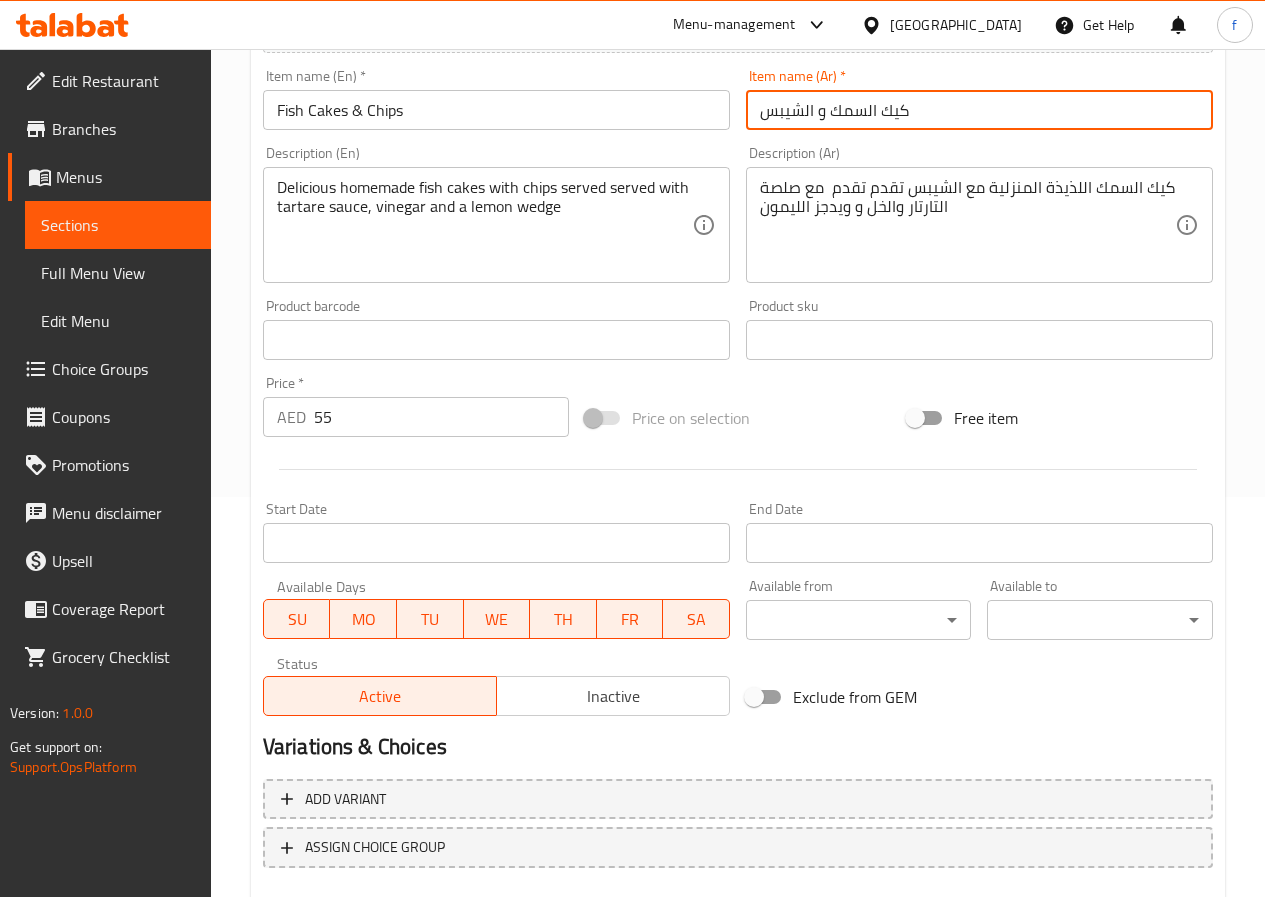 click on "Update" at bounding box center [376, 926] 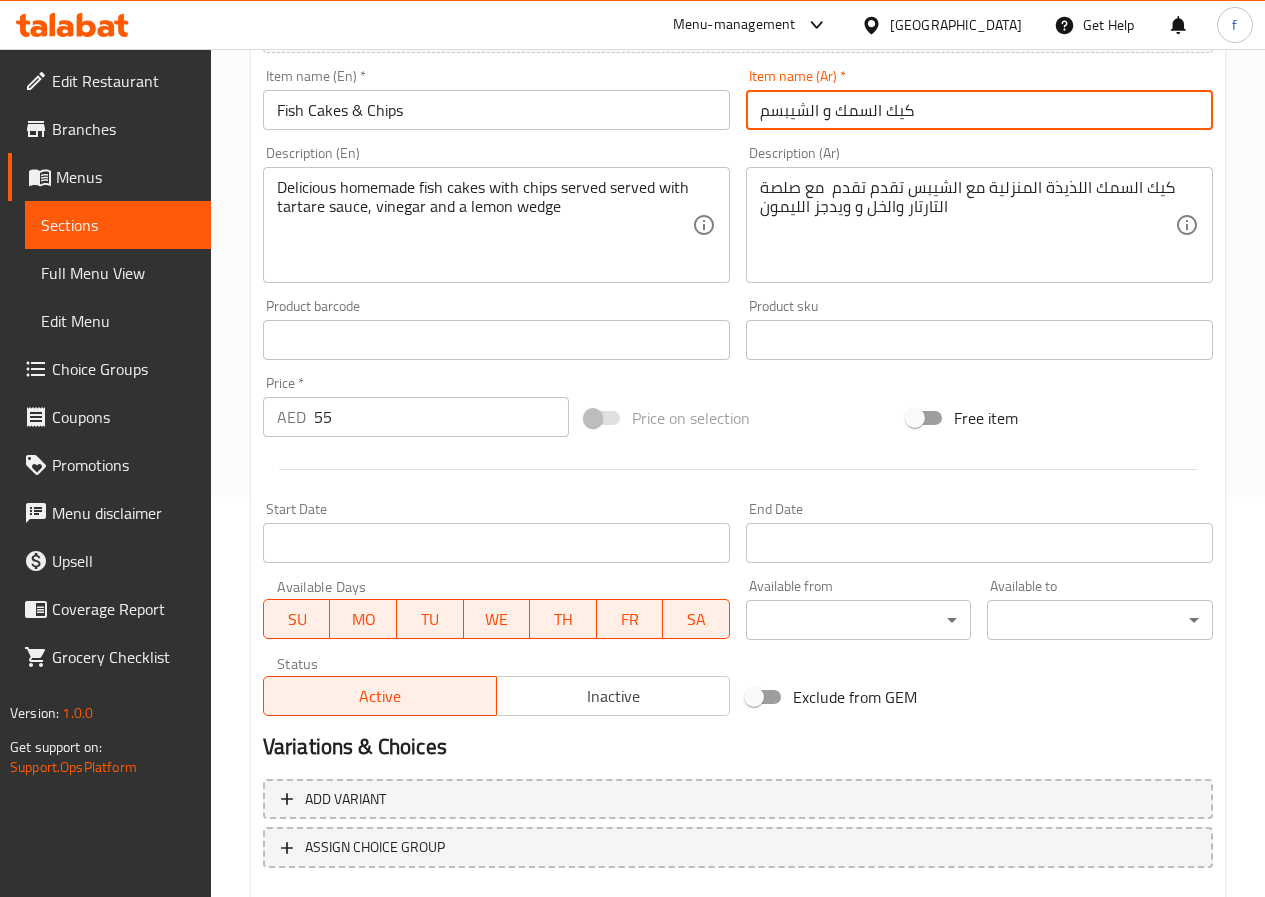 type on "كيك السمك و الشيبسم" 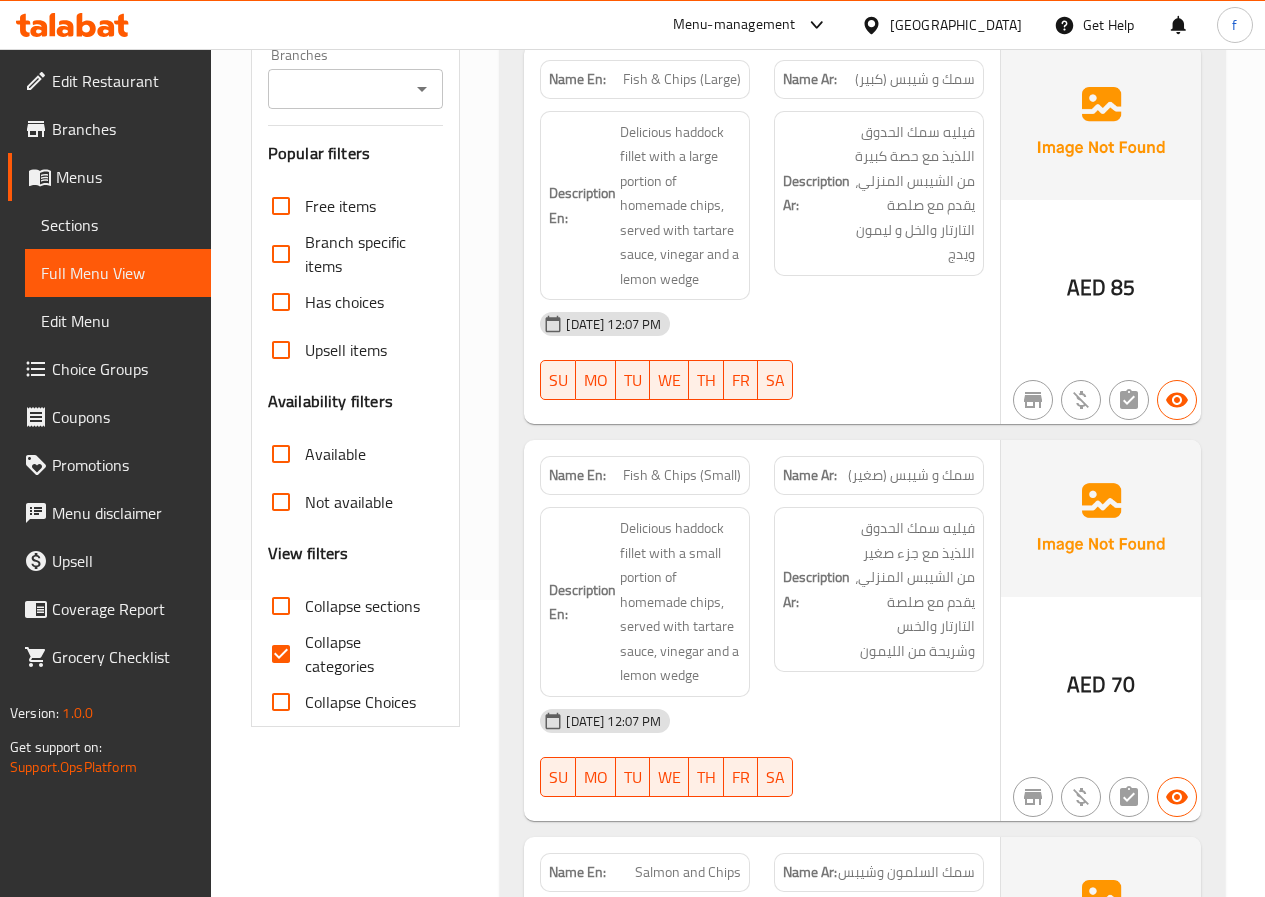 scroll, scrollTop: 0, scrollLeft: 0, axis: both 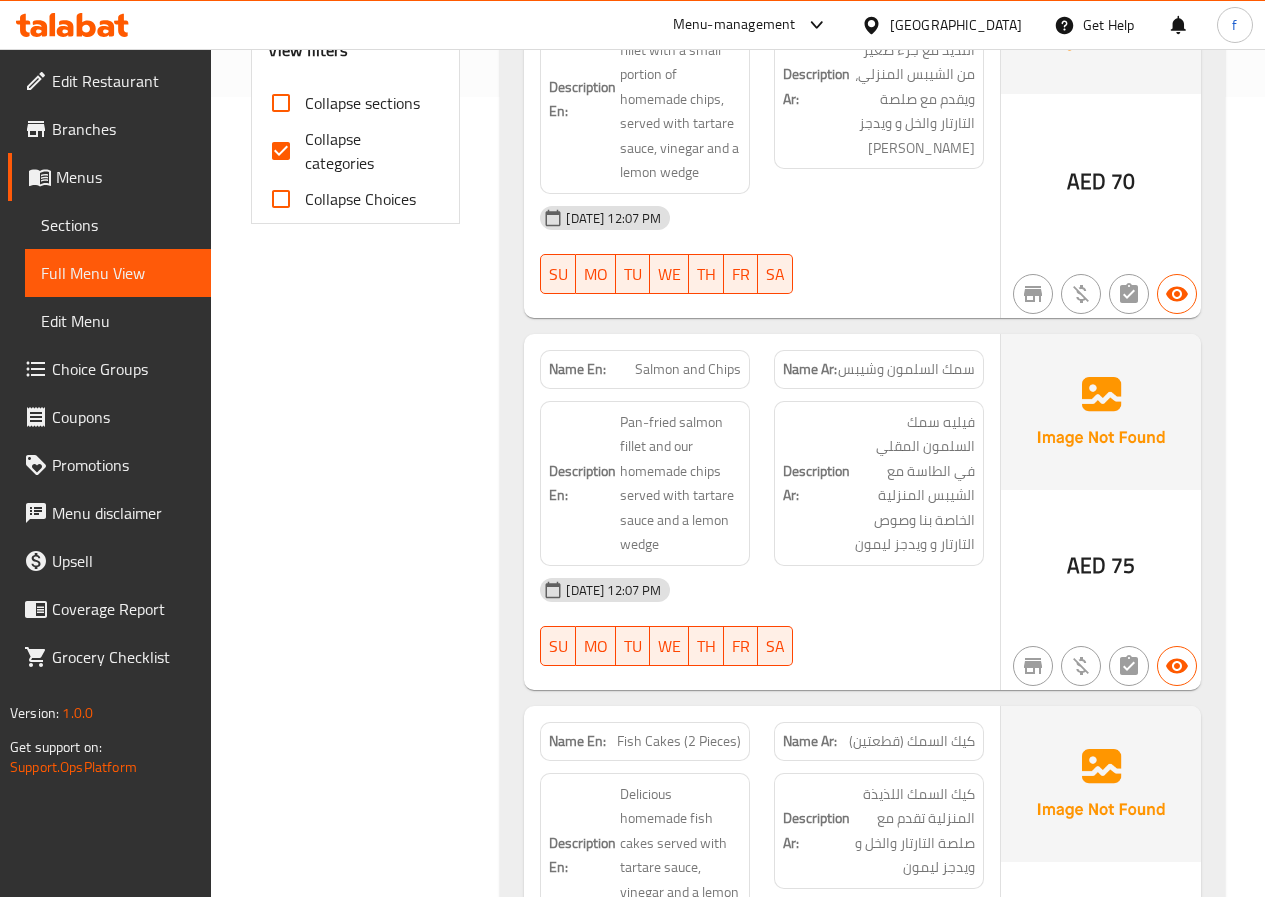 click on "Collapse sections" at bounding box center [362, 103] 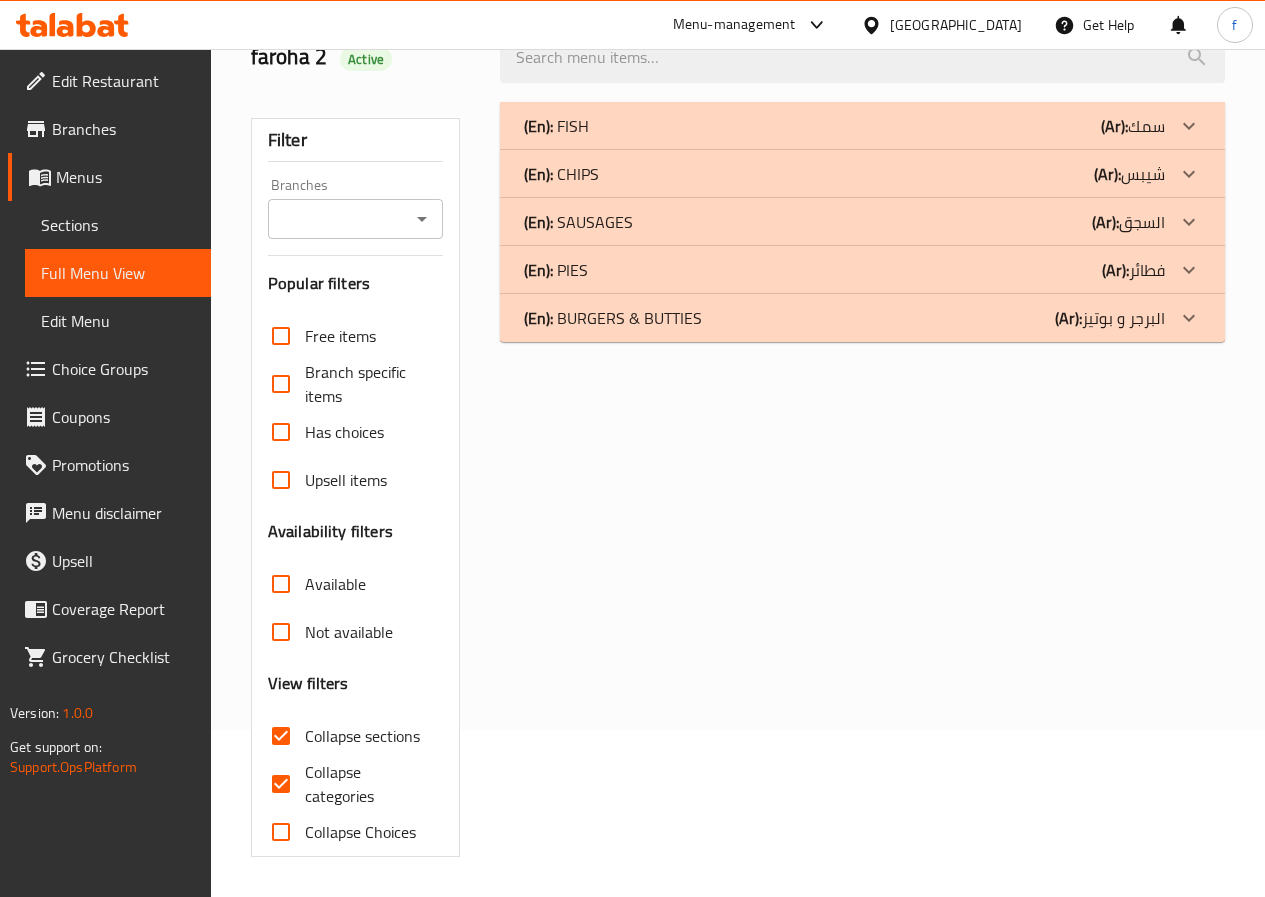 scroll, scrollTop: 0, scrollLeft: 0, axis: both 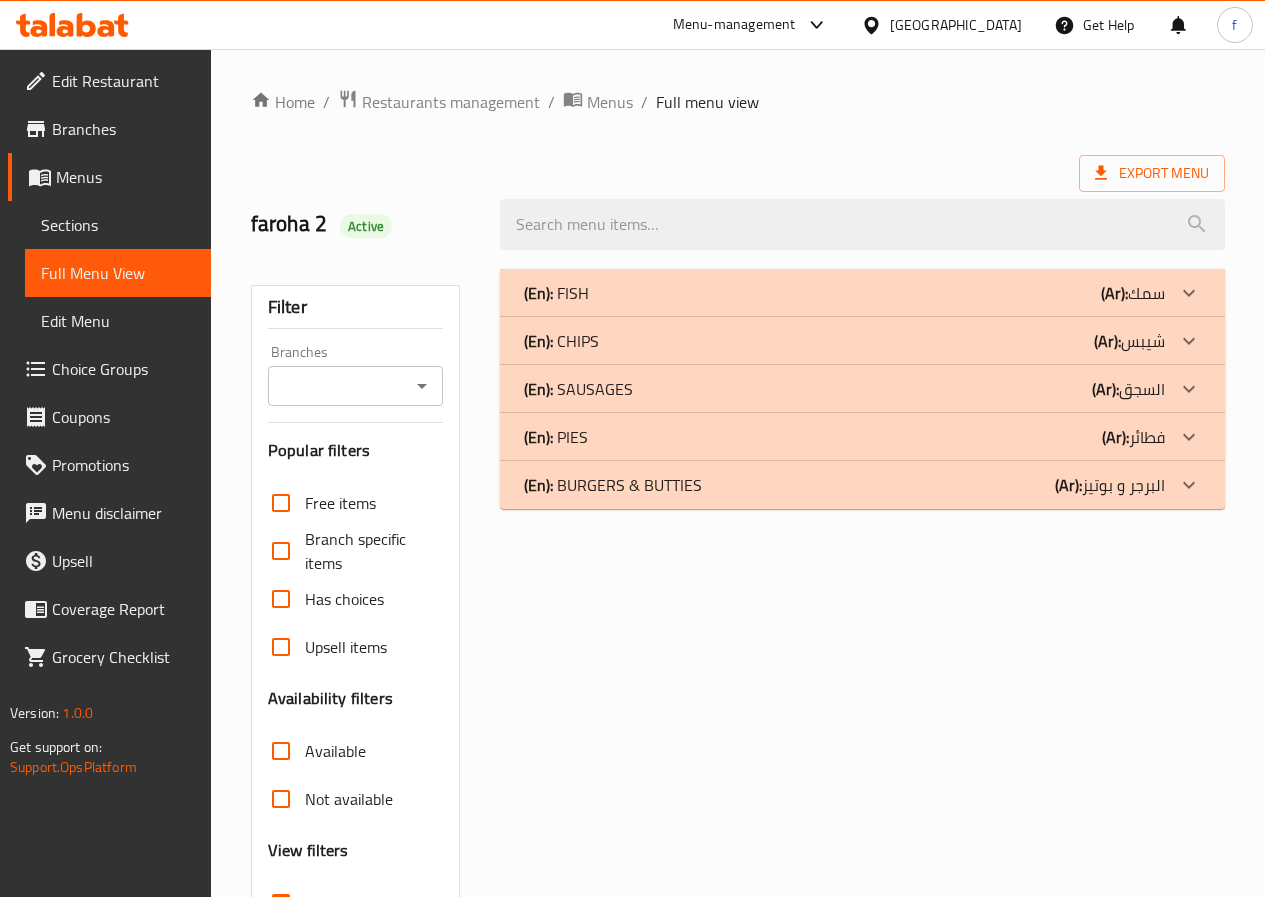 click on "(En):   CHIPS (Ar): شيبس" at bounding box center [844, 293] 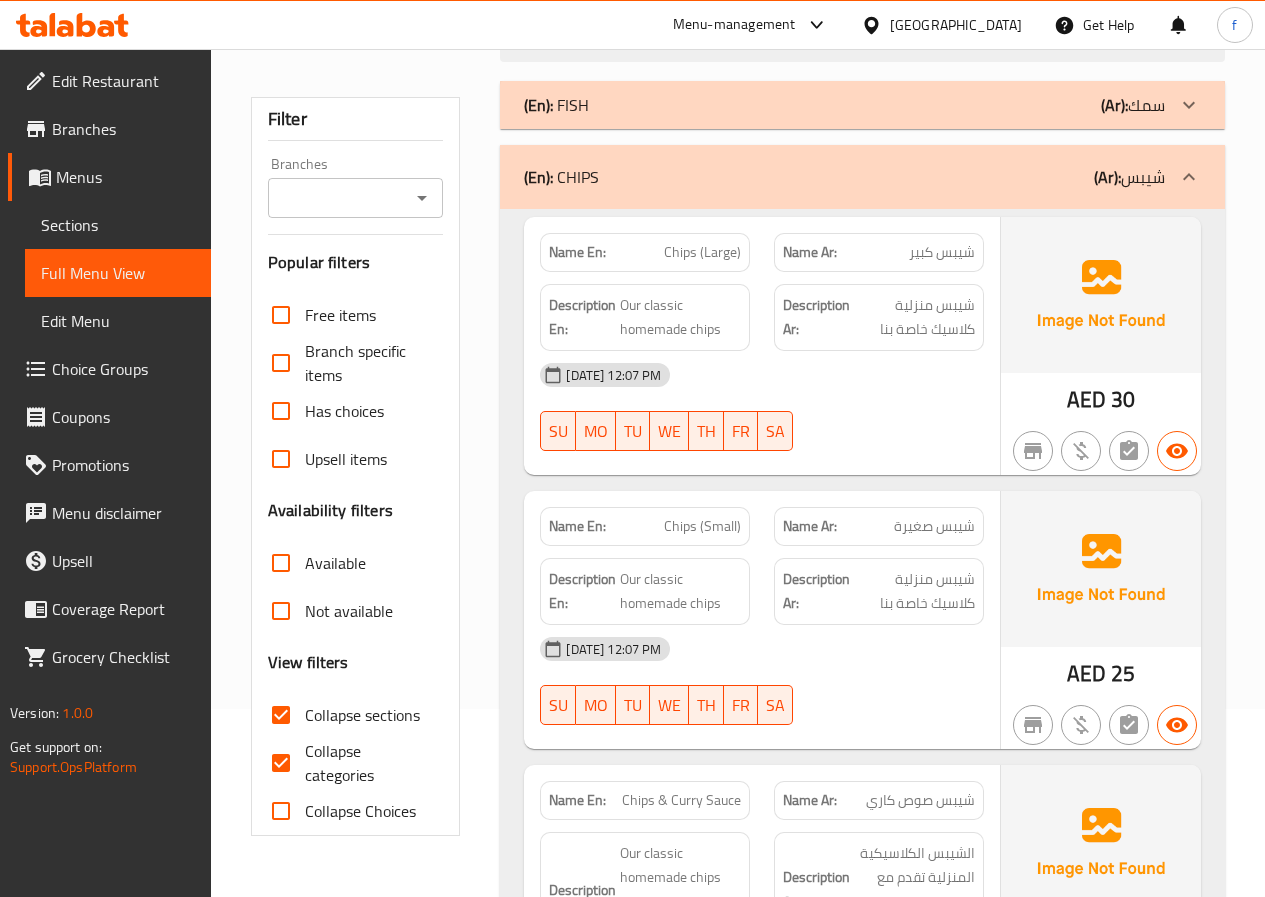 scroll, scrollTop: 200, scrollLeft: 0, axis: vertical 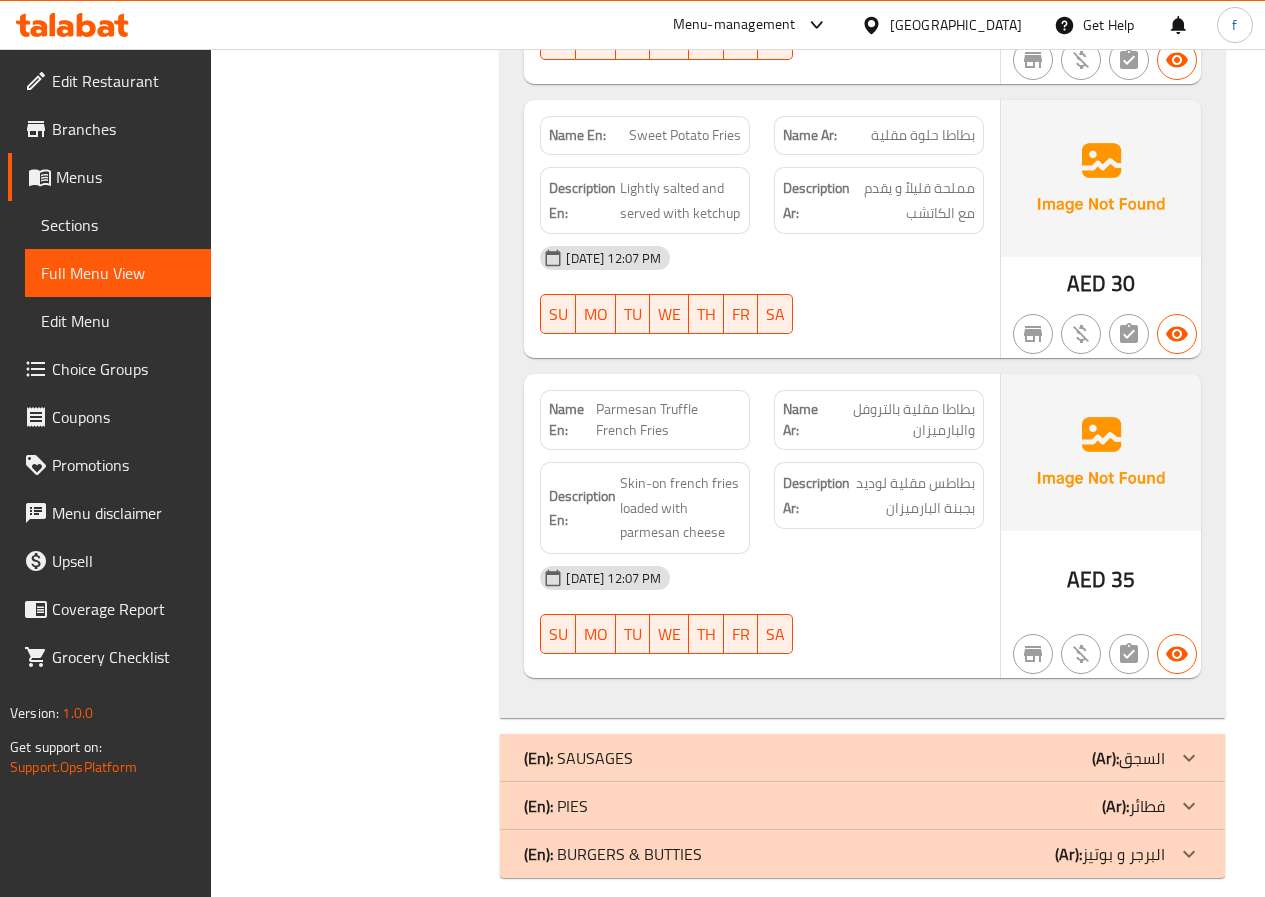 click on "(En):   SAUSAGES (Ar): السجق" at bounding box center [844, -1525] 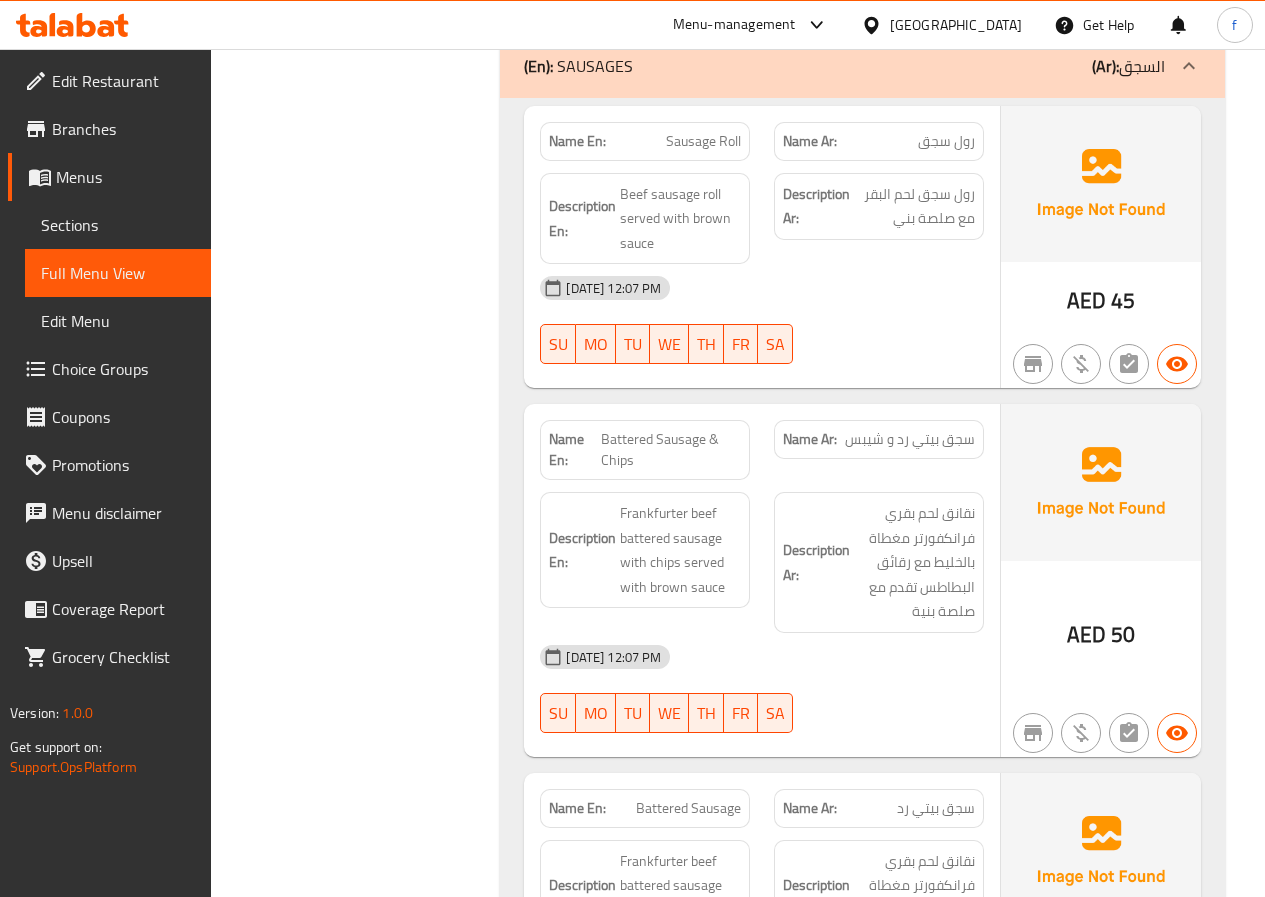 scroll, scrollTop: 2418, scrollLeft: 0, axis: vertical 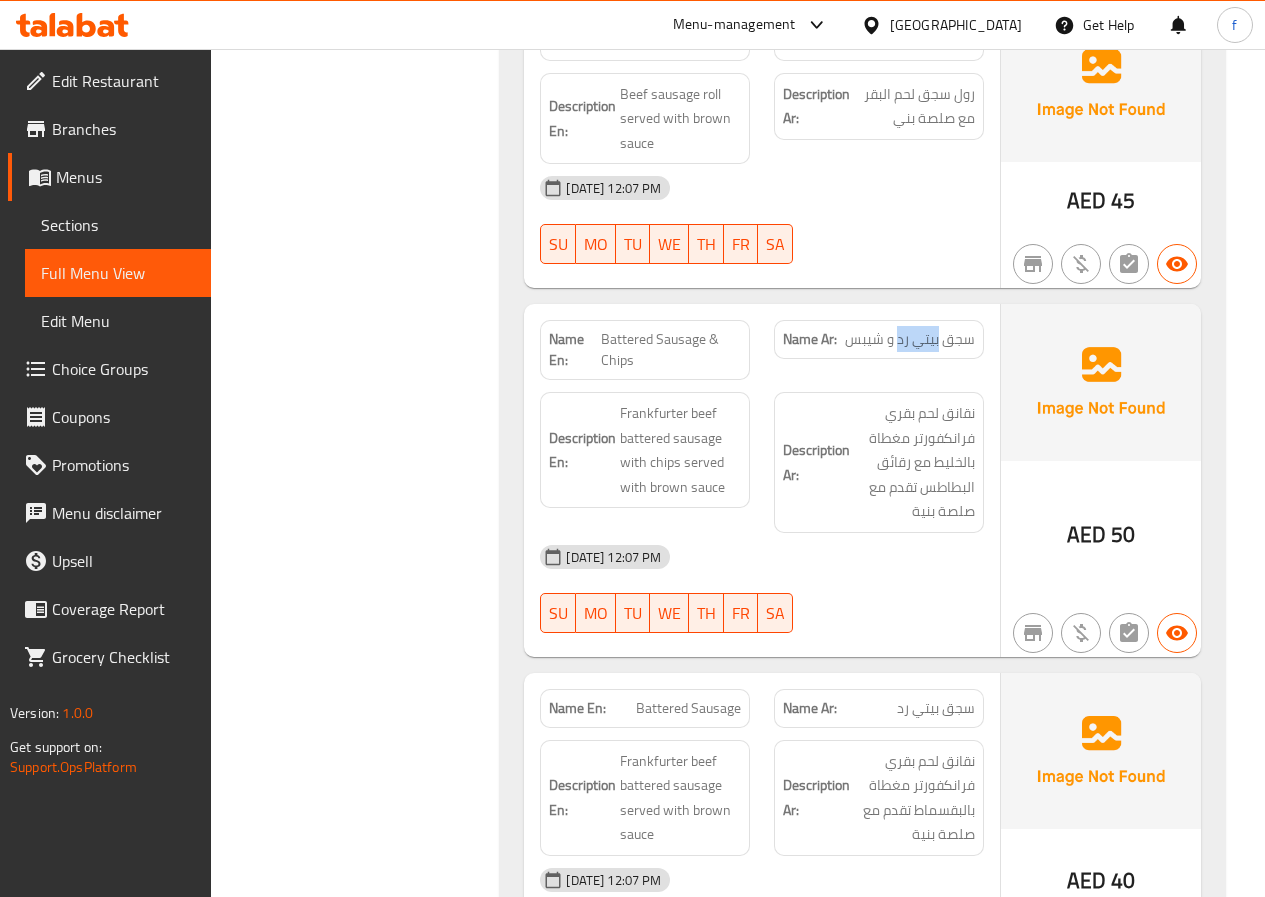 drag, startPoint x: 938, startPoint y: 319, endPoint x: 897, endPoint y: 314, distance: 41.303753 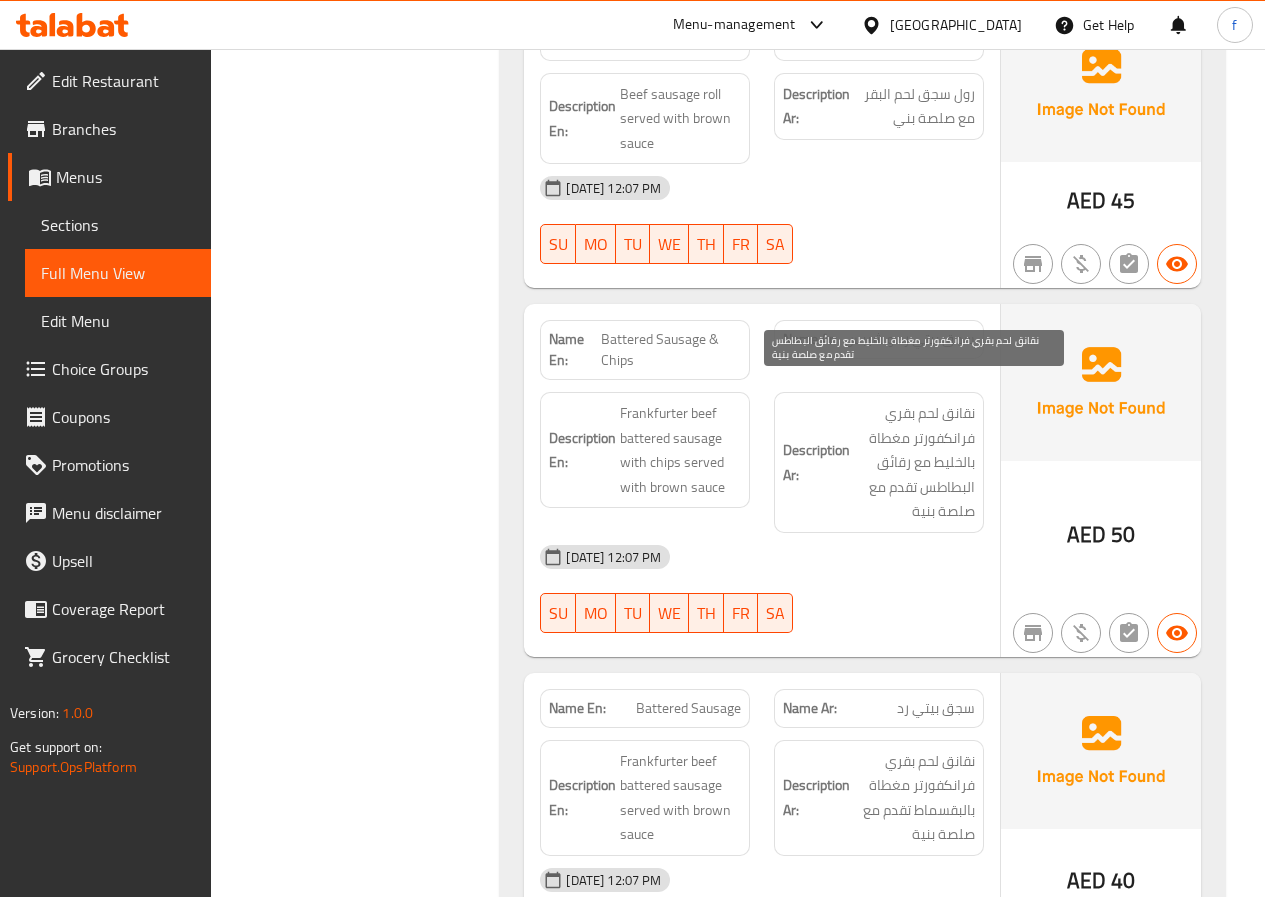 click on "نقانق لحم بقري فرانكفورتر مغطاة بالخليط مع رقائق البطاطس تقدم مع صلصة بنية" at bounding box center [914, 462] 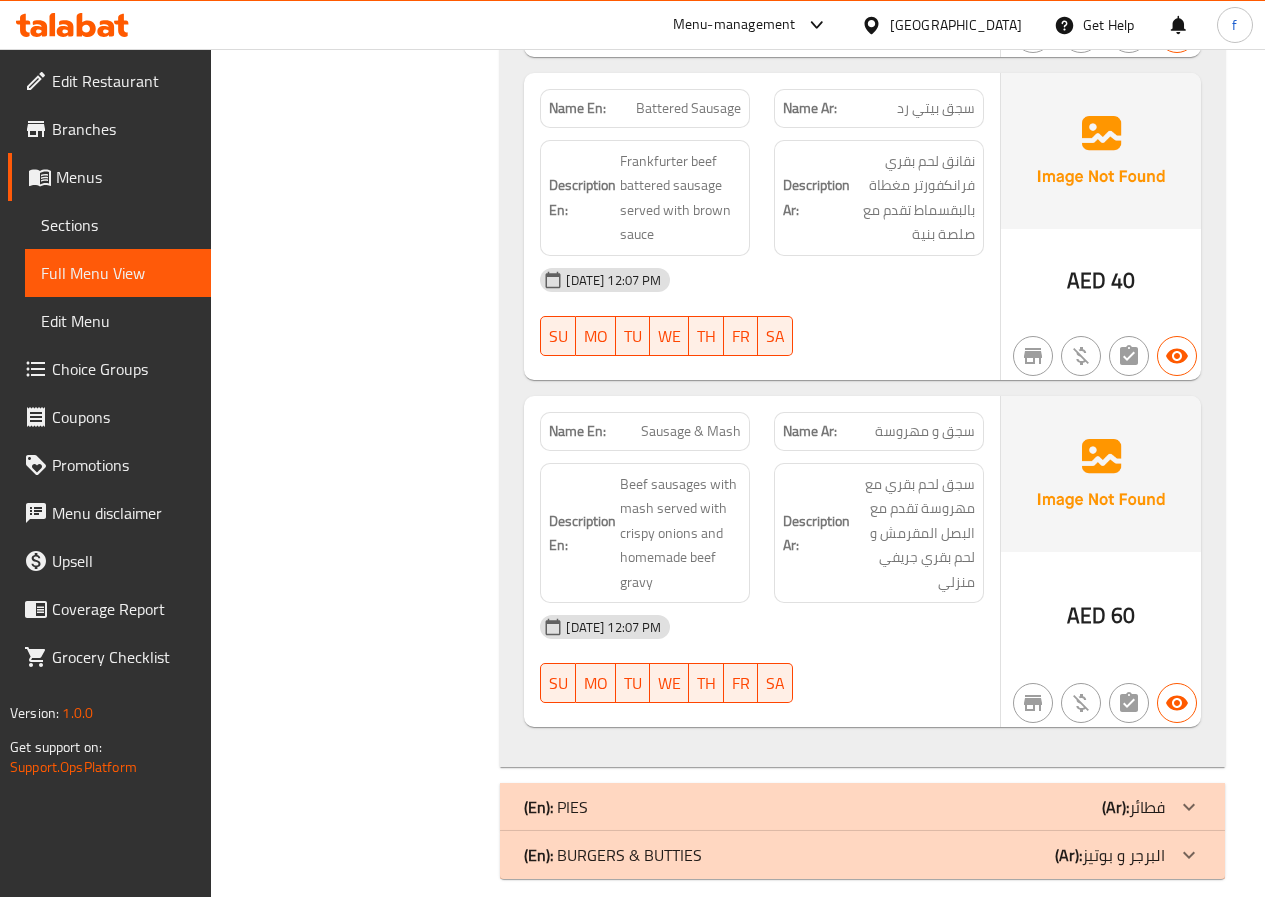 scroll, scrollTop: 3219, scrollLeft: 0, axis: vertical 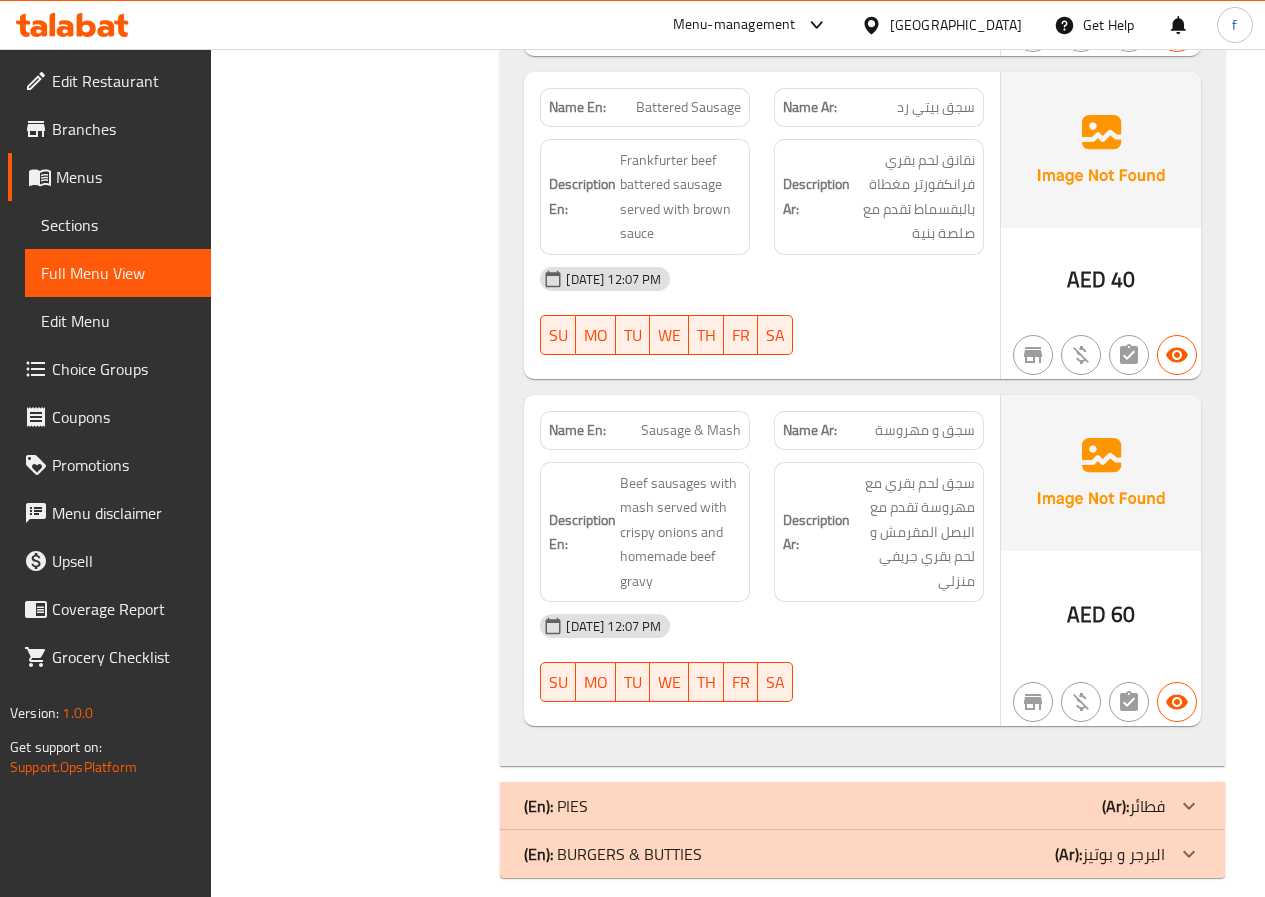 click on "(En):   PIES (Ar): فطائر" at bounding box center [844, -2926] 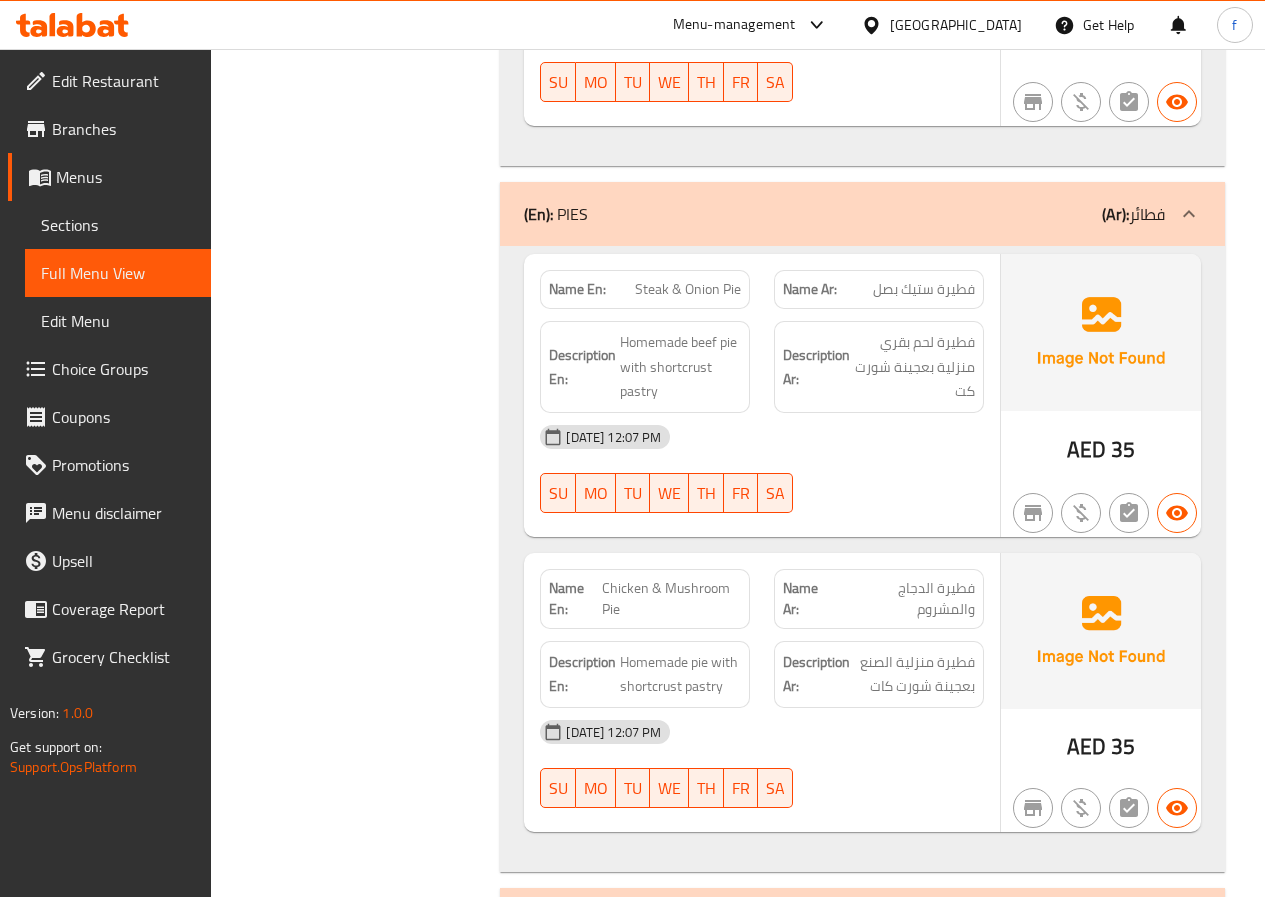 scroll, scrollTop: 3877, scrollLeft: 0, axis: vertical 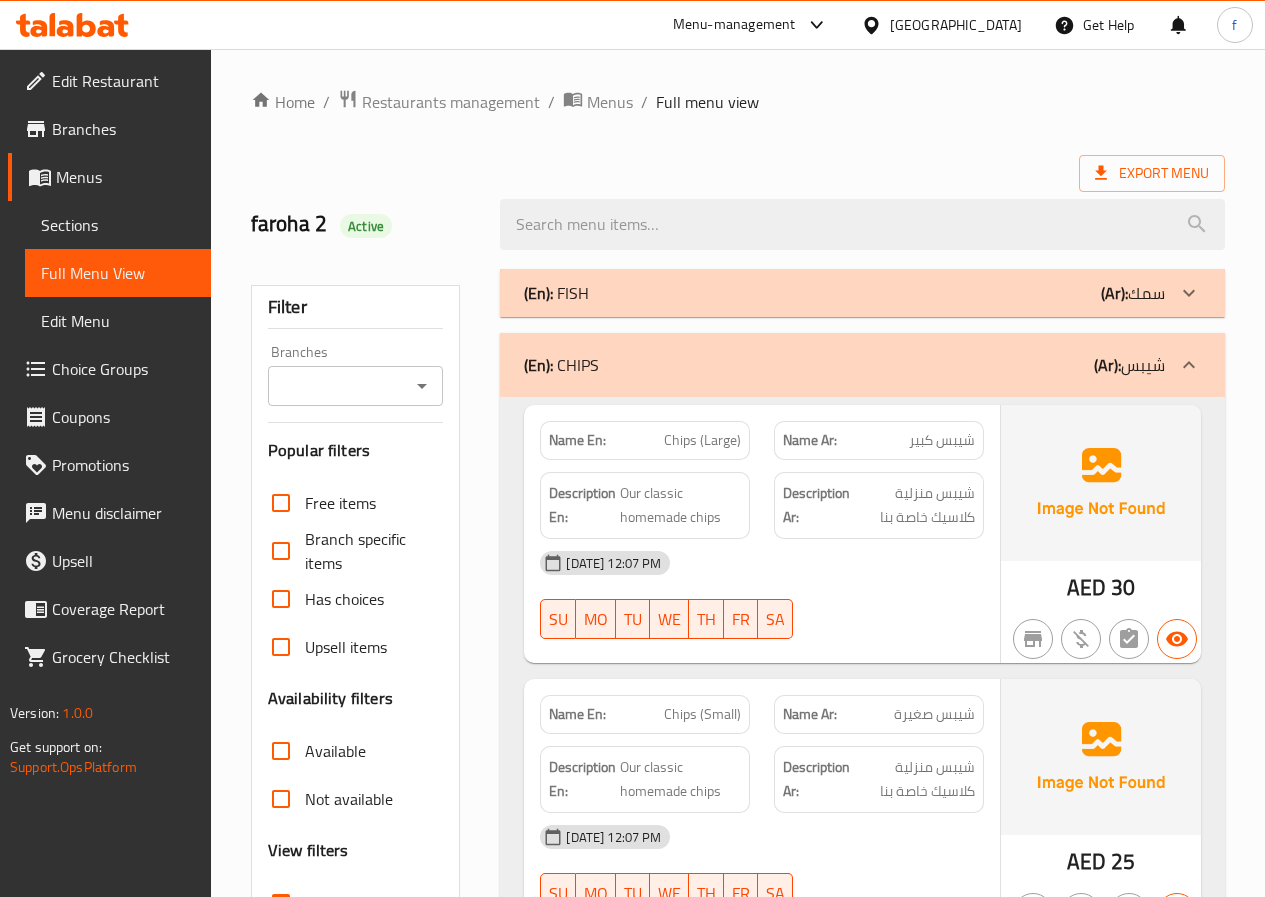 click on "(En):   FISH (Ar): سمك" at bounding box center [862, 293] 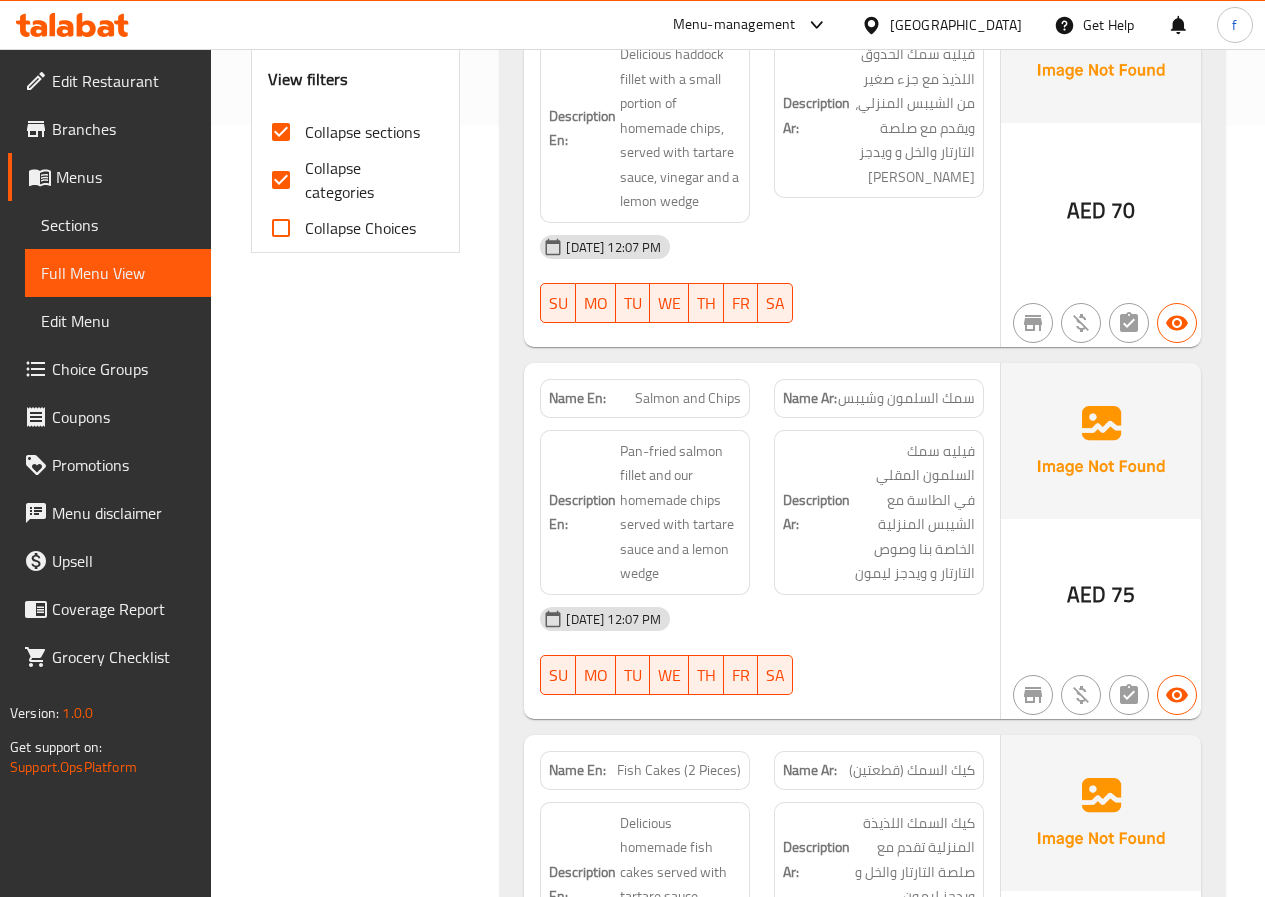 scroll, scrollTop: 800, scrollLeft: 0, axis: vertical 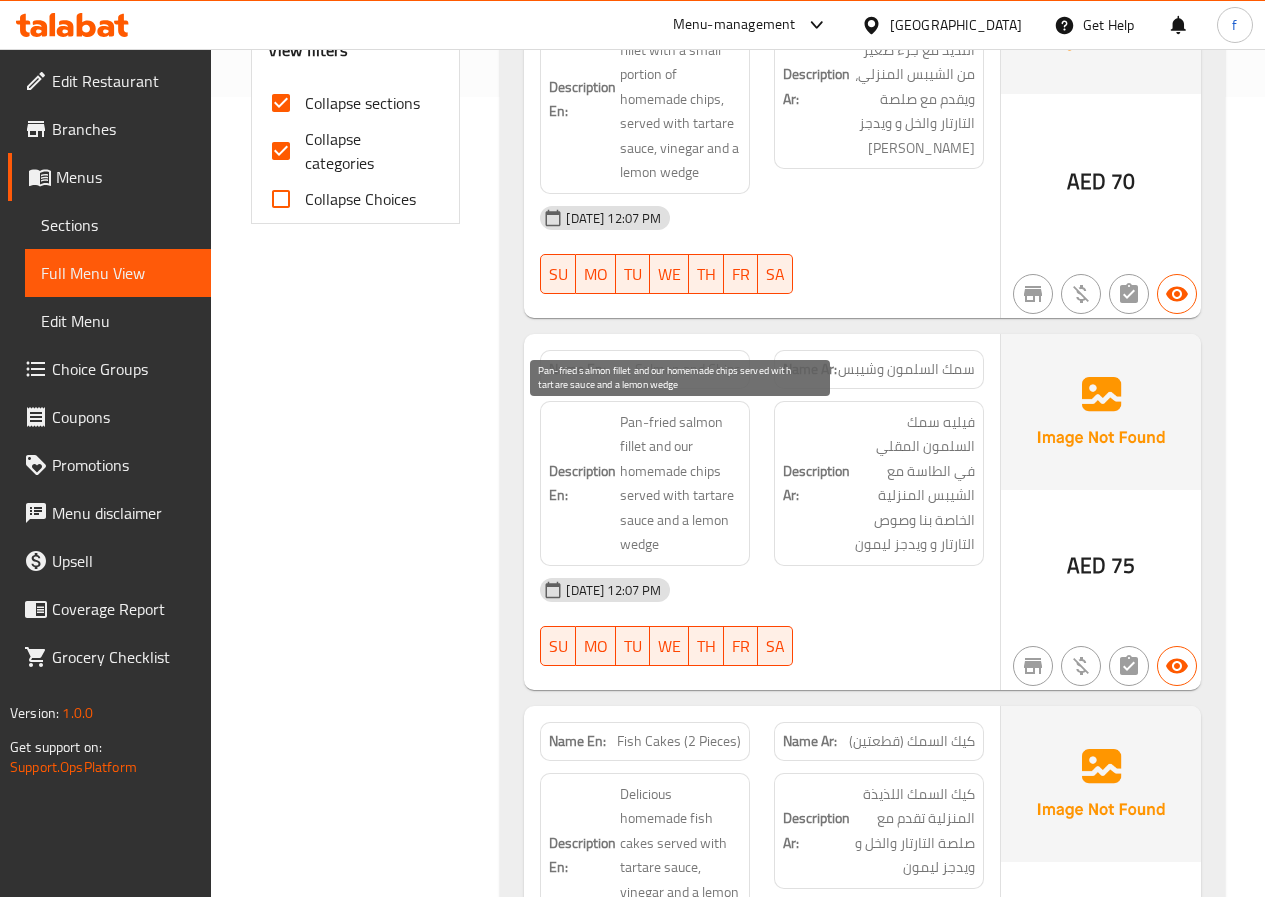 click on "Pan-fried salmon fillet and our homemade chips served with tartare sauce and a lemon wedge" at bounding box center [680, 483] 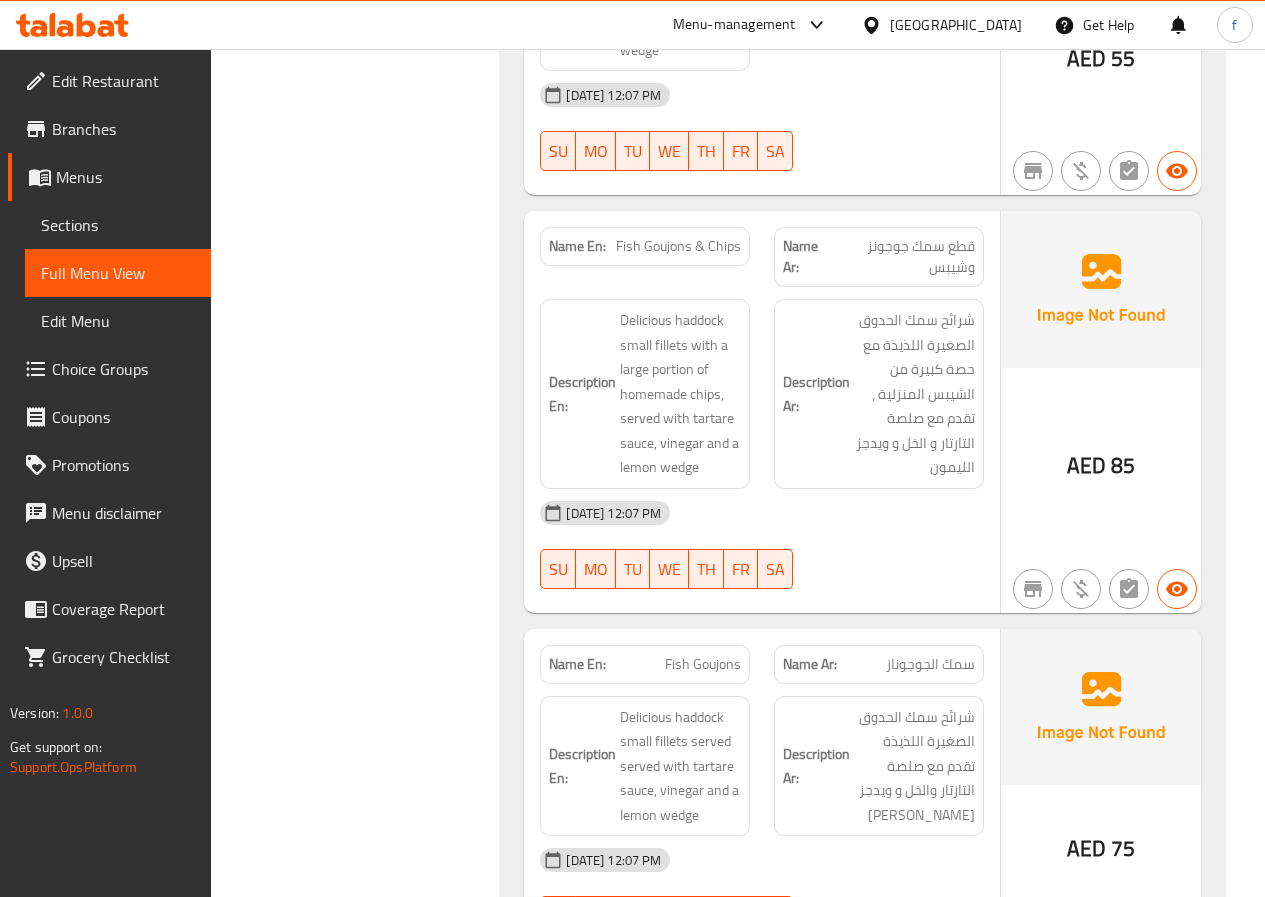 scroll, scrollTop: 1900, scrollLeft: 0, axis: vertical 